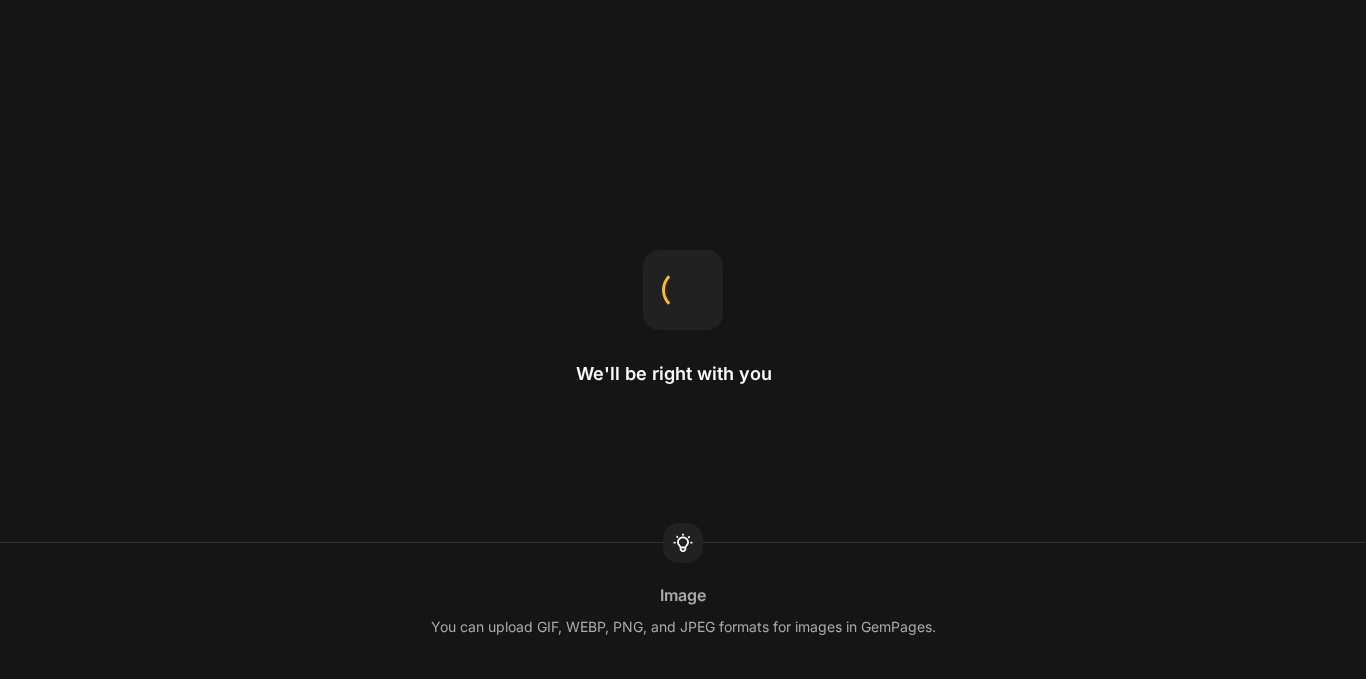 scroll, scrollTop: 0, scrollLeft: 0, axis: both 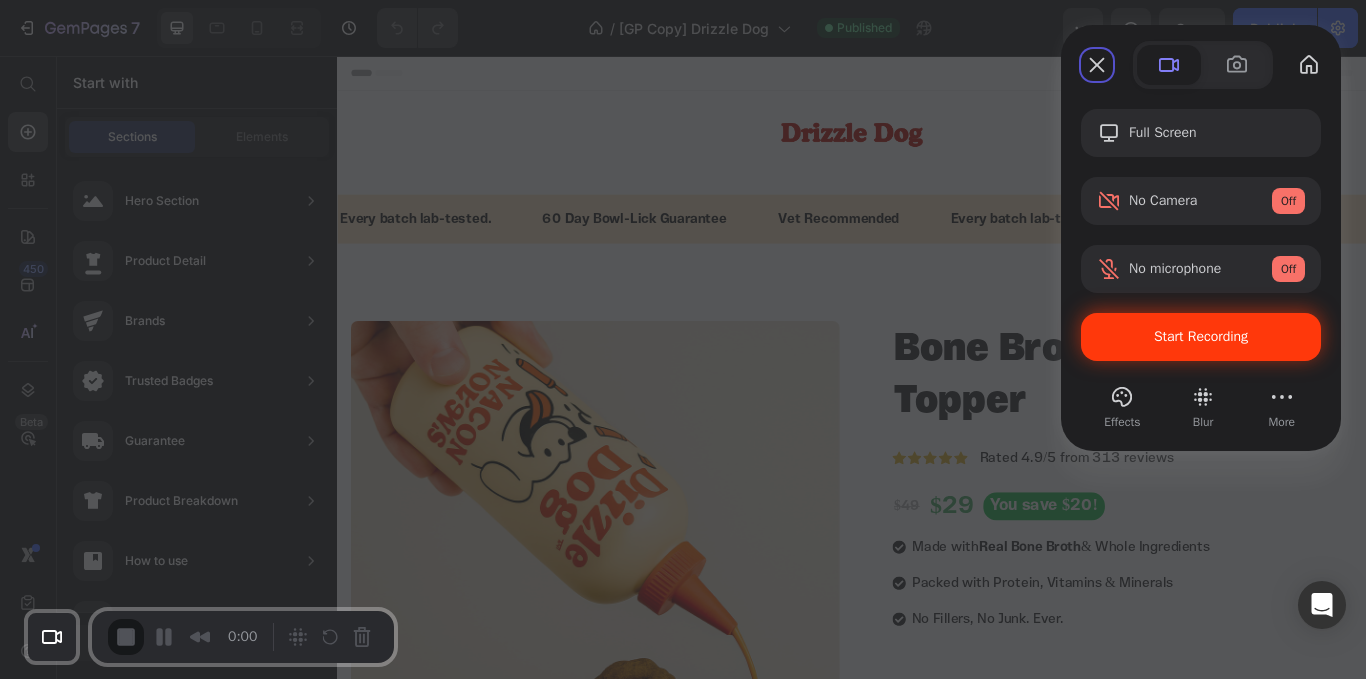 click on "Start Recording" at bounding box center (1201, 337) 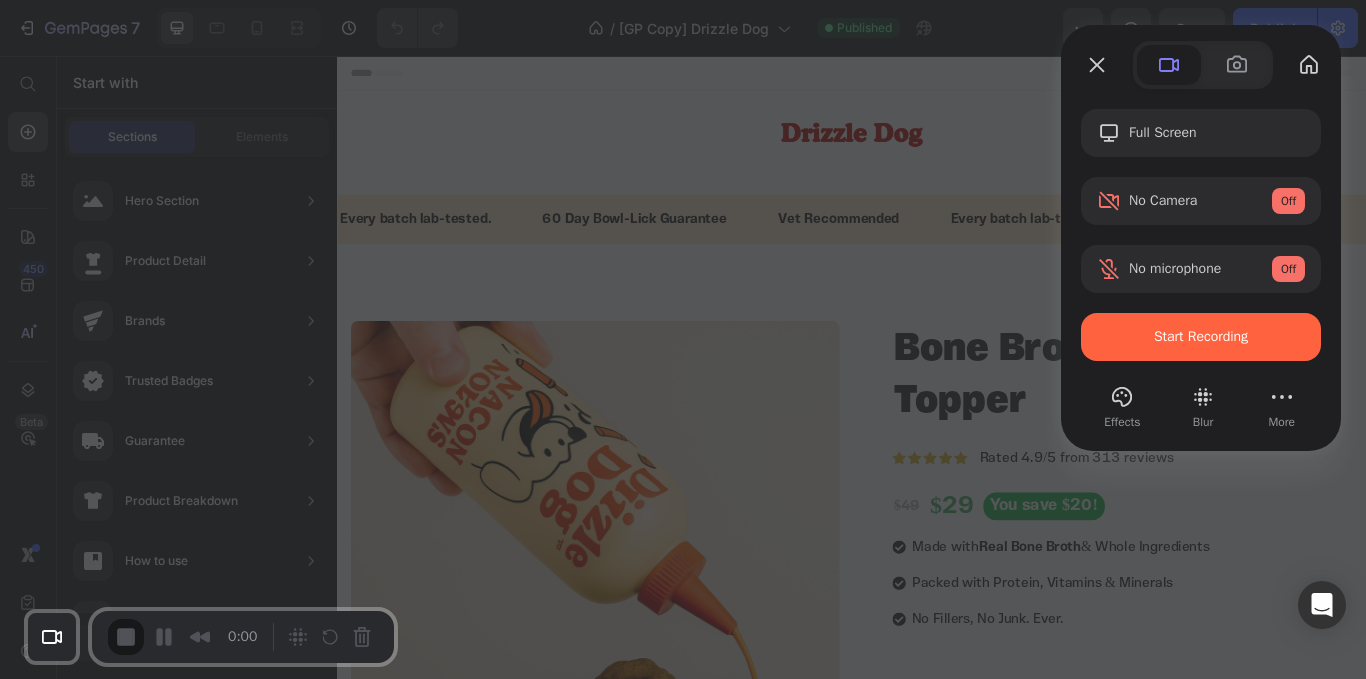 click on "Yes, proceed" at bounding box center (350, 1548) 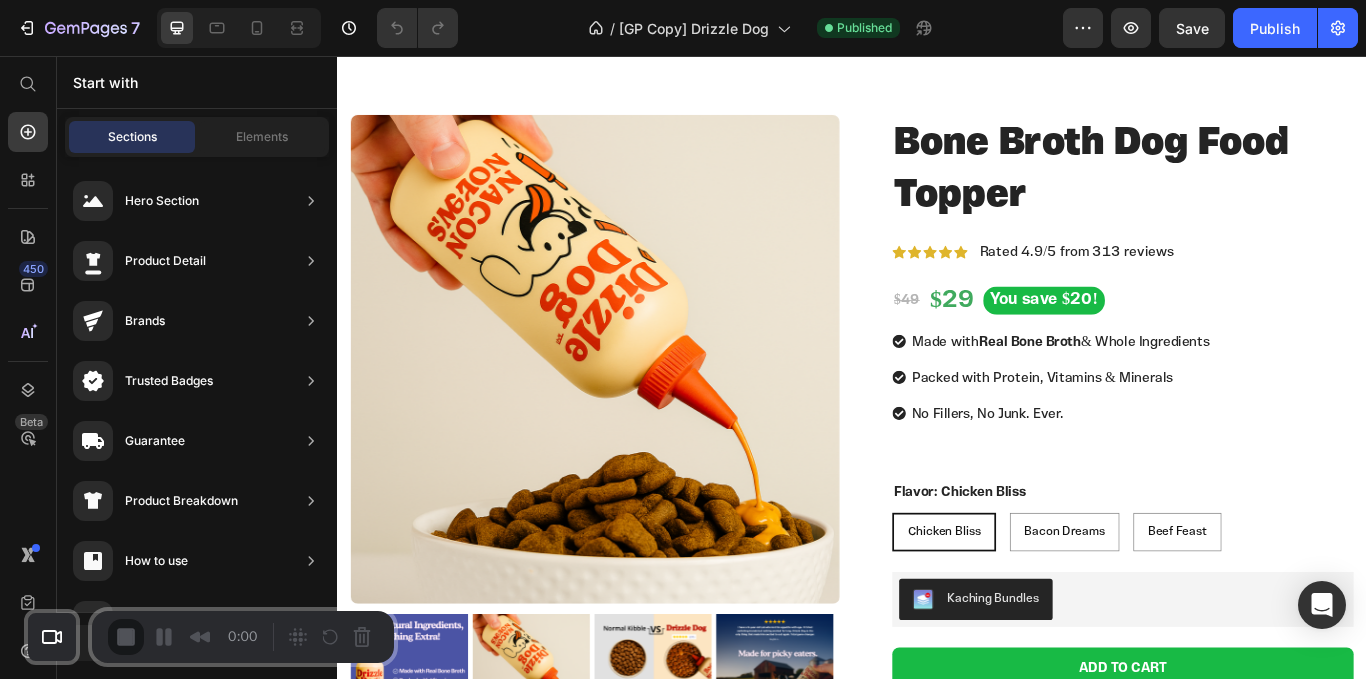 scroll, scrollTop: 374, scrollLeft: 0, axis: vertical 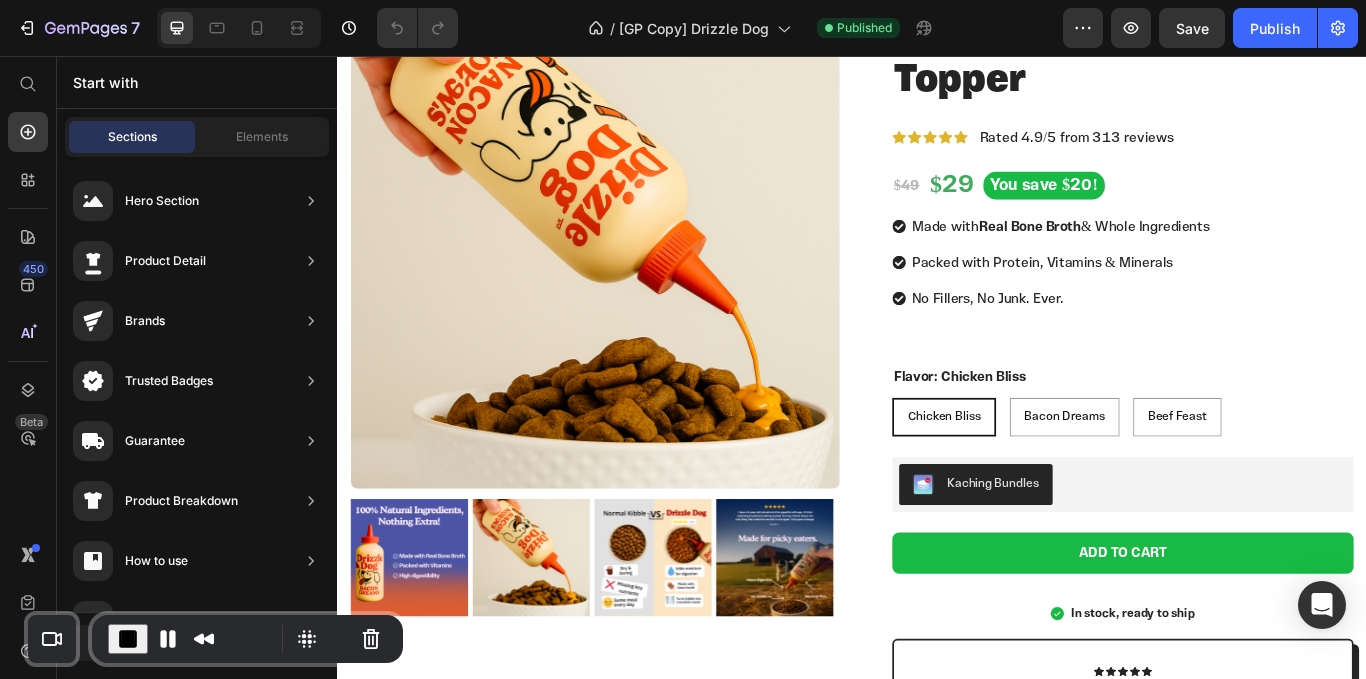 click on "450 Beta" at bounding box center (28, 367) 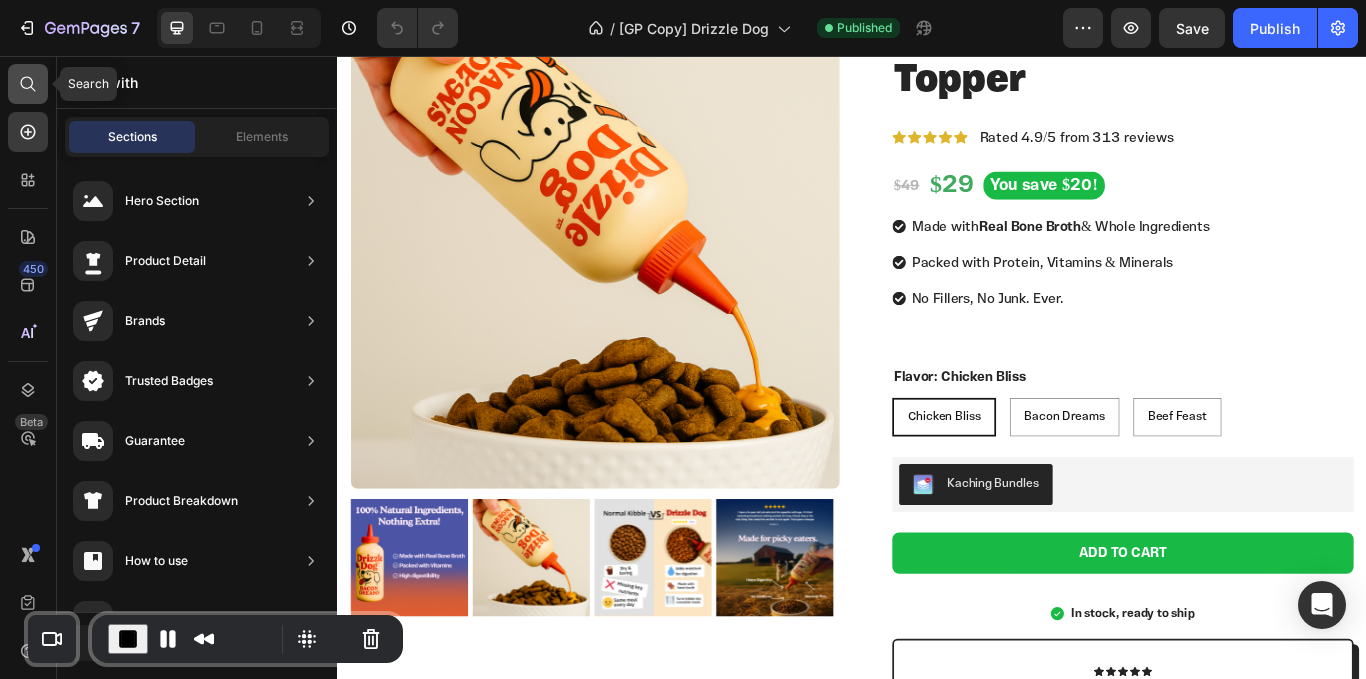 click 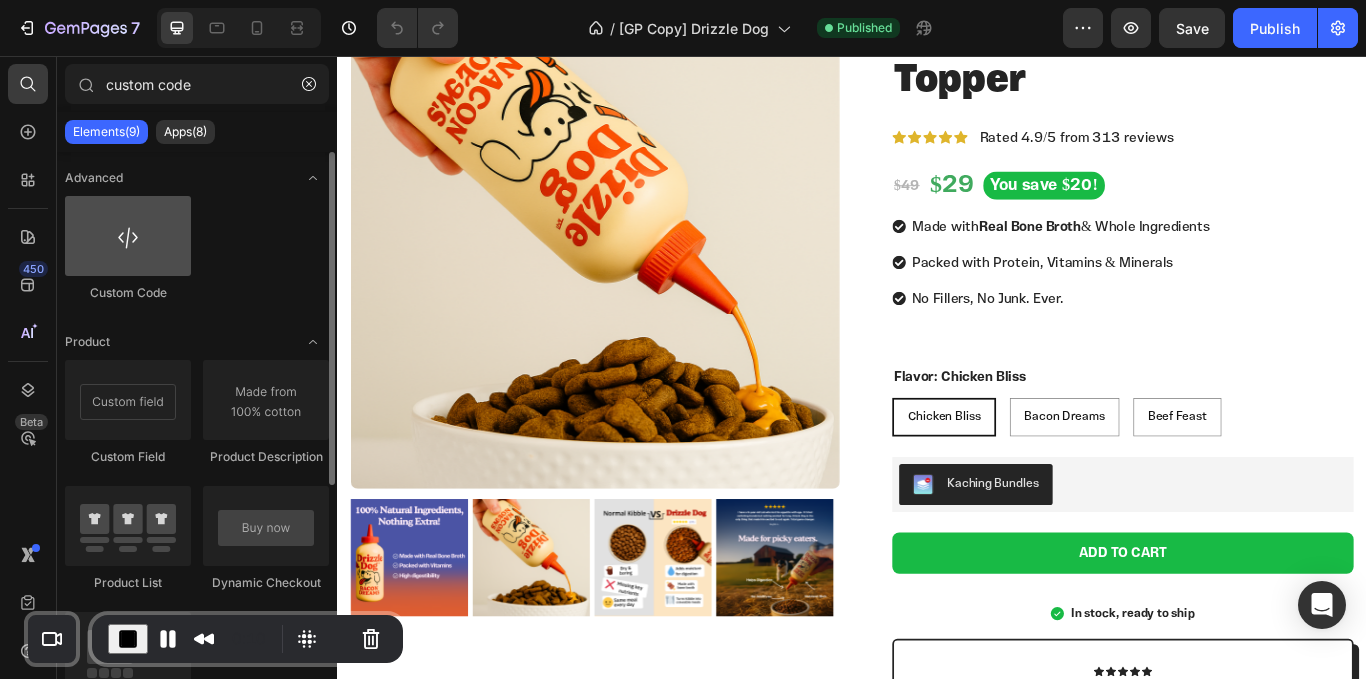 type on "custom code" 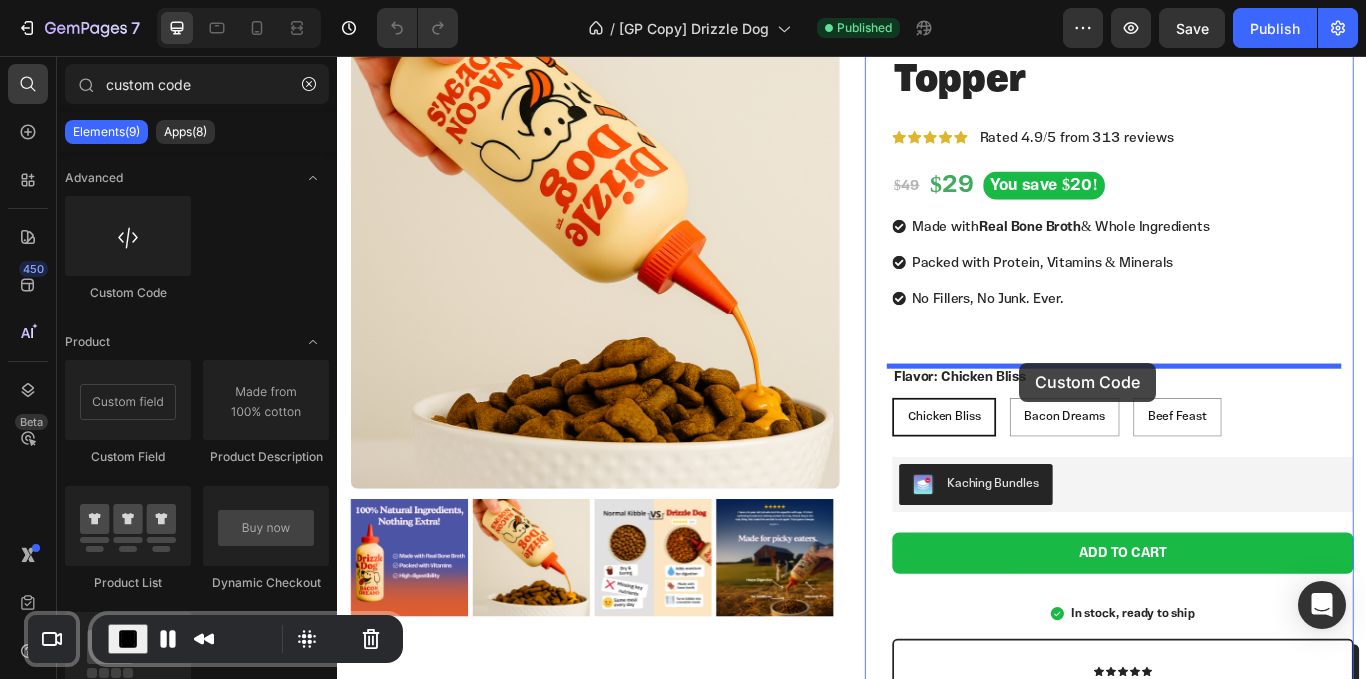 drag, startPoint x: 488, startPoint y: 296, endPoint x: 1132, endPoint y: 414, distance: 654.7213 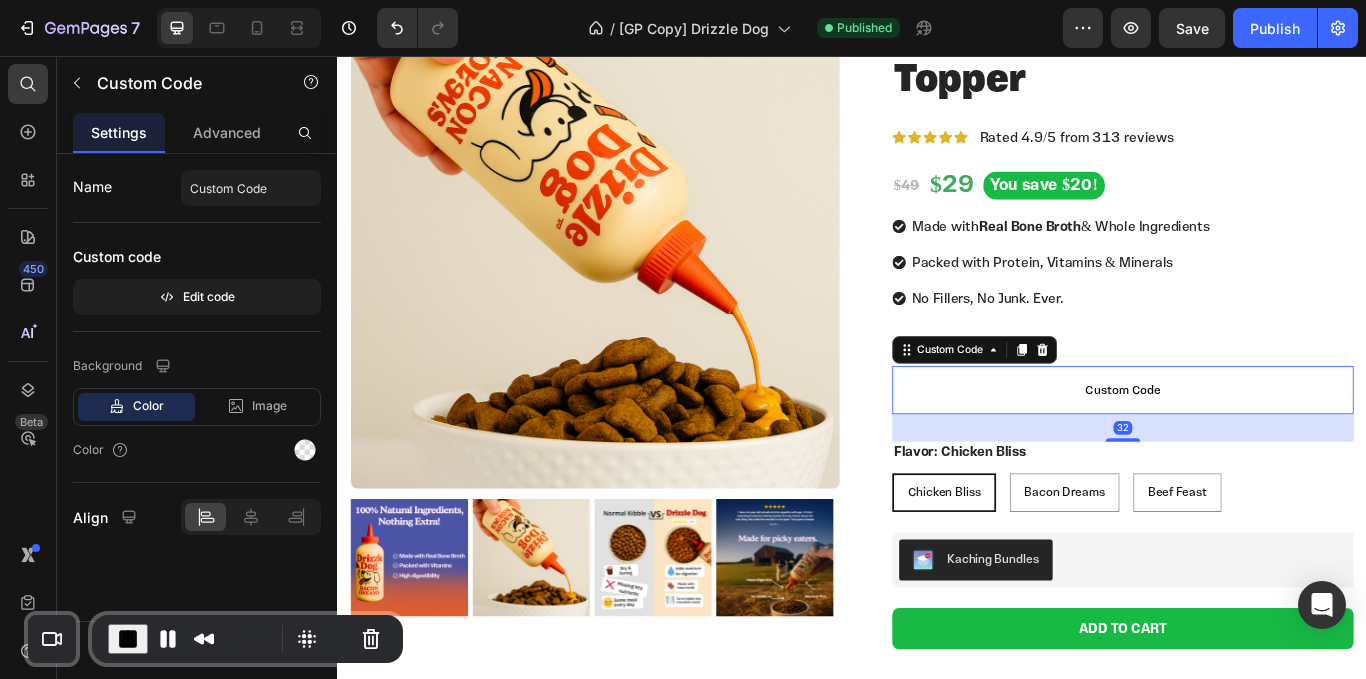 click on "Custom Code" at bounding box center (1253, 446) 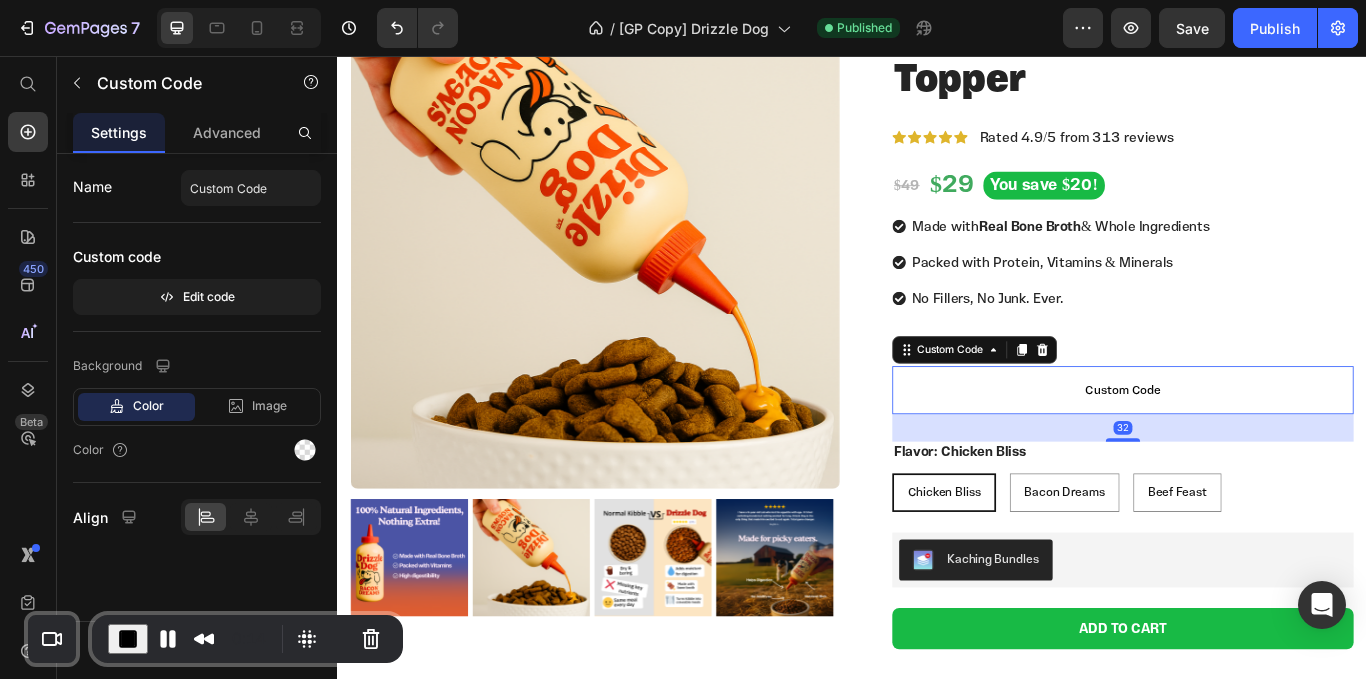 click on "Custom Code" at bounding box center (1253, 446) 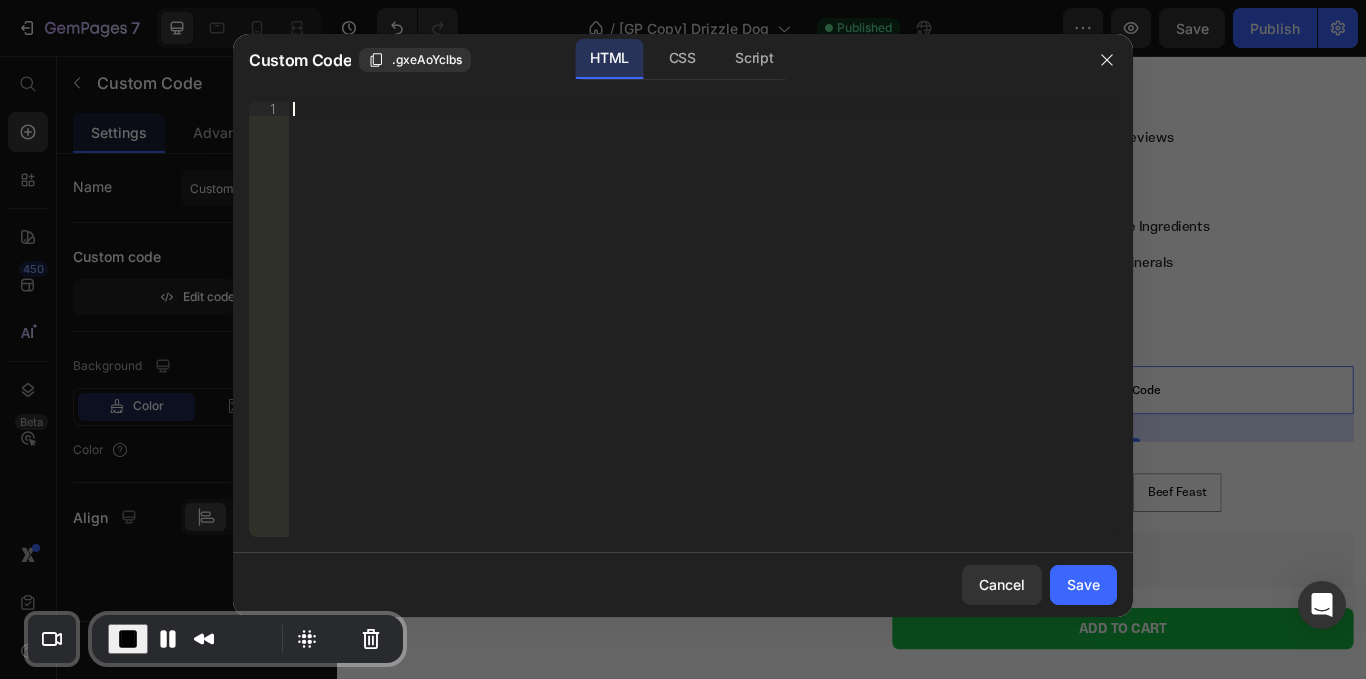 click on "Insert the 3rd-party installation code, HTML code, or Liquid code to display custom content." at bounding box center (703, 333) 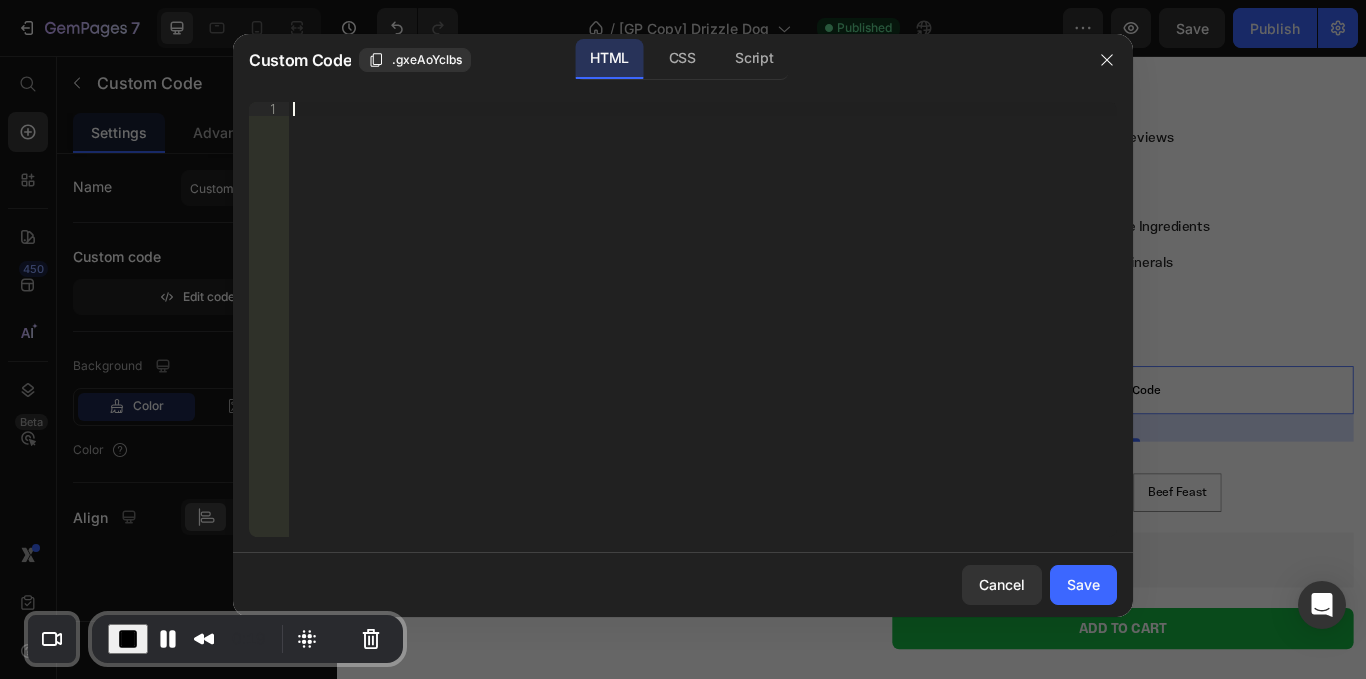 paste on "tjz41m-ym.myshopify.com" 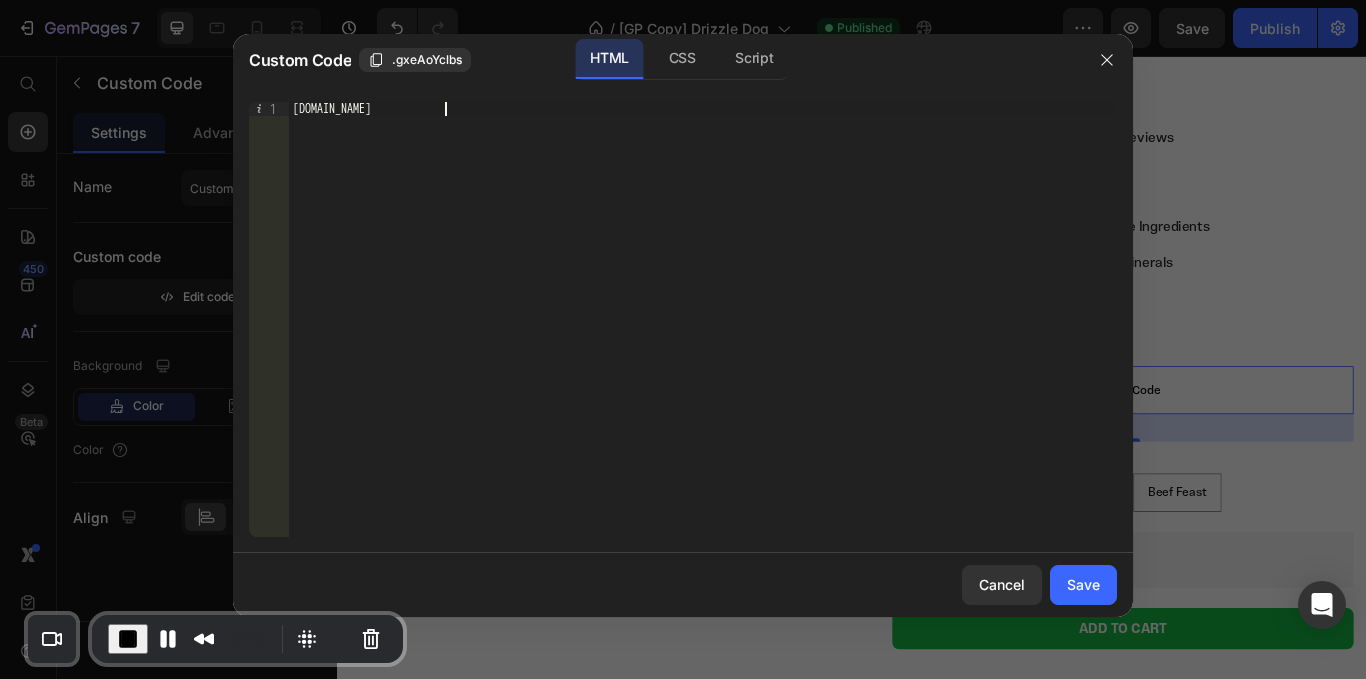 type 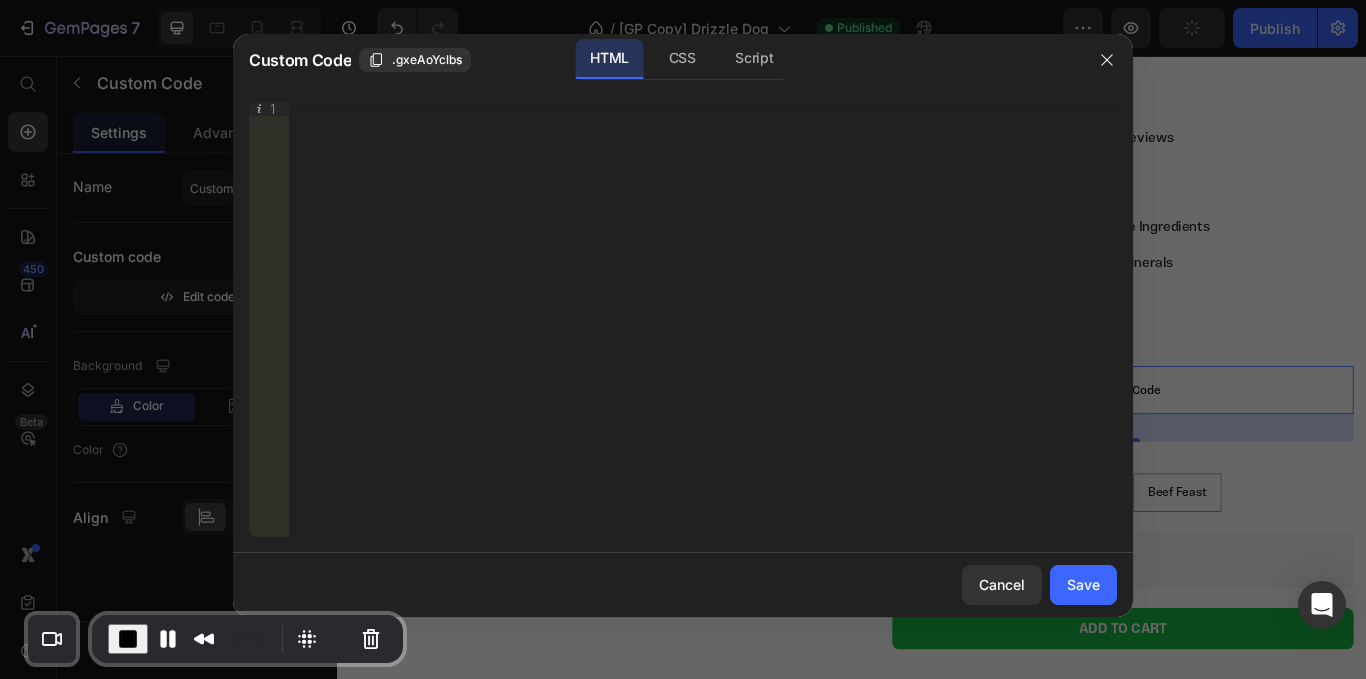 click on "0:23" at bounding box center [191, 639] 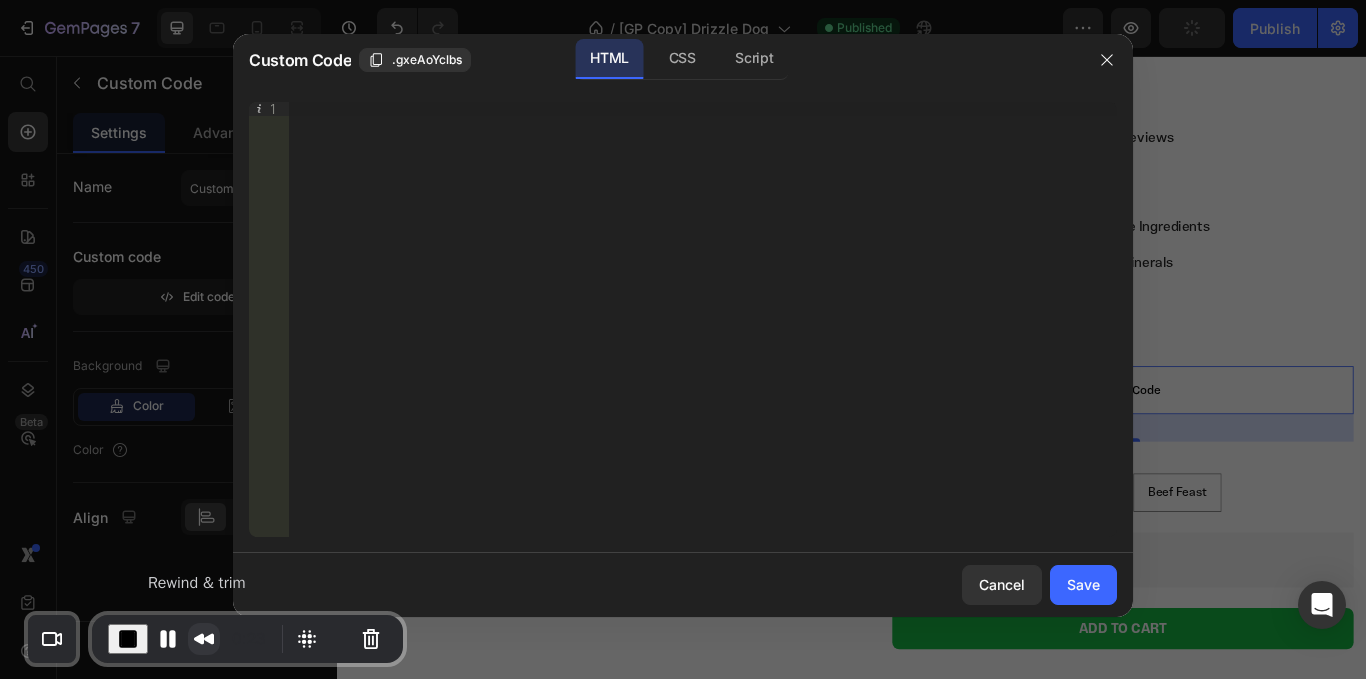 click at bounding box center (204, 639) 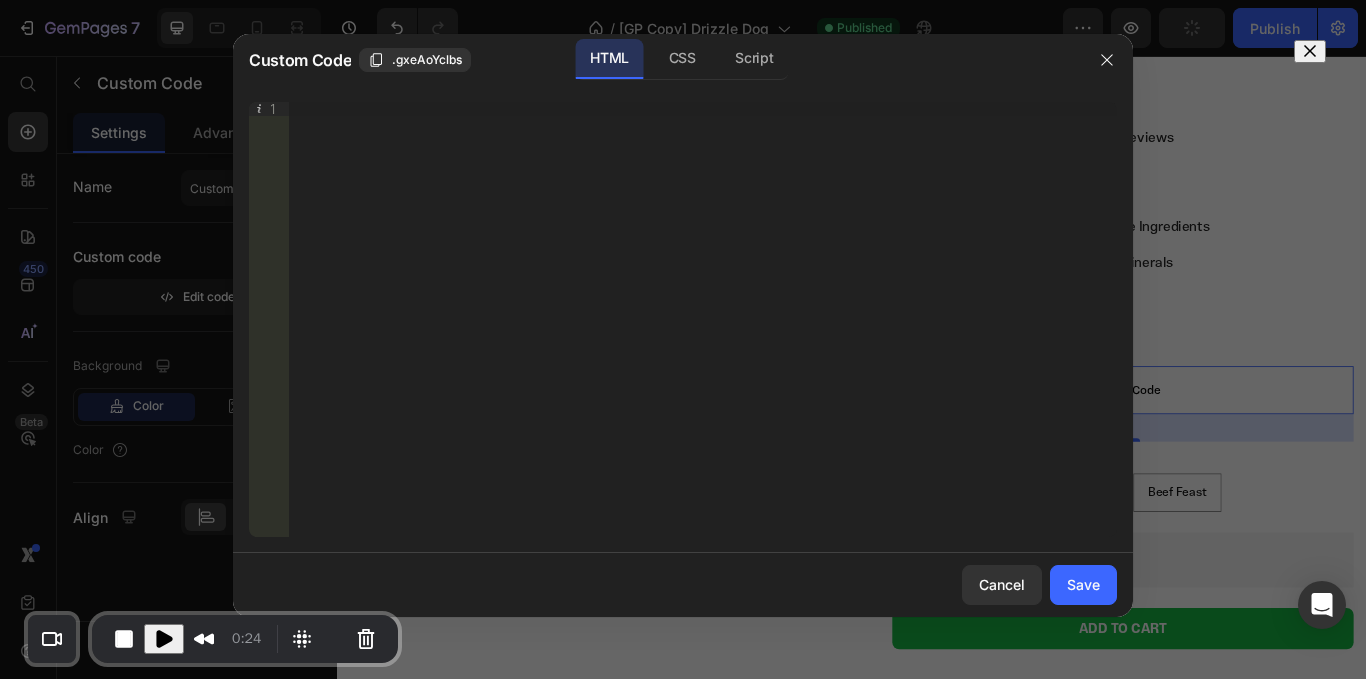 scroll, scrollTop: 6, scrollLeft: 0, axis: vertical 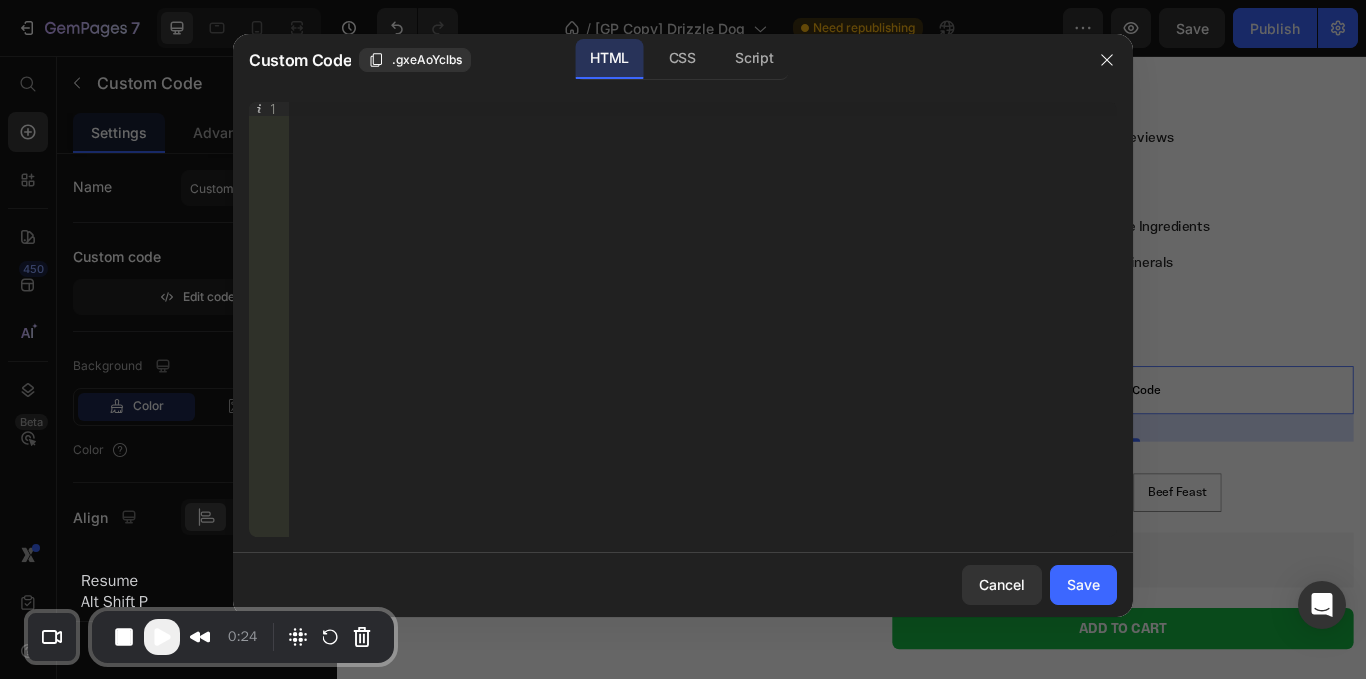click at bounding box center (162, 637) 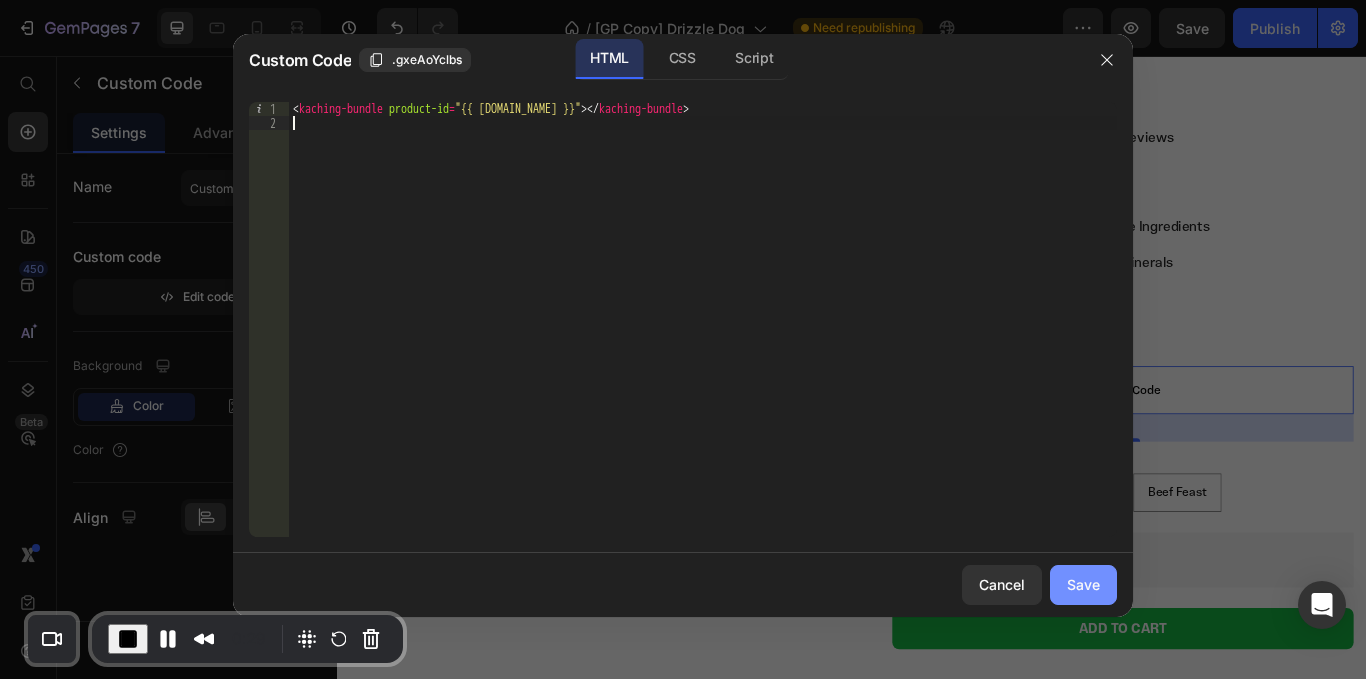 click on "Save" 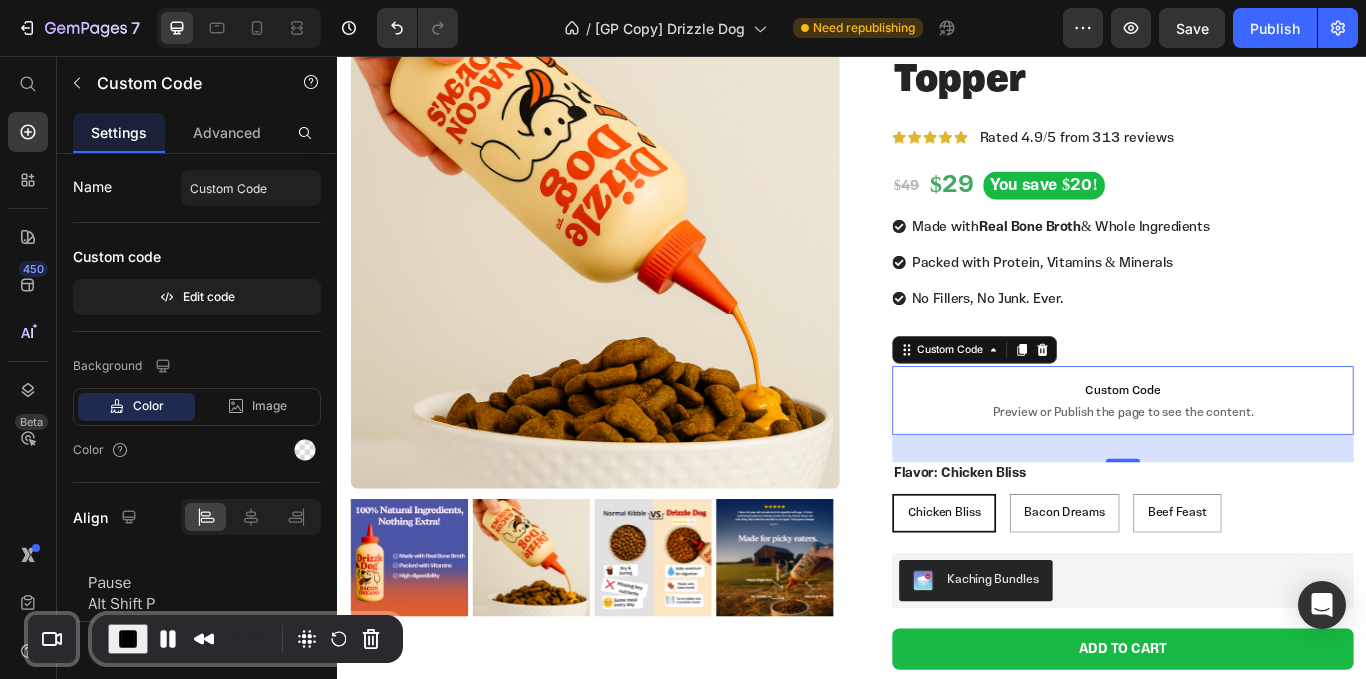 click at bounding box center (128, 639) 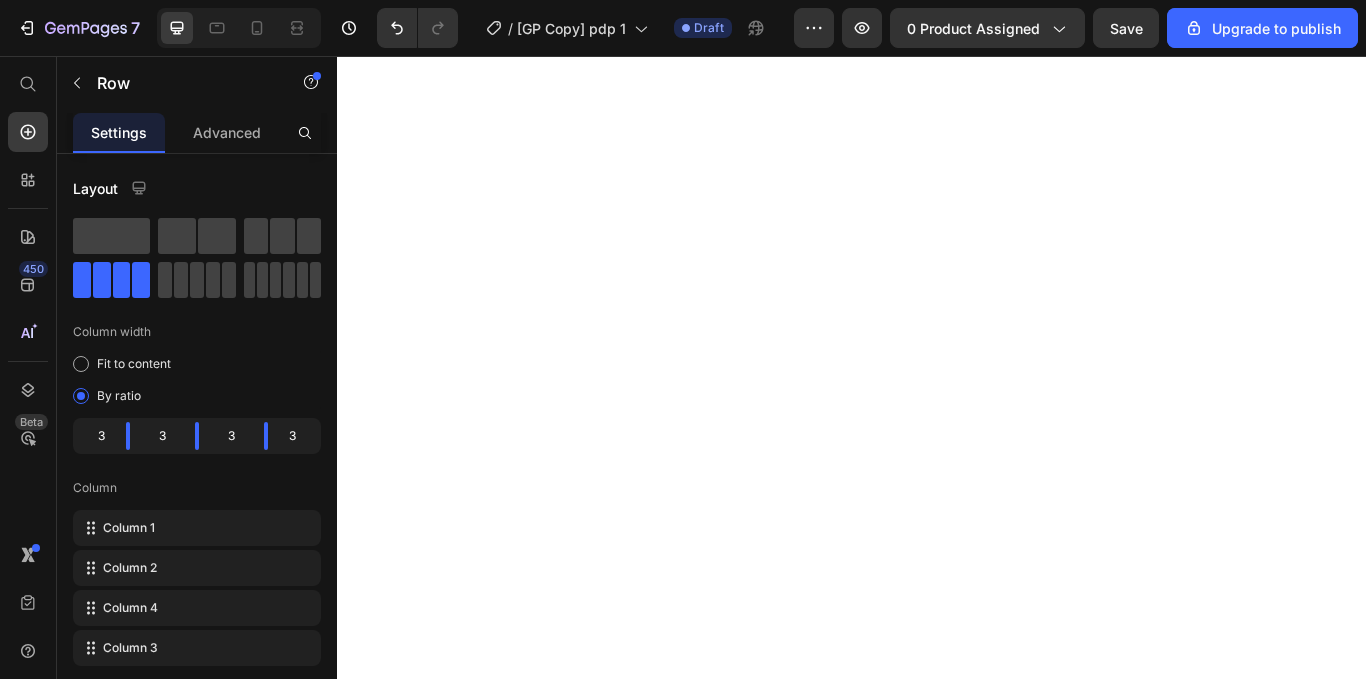 scroll, scrollTop: 0, scrollLeft: 0, axis: both 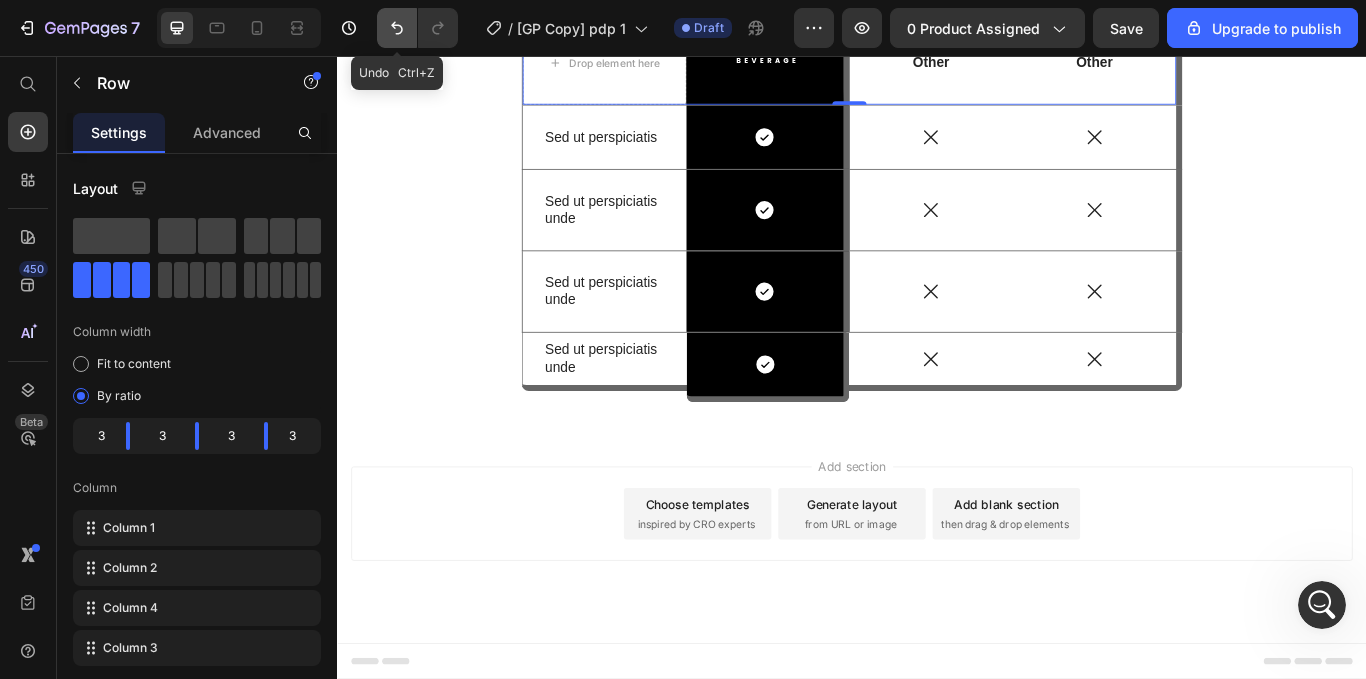 click 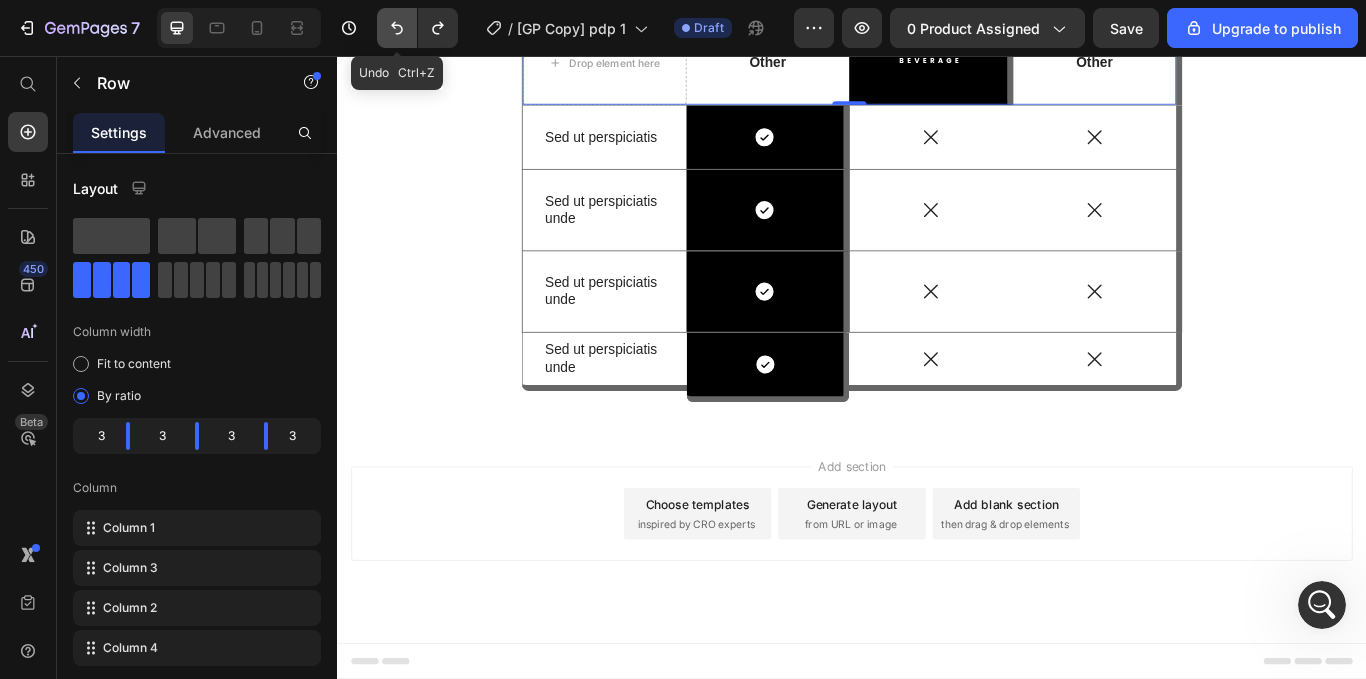 click 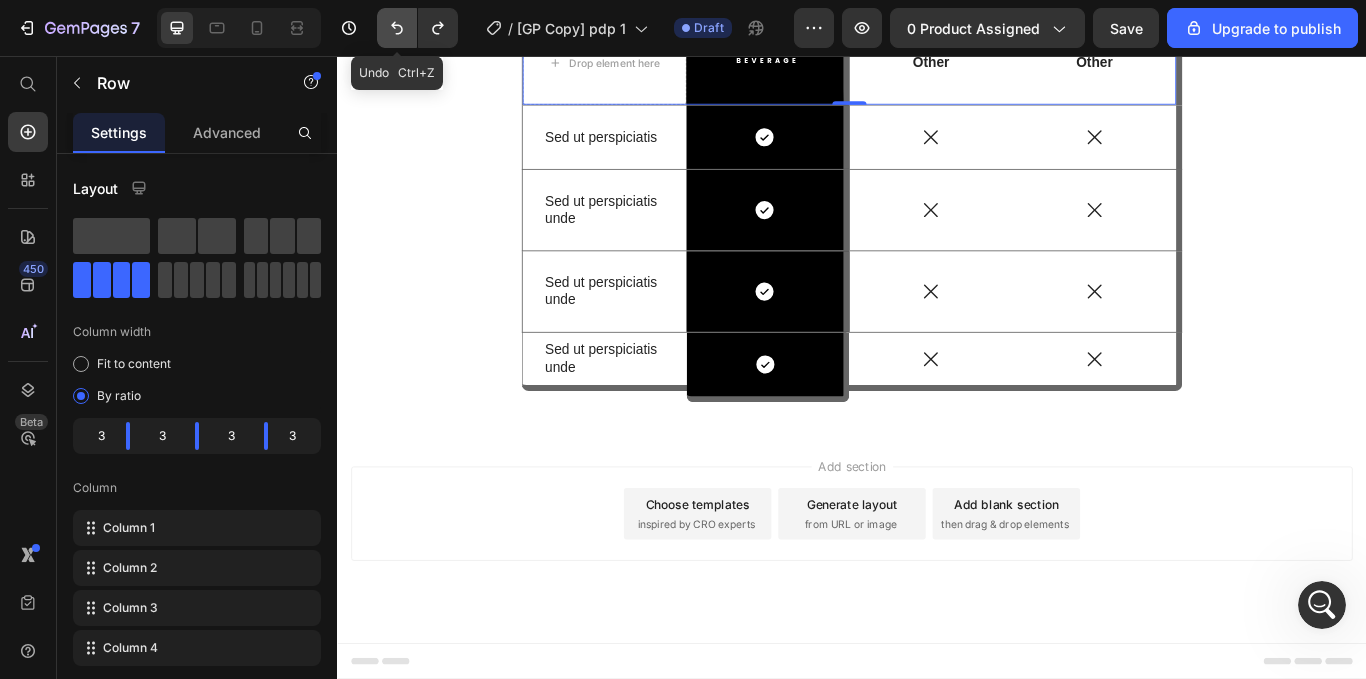 click 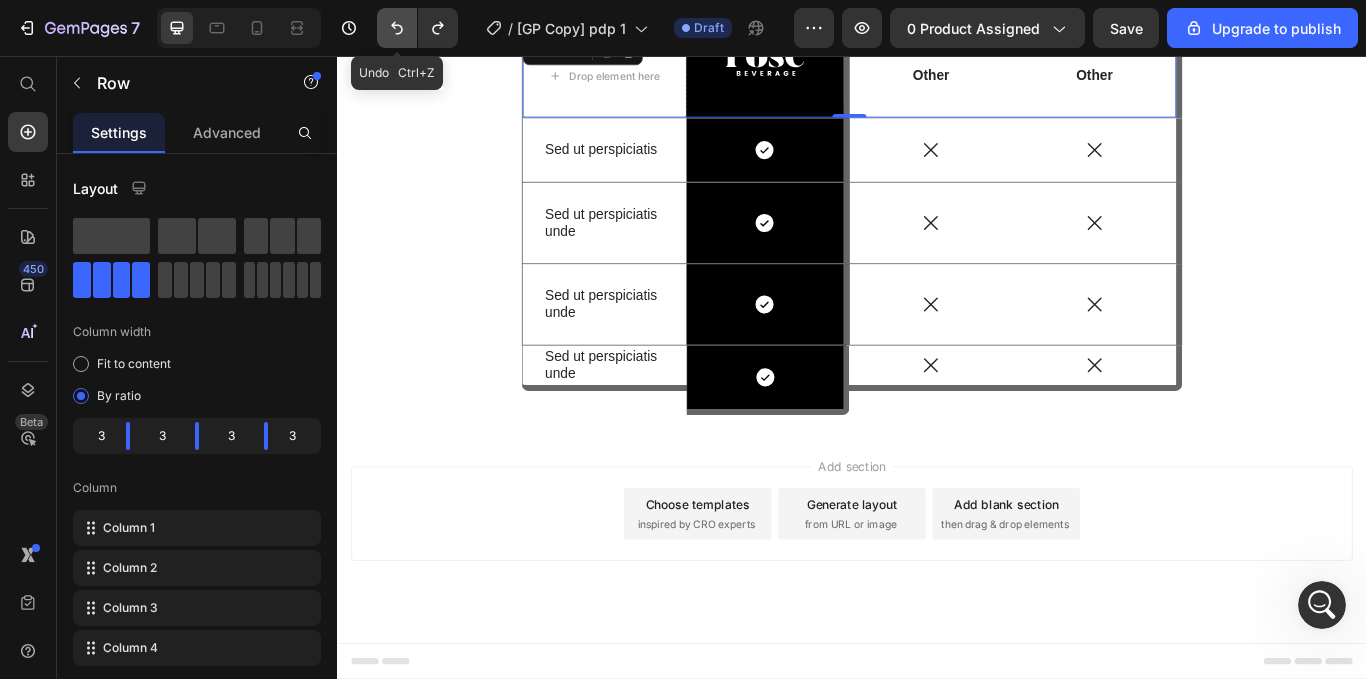 click 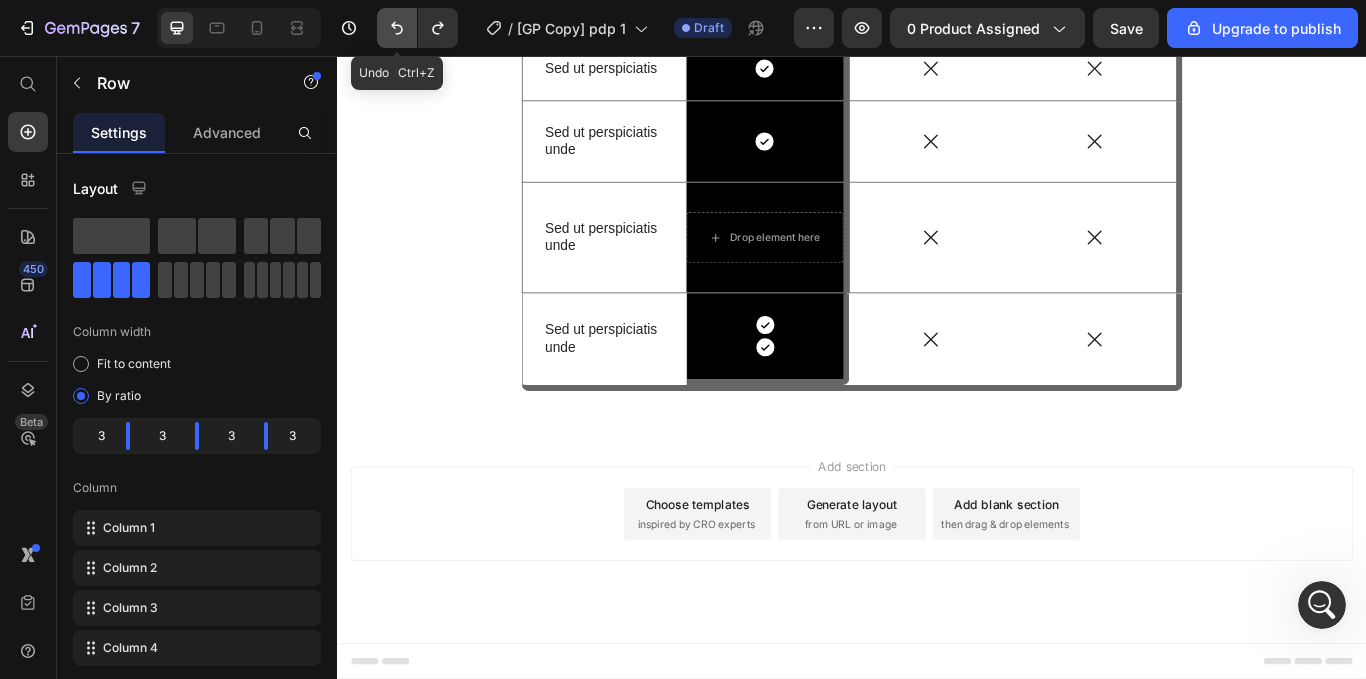 click 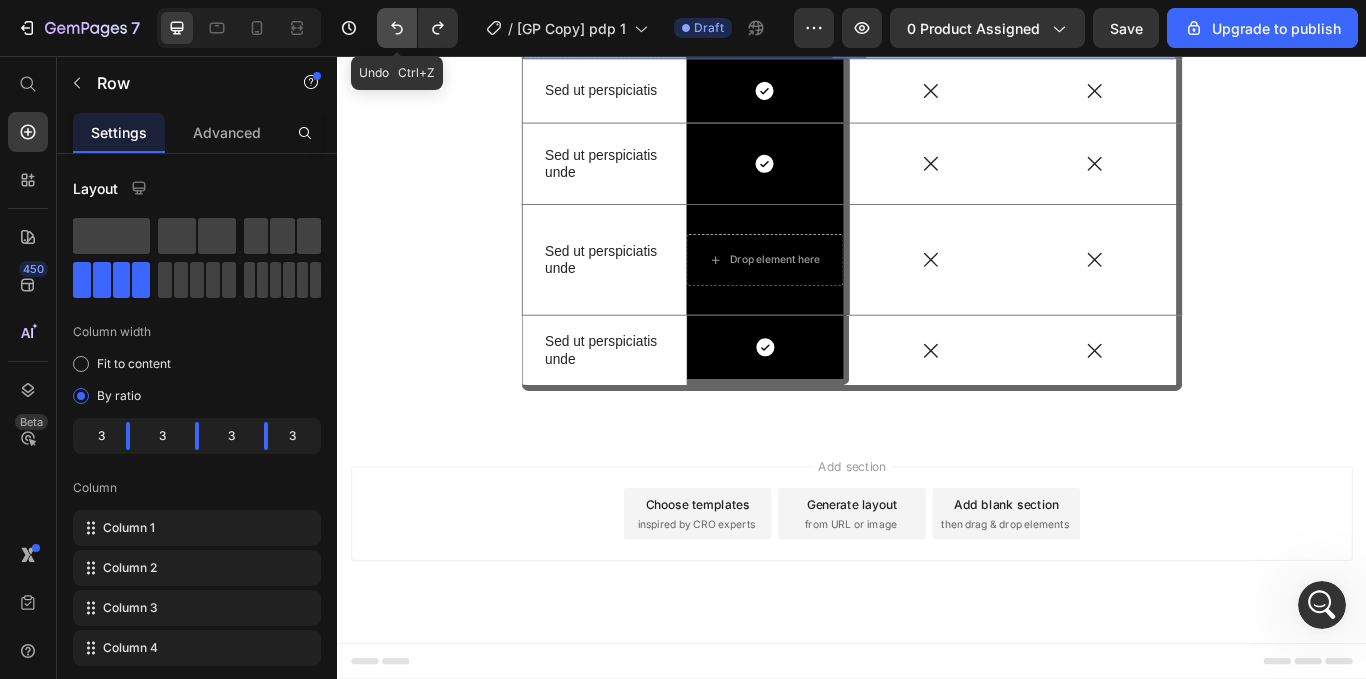 click 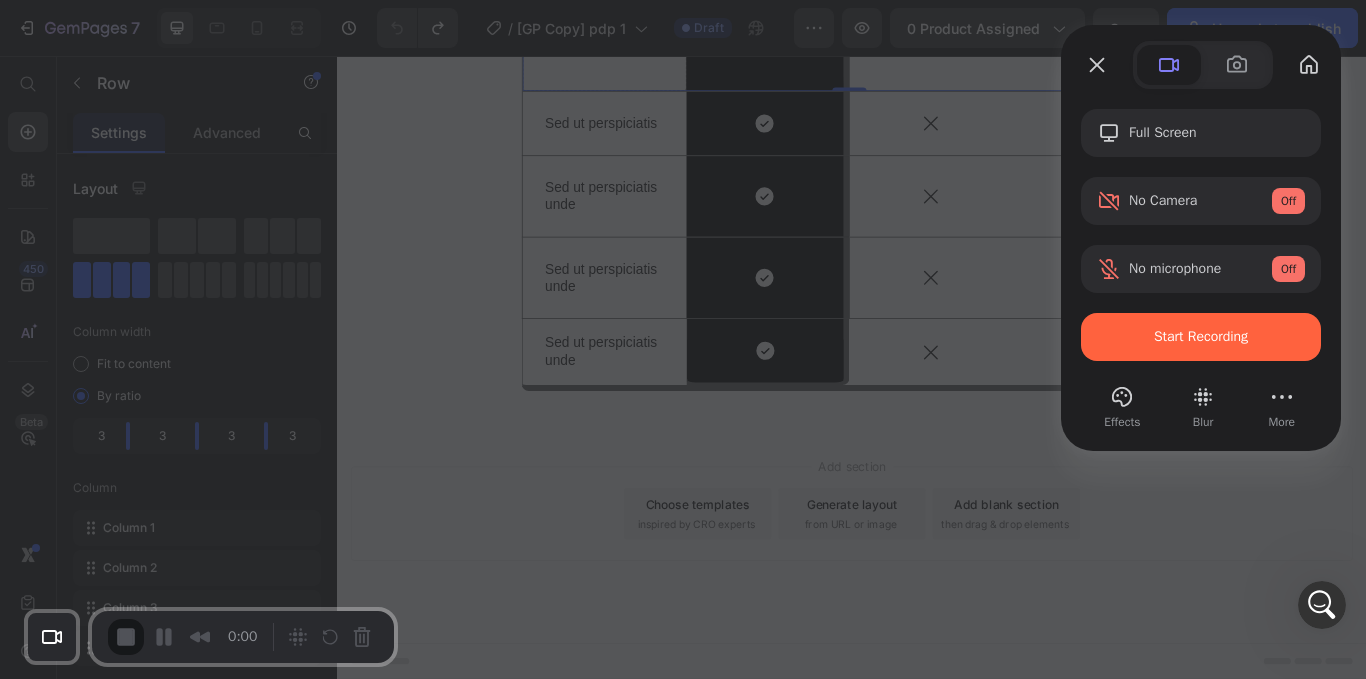 click at bounding box center [683, 339] 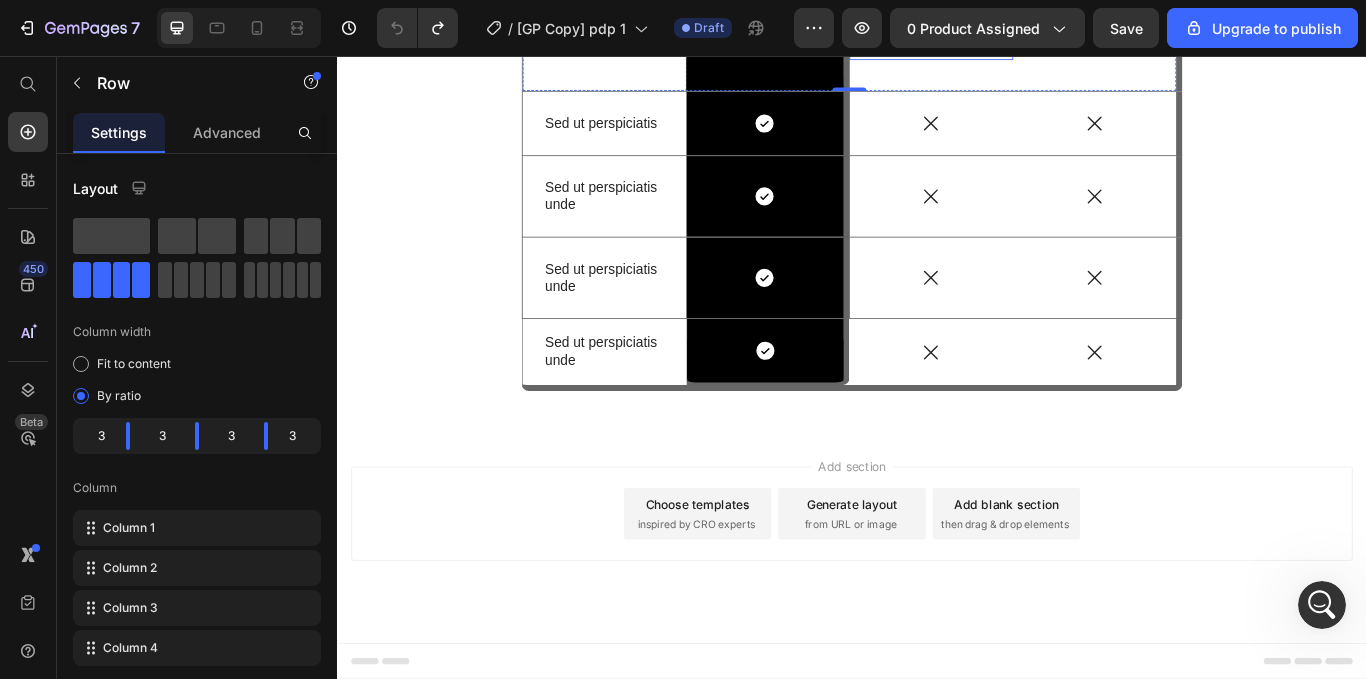 click on "Other" at bounding box center [1029, 48] 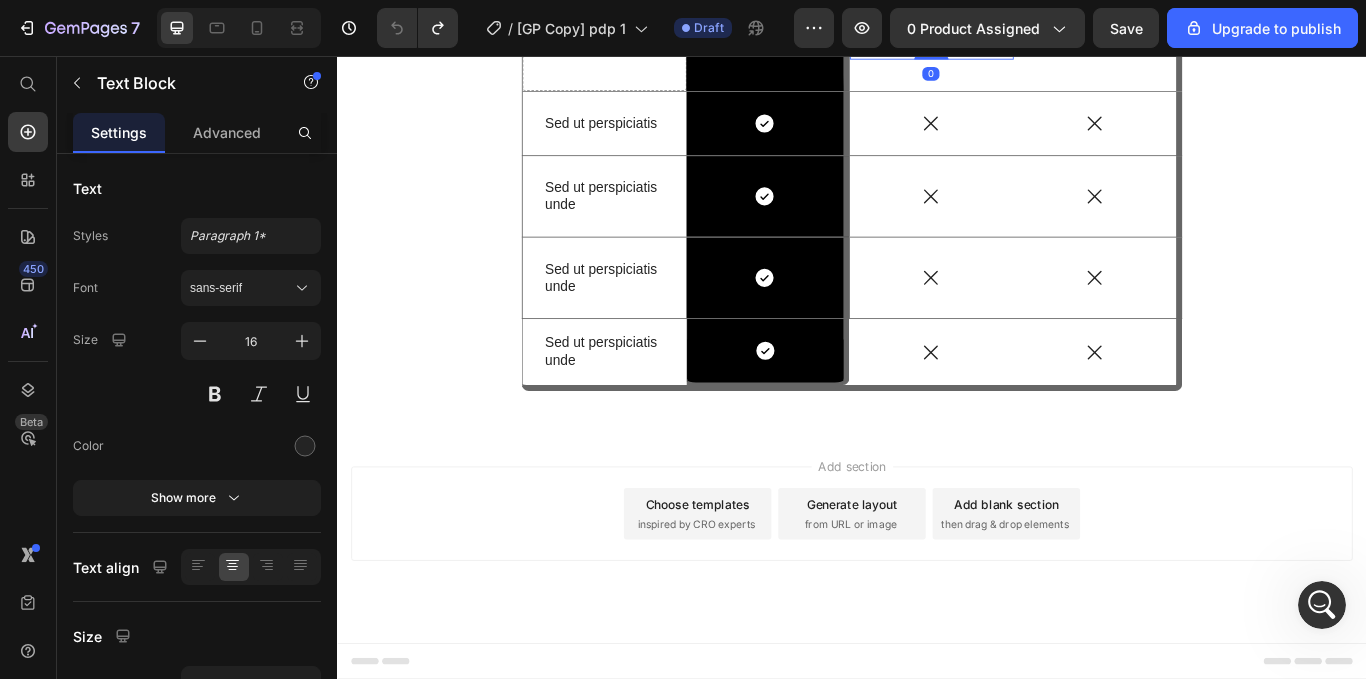 click on "Text Block" at bounding box center [993, 17] 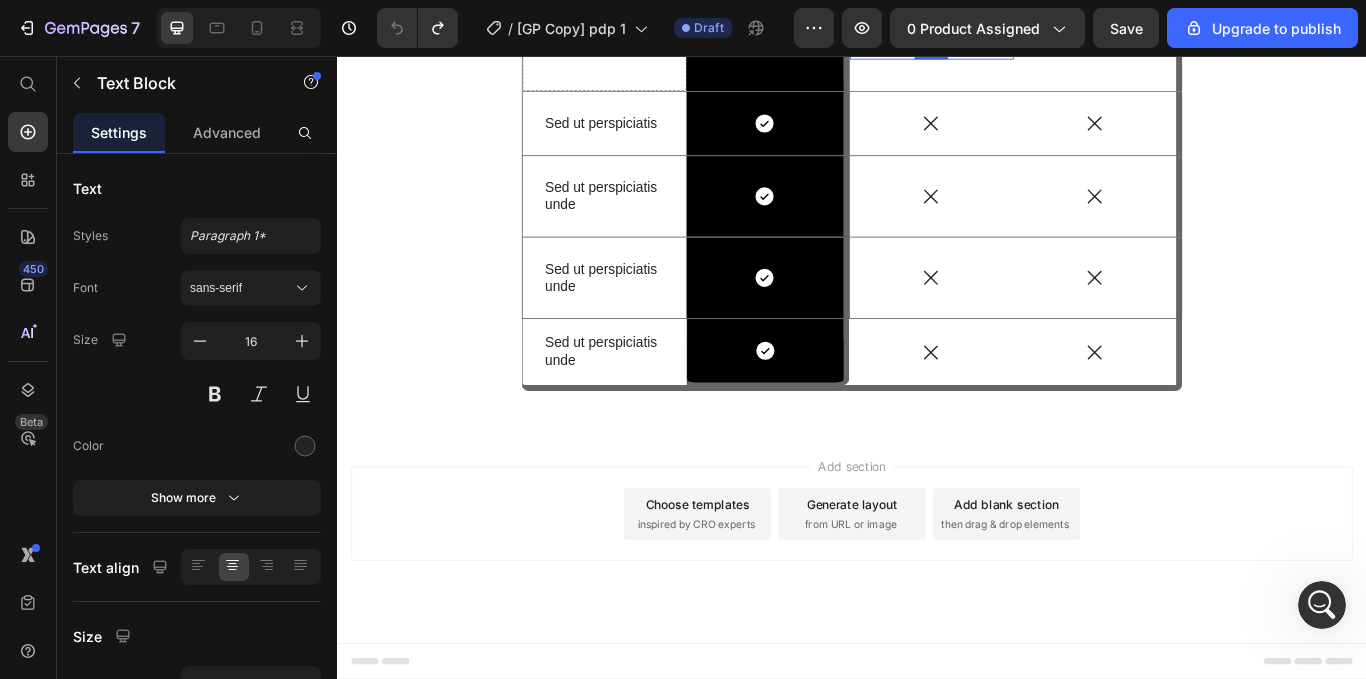 click on "Other" at bounding box center [1029, 48] 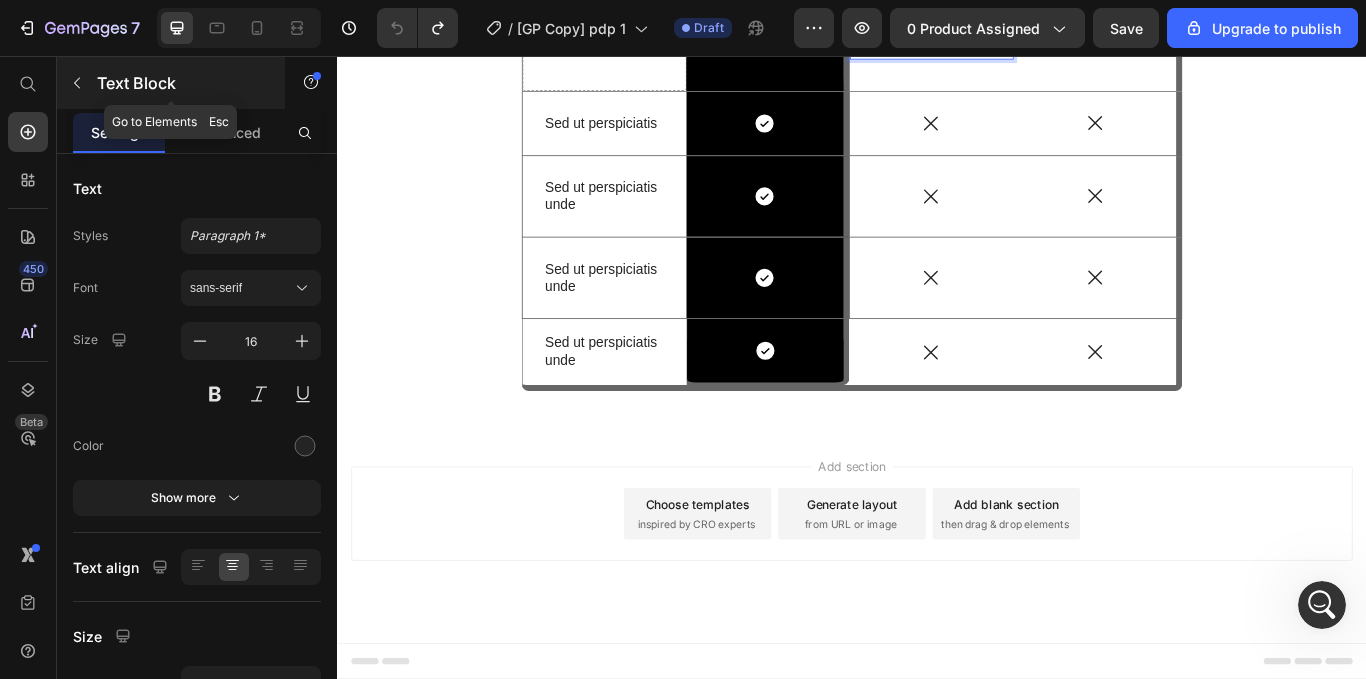 click at bounding box center [77, 83] 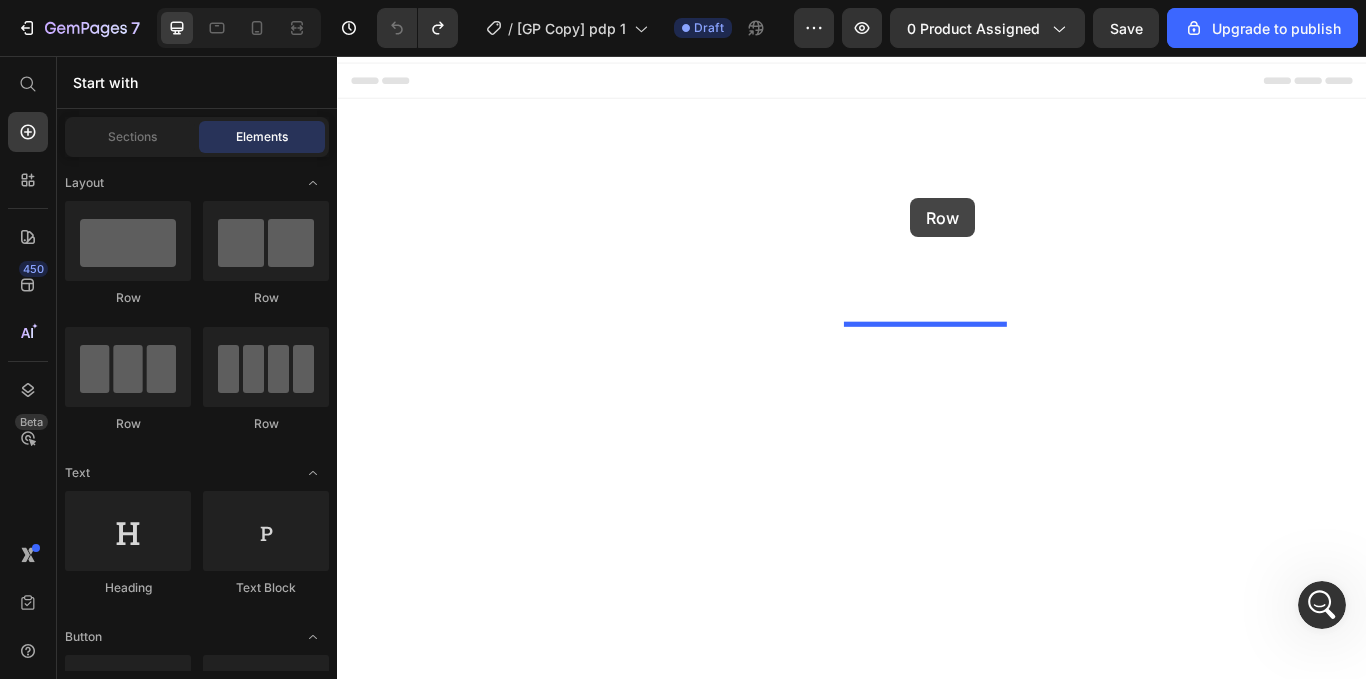drag, startPoint x: 477, startPoint y: 292, endPoint x: 1006, endPoint y: 222, distance: 533.61127 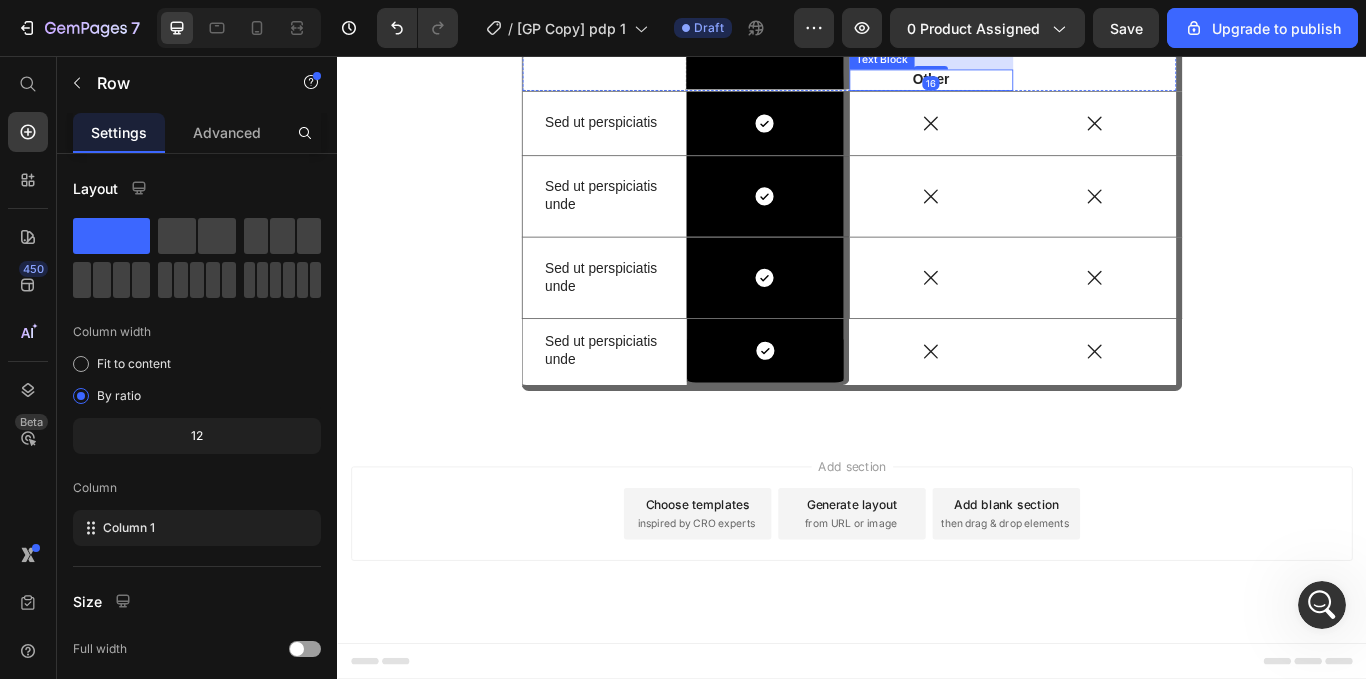 click on "Other" at bounding box center (1029, 84) 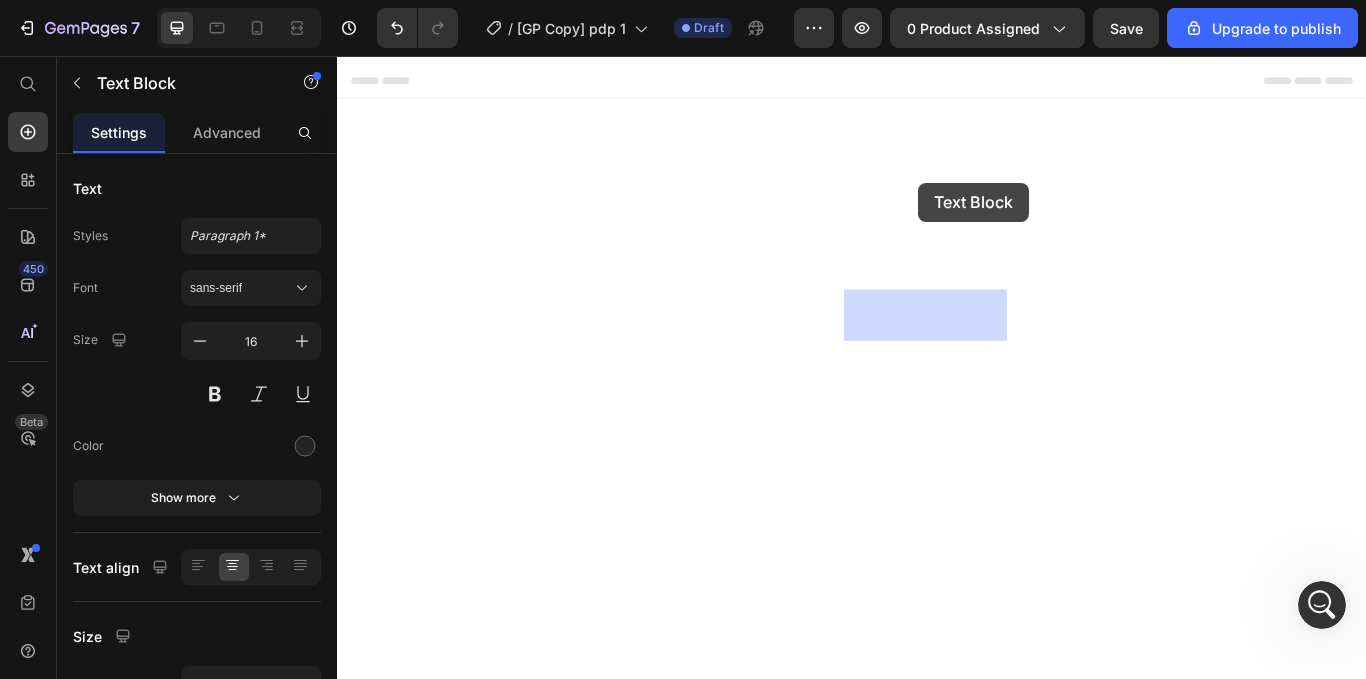 drag, startPoint x: 987, startPoint y: 242, endPoint x: 1023, endPoint y: 198, distance: 56.85068 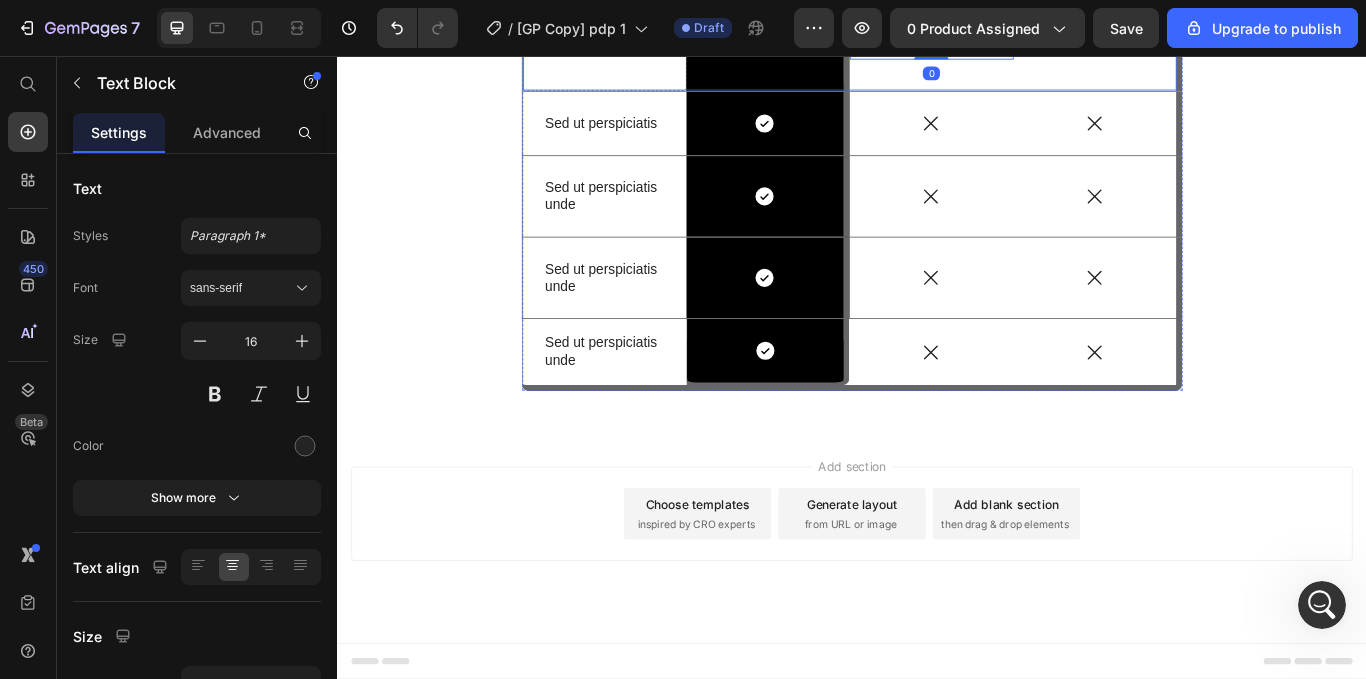 click on "Other Text Block   0 Row" at bounding box center (1029, 49) 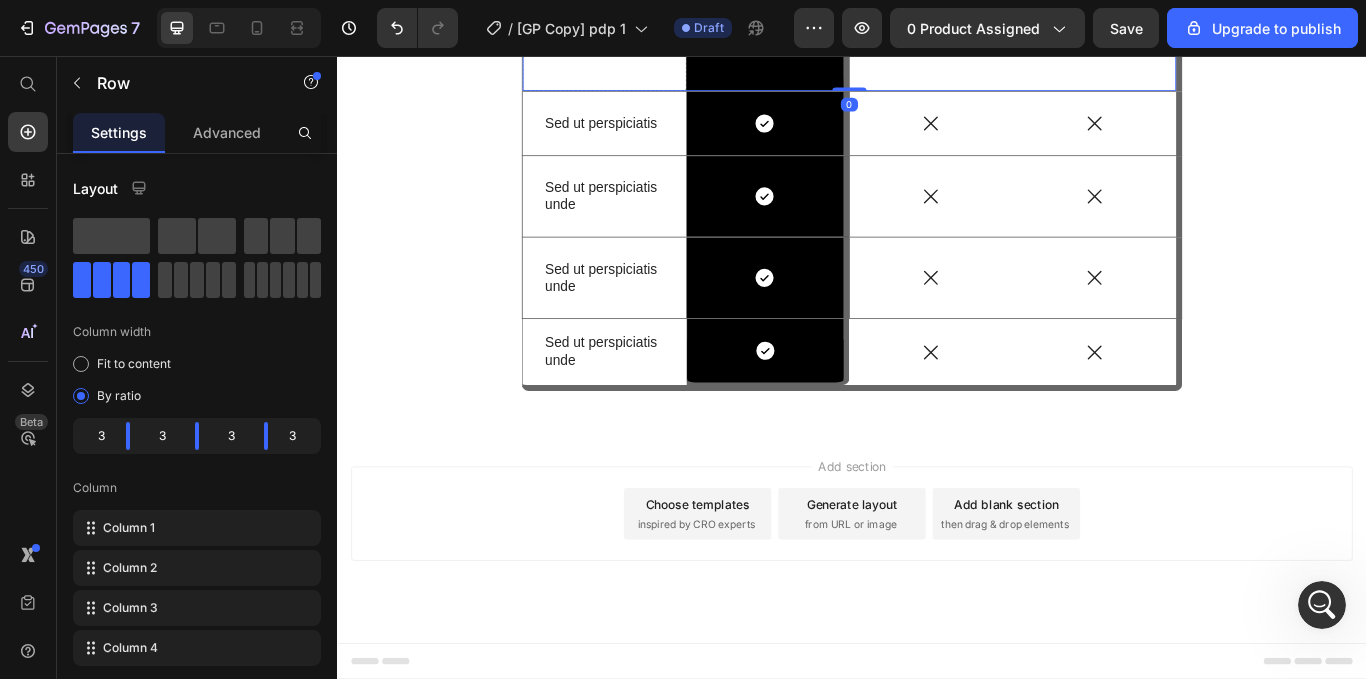 click on "Other" at bounding box center (1029, 48) 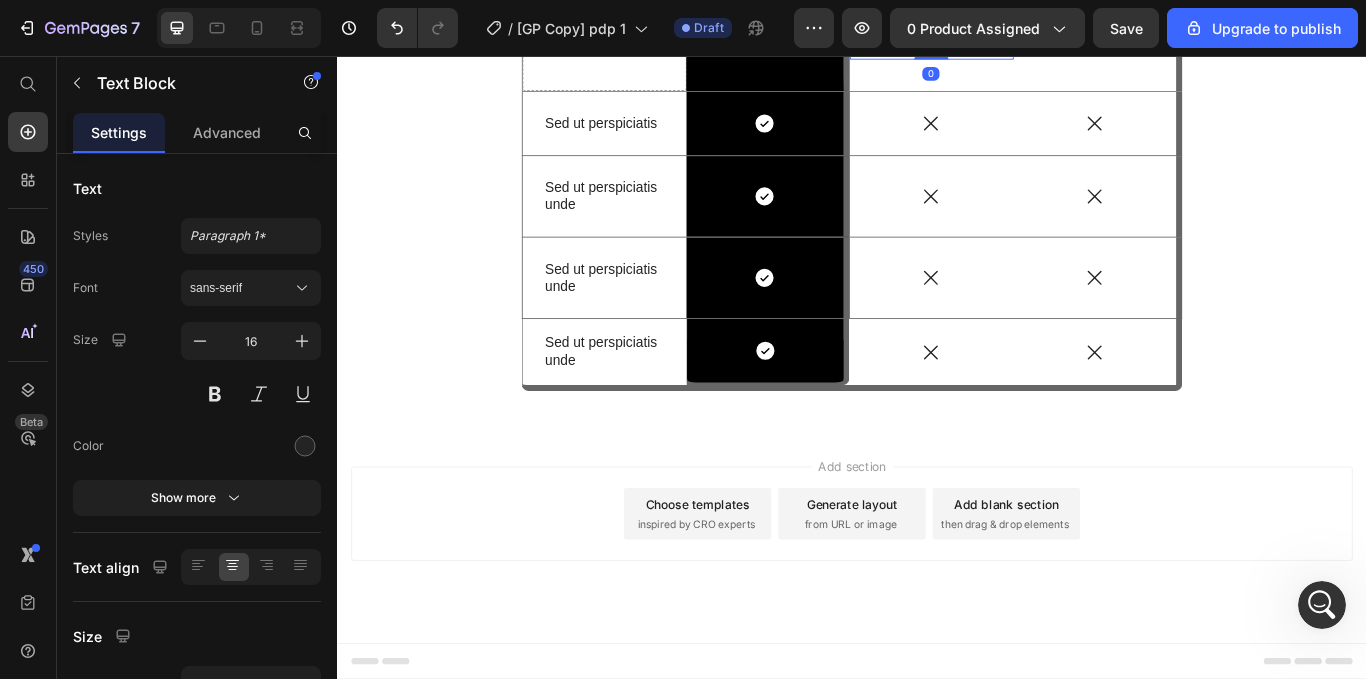 click on "Text Block" at bounding box center (993, 17) 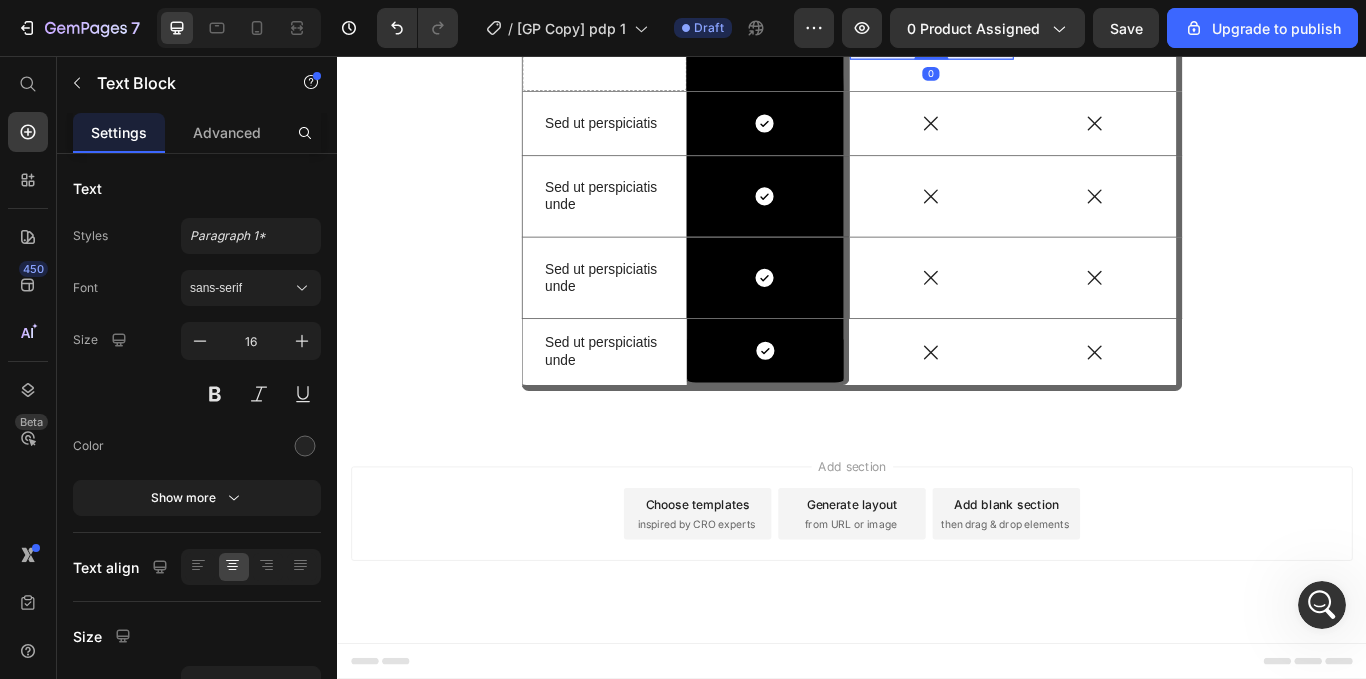 click on "Row 1 col" at bounding box center [973, -18] 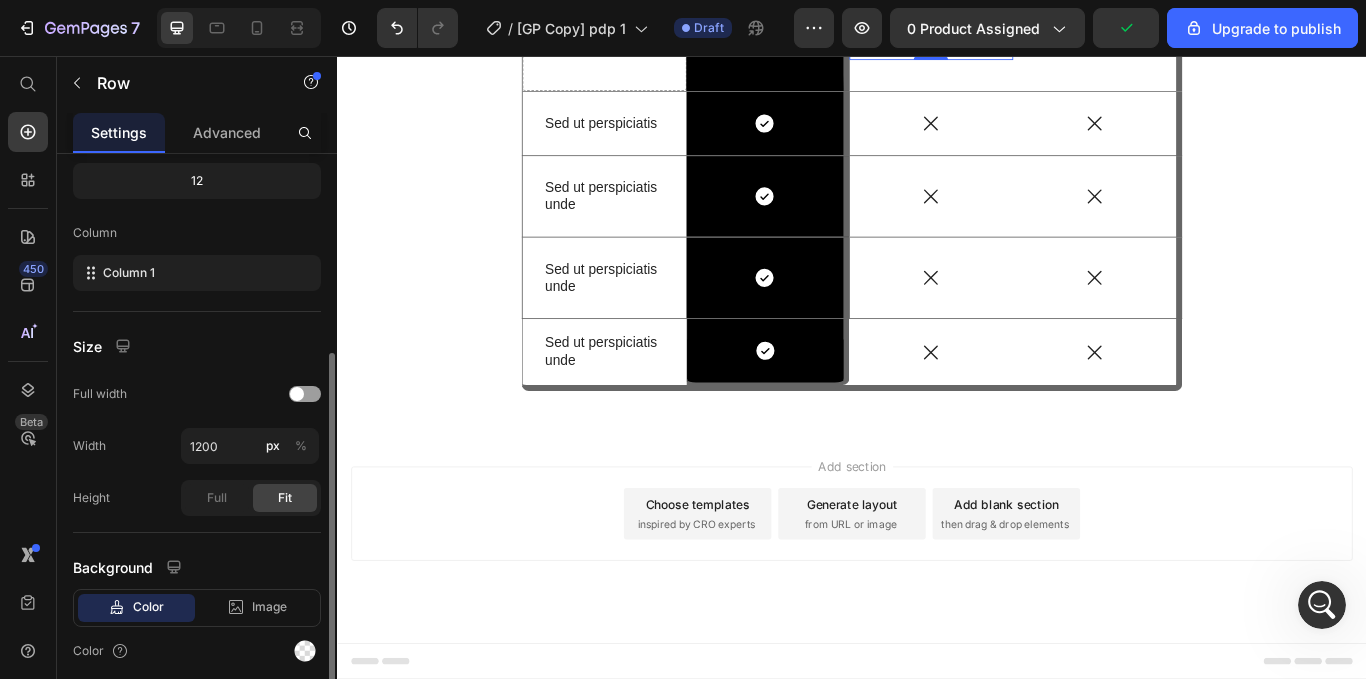 scroll, scrollTop: 330, scrollLeft: 0, axis: vertical 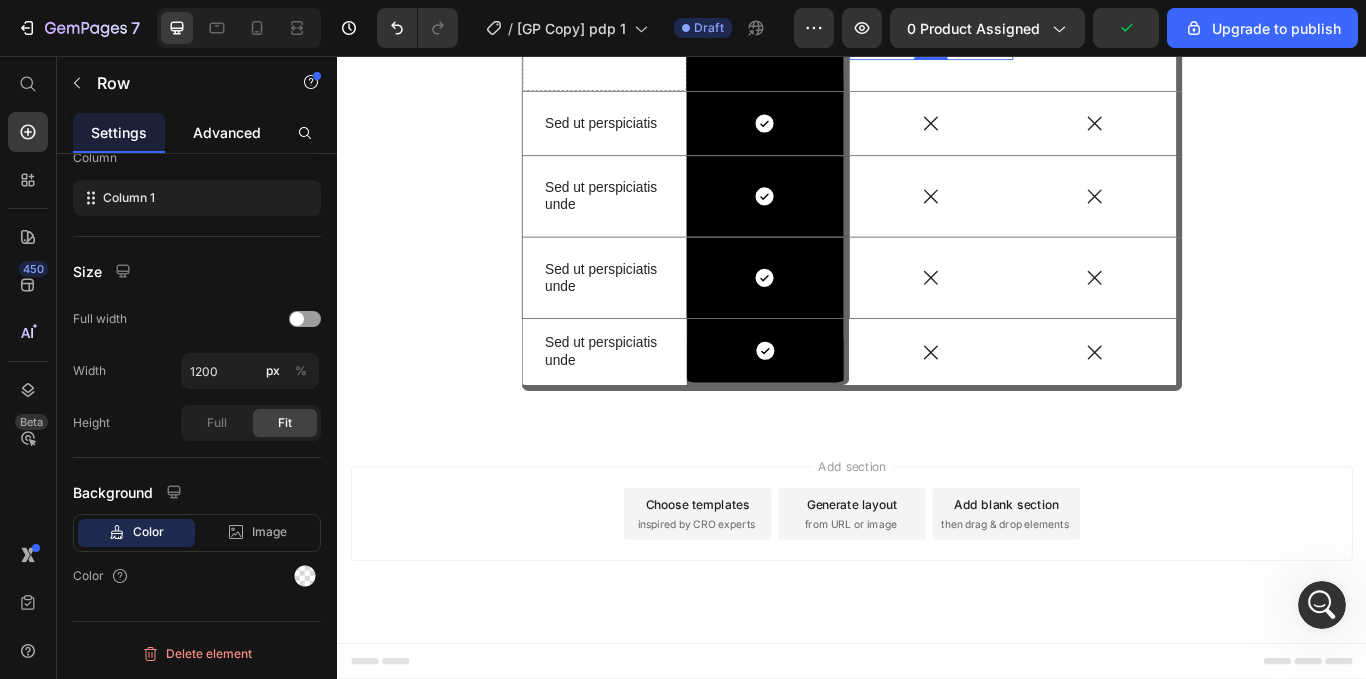 click on "Advanced" 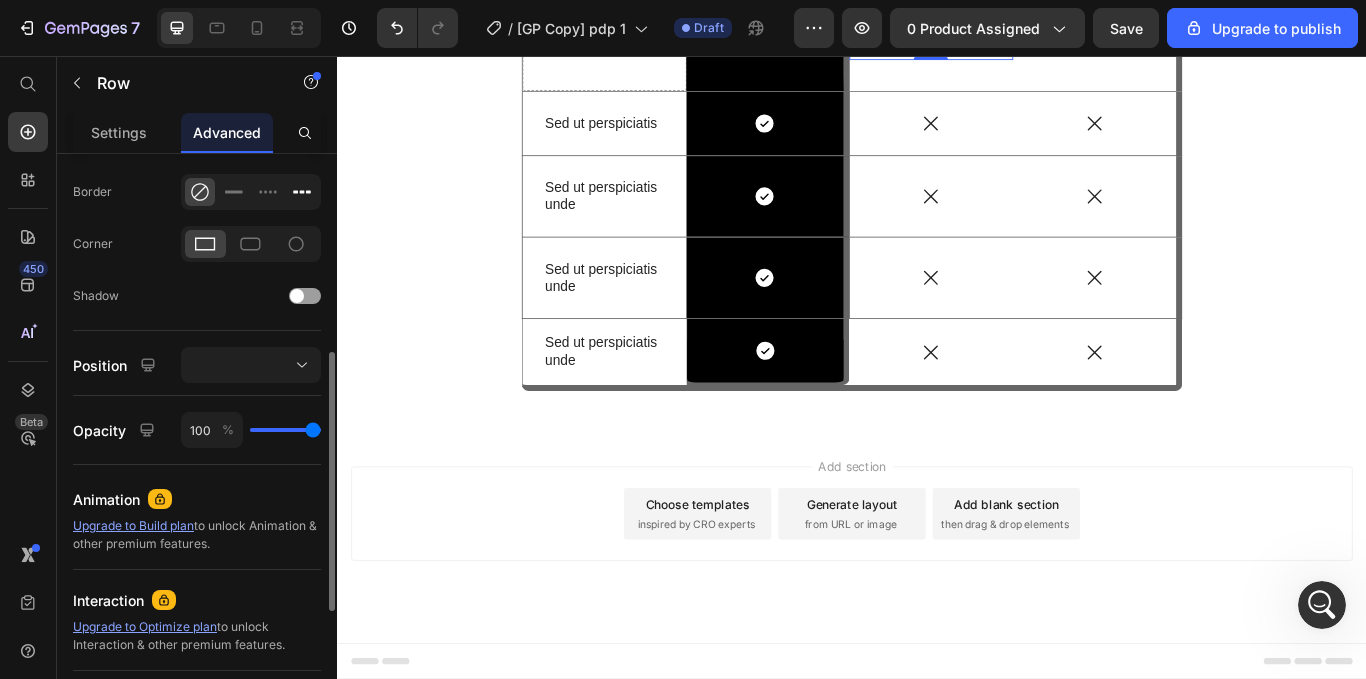 scroll, scrollTop: 505, scrollLeft: 0, axis: vertical 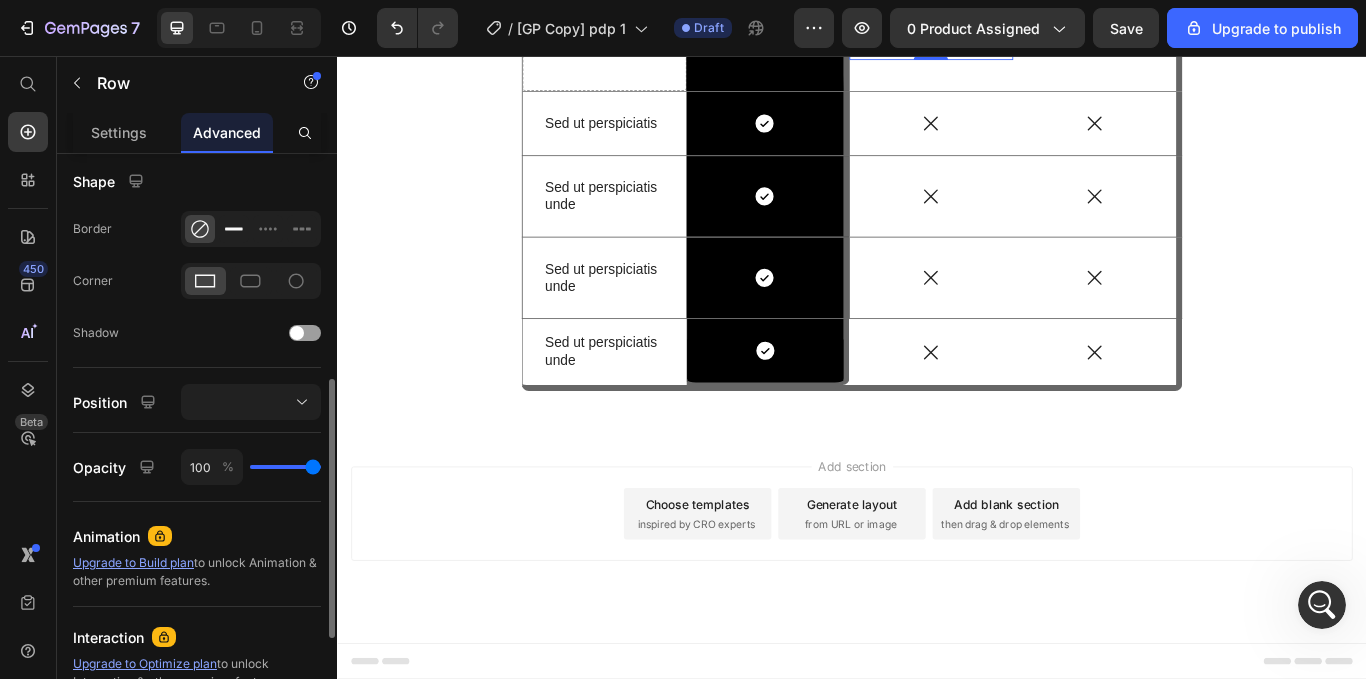 click 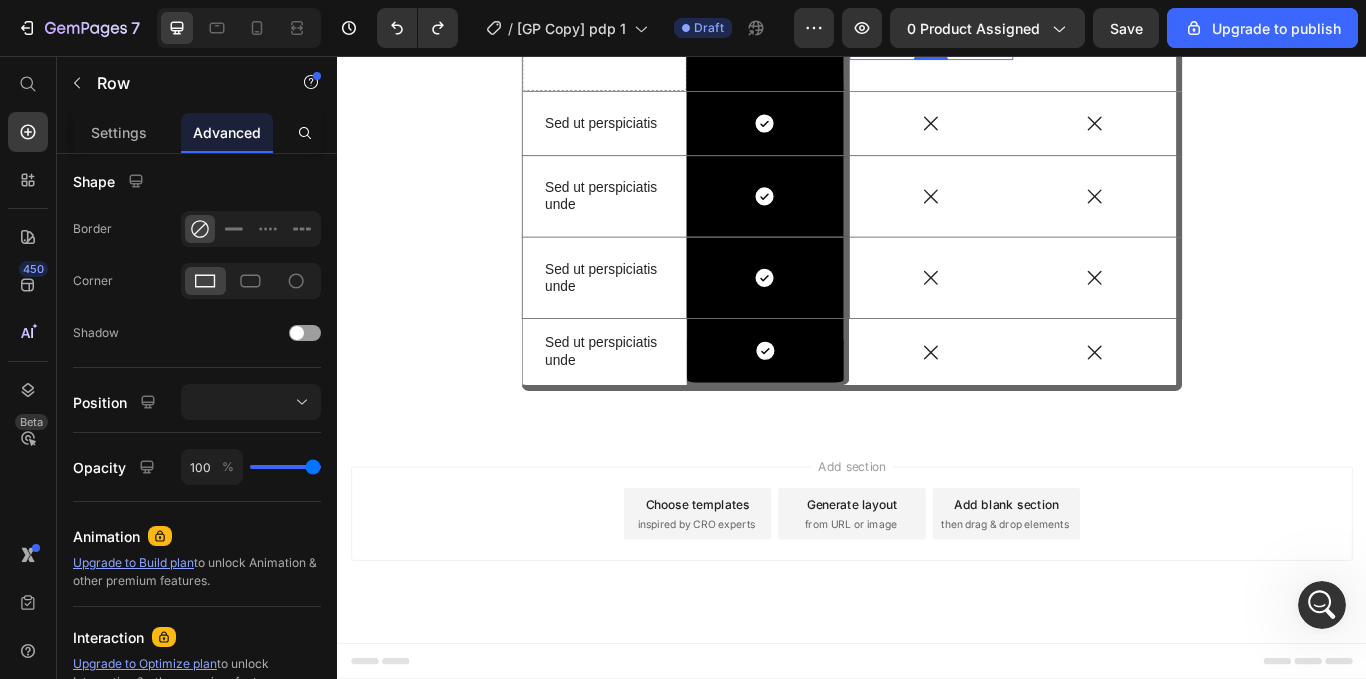 click on "0" at bounding box center (1029, 77) 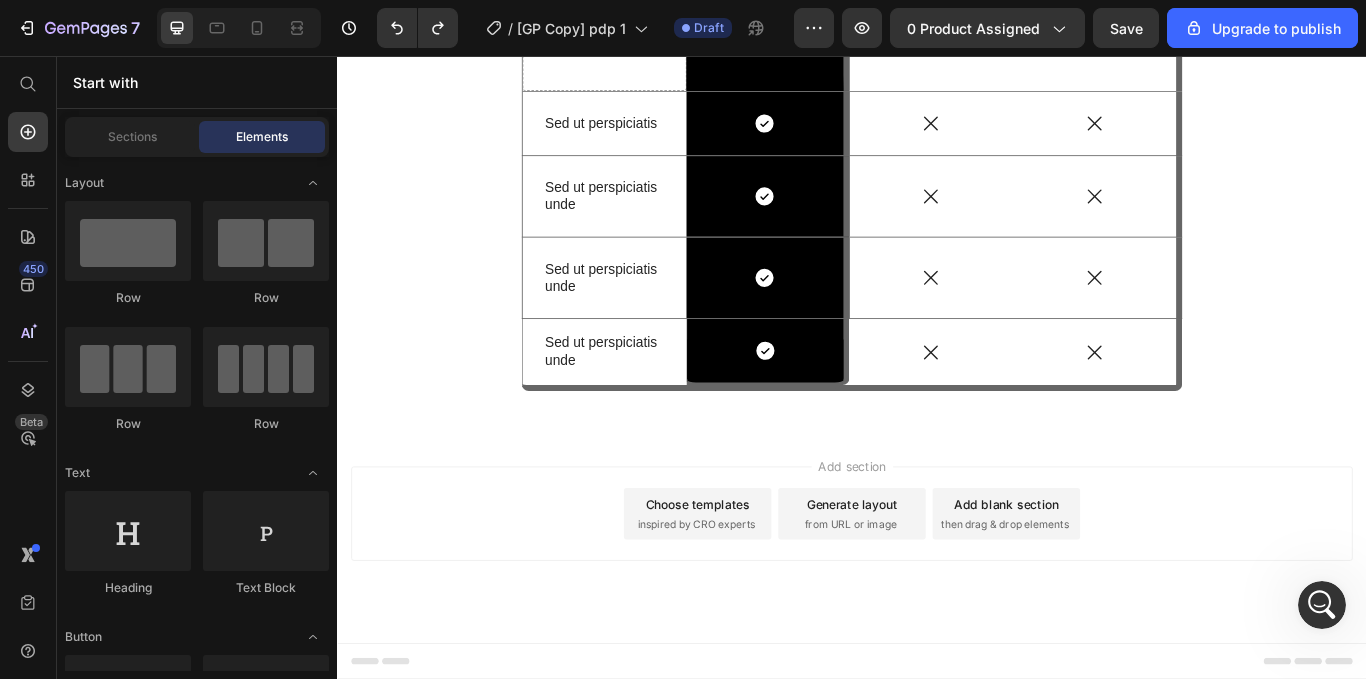 click on "Add blank section" at bounding box center (1117, 579) 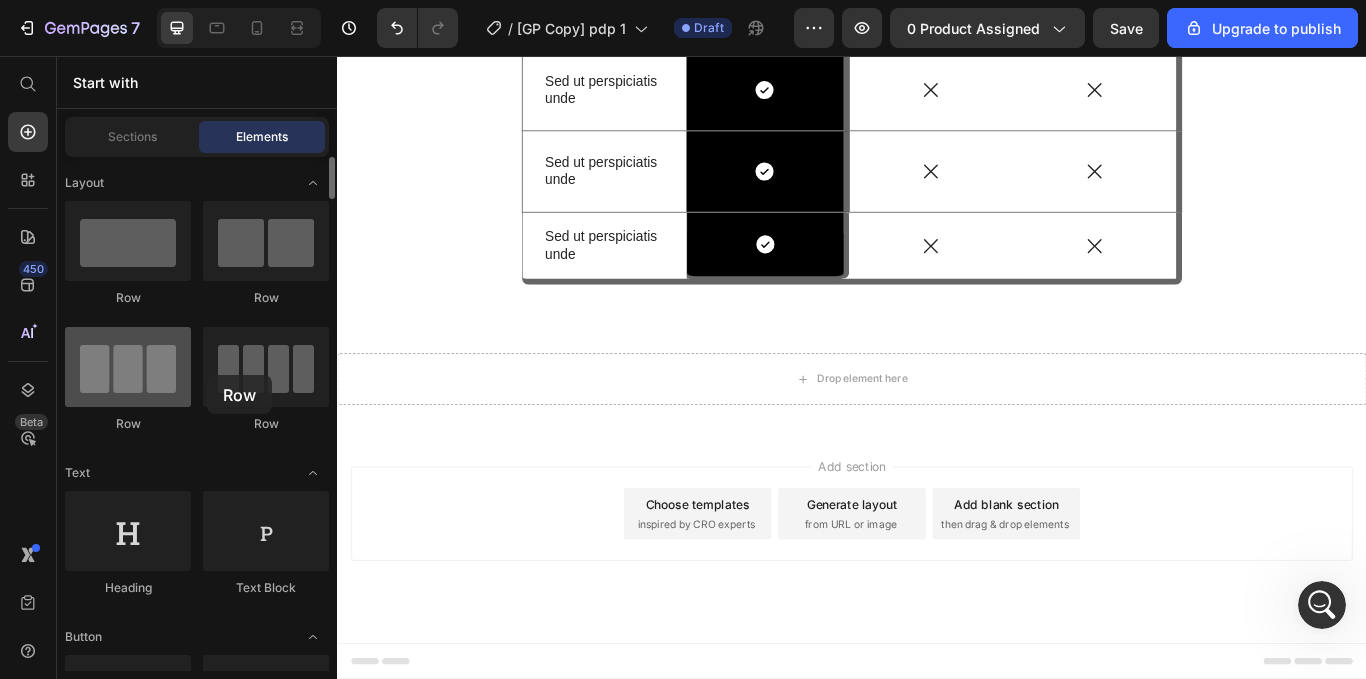 drag, startPoint x: 153, startPoint y: 366, endPoint x: 189, endPoint y: 367, distance: 36.013885 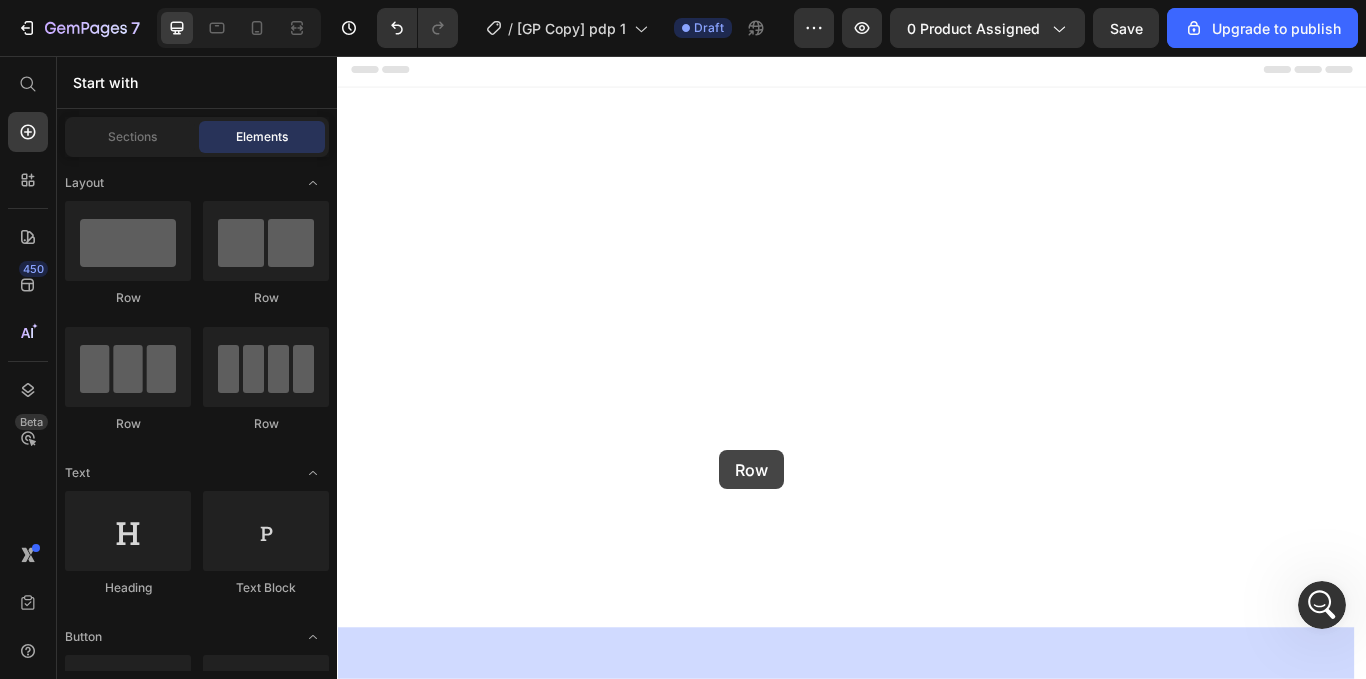 drag, startPoint x: 592, startPoint y: 452, endPoint x: 782, endPoint y: 516, distance: 200.4894 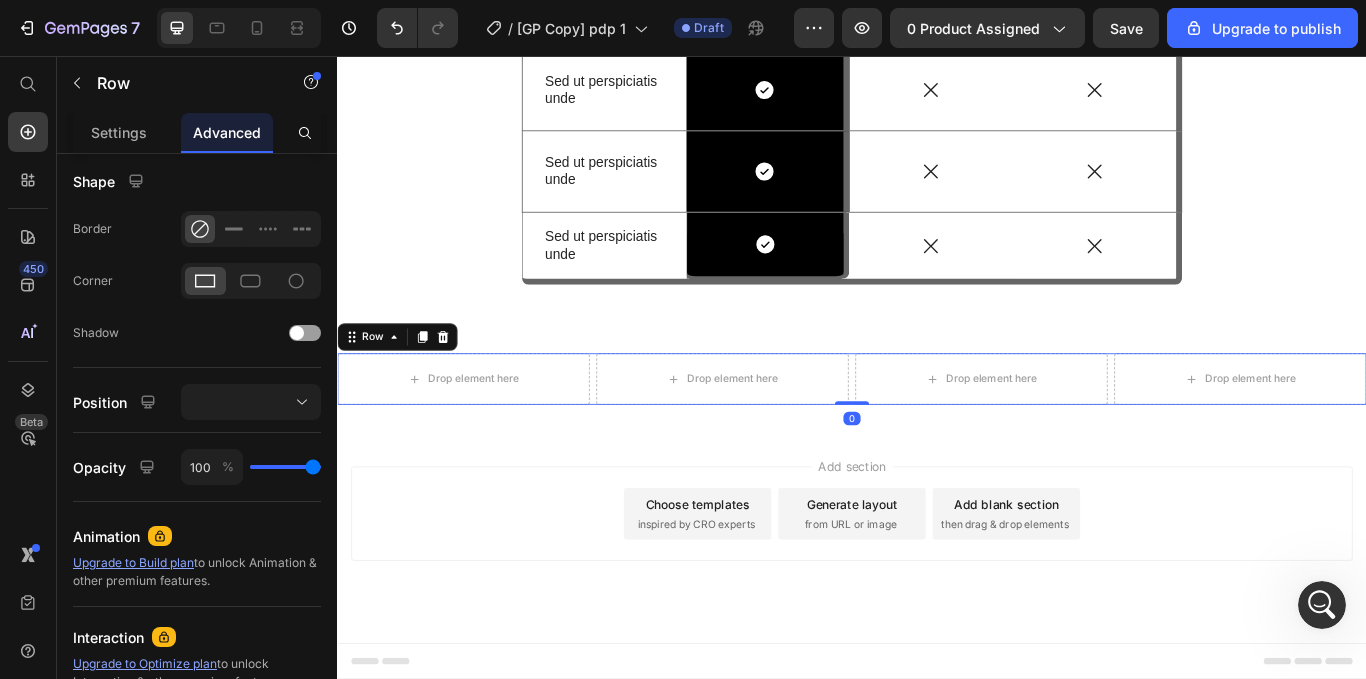 scroll, scrollTop: 6655, scrollLeft: 0, axis: vertical 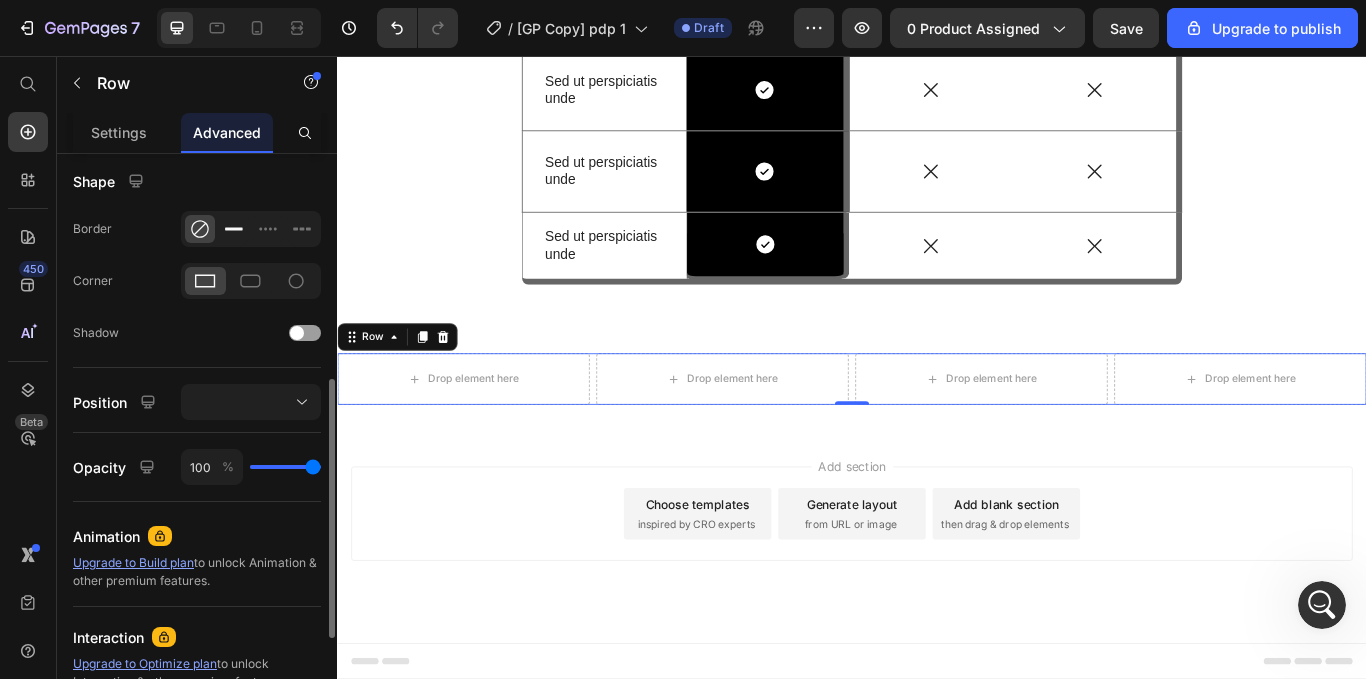 click 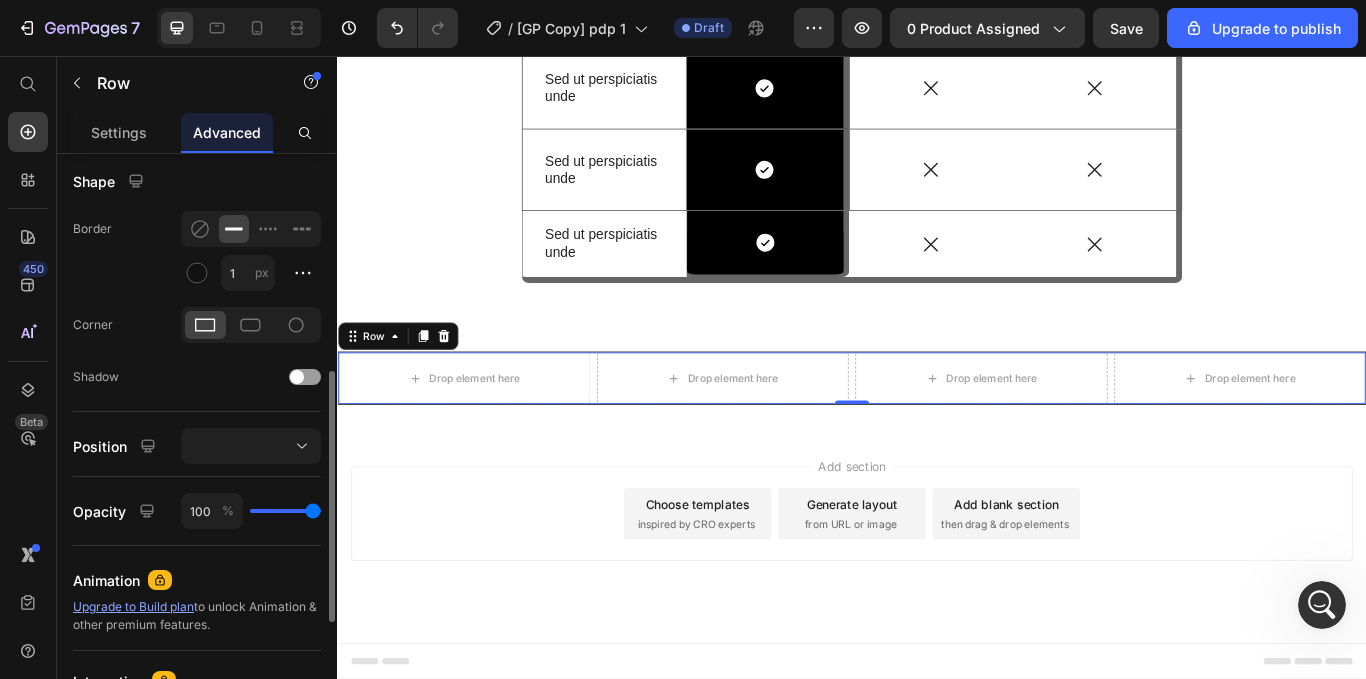 click 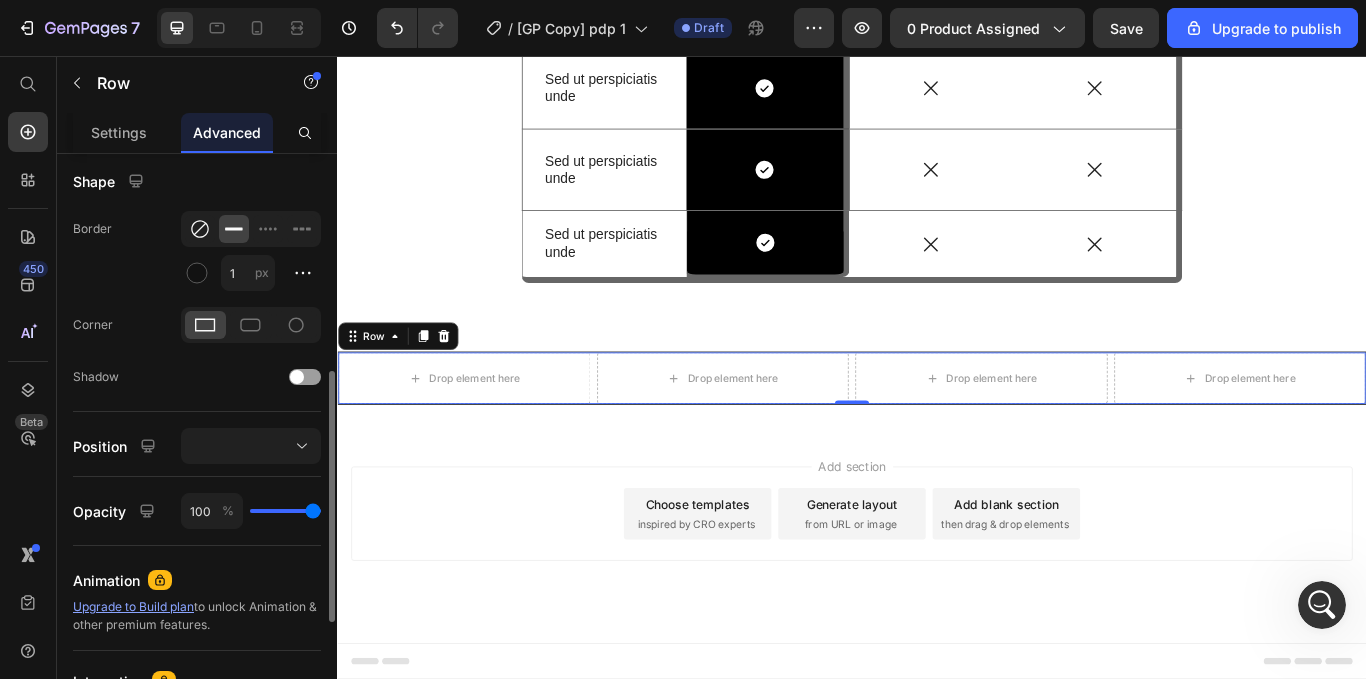 click 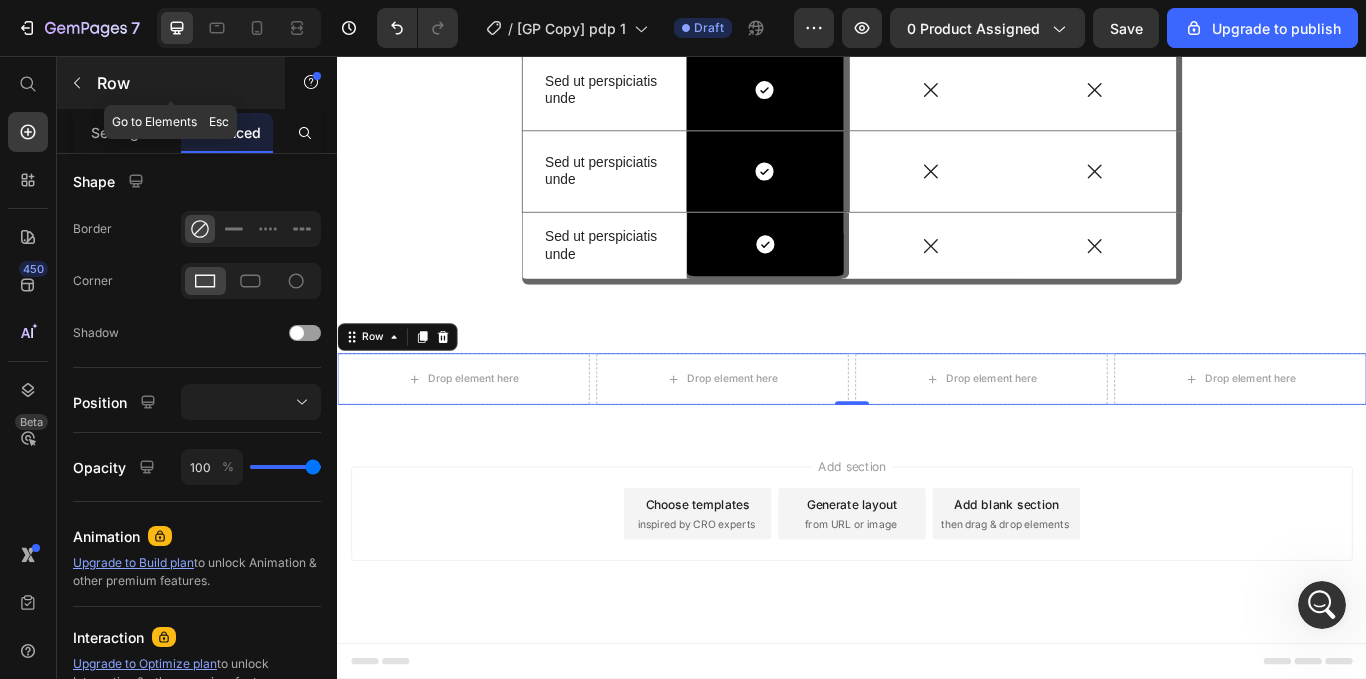 click at bounding box center (77, 83) 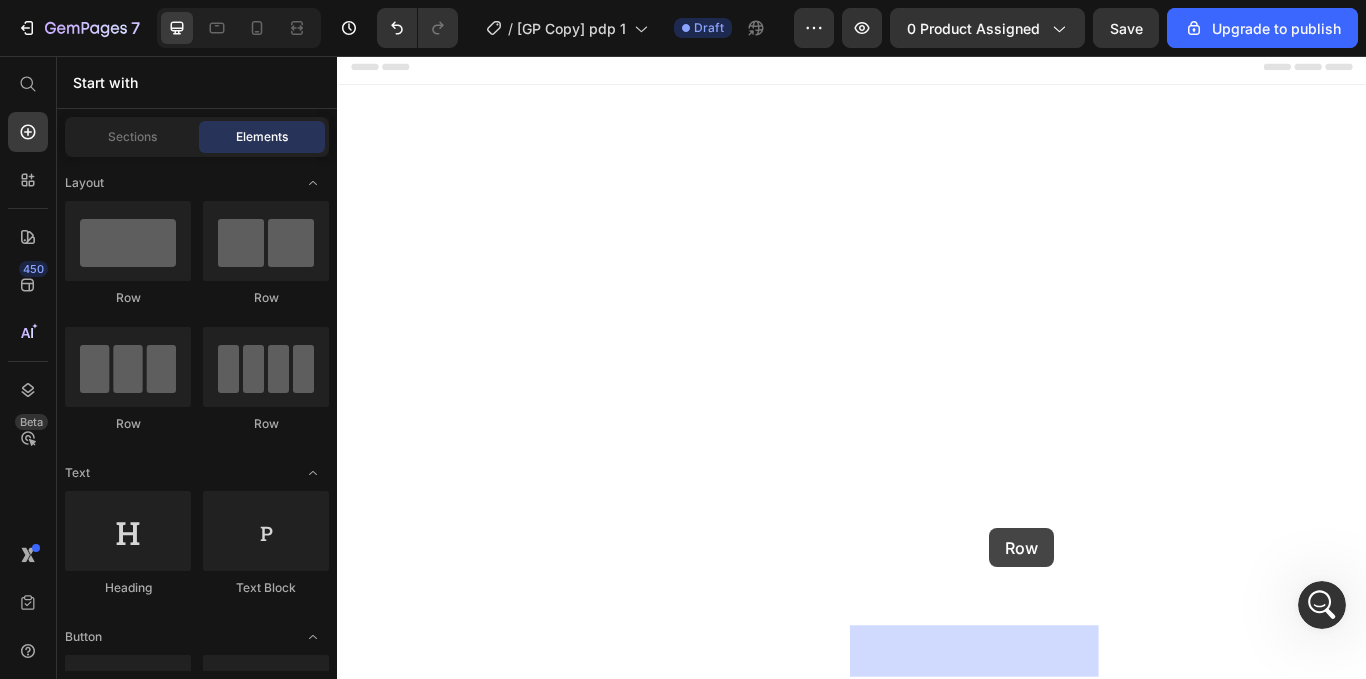 drag, startPoint x: 475, startPoint y: 279, endPoint x: 1093, endPoint y: 607, distance: 699.6485 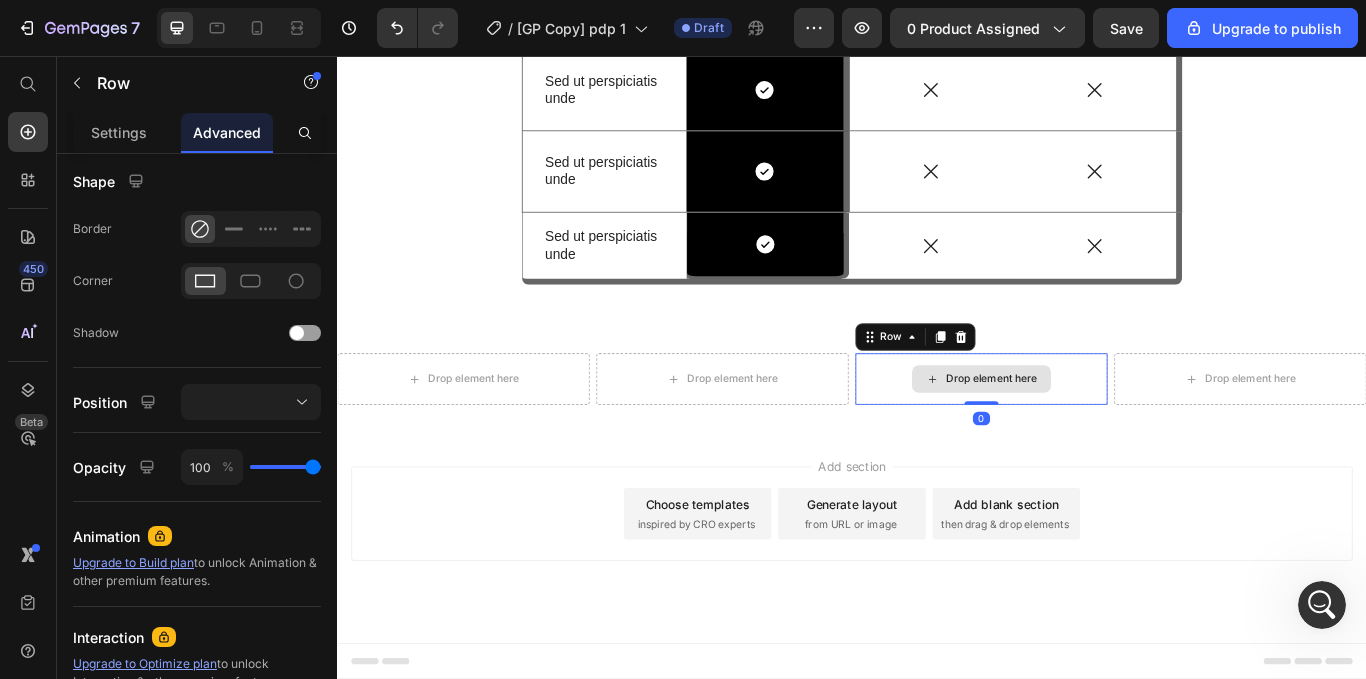 scroll, scrollTop: 6685, scrollLeft: 0, axis: vertical 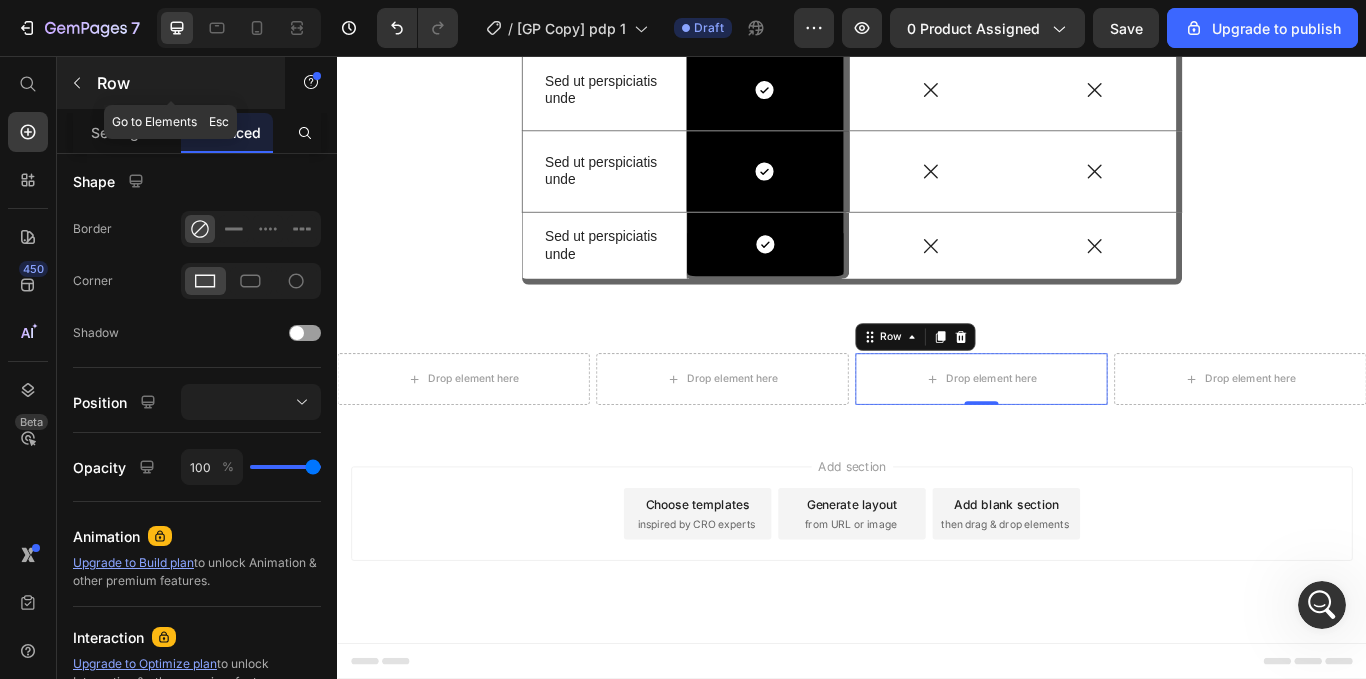click at bounding box center [77, 83] 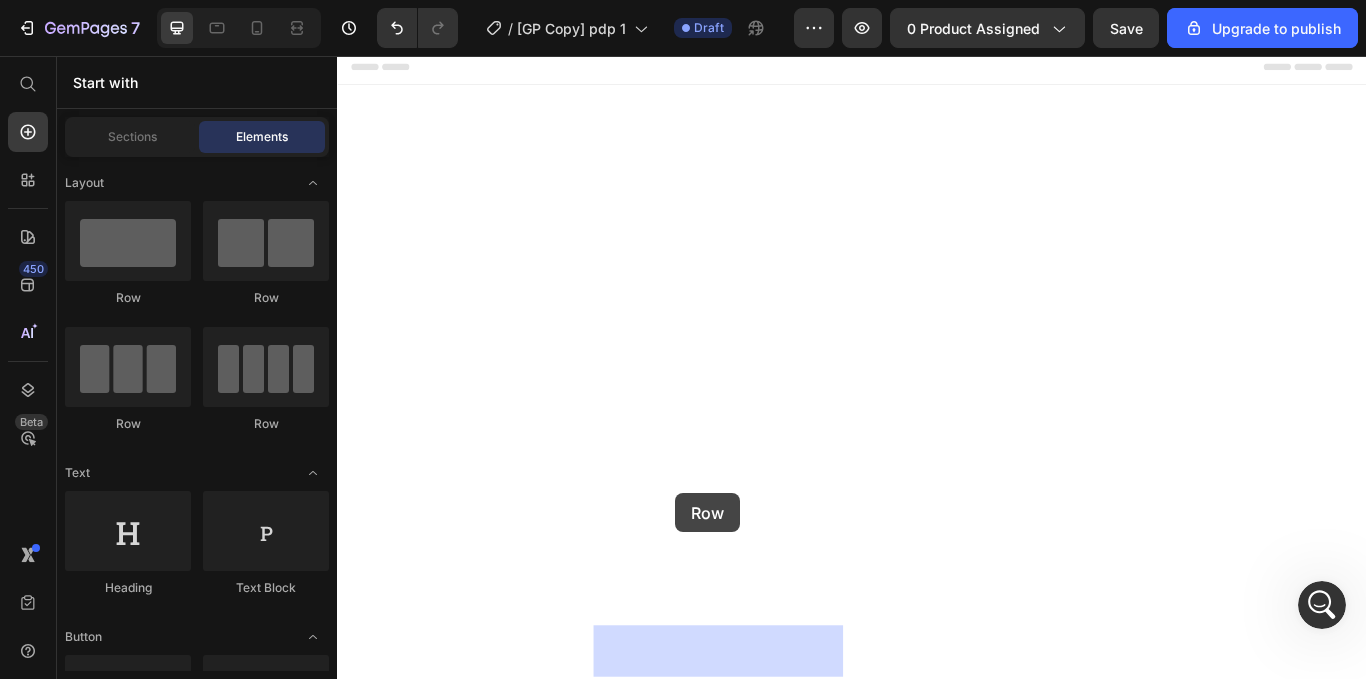 drag, startPoint x: 490, startPoint y: 287, endPoint x: 724, endPoint y: 571, distance: 367.9837 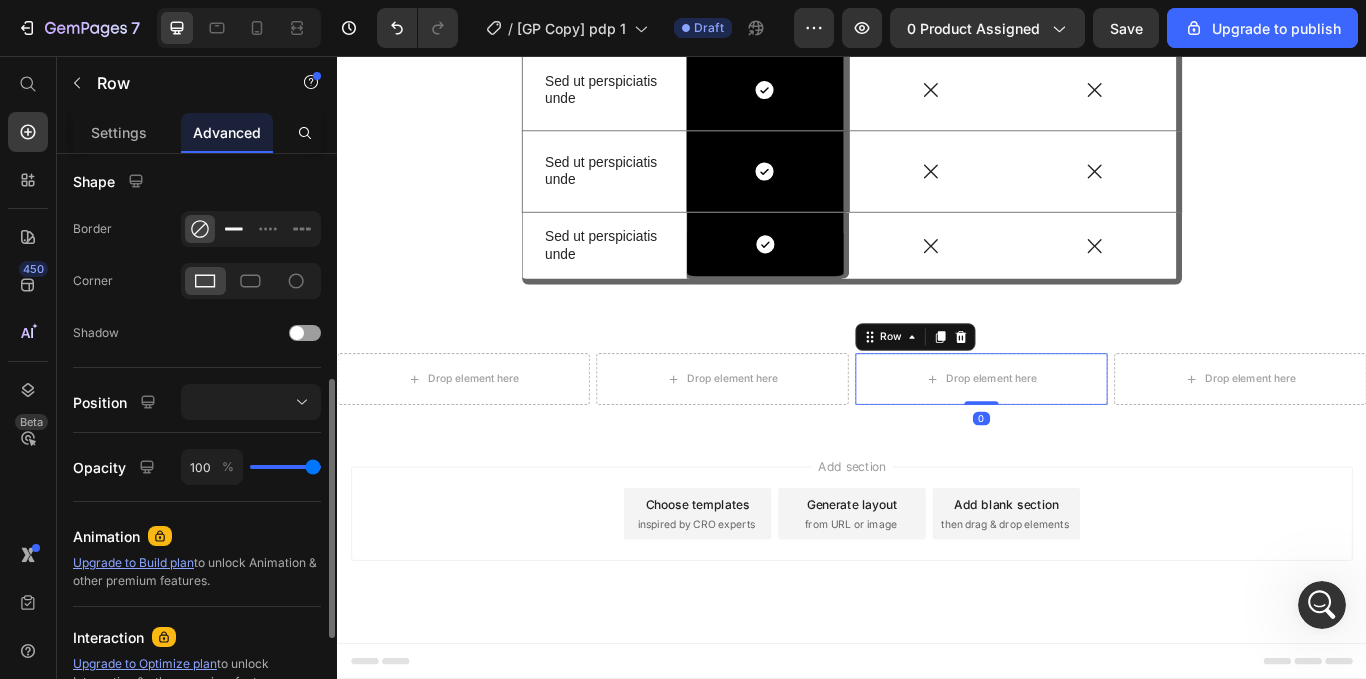 click 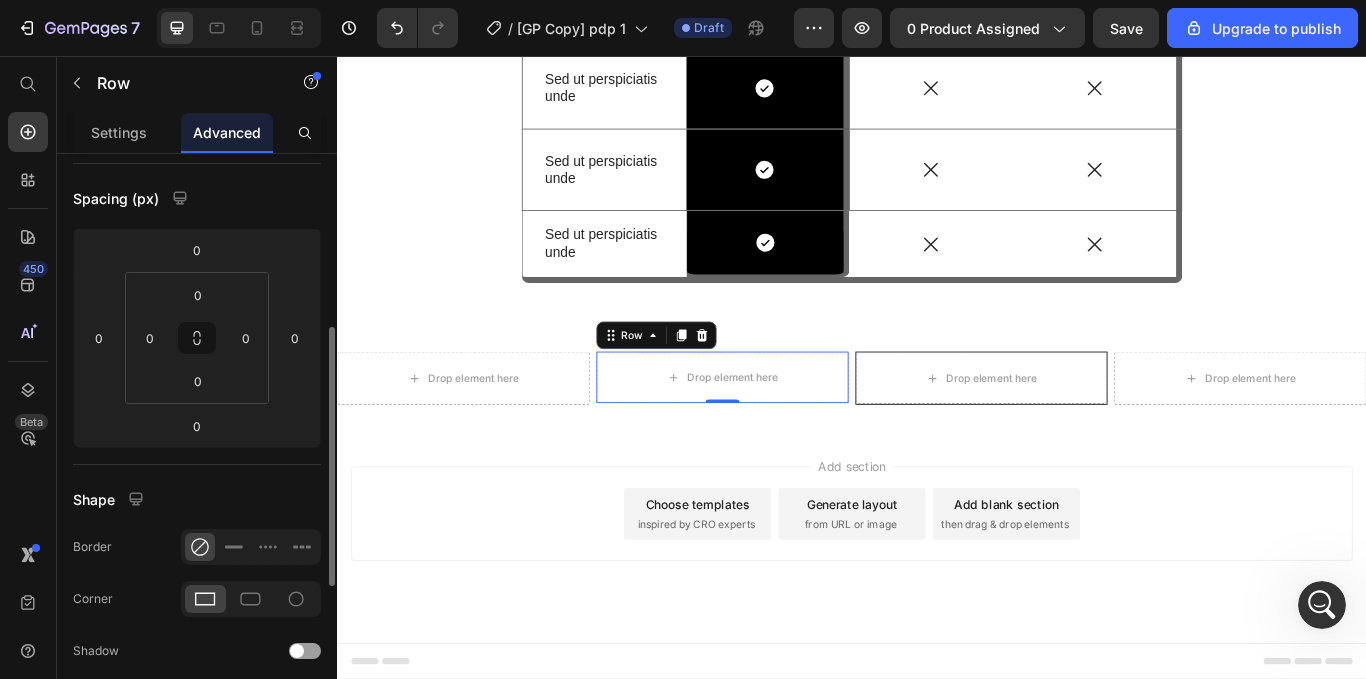 scroll, scrollTop: 141, scrollLeft: 0, axis: vertical 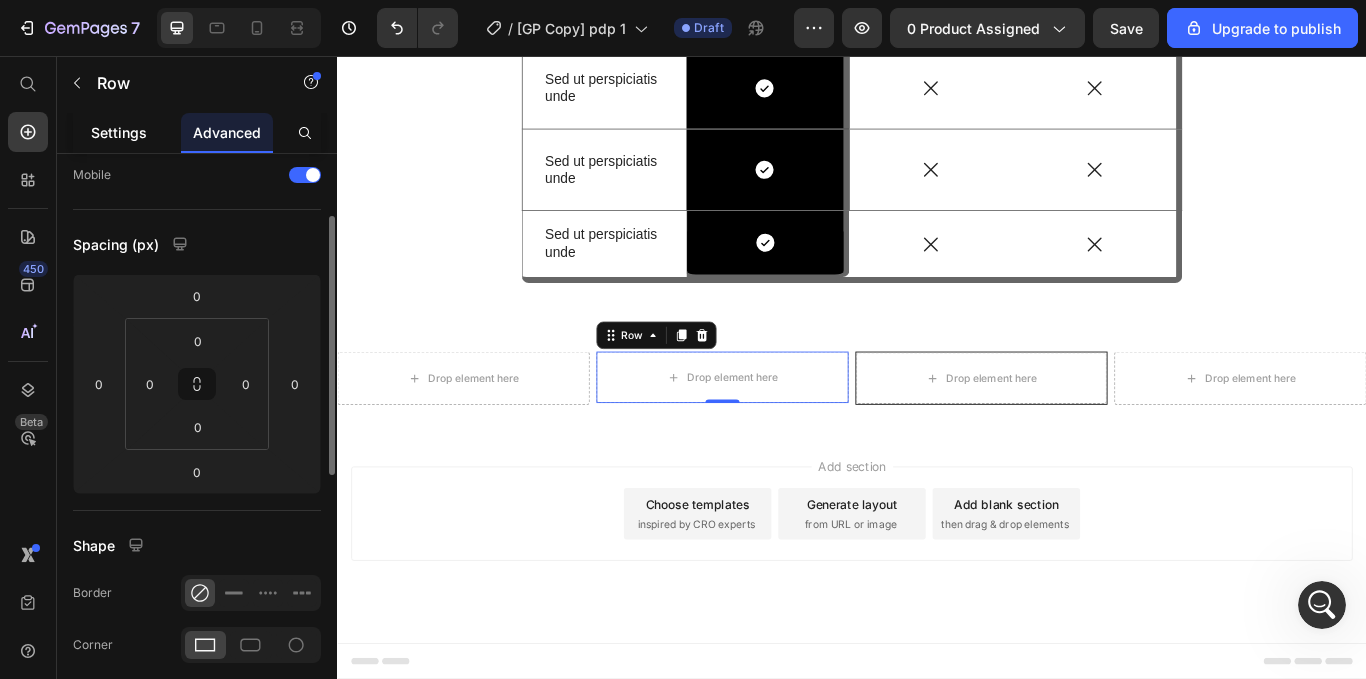 click on "Settings" at bounding box center [119, 132] 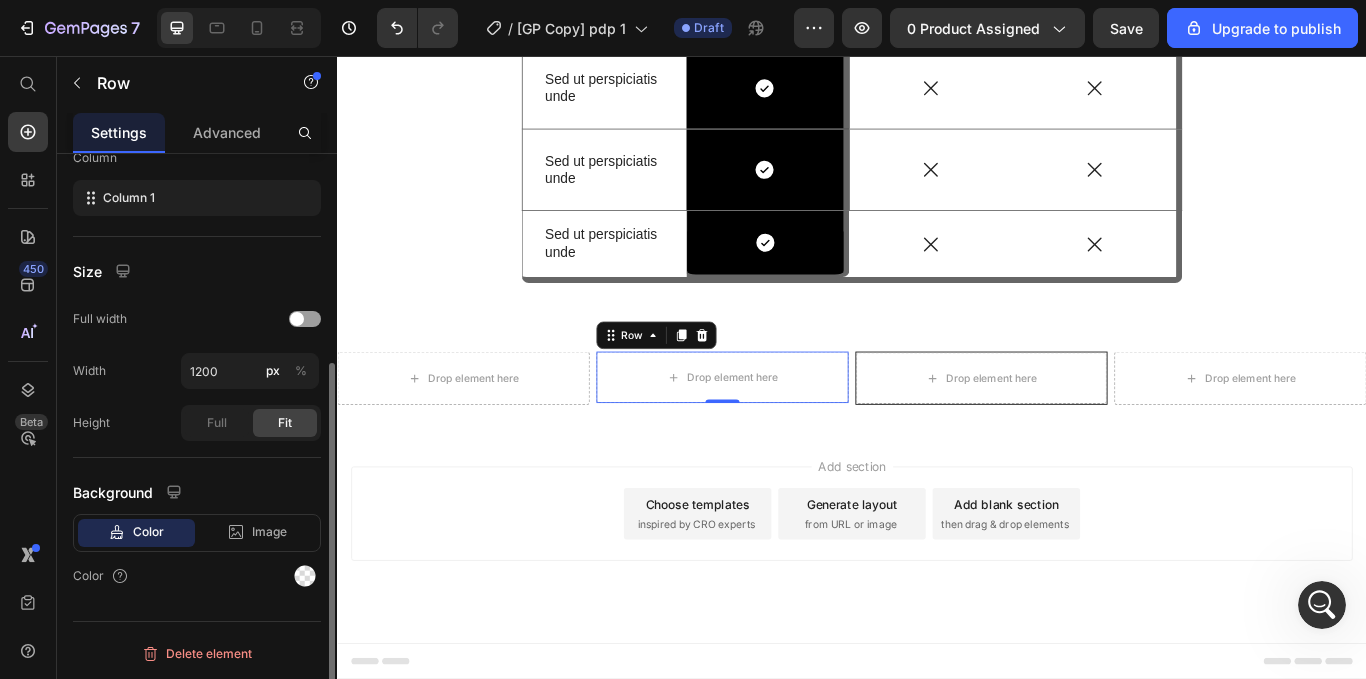 scroll, scrollTop: 330, scrollLeft: 0, axis: vertical 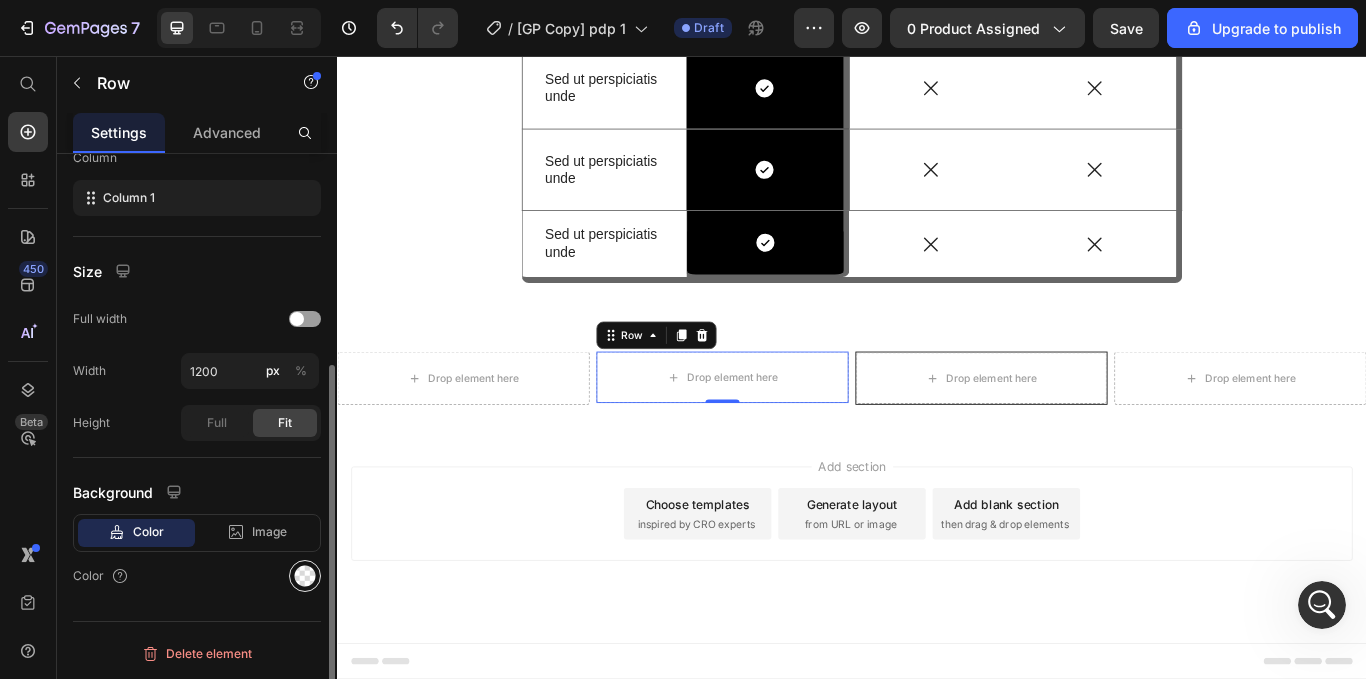 click at bounding box center [305, 576] 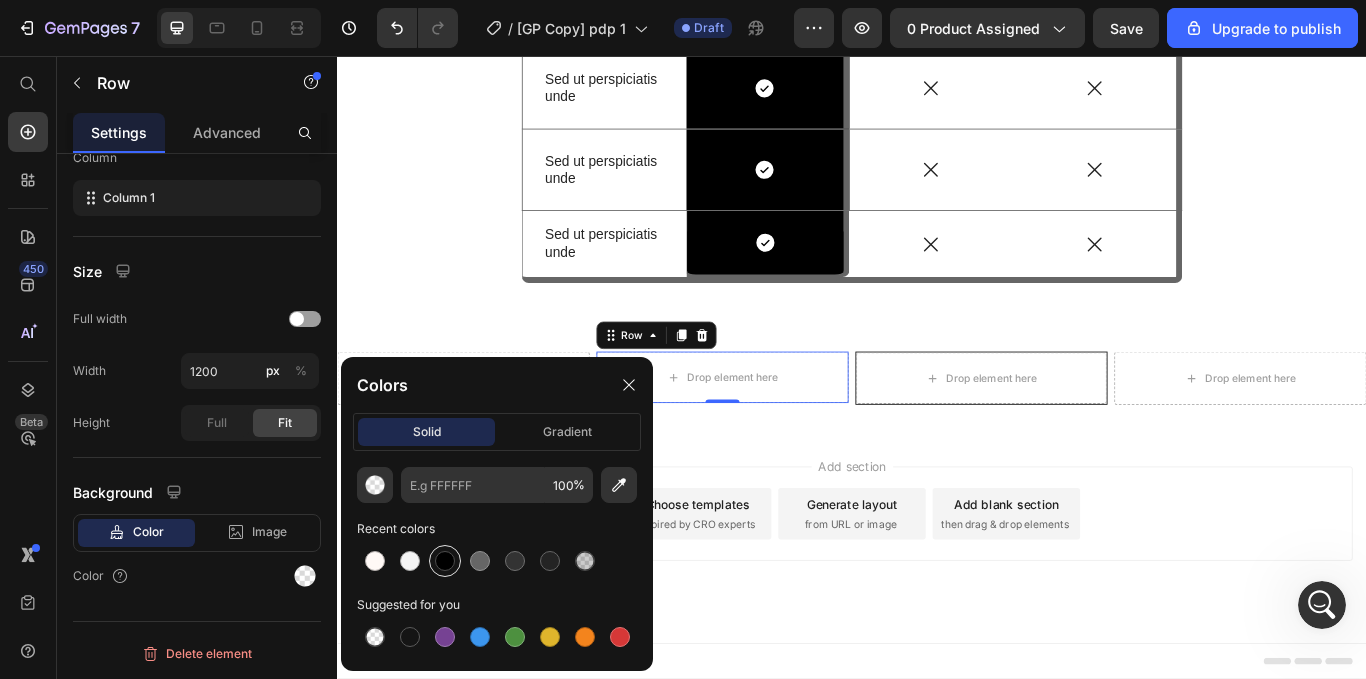 click at bounding box center (445, 561) 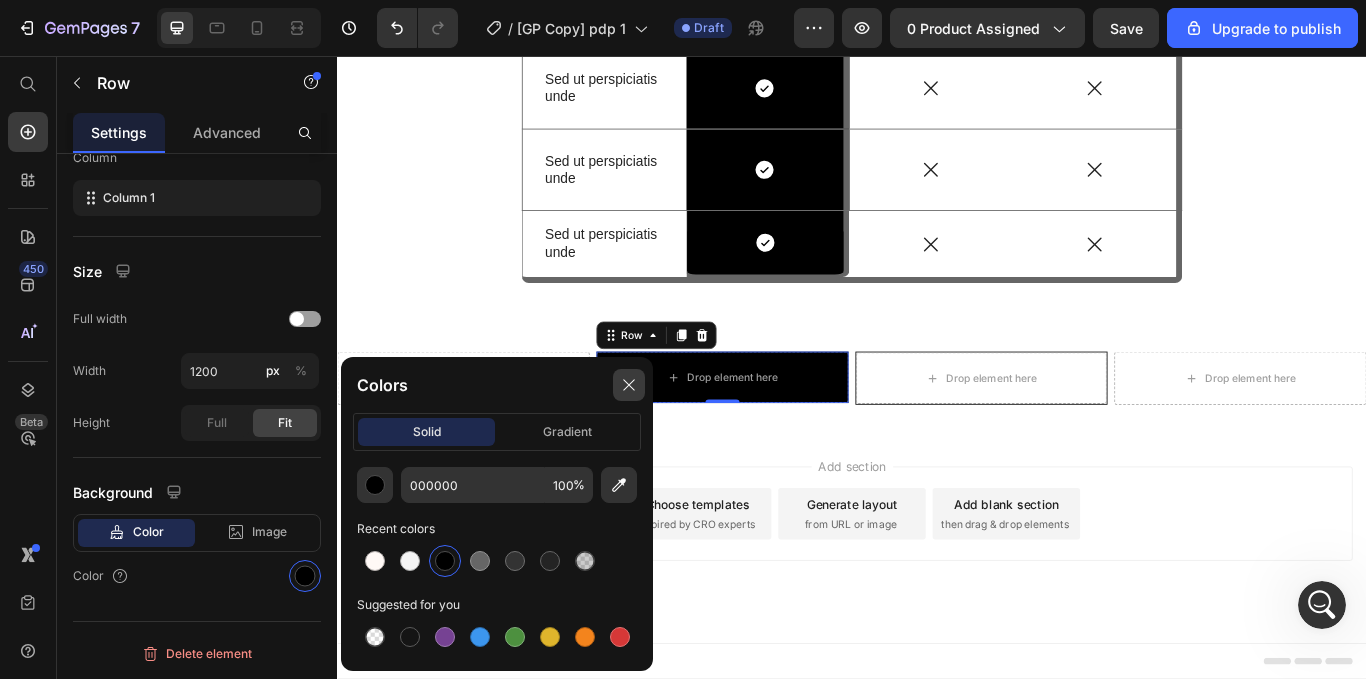 click at bounding box center (629, 385) 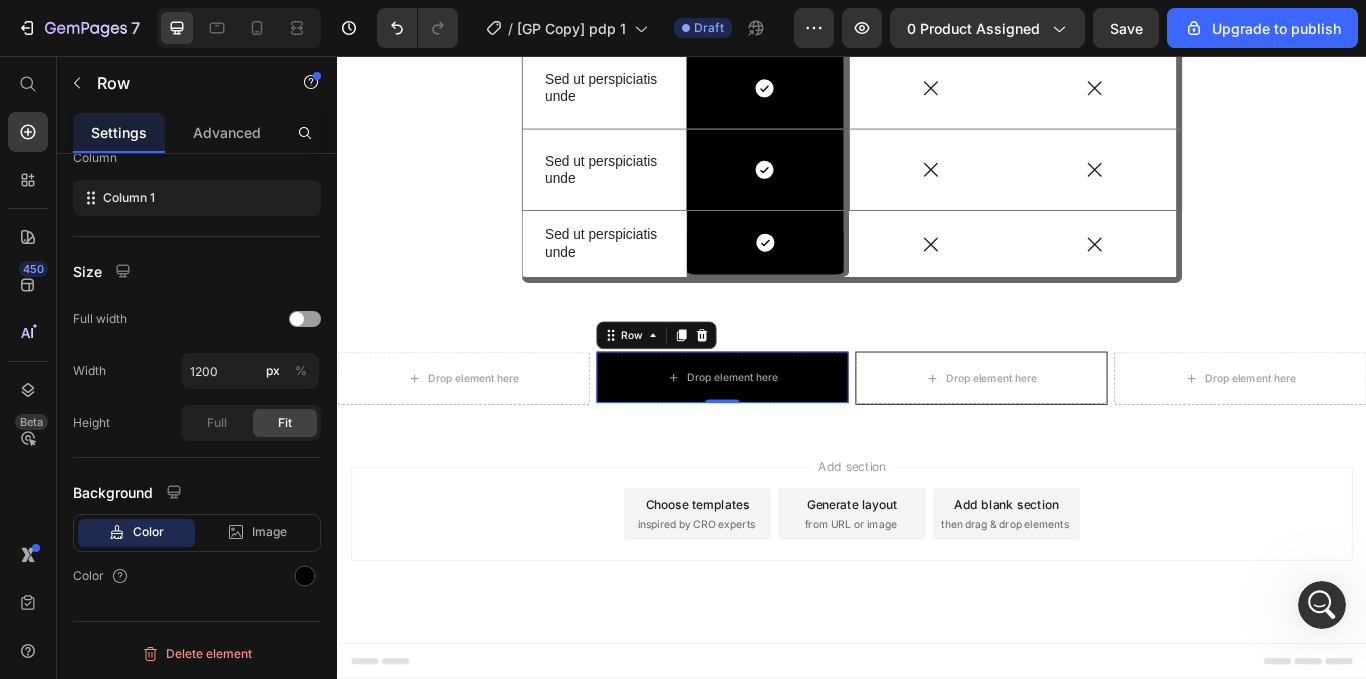 scroll, scrollTop: 6535, scrollLeft: 0, axis: vertical 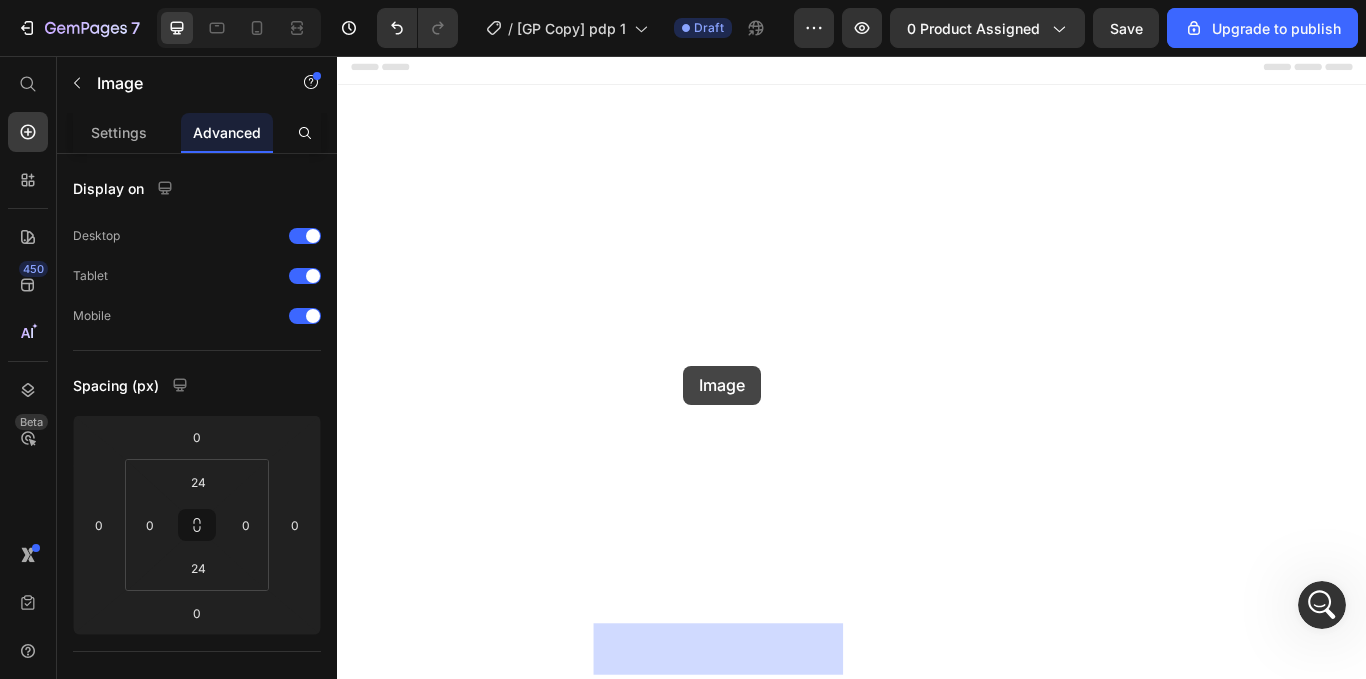 drag, startPoint x: 829, startPoint y: 188, endPoint x: 739, endPoint y: 429, distance: 257.25668 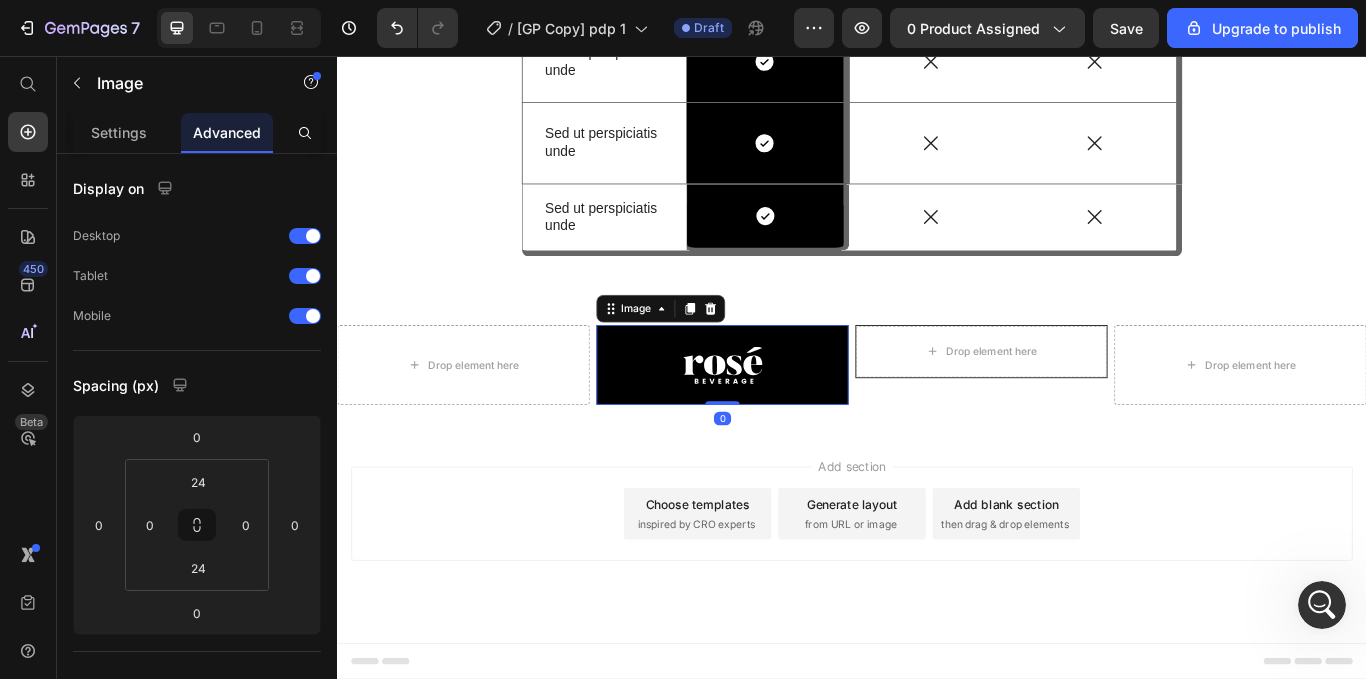 scroll, scrollTop: 6572, scrollLeft: 0, axis: vertical 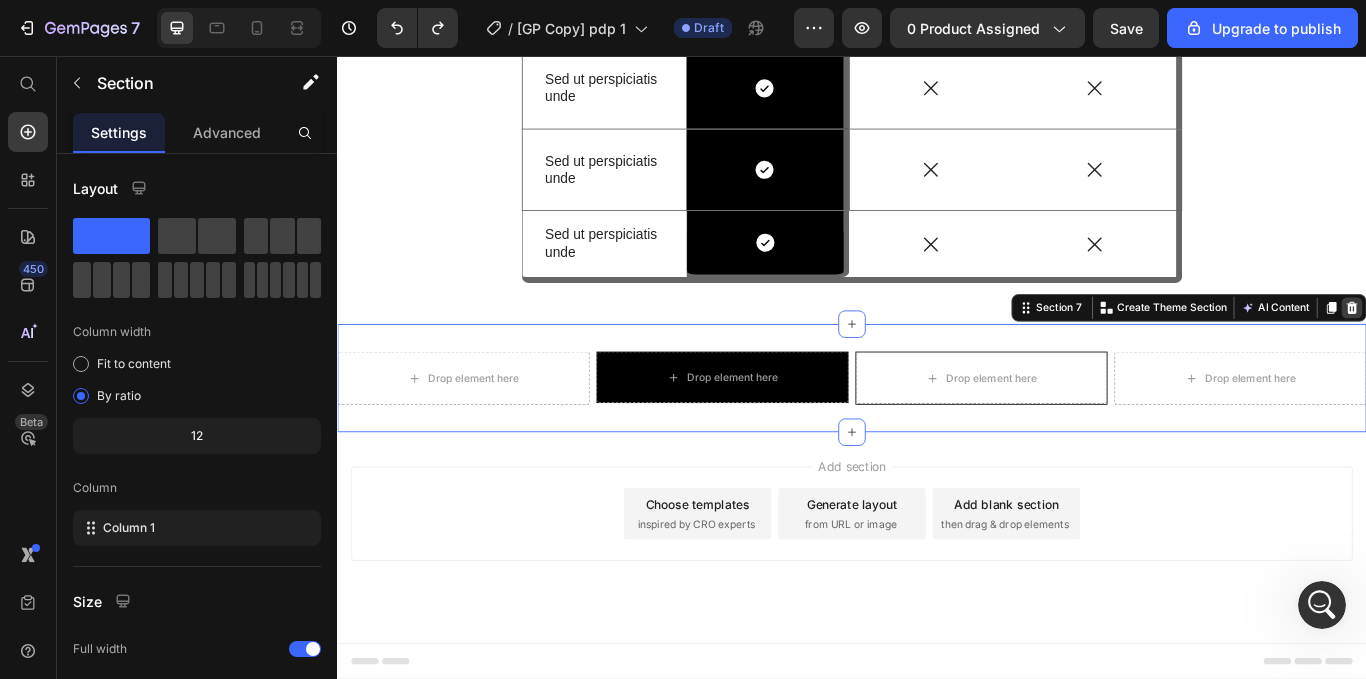 click 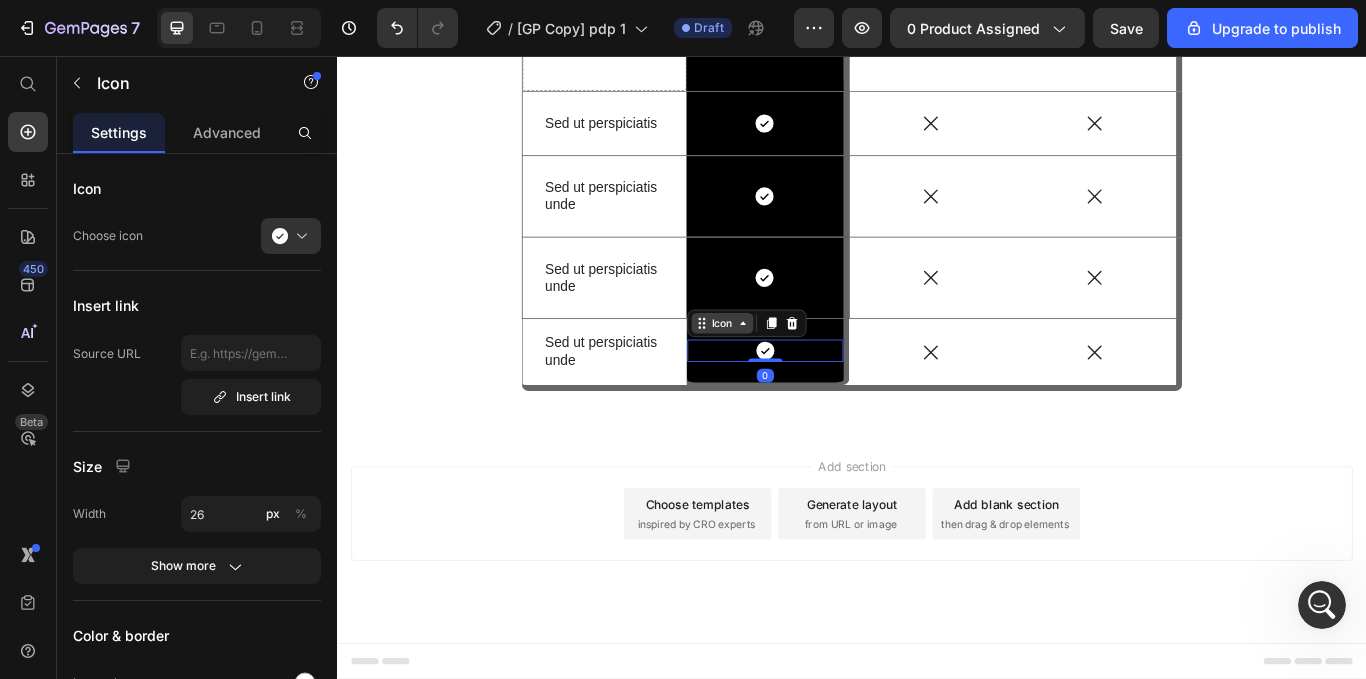 click on "Icon" at bounding box center [786, 368] 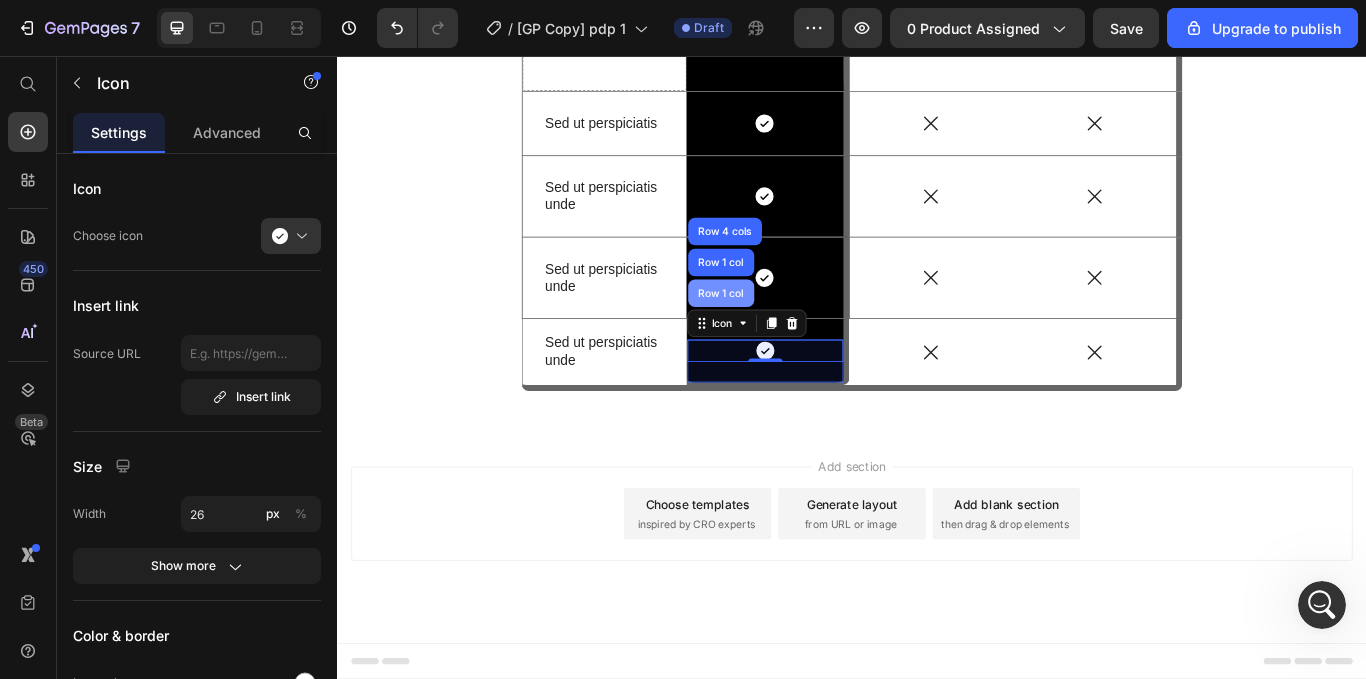 click on "Row 1 col" at bounding box center [784, 333] 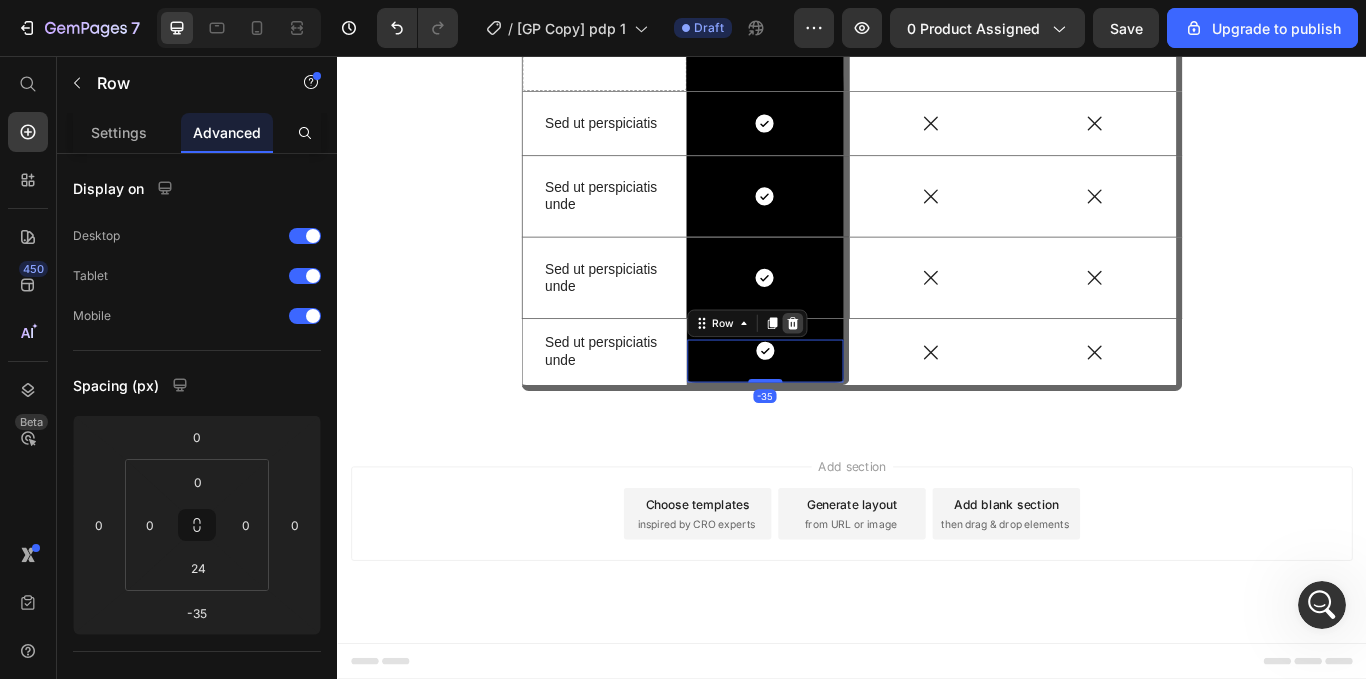 click at bounding box center [868, 368] 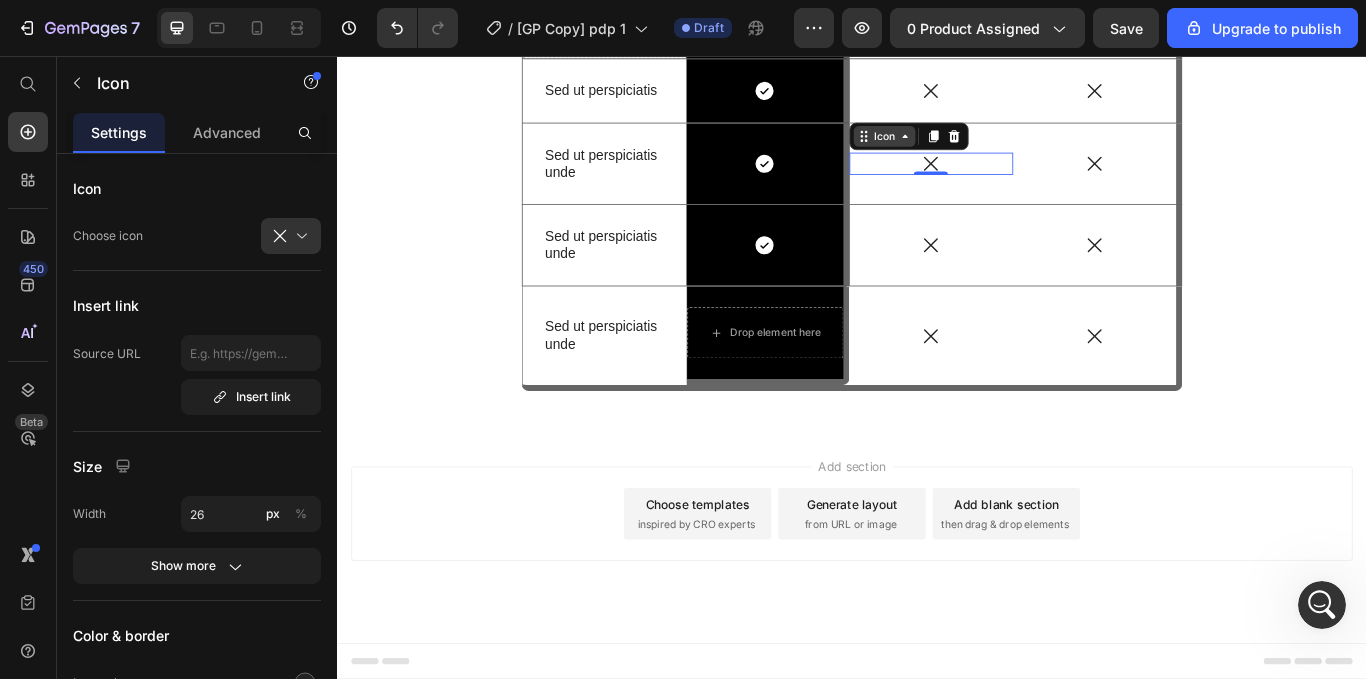 click 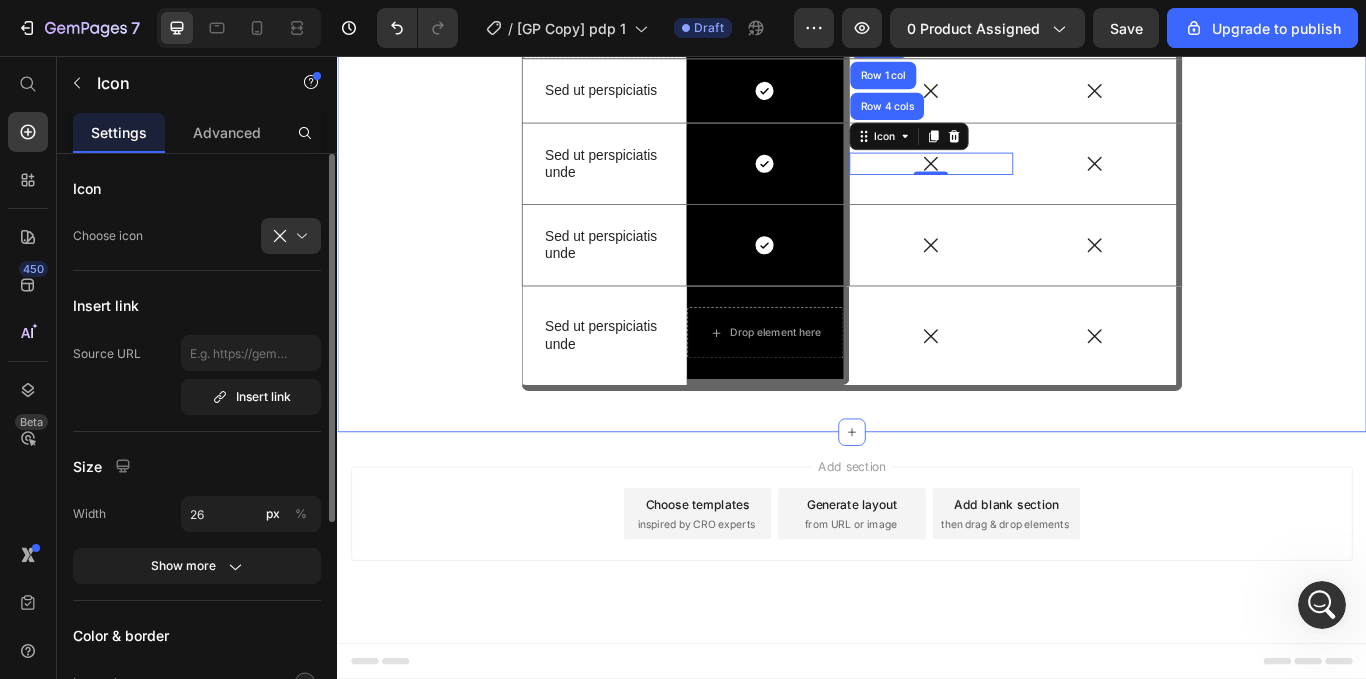 scroll, scrollTop: 6751, scrollLeft: 0, axis: vertical 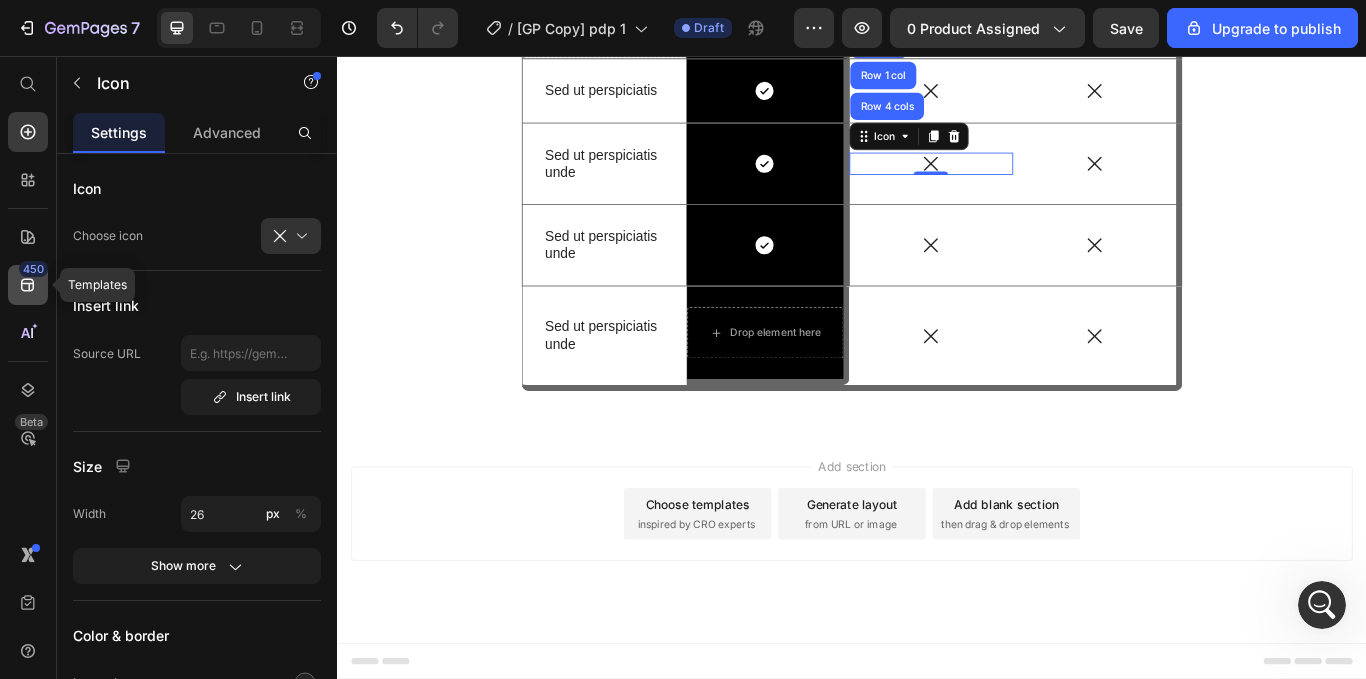 click on "450" 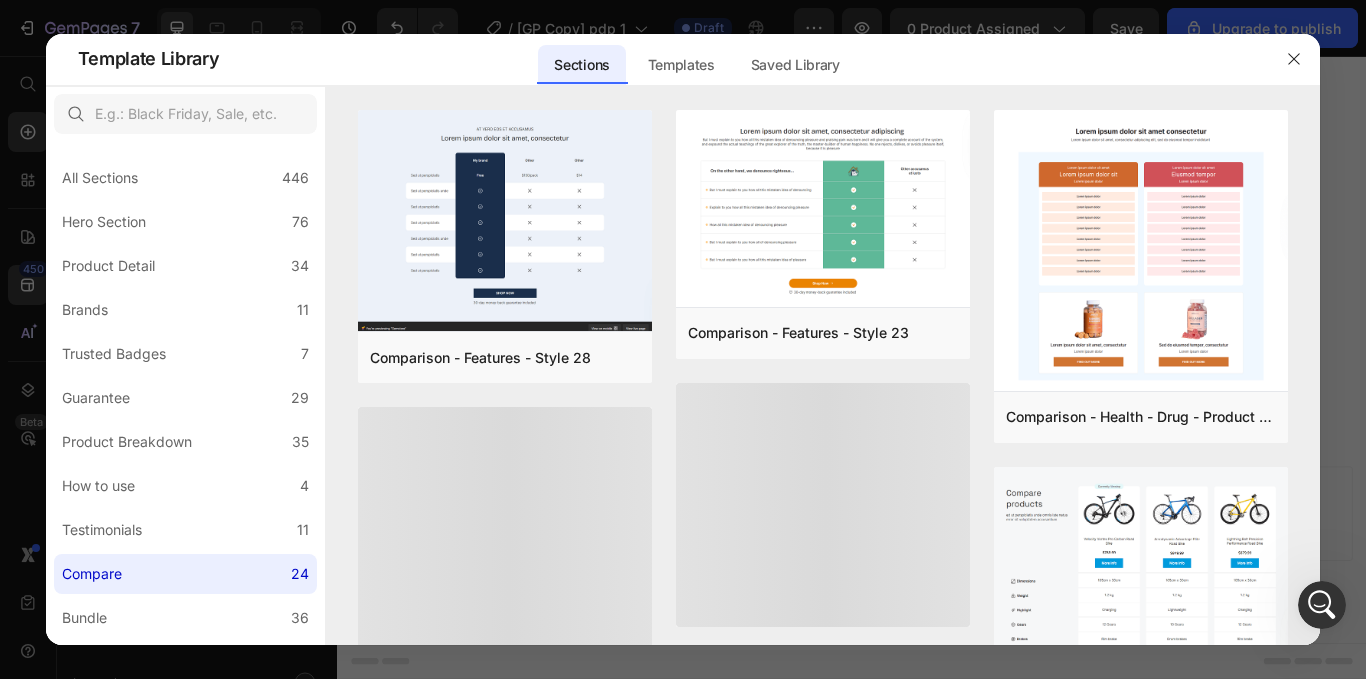 click at bounding box center [683, 339] 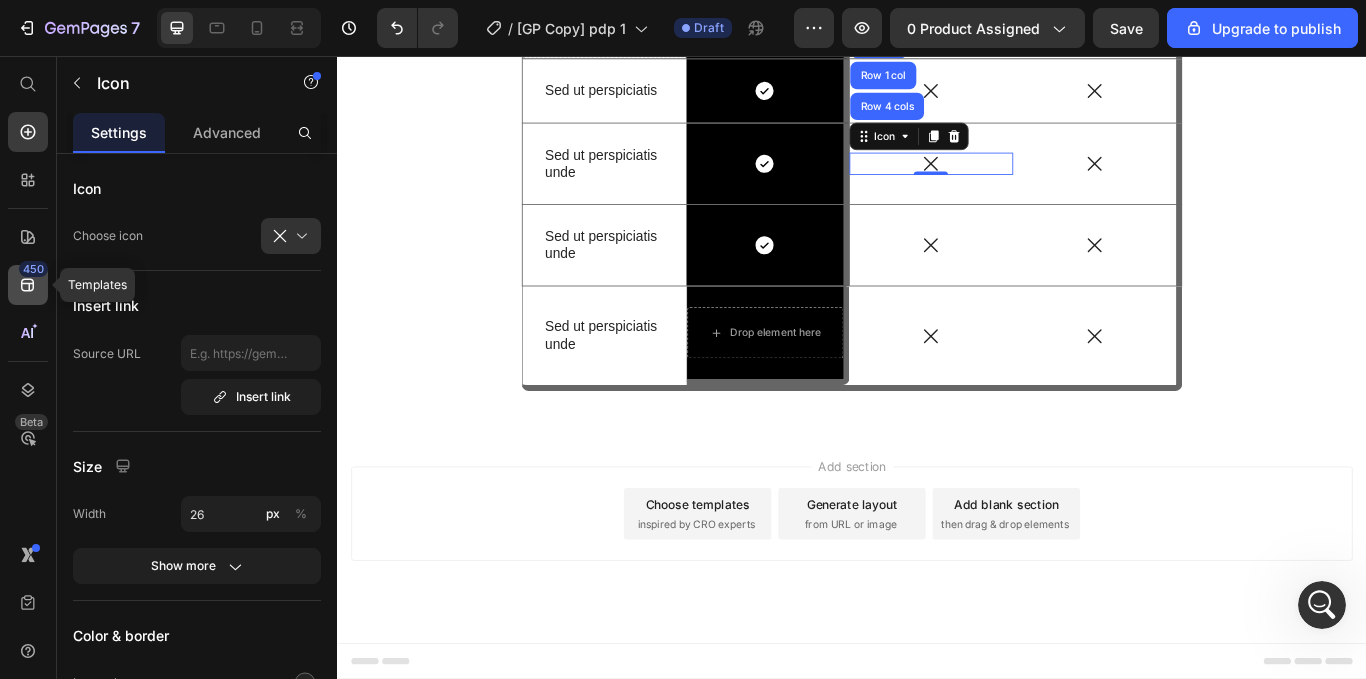 click on "450" 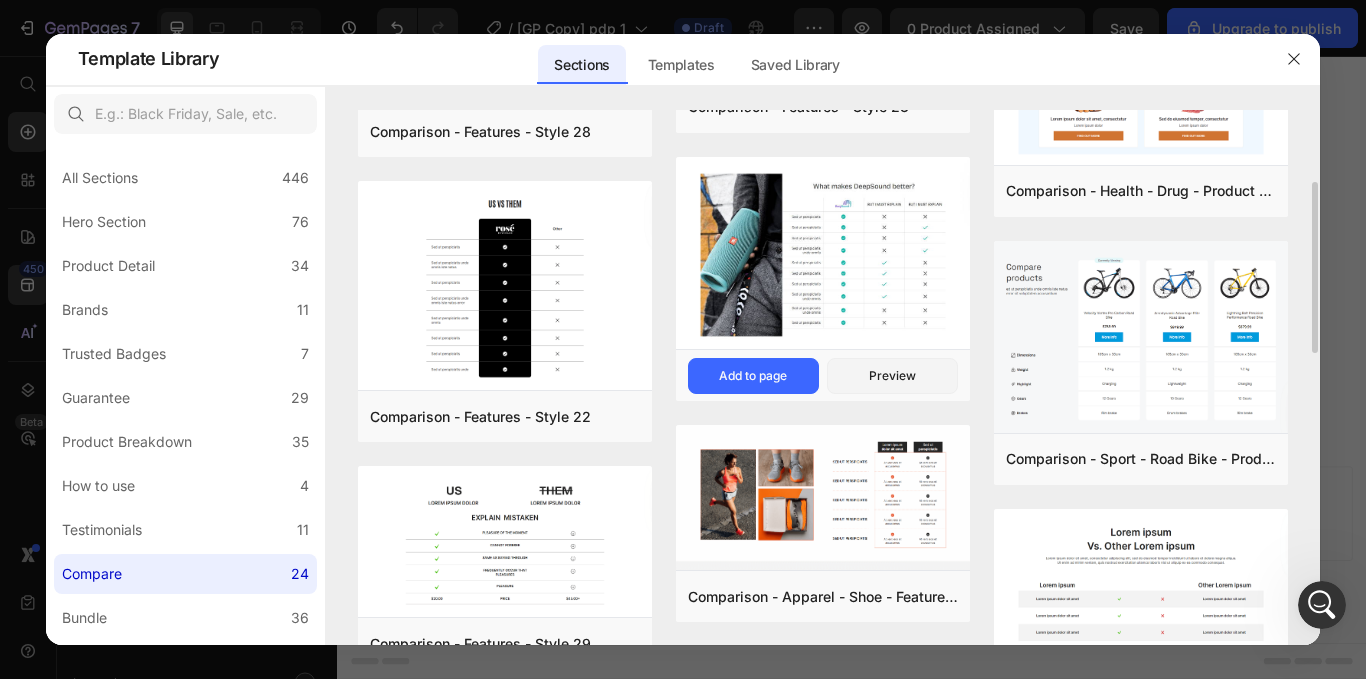 scroll, scrollTop: 227, scrollLeft: 0, axis: vertical 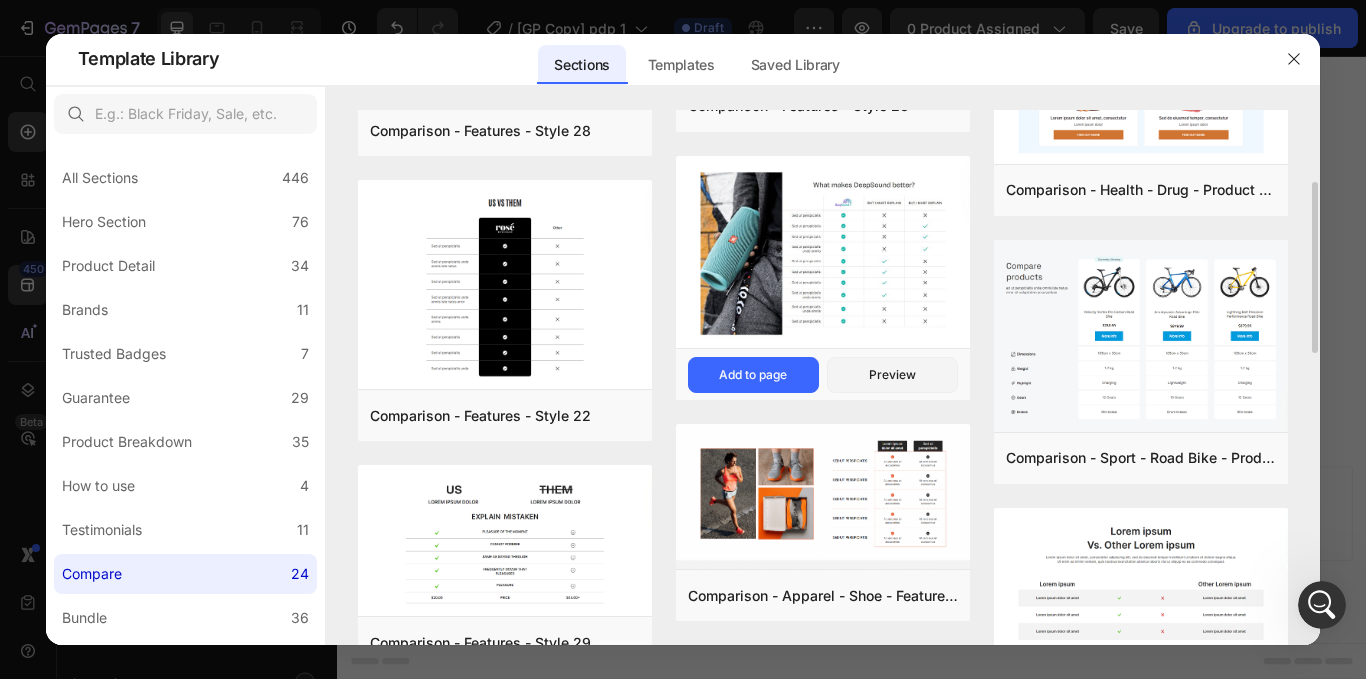 click at bounding box center (823, 253) 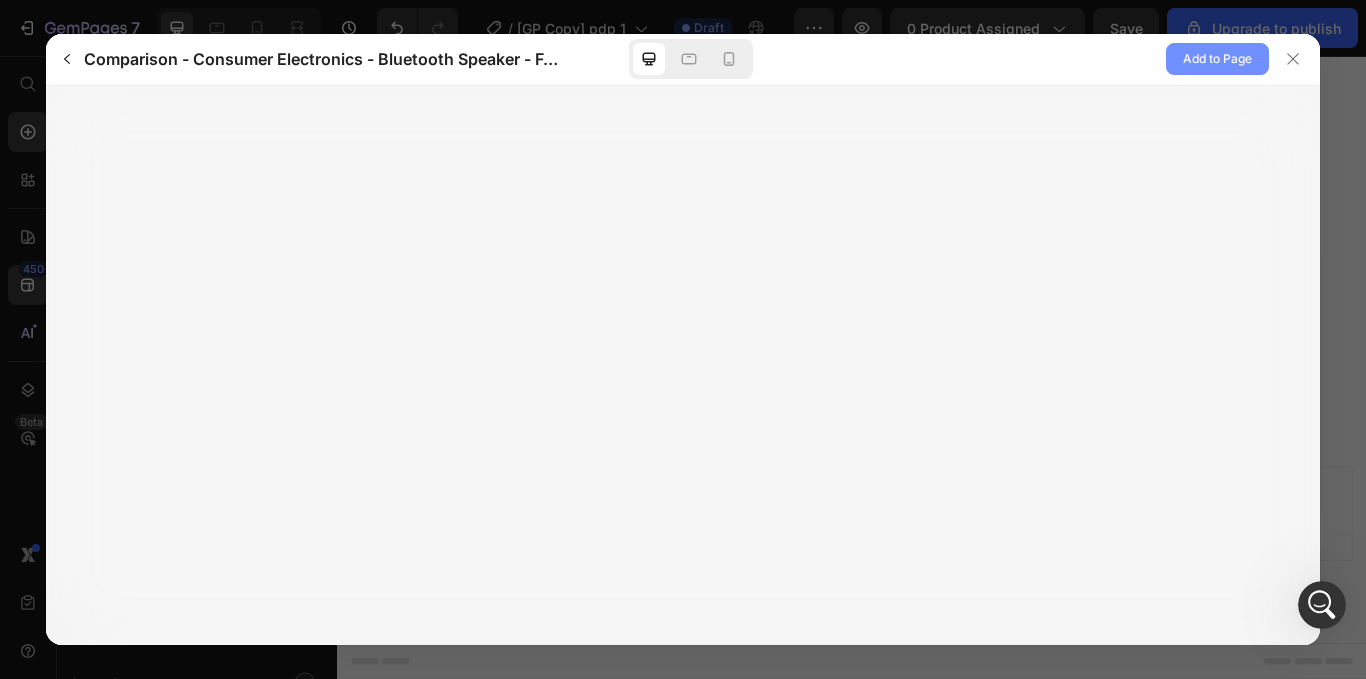 click on "Add to Page" 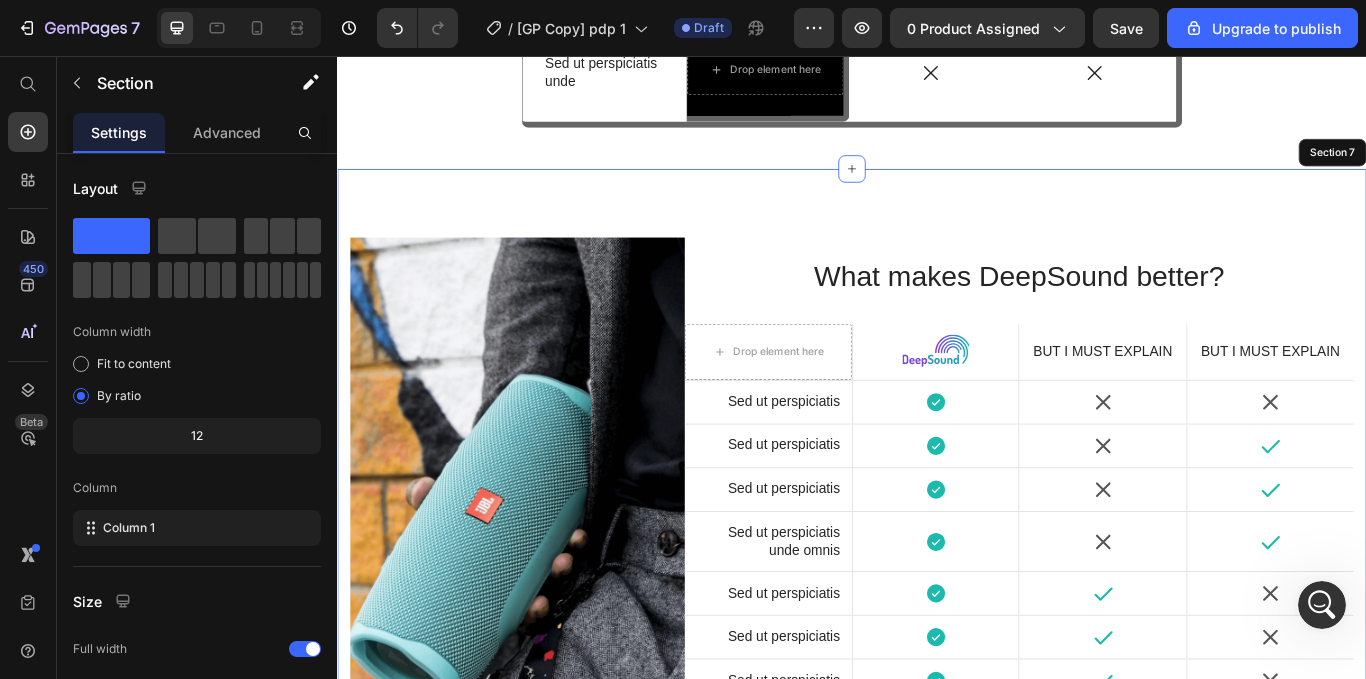 scroll, scrollTop: 7190, scrollLeft: 0, axis: vertical 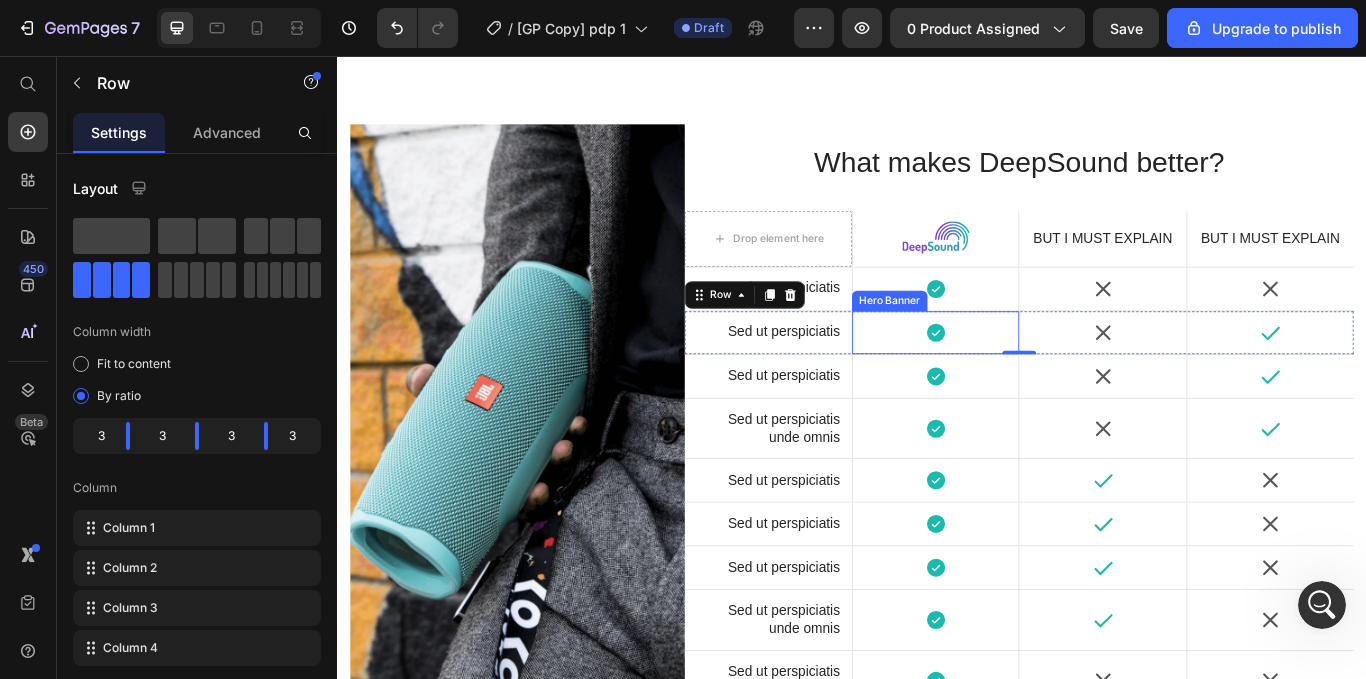 click on "Icon" at bounding box center (1034, 379) 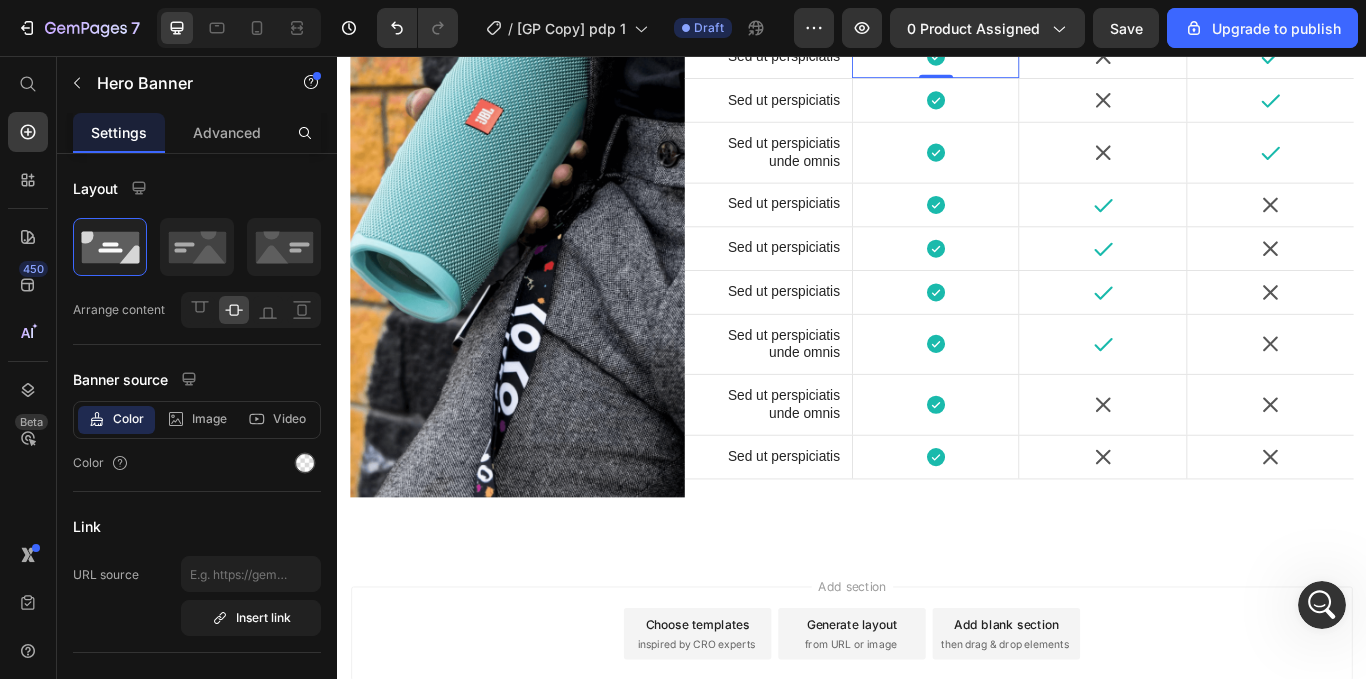 scroll, scrollTop: 6555, scrollLeft: 0, axis: vertical 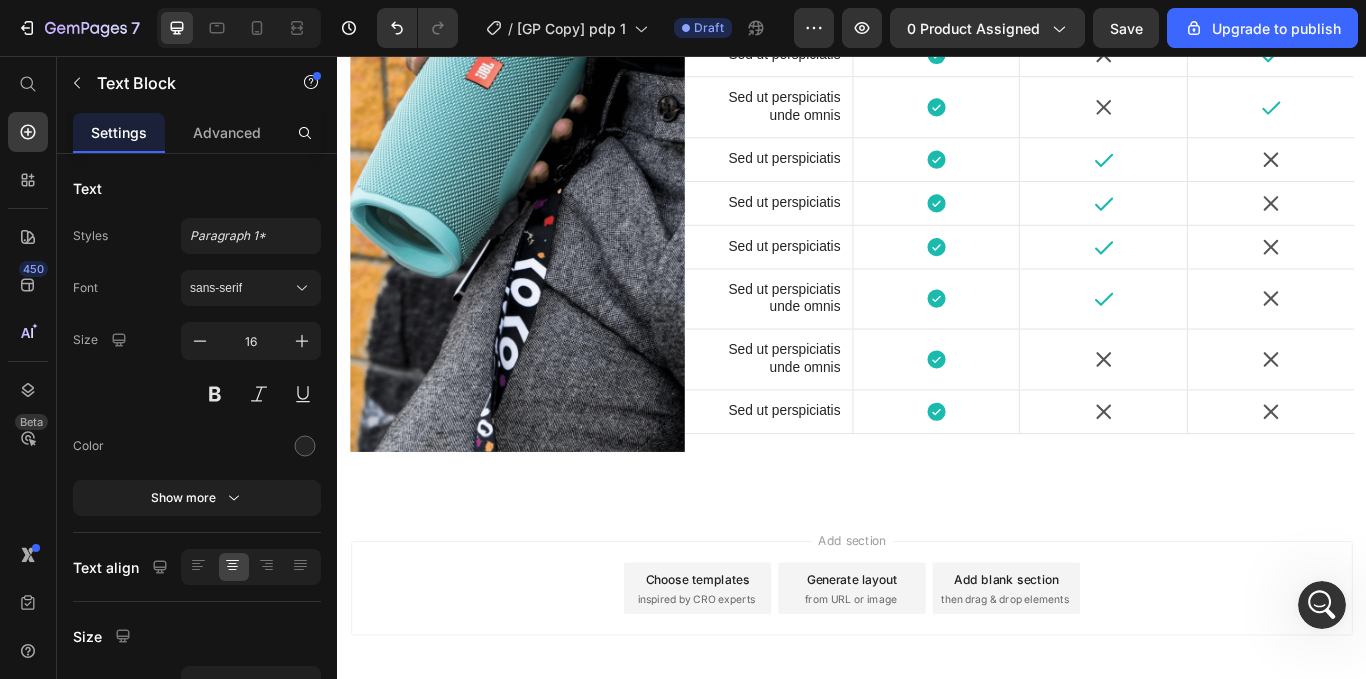 click on "Other" at bounding box center [1029, -804] 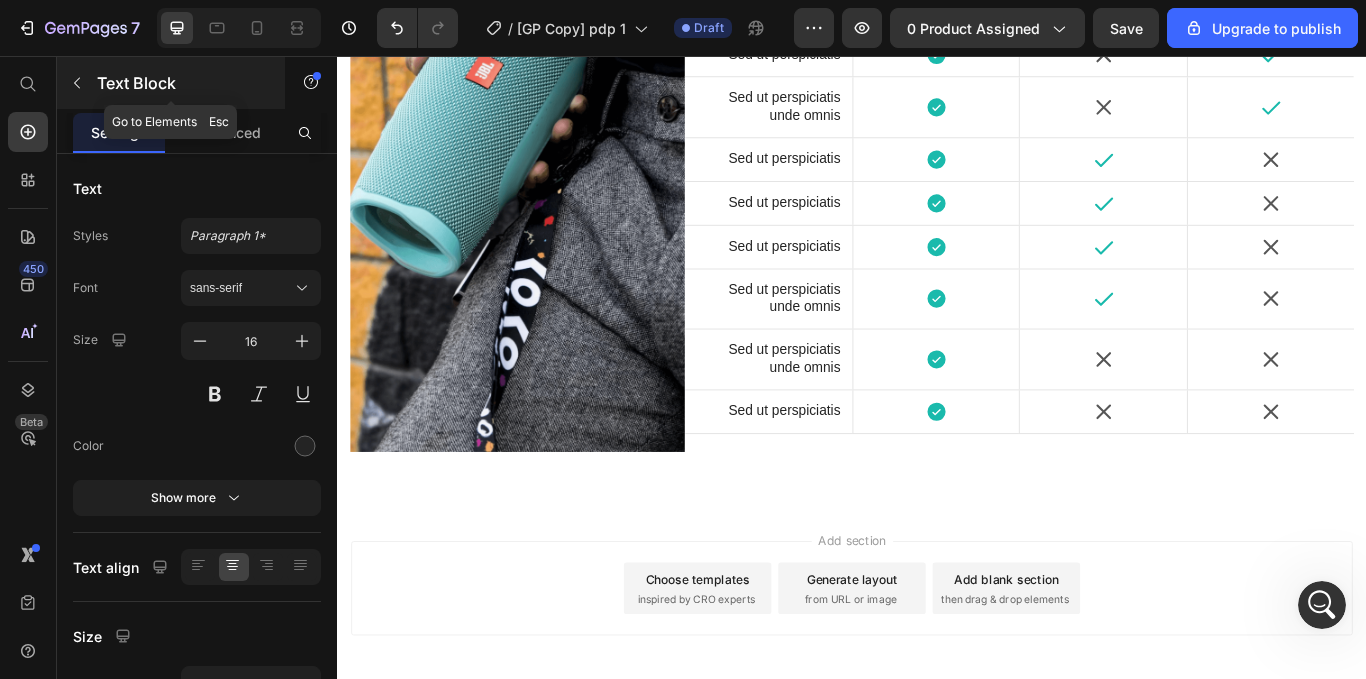 click on "Text Block" at bounding box center [171, 83] 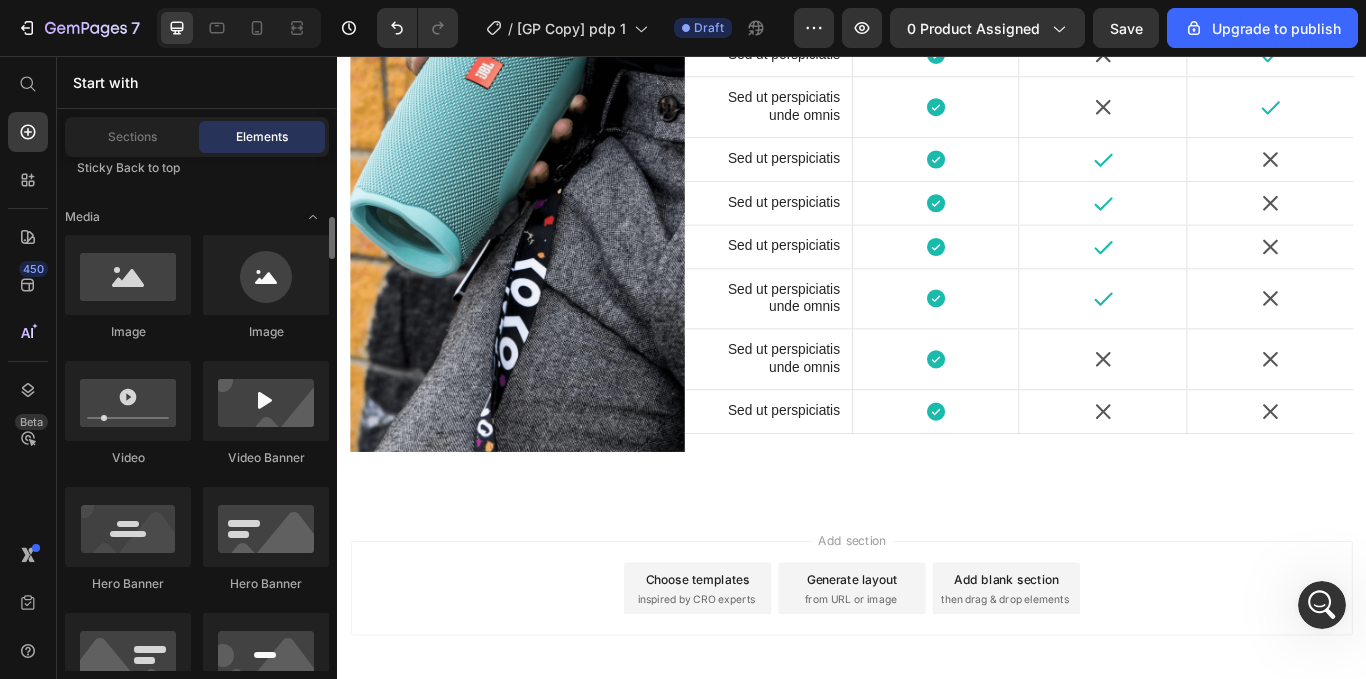 scroll, scrollTop: 711, scrollLeft: 0, axis: vertical 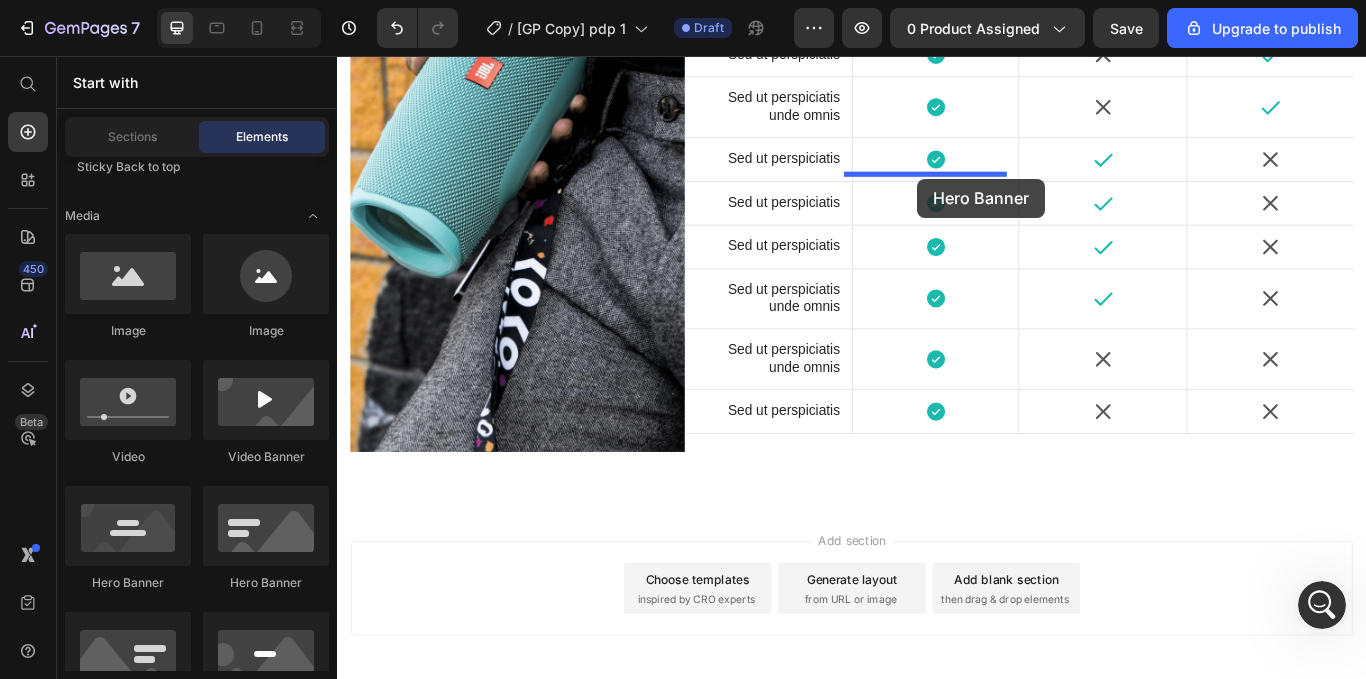 drag, startPoint x: 474, startPoint y: 581, endPoint x: 1013, endPoint y: 199, distance: 660.63983 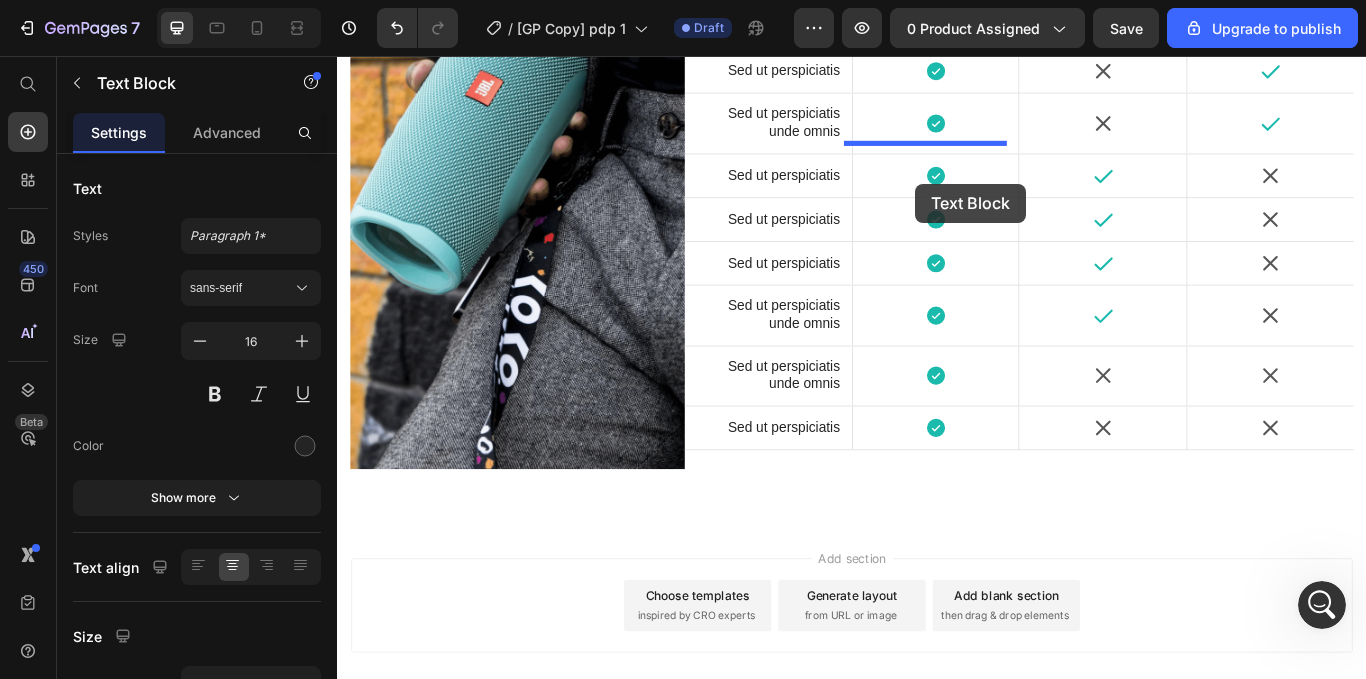 drag, startPoint x: 981, startPoint y: 233, endPoint x: 1011, endPoint y: 205, distance: 41.036568 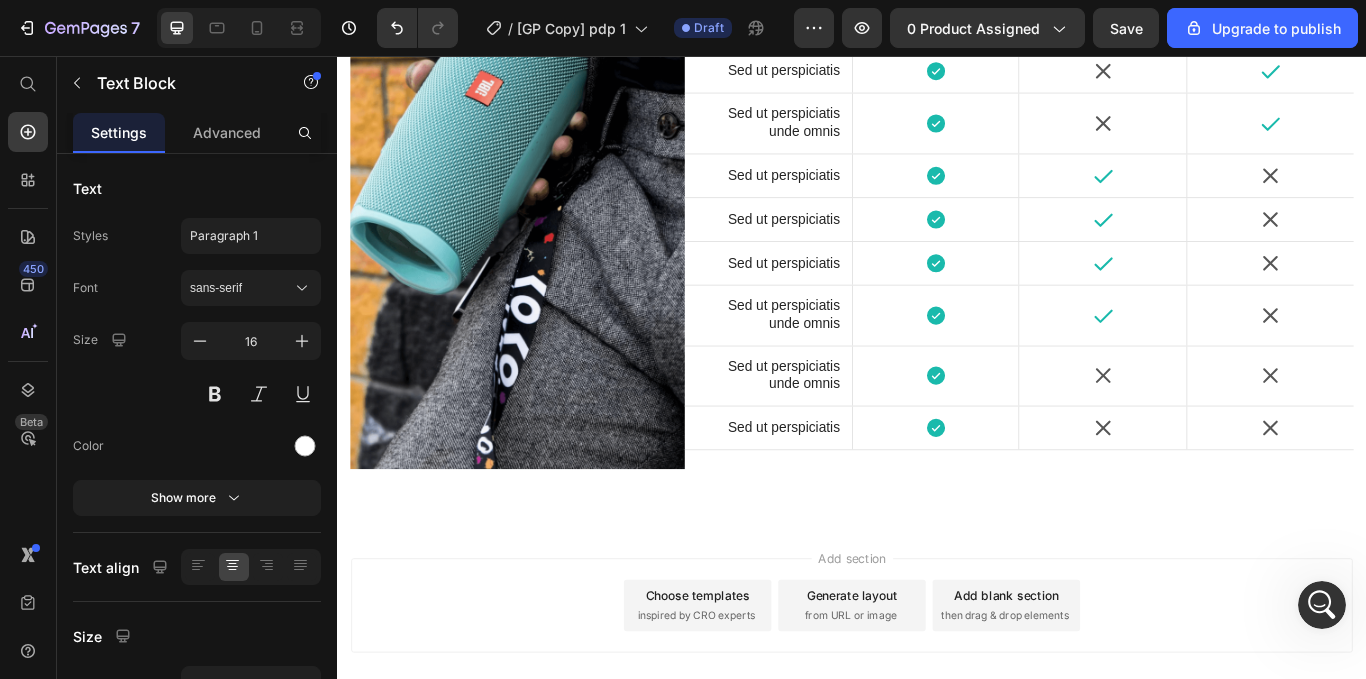 click 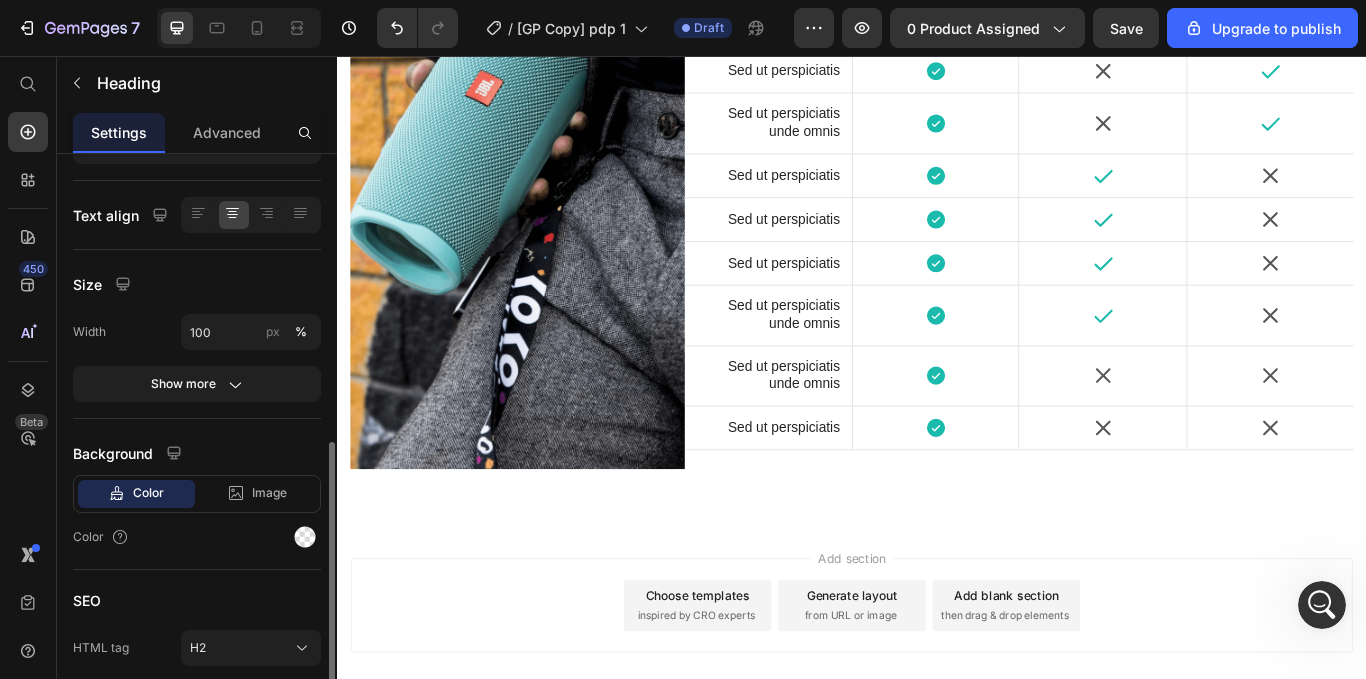 scroll, scrollTop: 430, scrollLeft: 0, axis: vertical 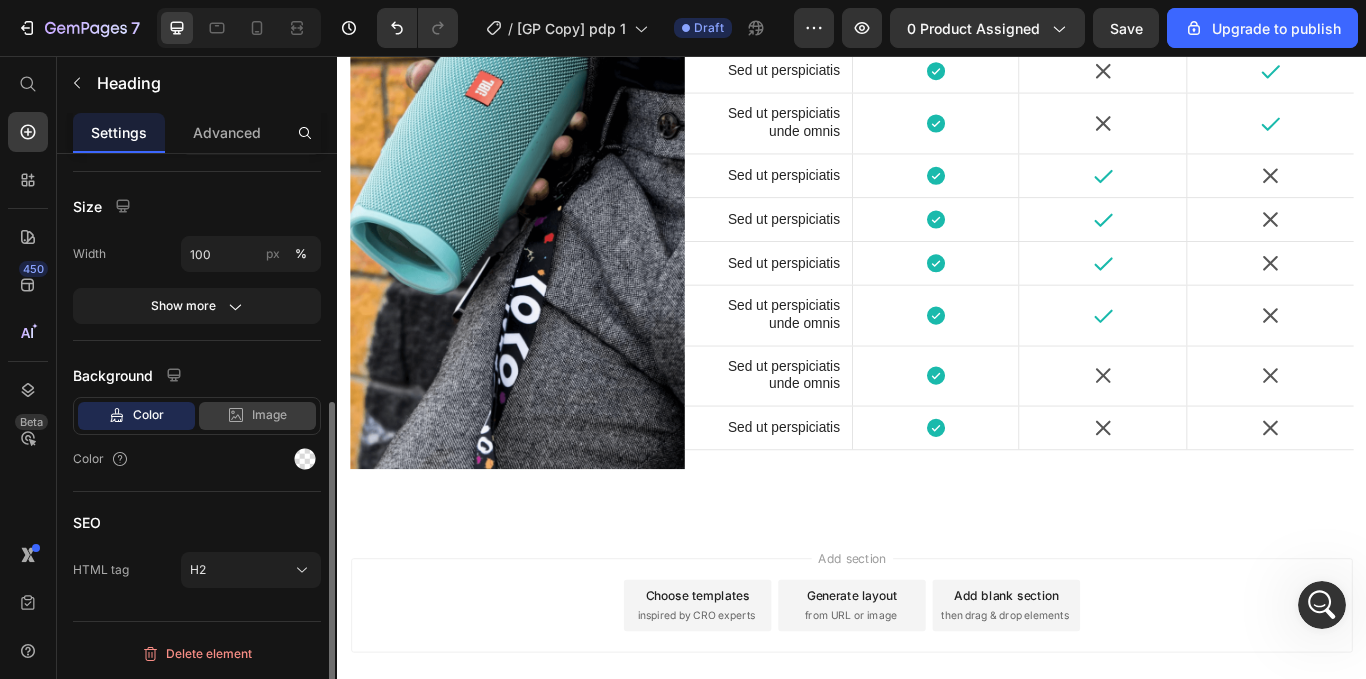click on "Image" at bounding box center [269, 415] 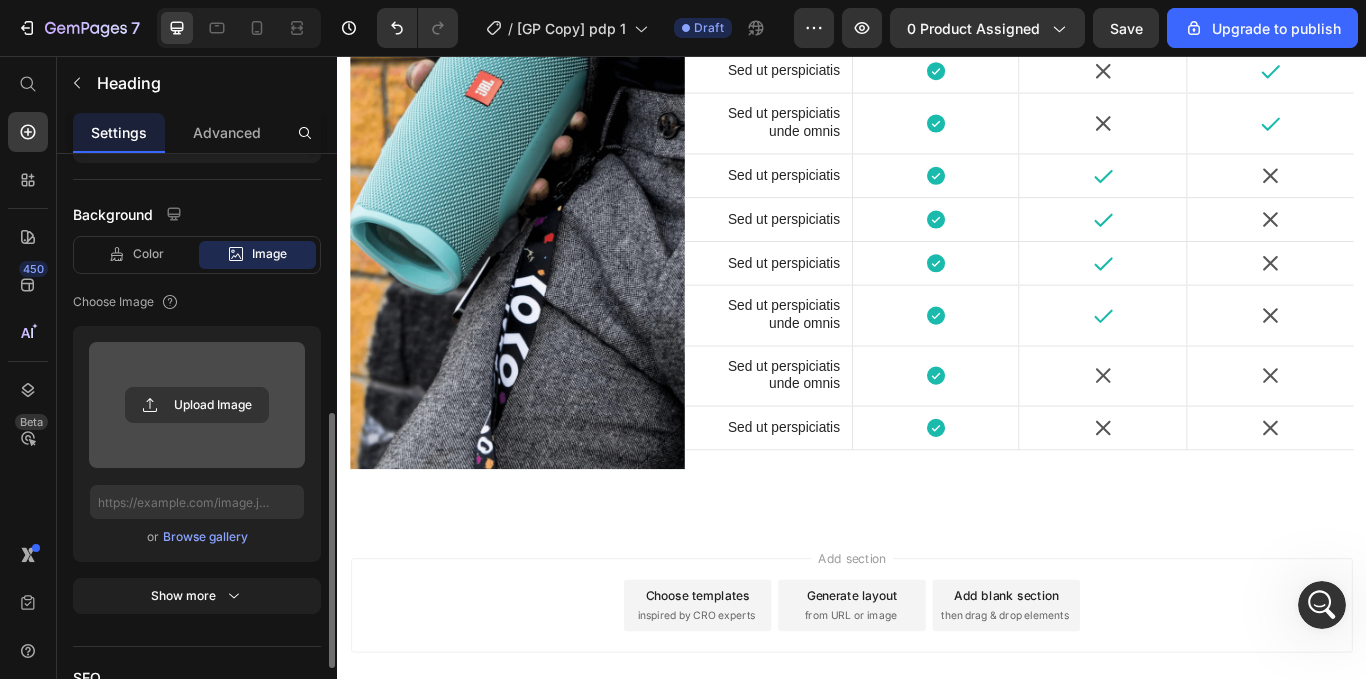 scroll, scrollTop: 0, scrollLeft: 0, axis: both 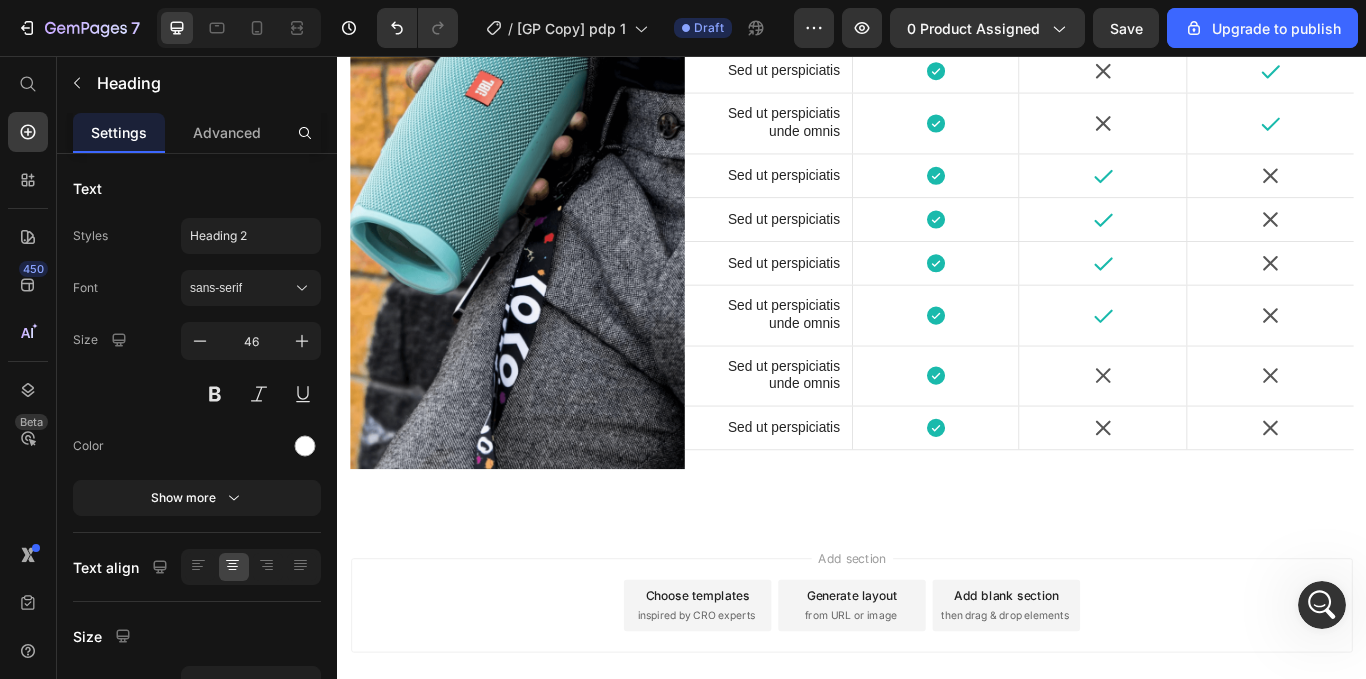 click on "Us vs Them. Heading Not over hyped or overpriced. just comprehensive nutriiton made enjoyable and for everyone Text block Row
Drop element here Image Row Row Other Text Block Click here to edit heading Heading   16 Get started Button Hero Banner Row Other Text Block Row Sed ut perspiciatis Text Block
Icon Row
Icon
Icon Row Sed ut perspiciatis unde  Text Block
Icon Row
Icon
Icon Row Sed ut perspiciatis unde  Text Block
Icon Row
Icon
Icon Row Sed ut perspiciatis unde Text Block
Drop element here Row
Icon
Icon Row Row" at bounding box center (937, -683) 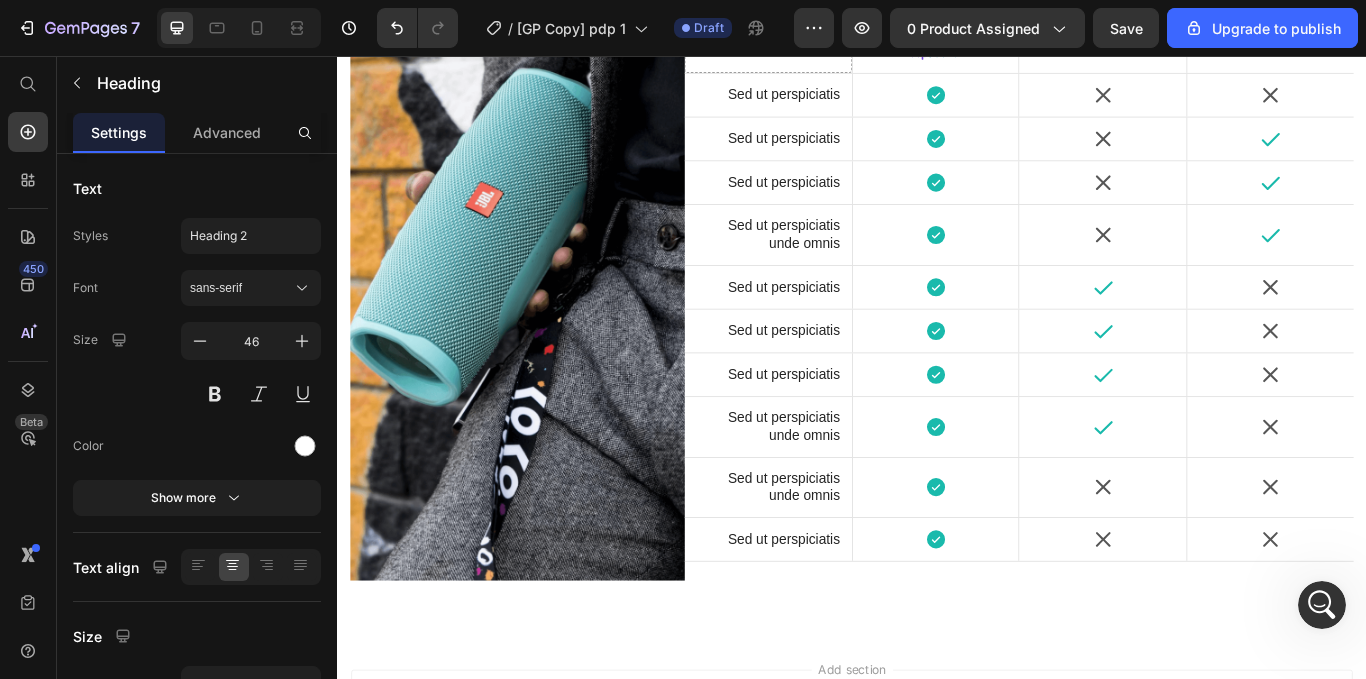 click on "Click here to edit heading" at bounding box center [1029, -674] 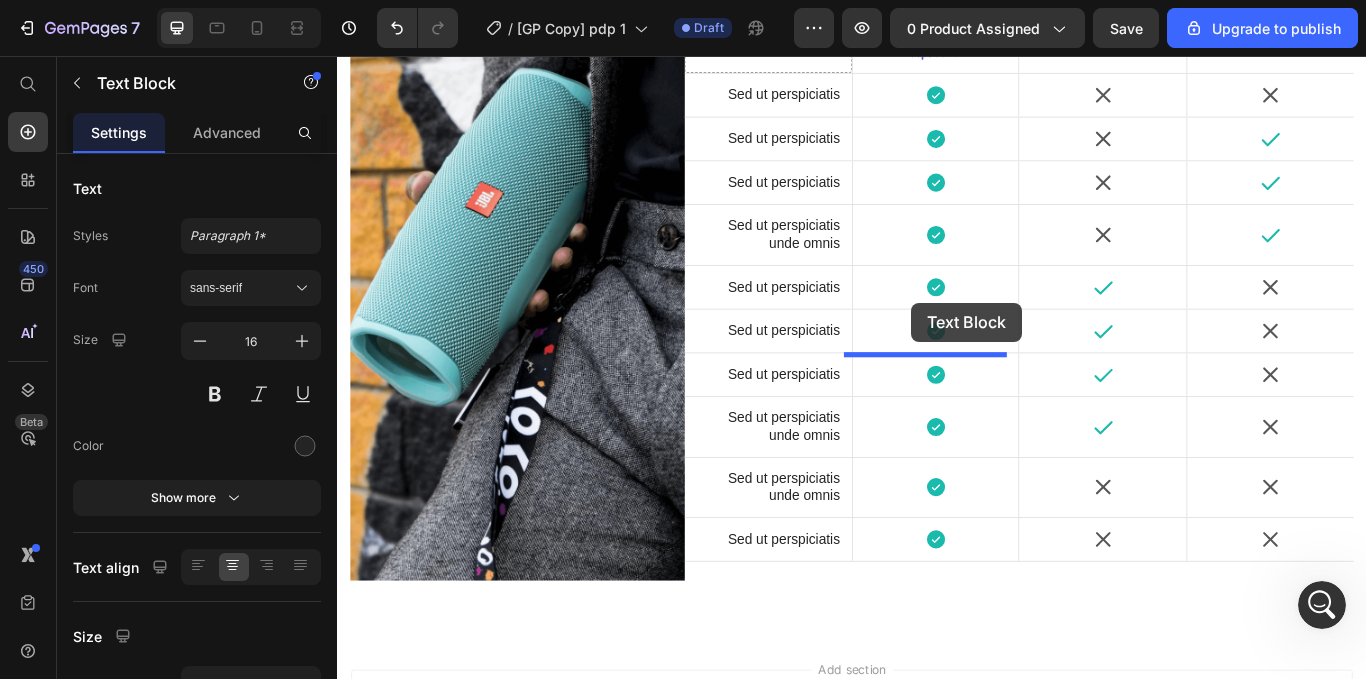 drag, startPoint x: 974, startPoint y: 276, endPoint x: 1005, endPoint y: 344, distance: 74.73286 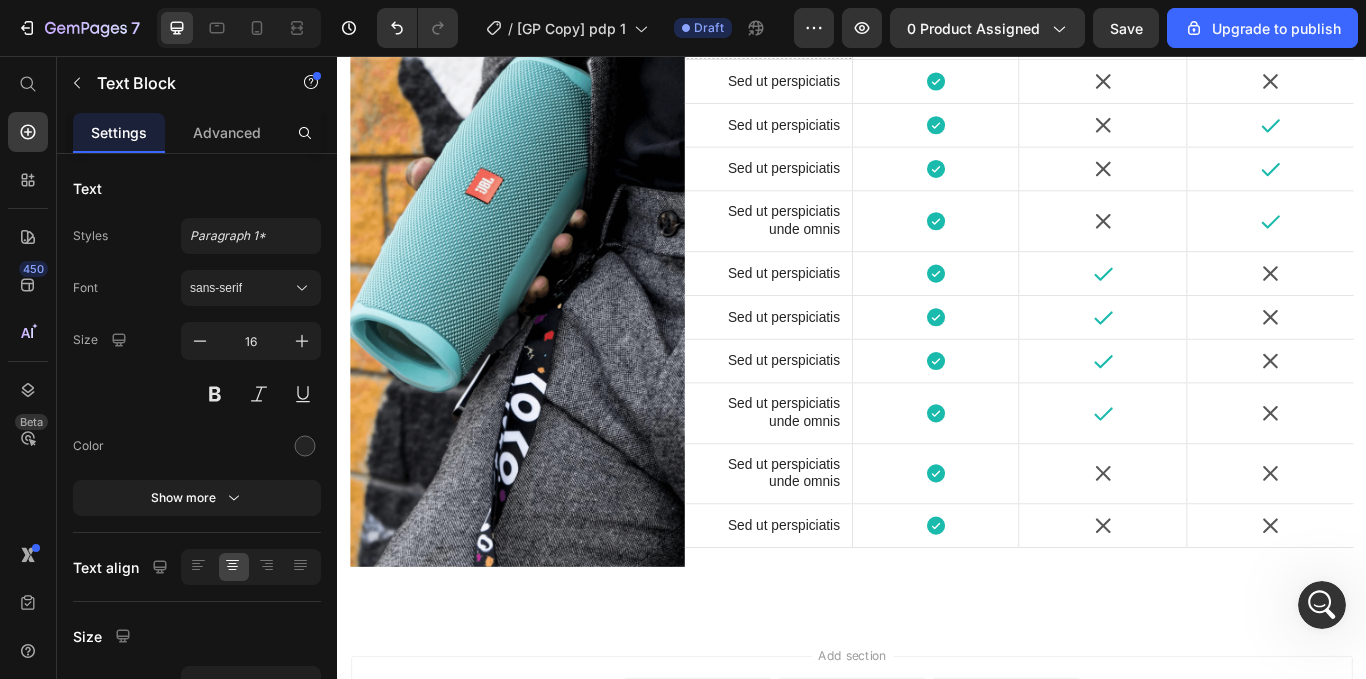 click on "Click here to edit heading" at bounding box center (1029, -715) 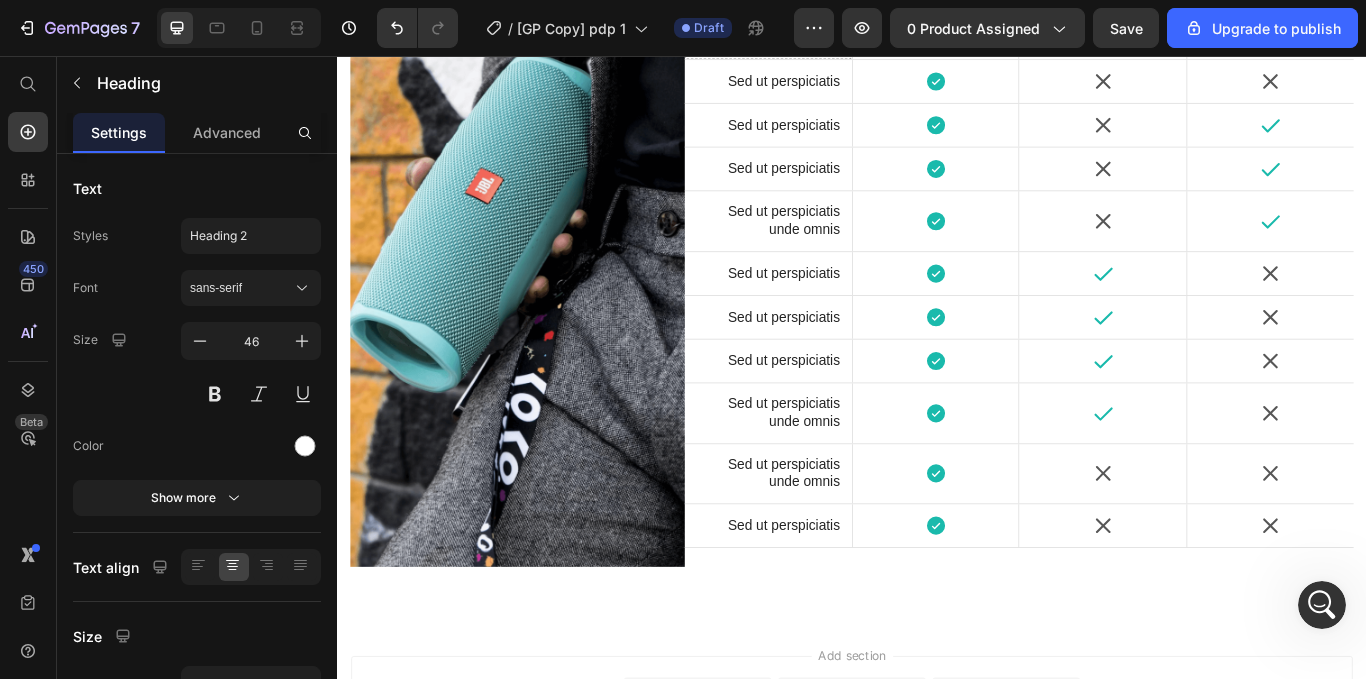 click on "Click here to edit heading" at bounding box center [1029, -715] 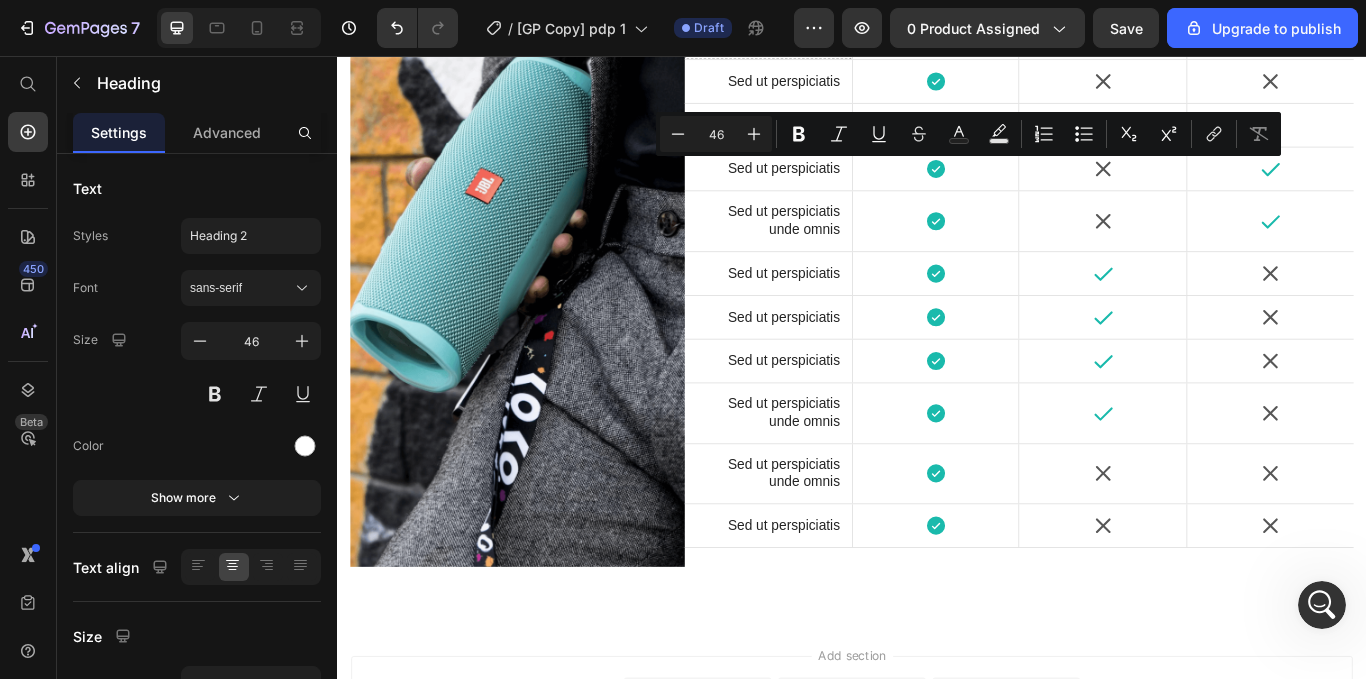 scroll, scrollTop: 6515, scrollLeft: 0, axis: vertical 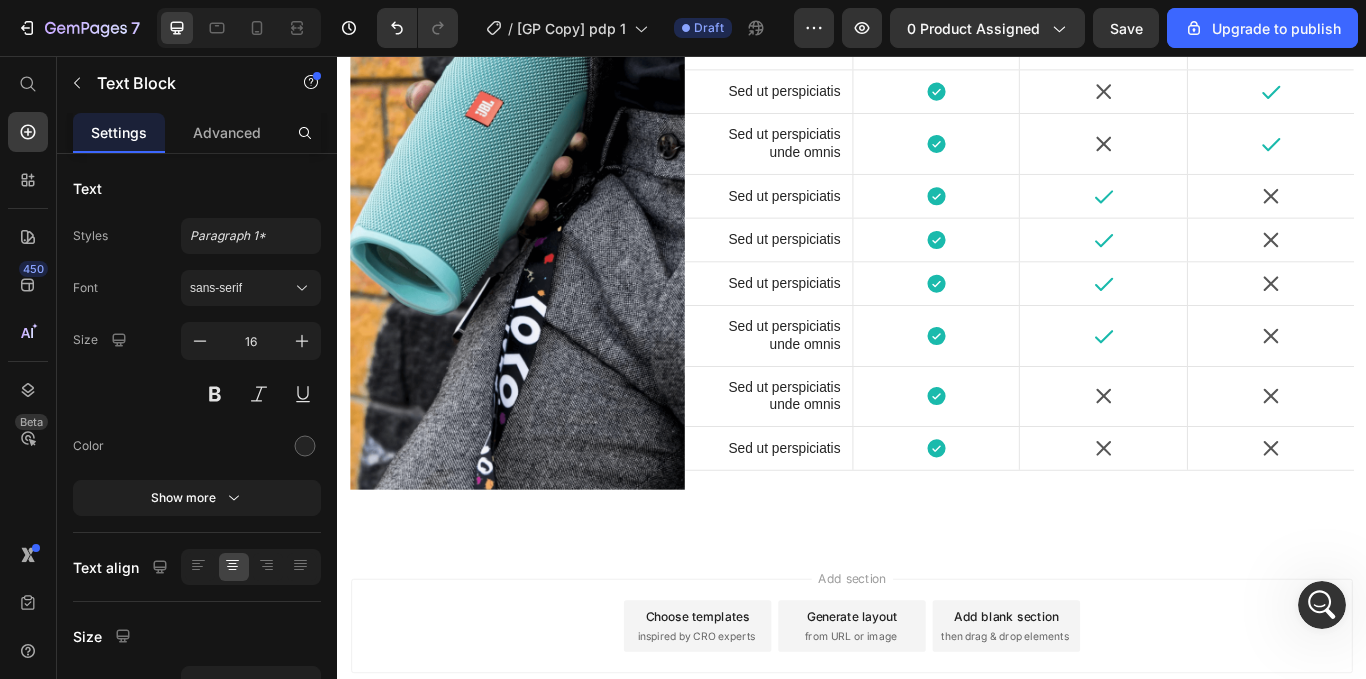 click on "Other" at bounding box center [1029, -724] 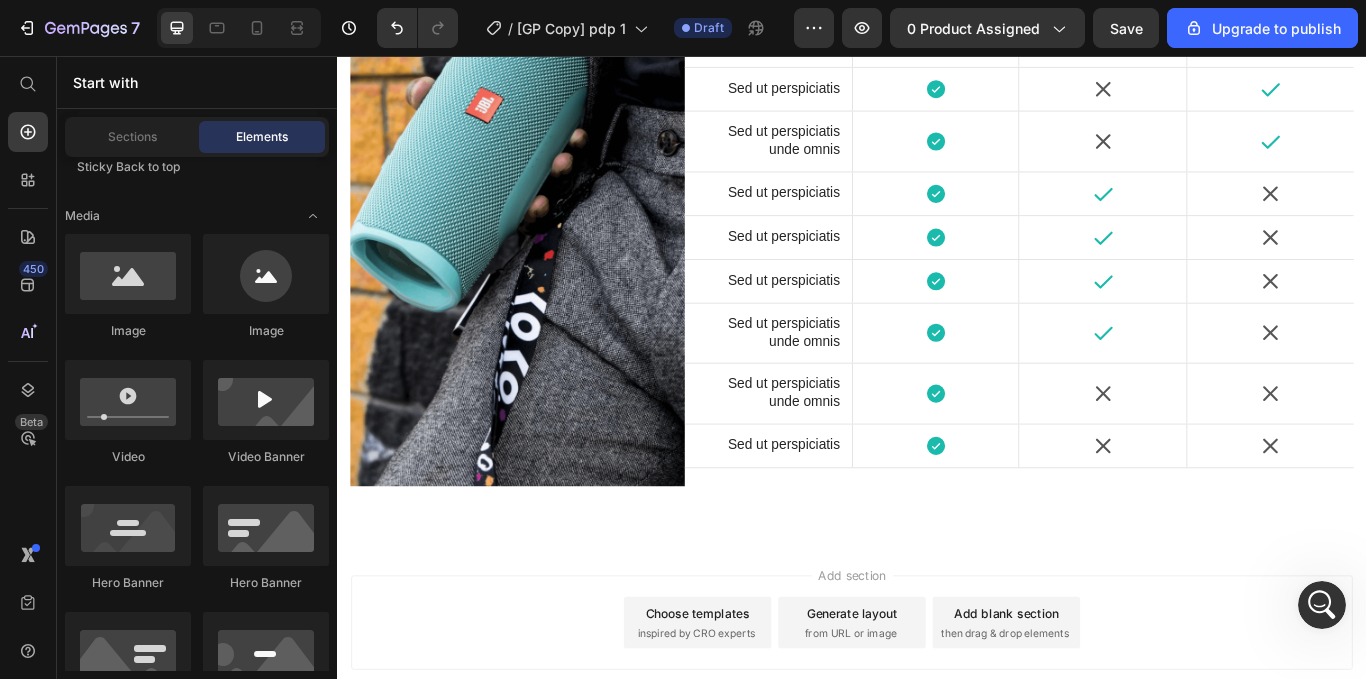 click on "Get started" at bounding box center [1029, -724] 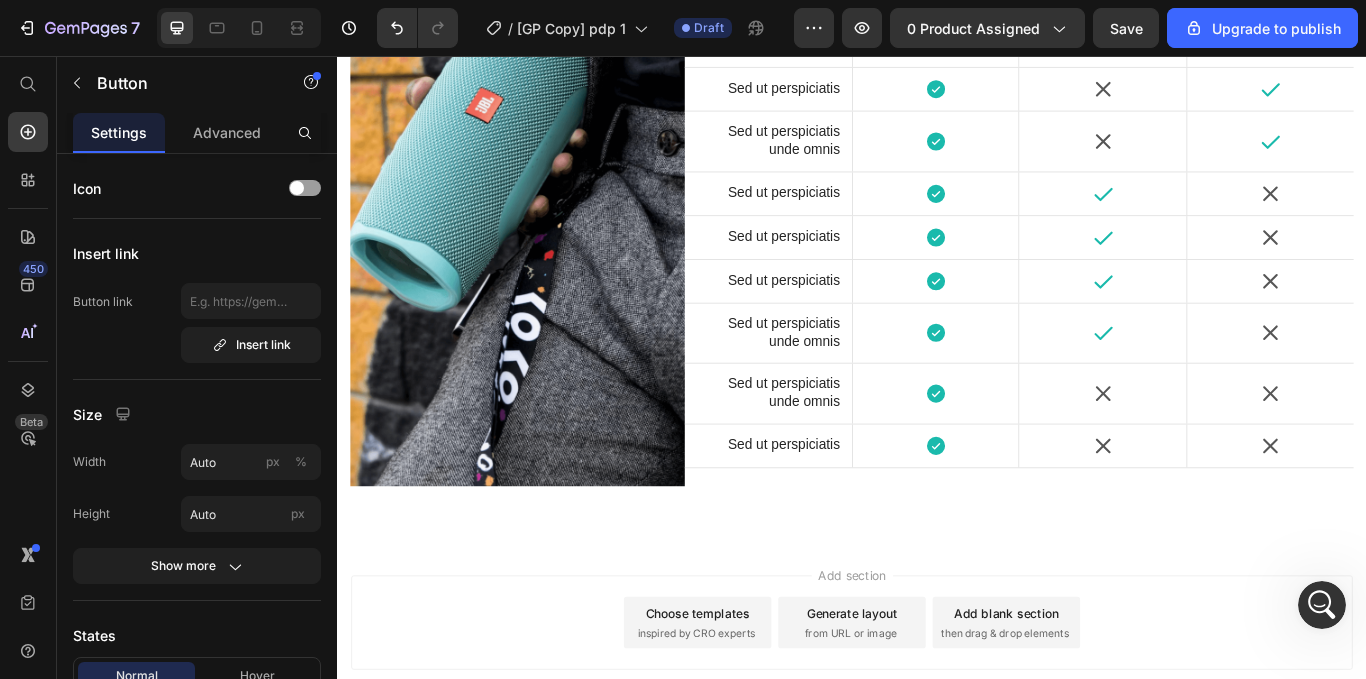 click on "Get started" at bounding box center (1029, -724) 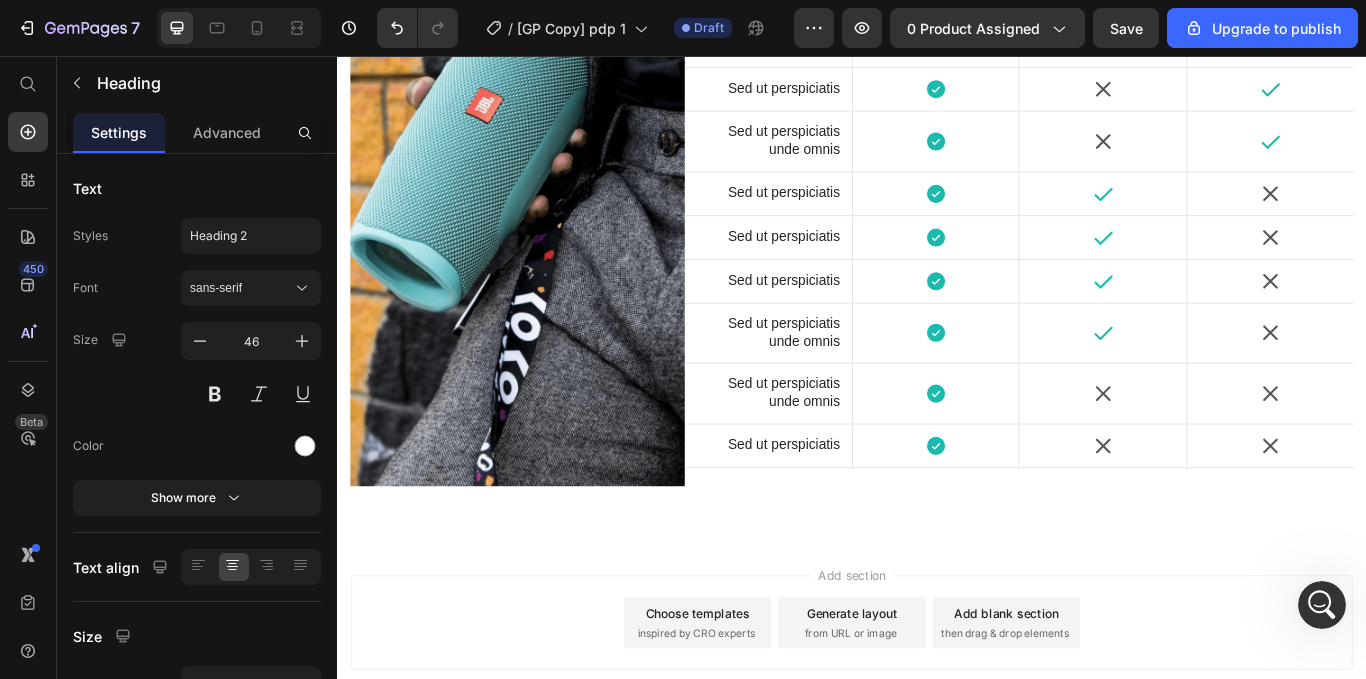 click on "other Heading   0" at bounding box center [1029, -763] 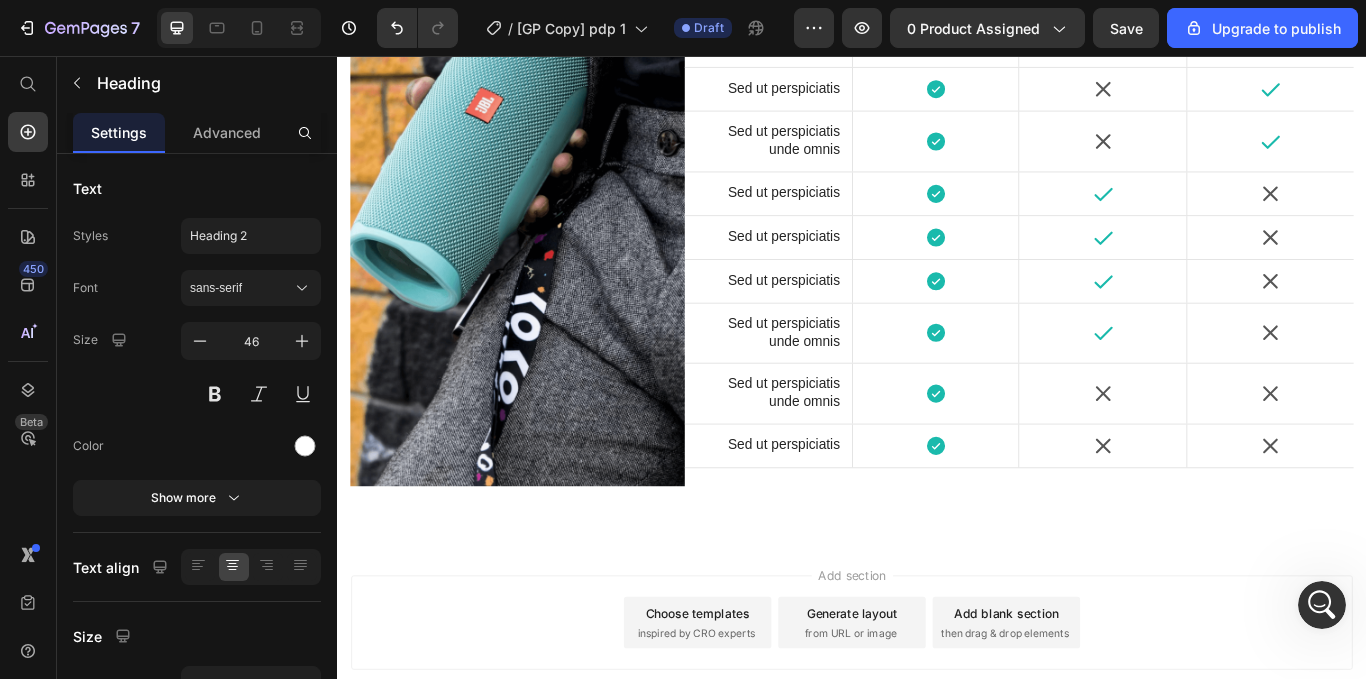 click on "other Heading   0" at bounding box center [1029, -763] 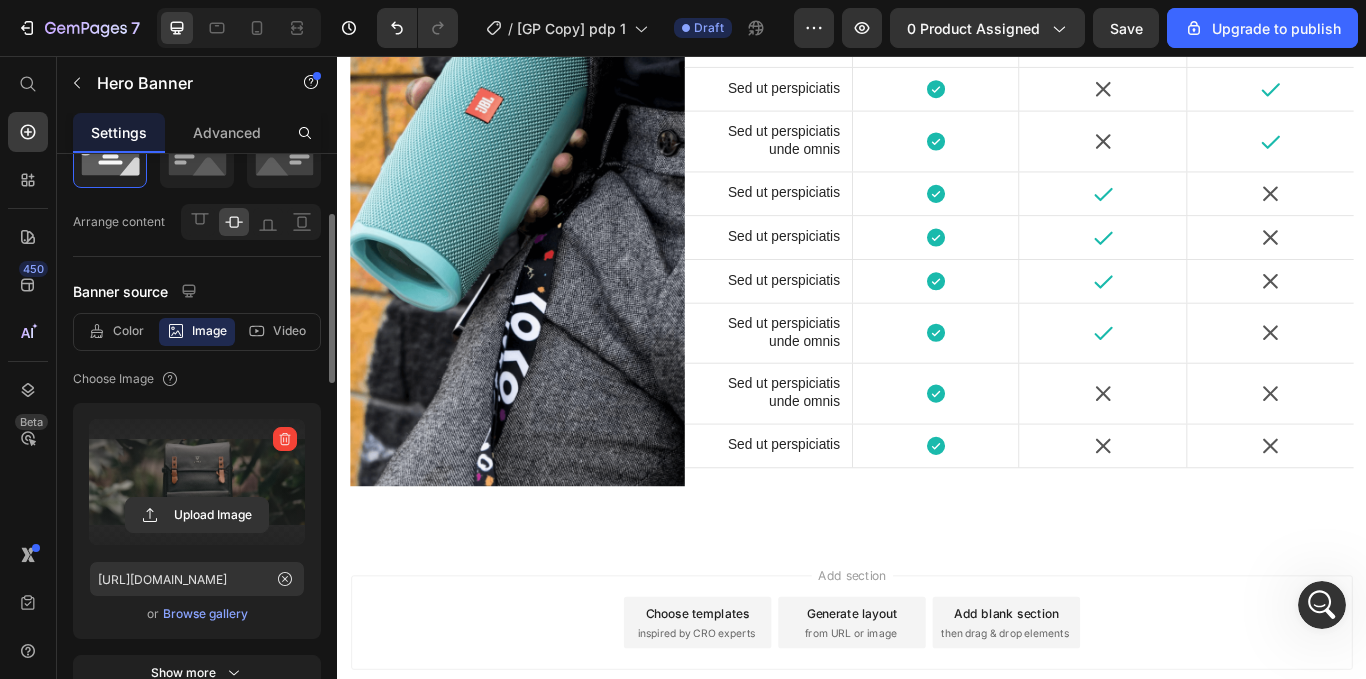 scroll, scrollTop: 130, scrollLeft: 0, axis: vertical 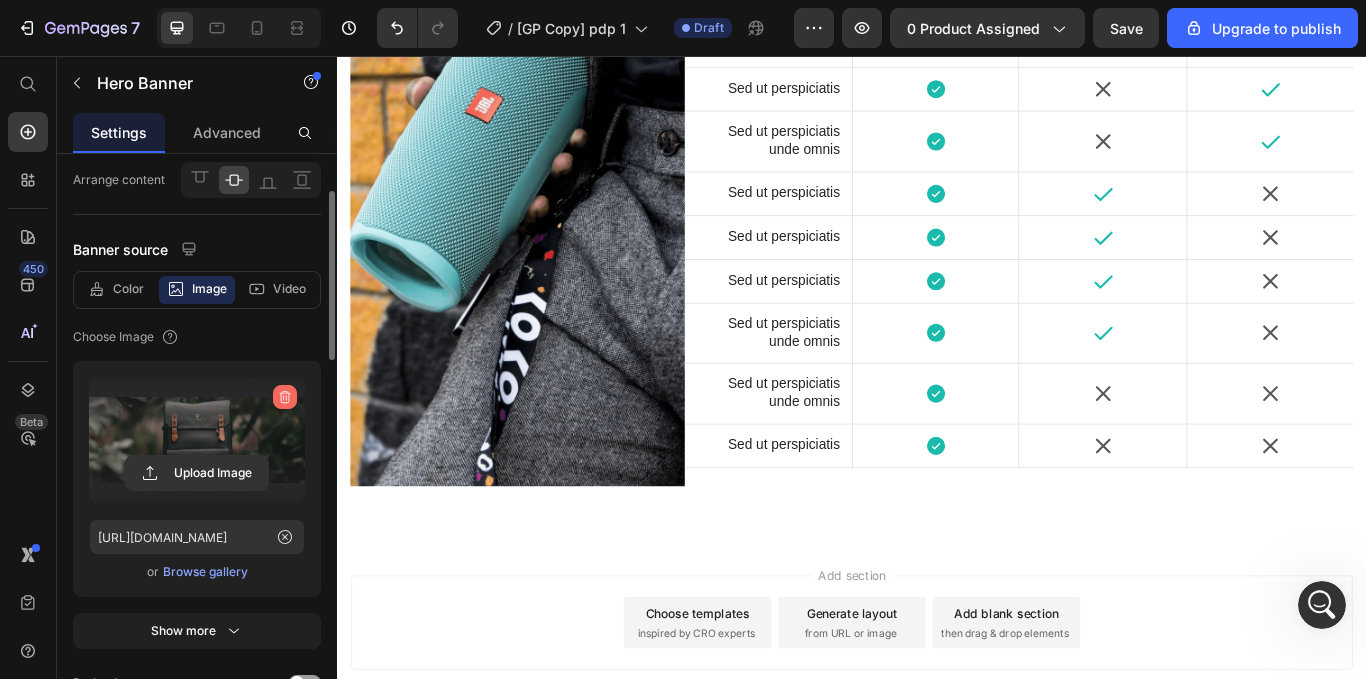 click at bounding box center (285, 397) 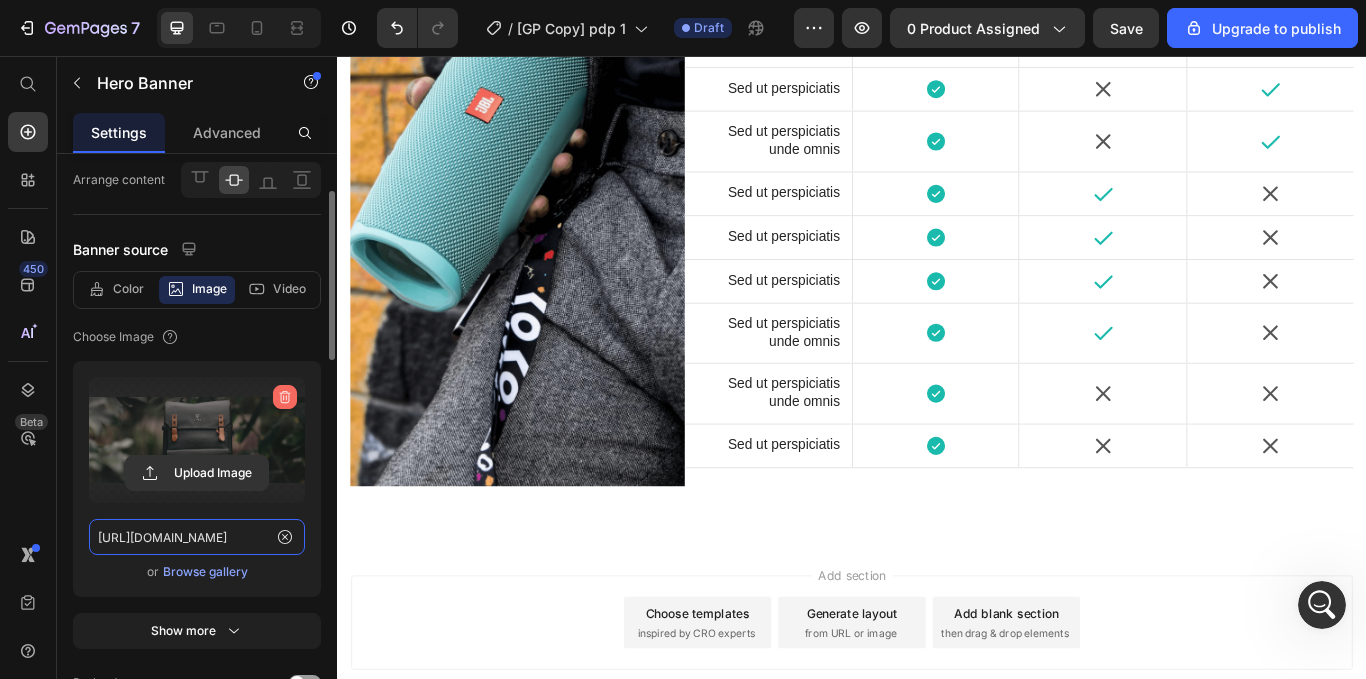 type 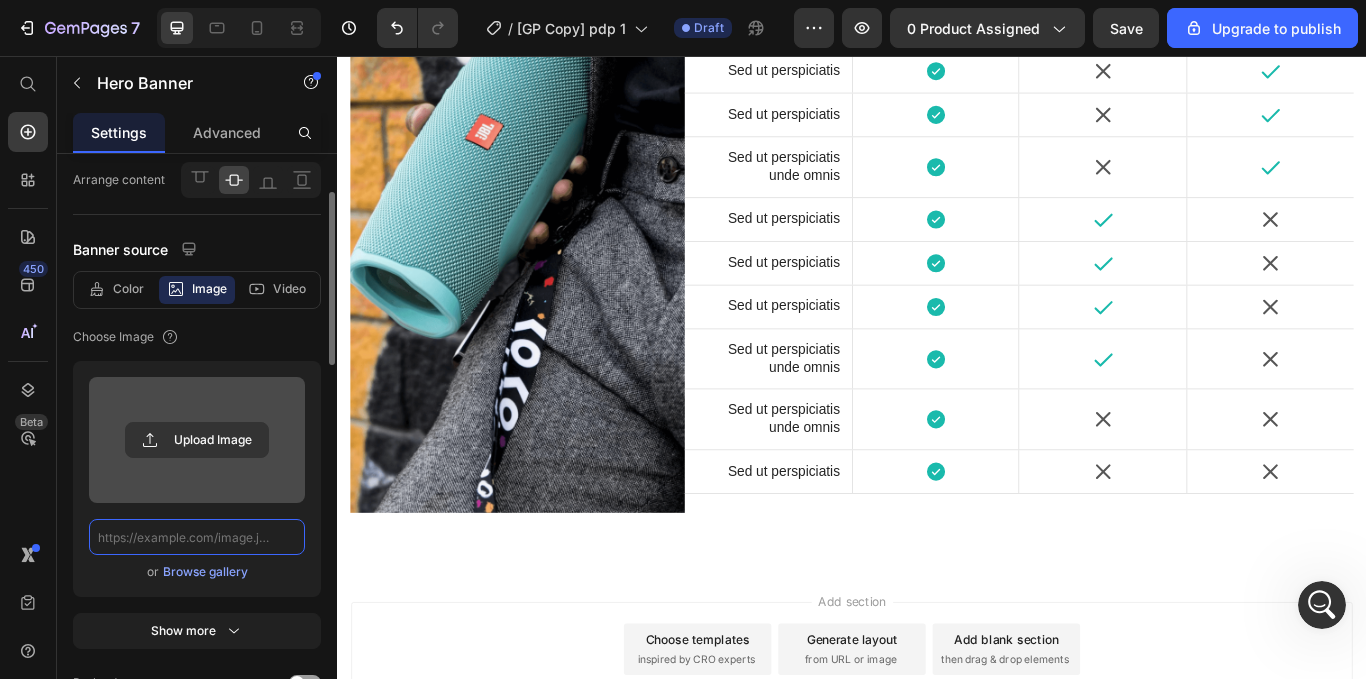 scroll, scrollTop: 0, scrollLeft: 0, axis: both 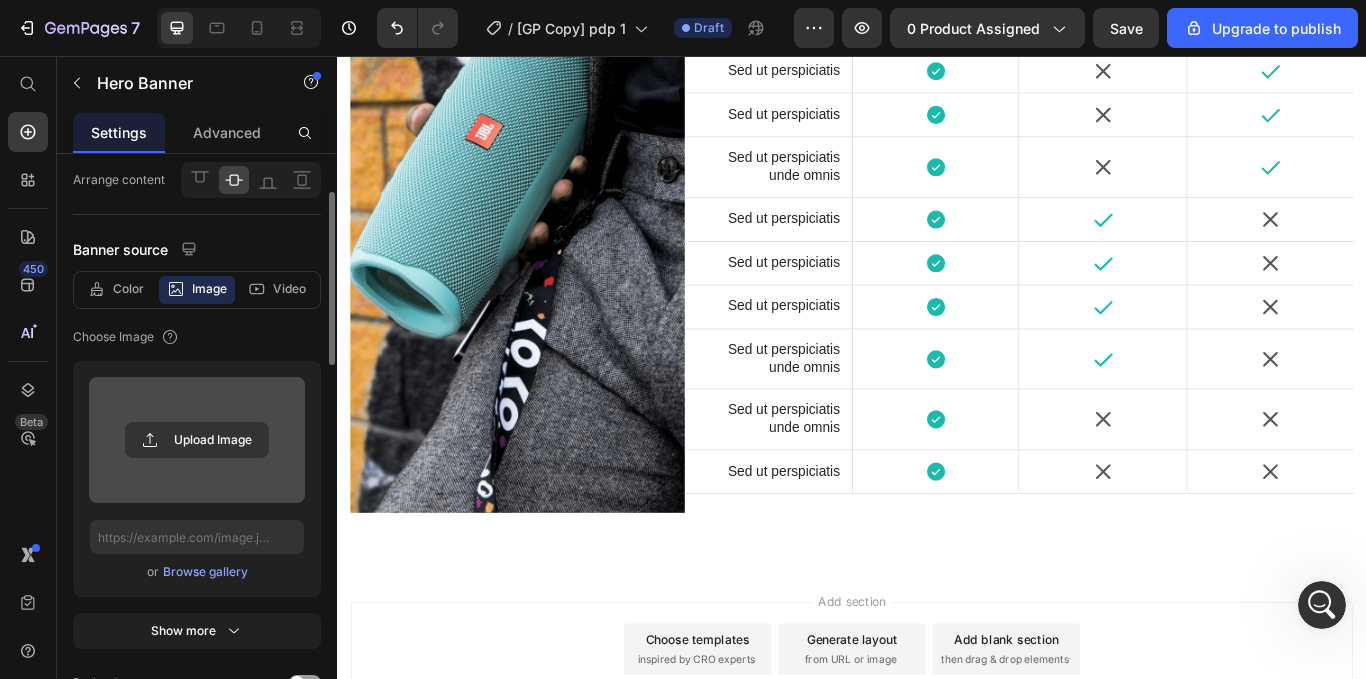 click on "other" at bounding box center [1029, -748] 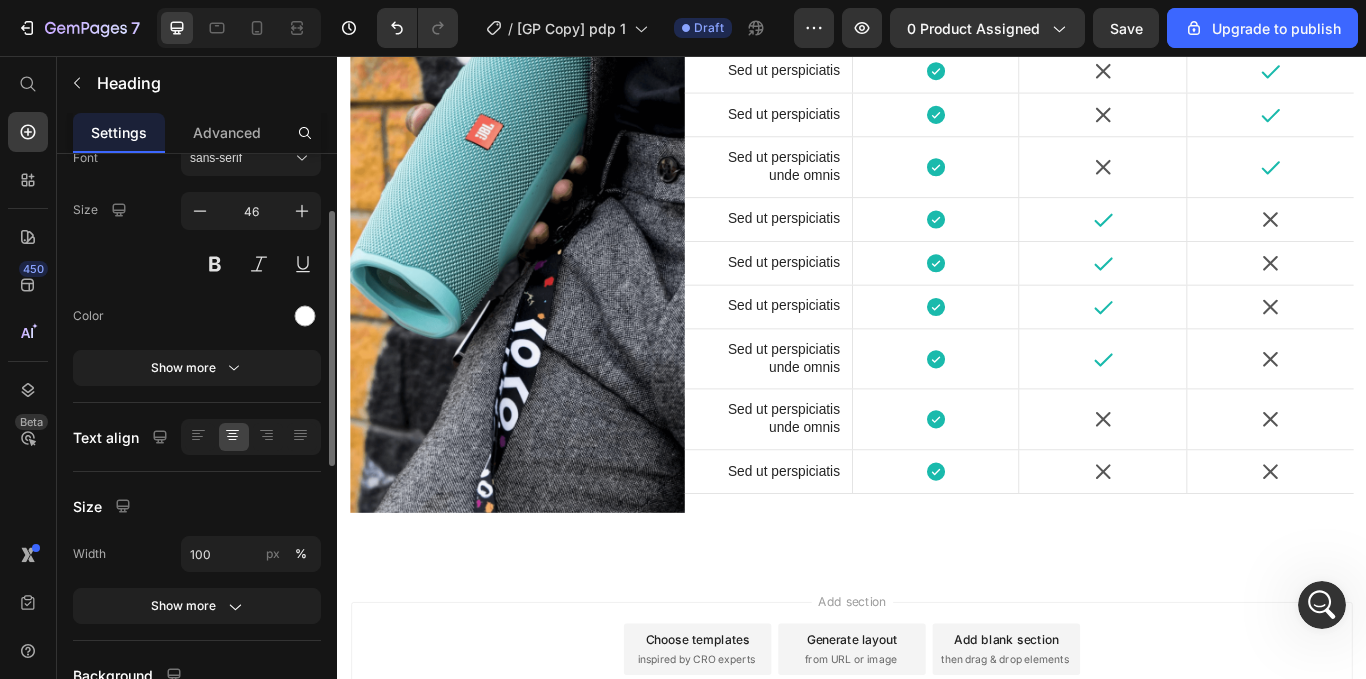 click on "Heading" at bounding box center (1015, -760) 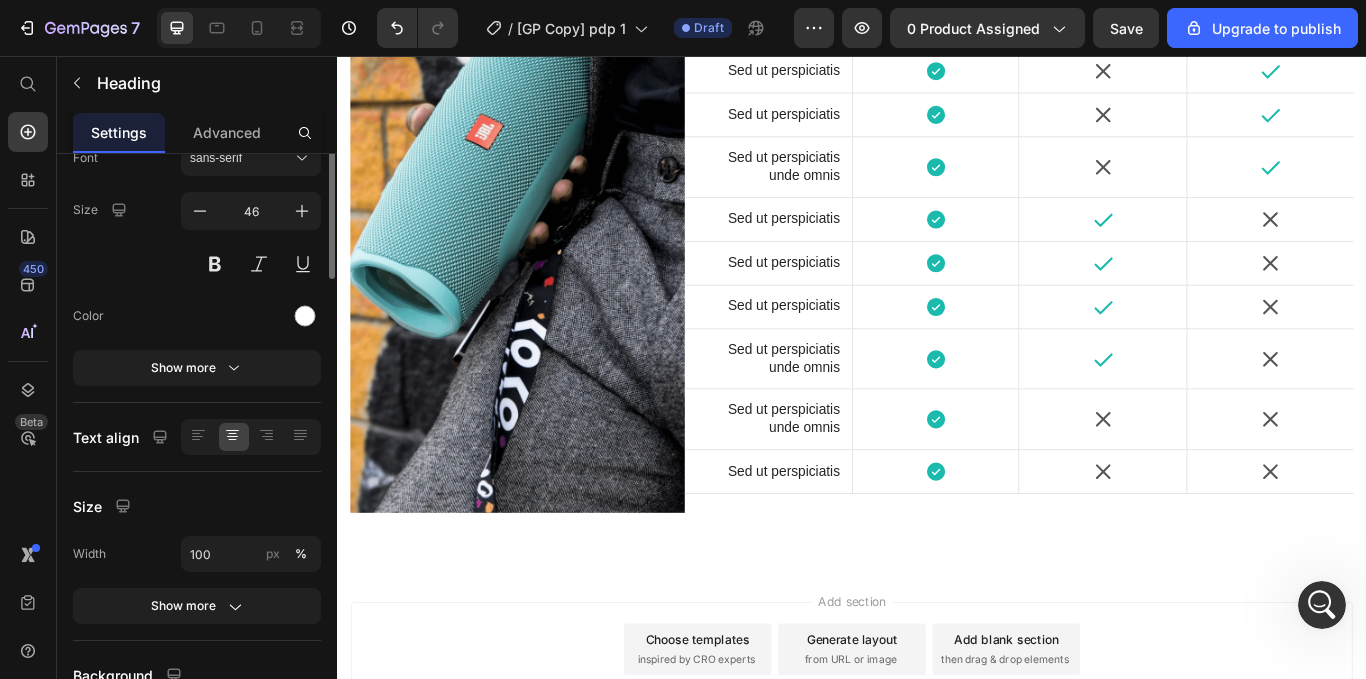 scroll, scrollTop: 0, scrollLeft: 0, axis: both 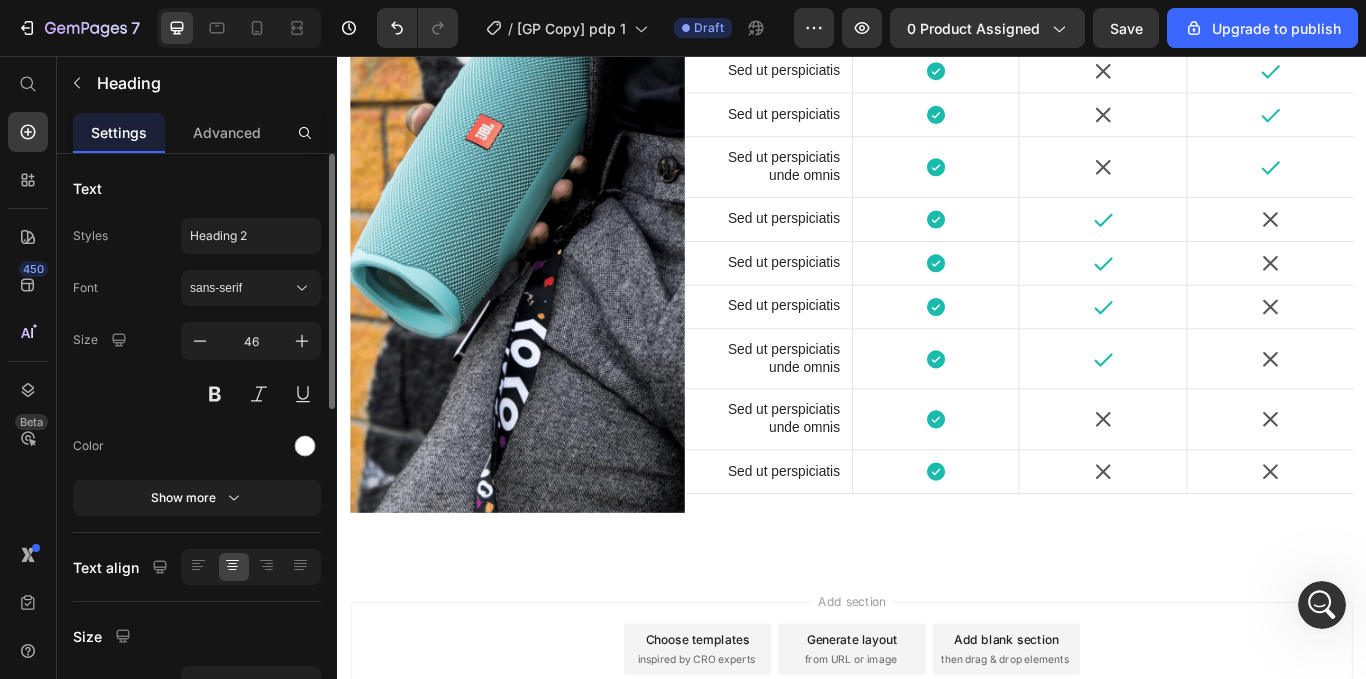 click on "Heading" at bounding box center (1015, -760) 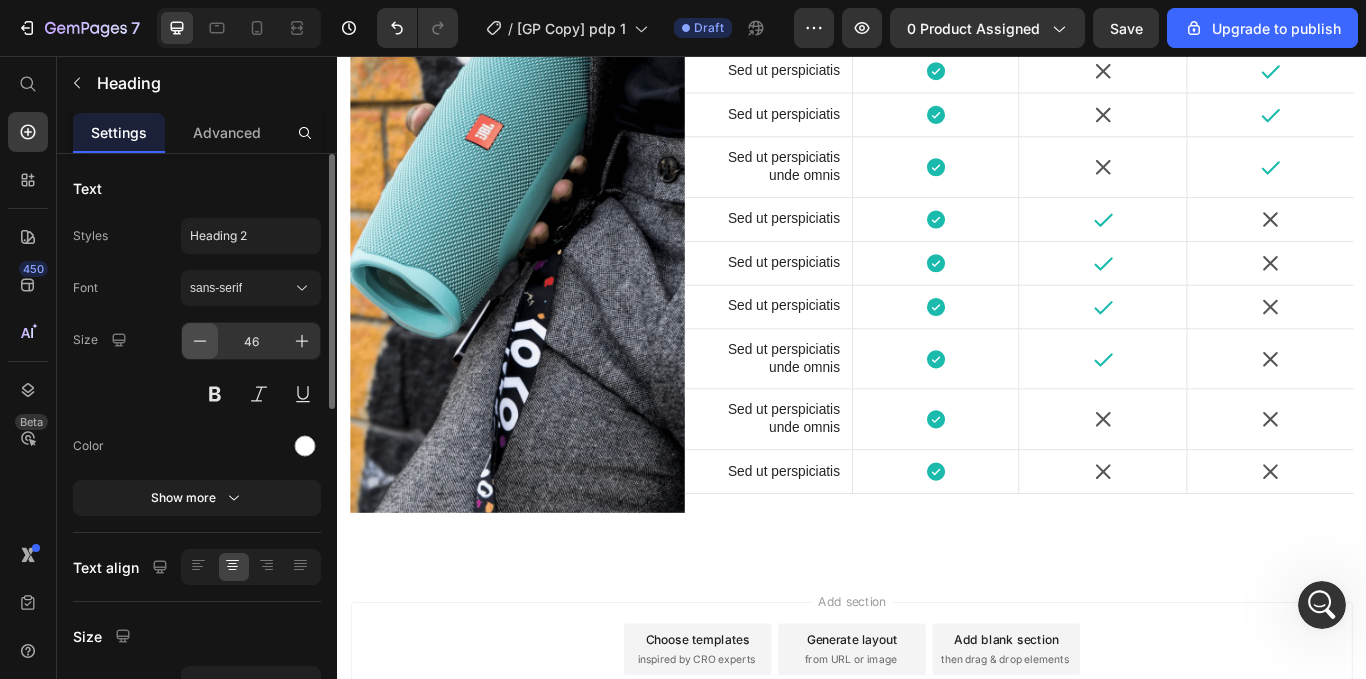 click 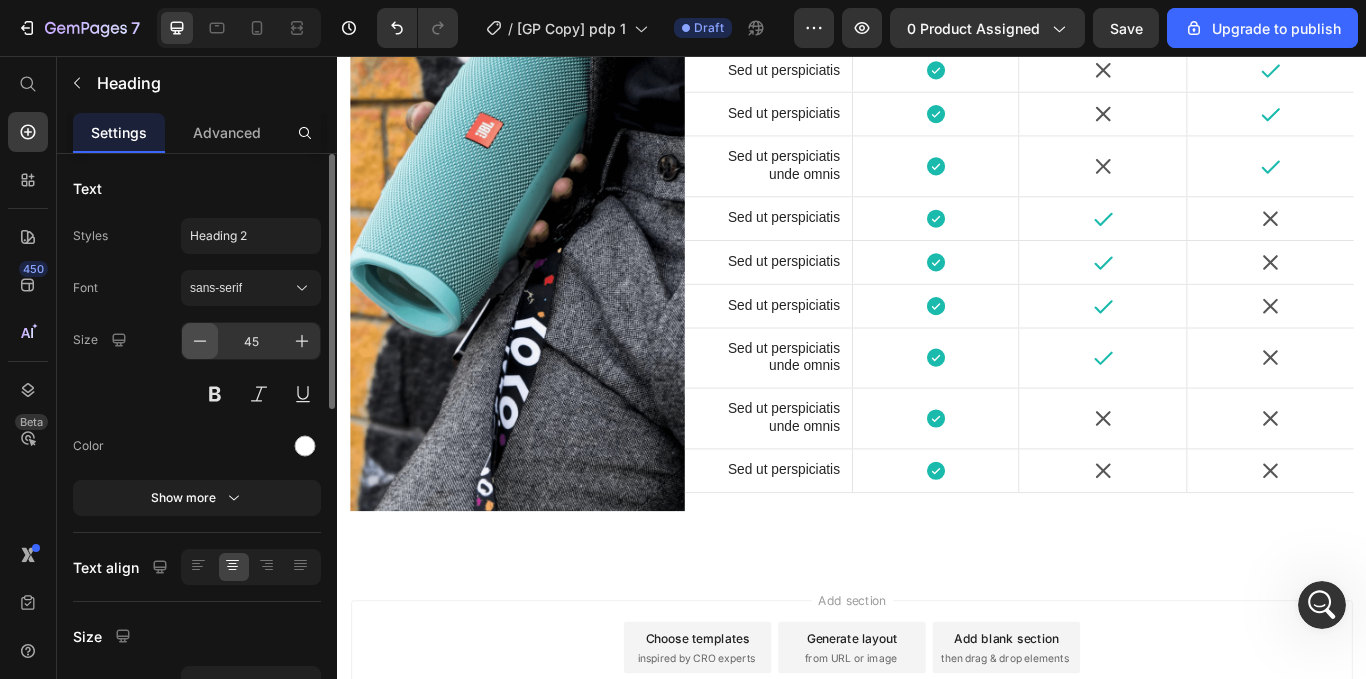 click 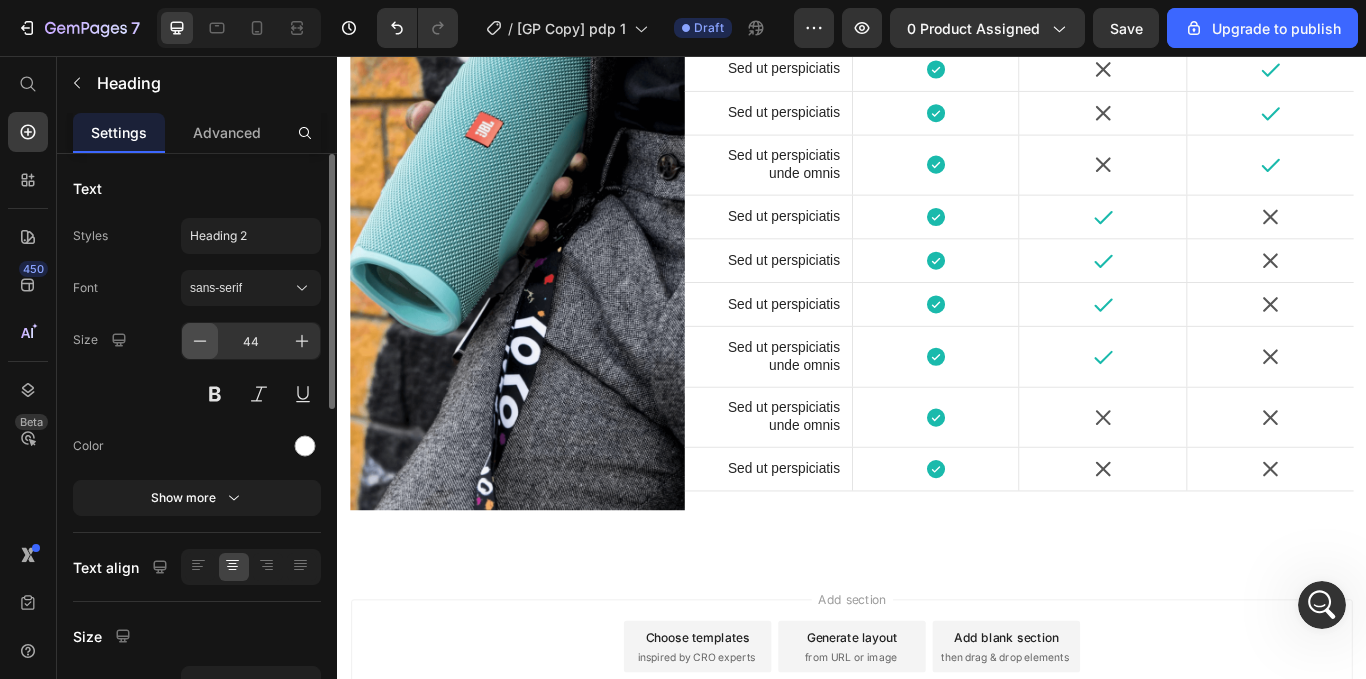 click 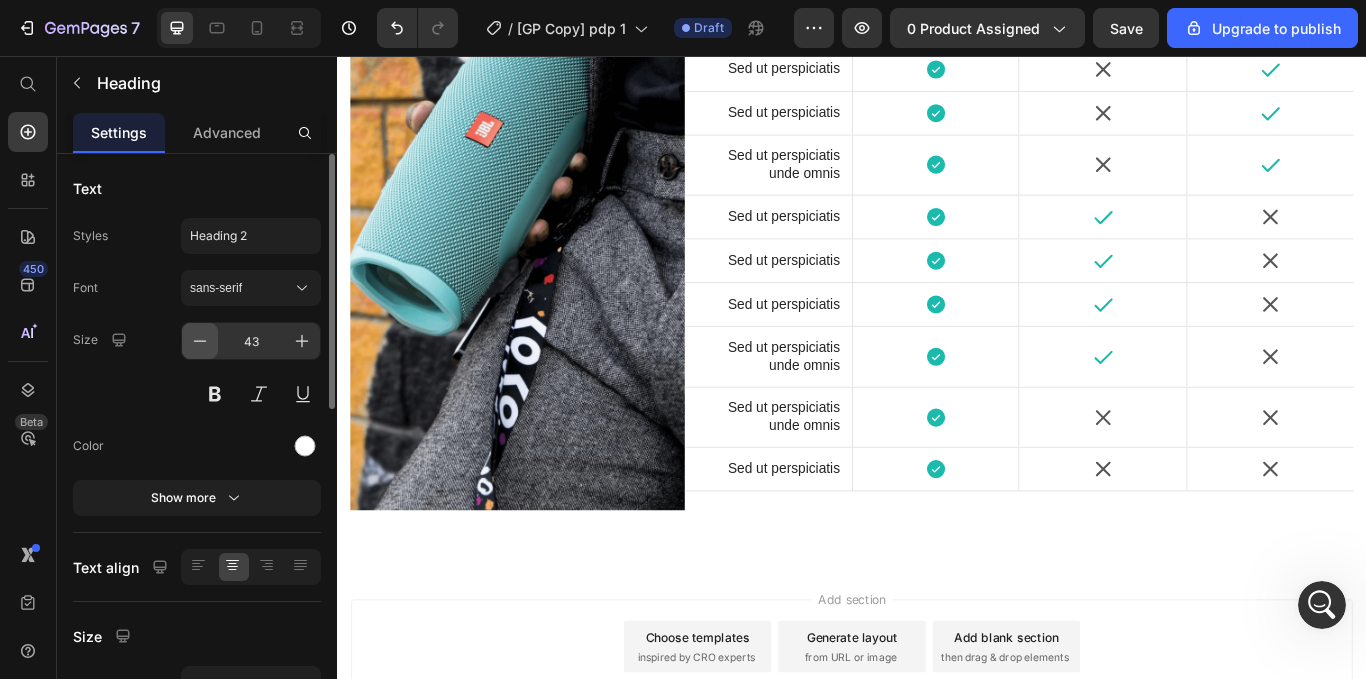 click 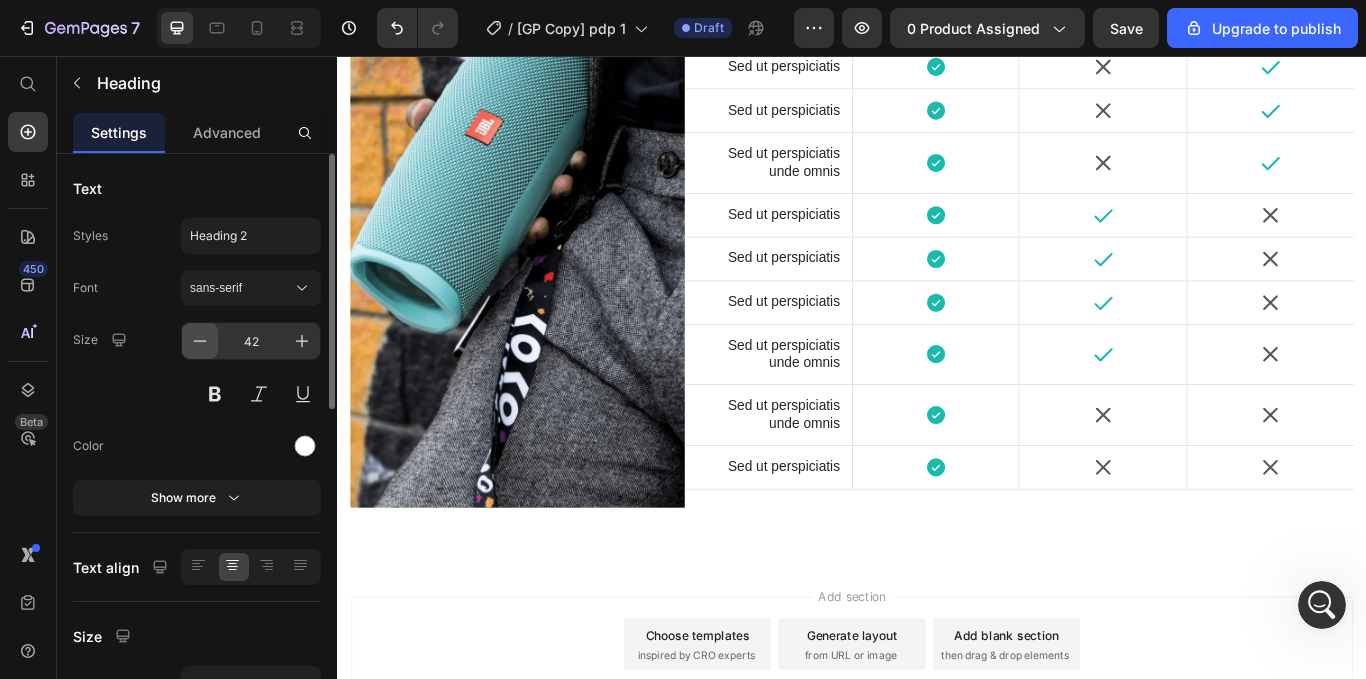 click 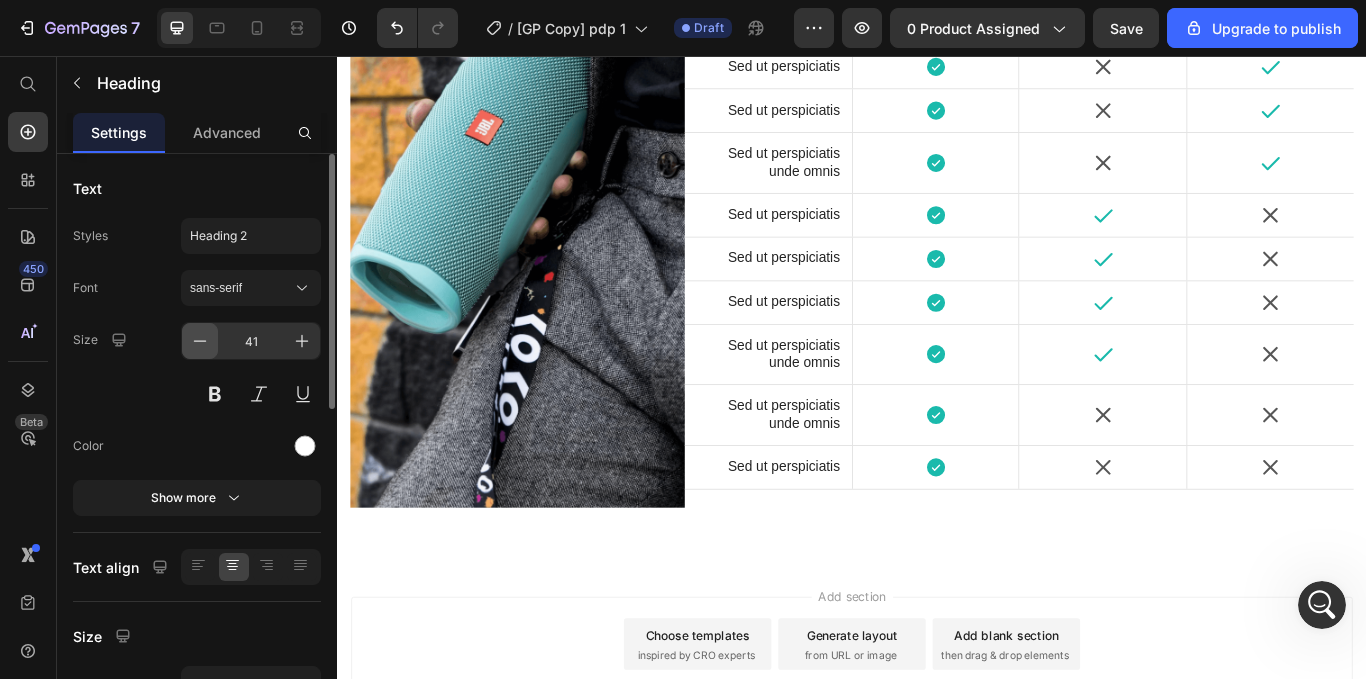 click 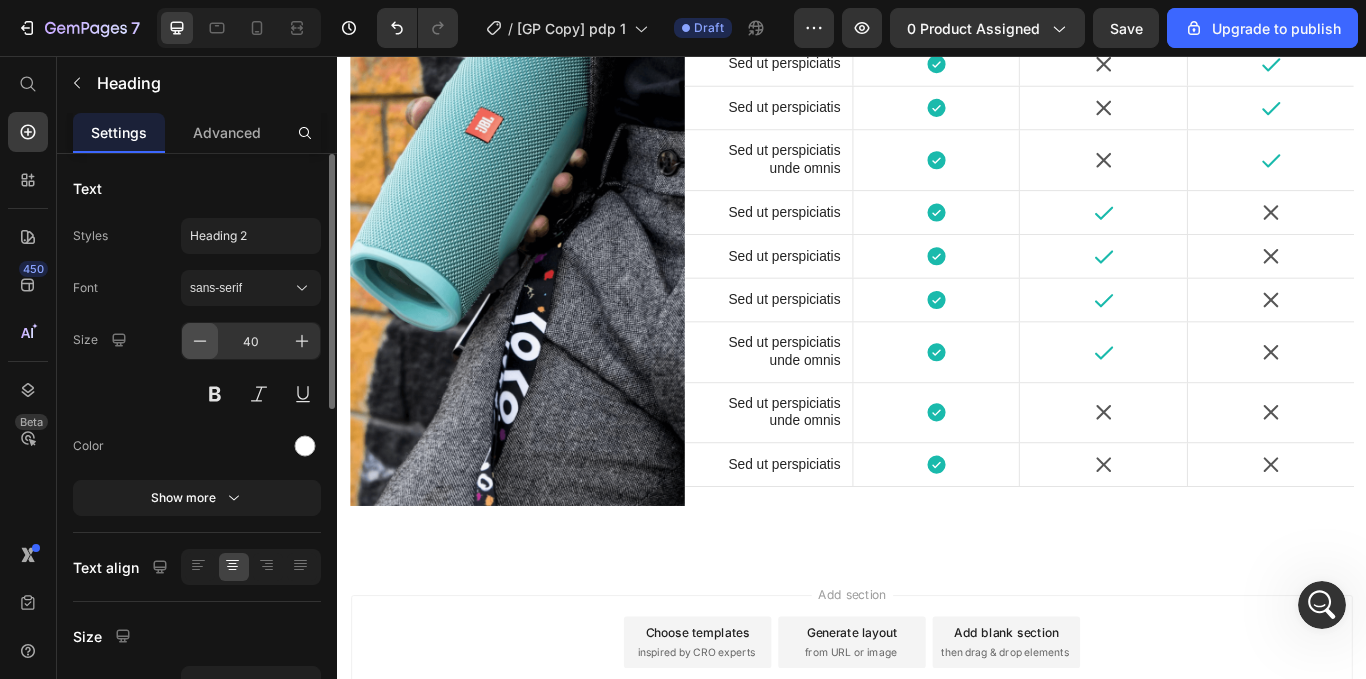 click 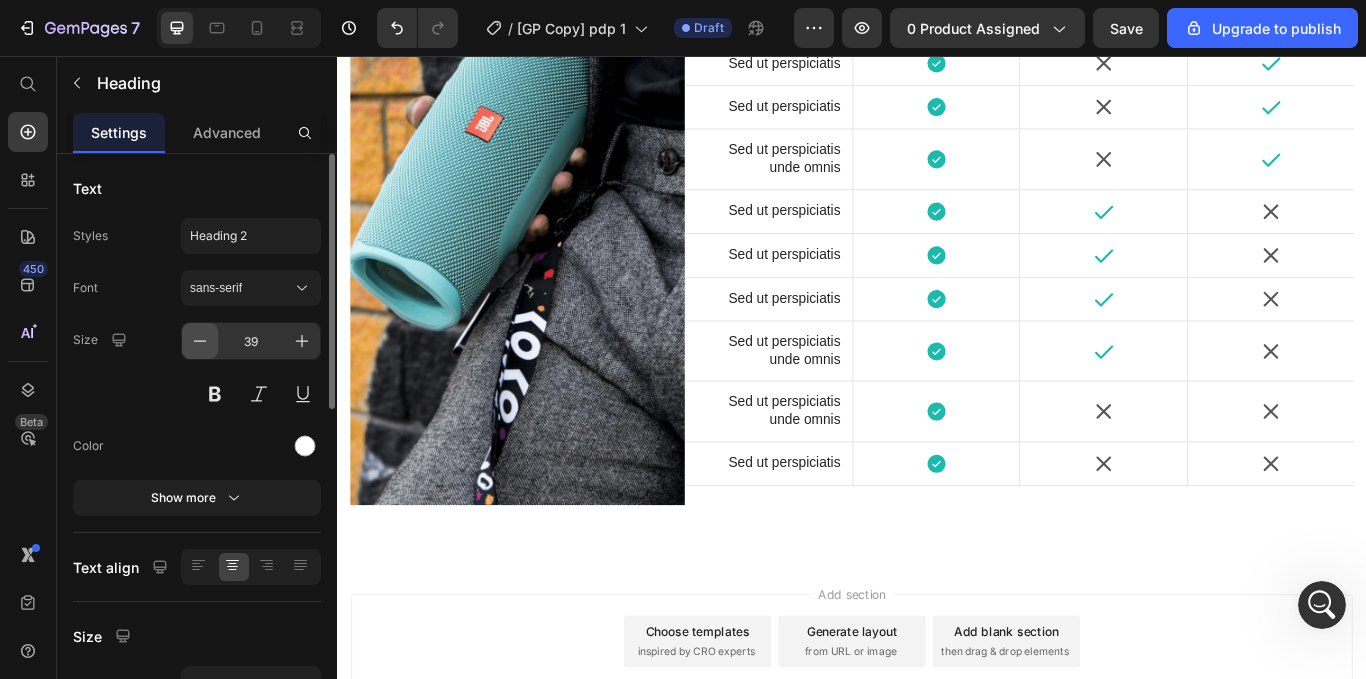 click 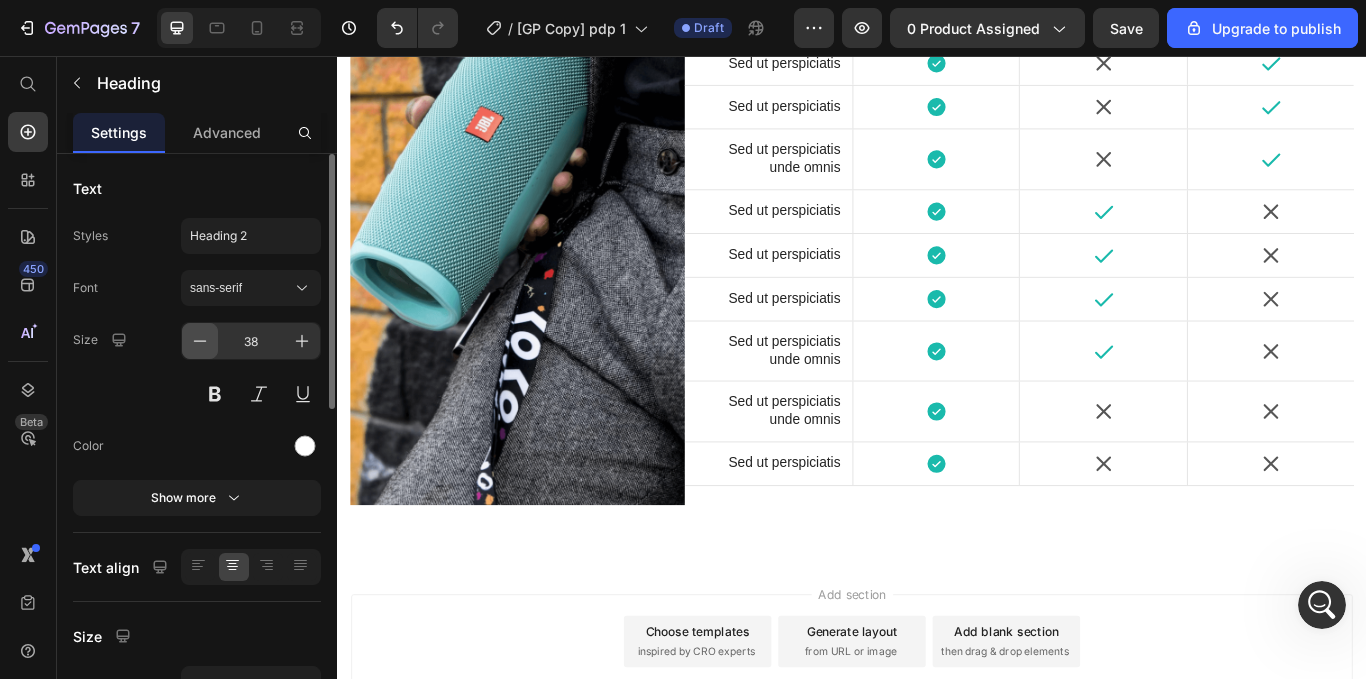click 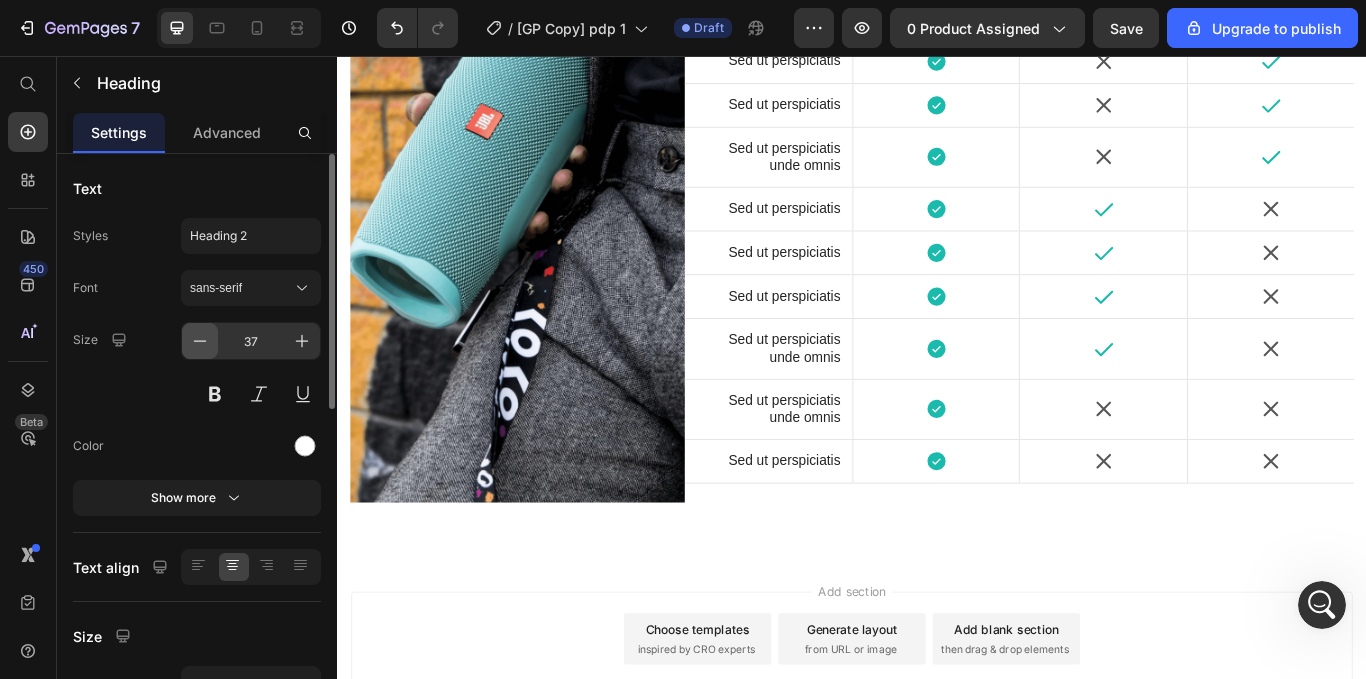 click 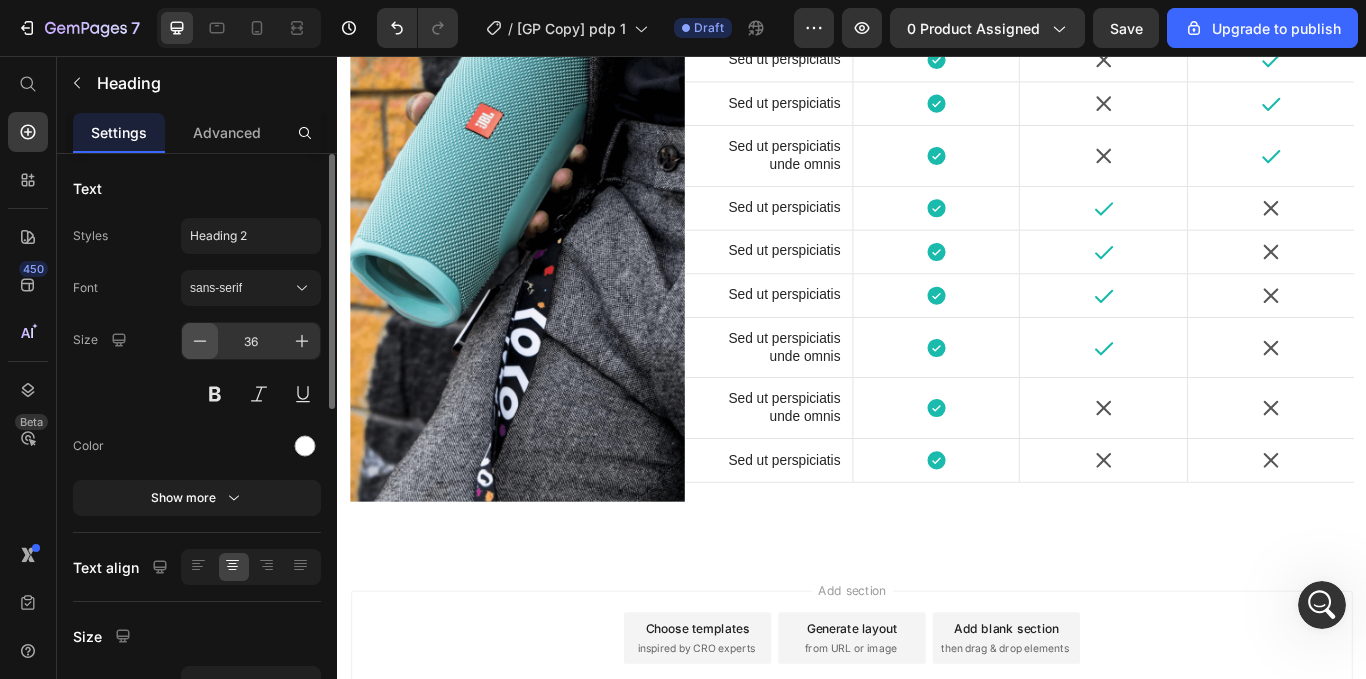 click 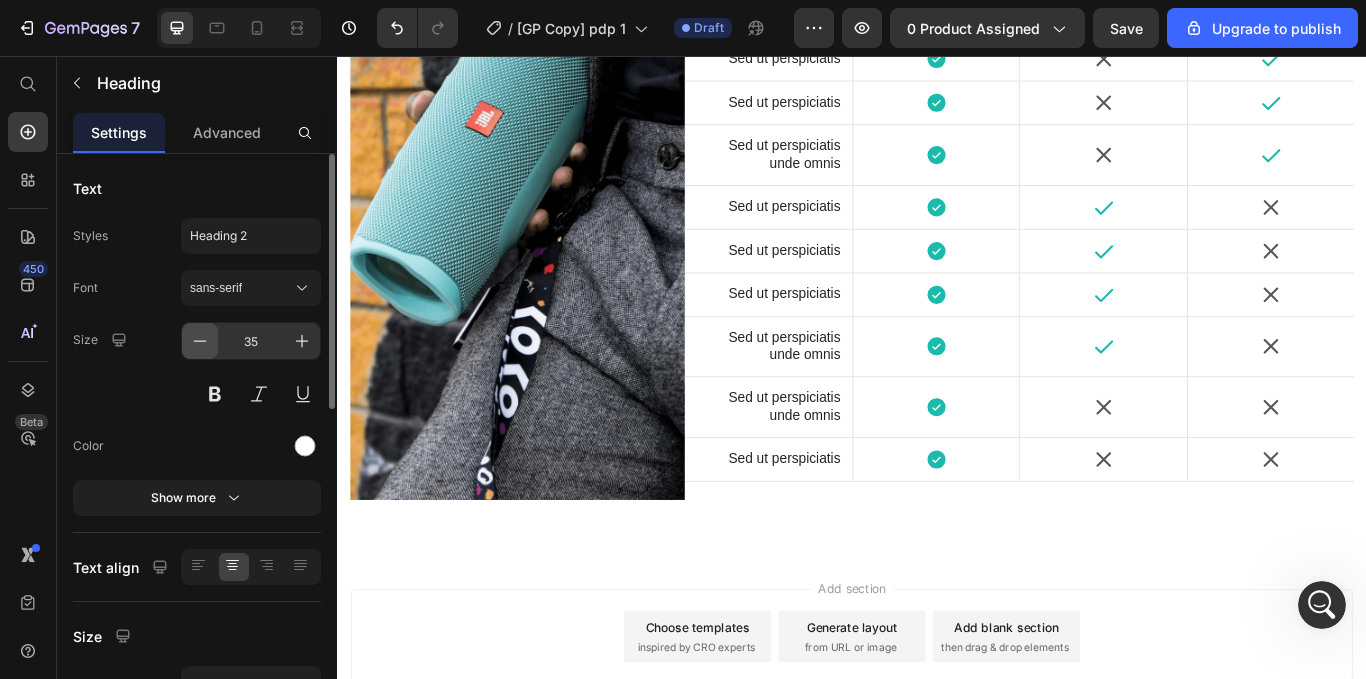 click 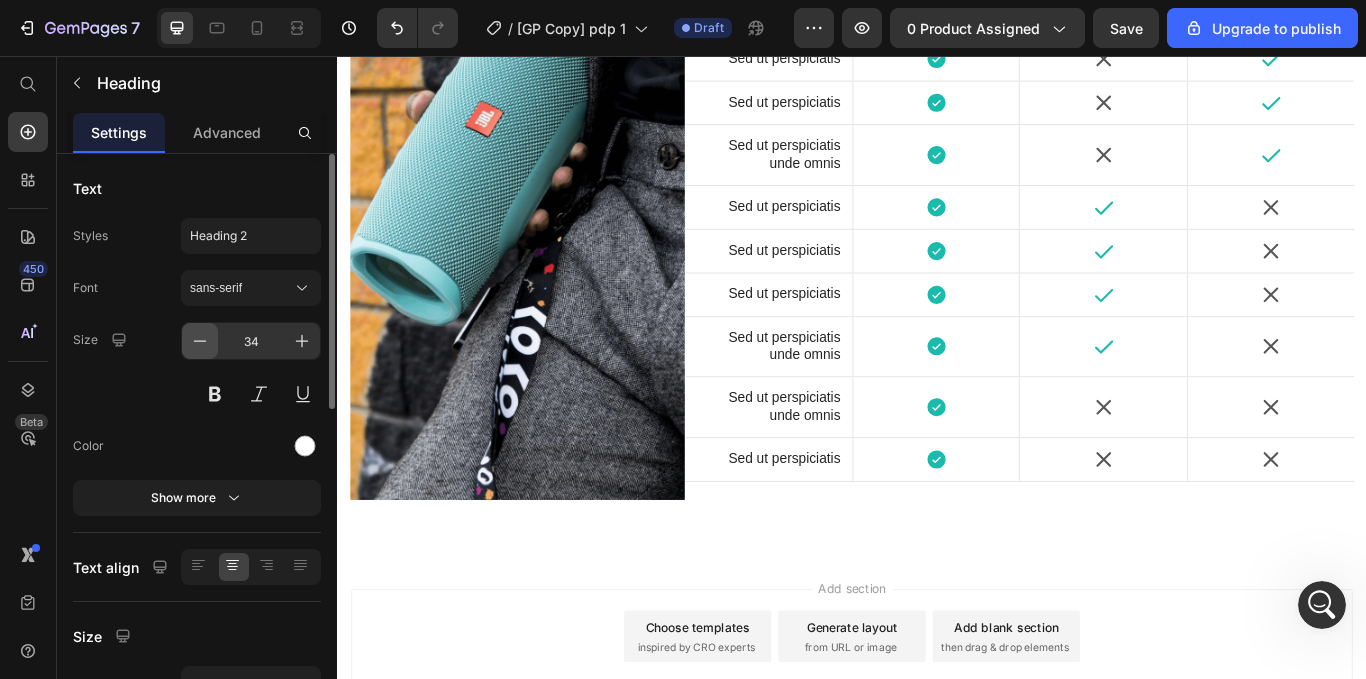 click 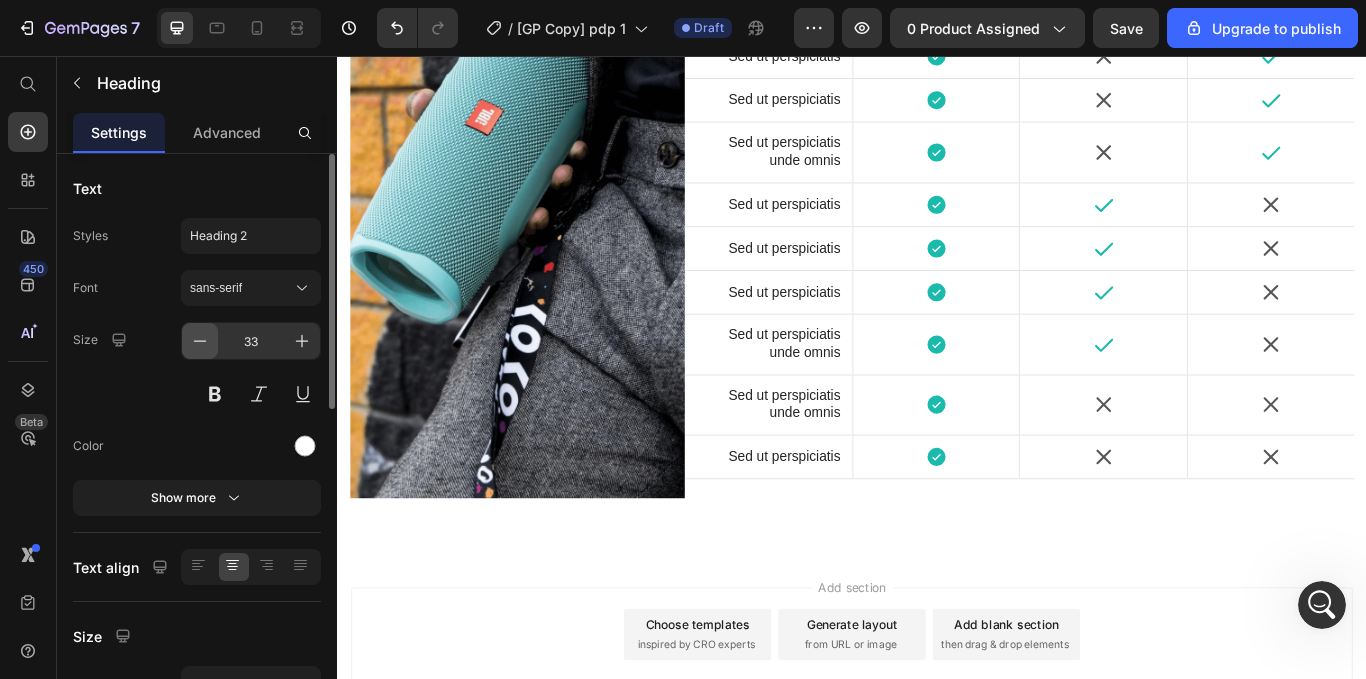 click 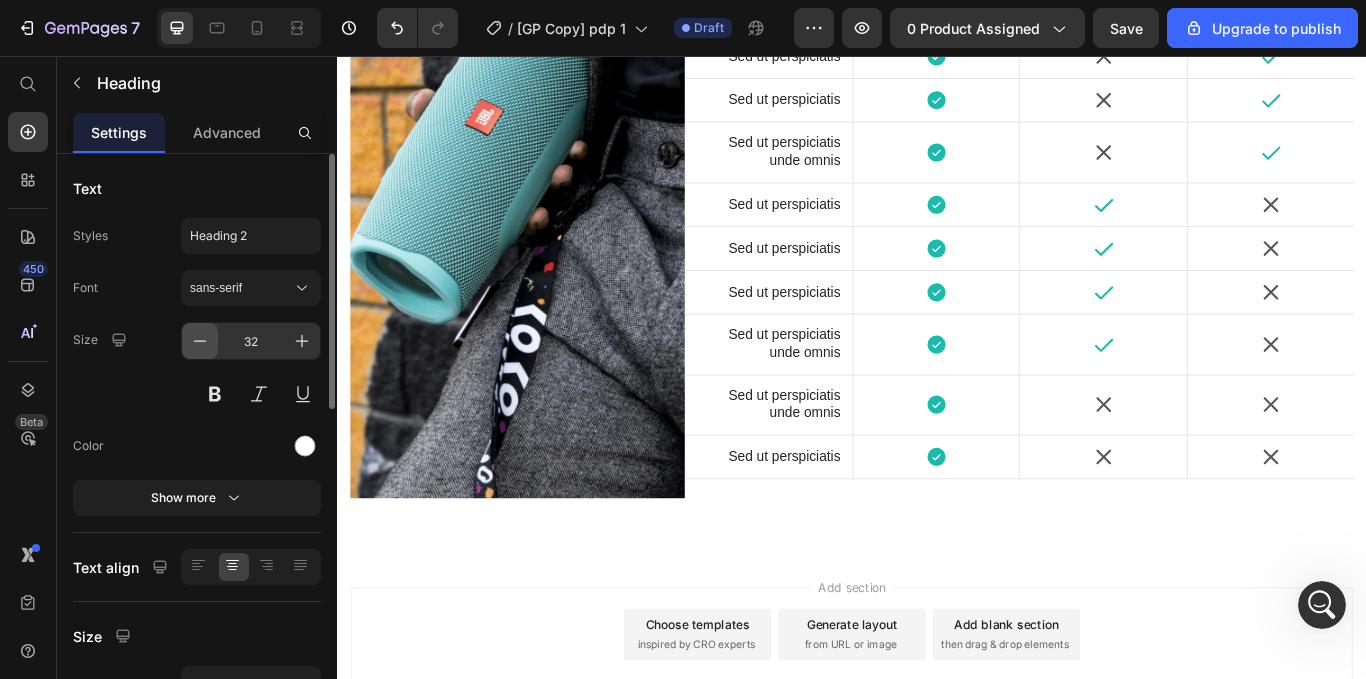 click 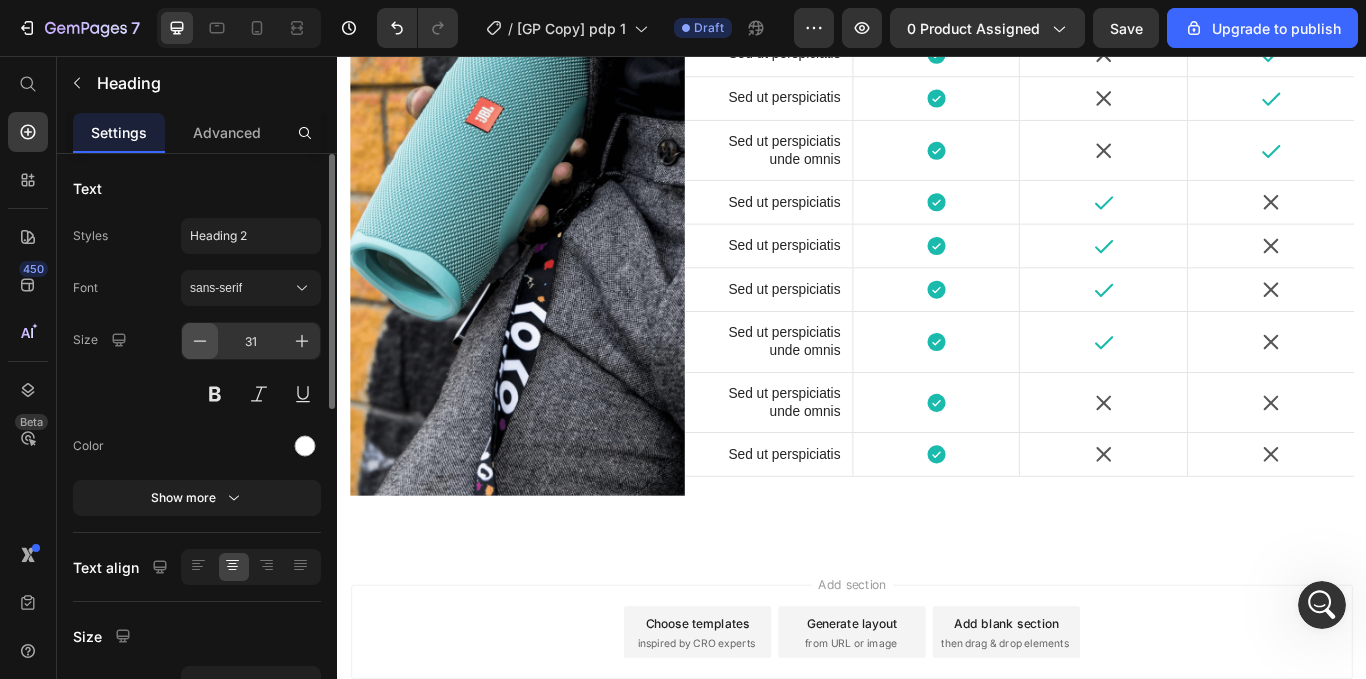 click 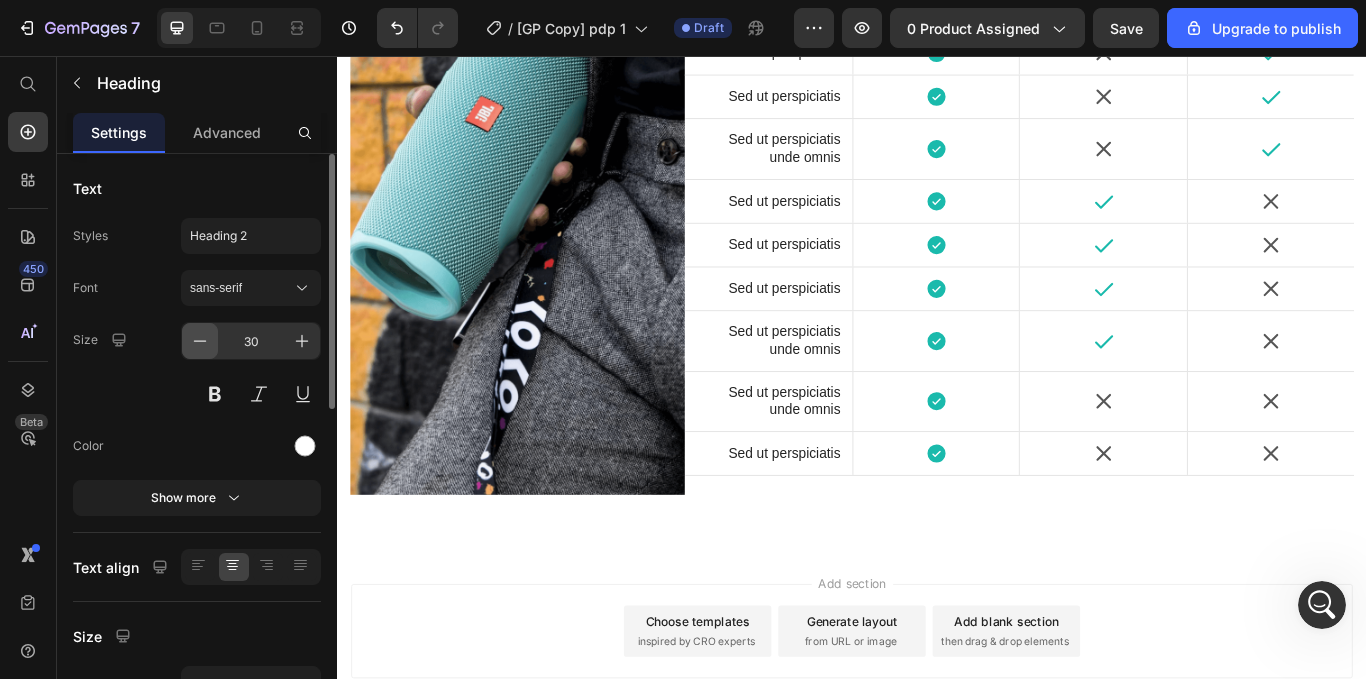 click 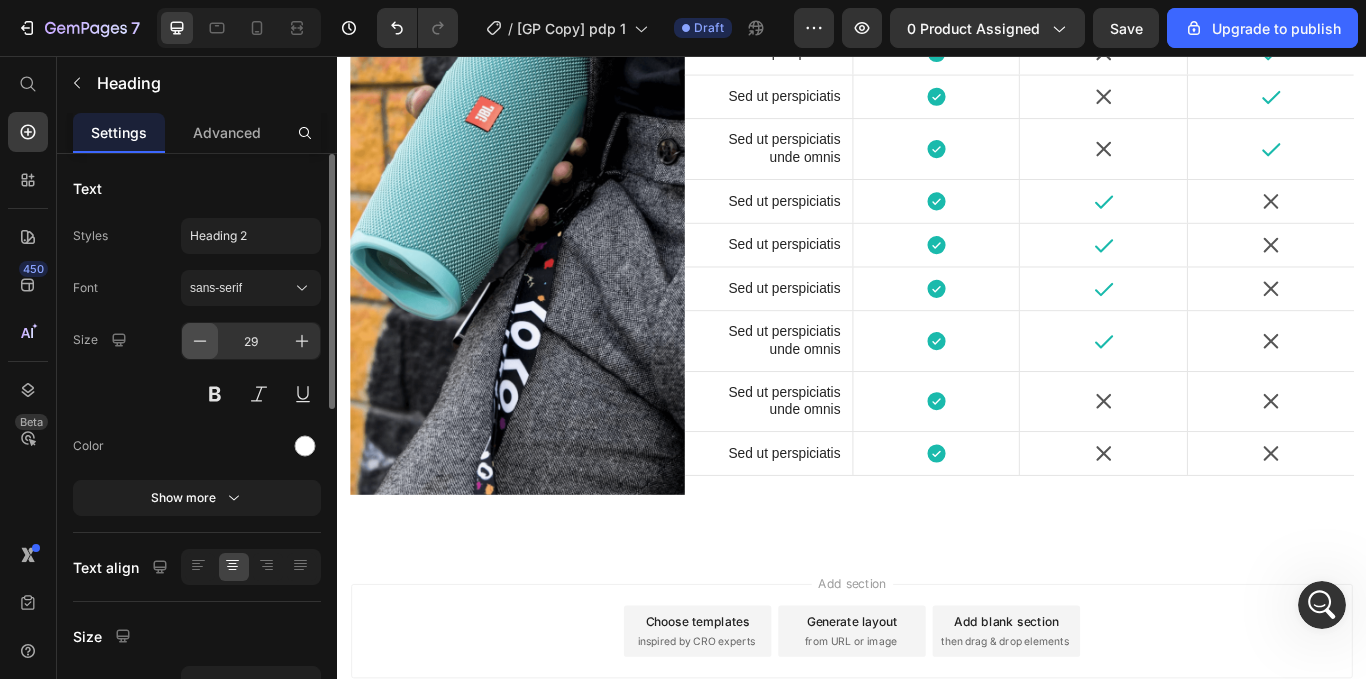 click 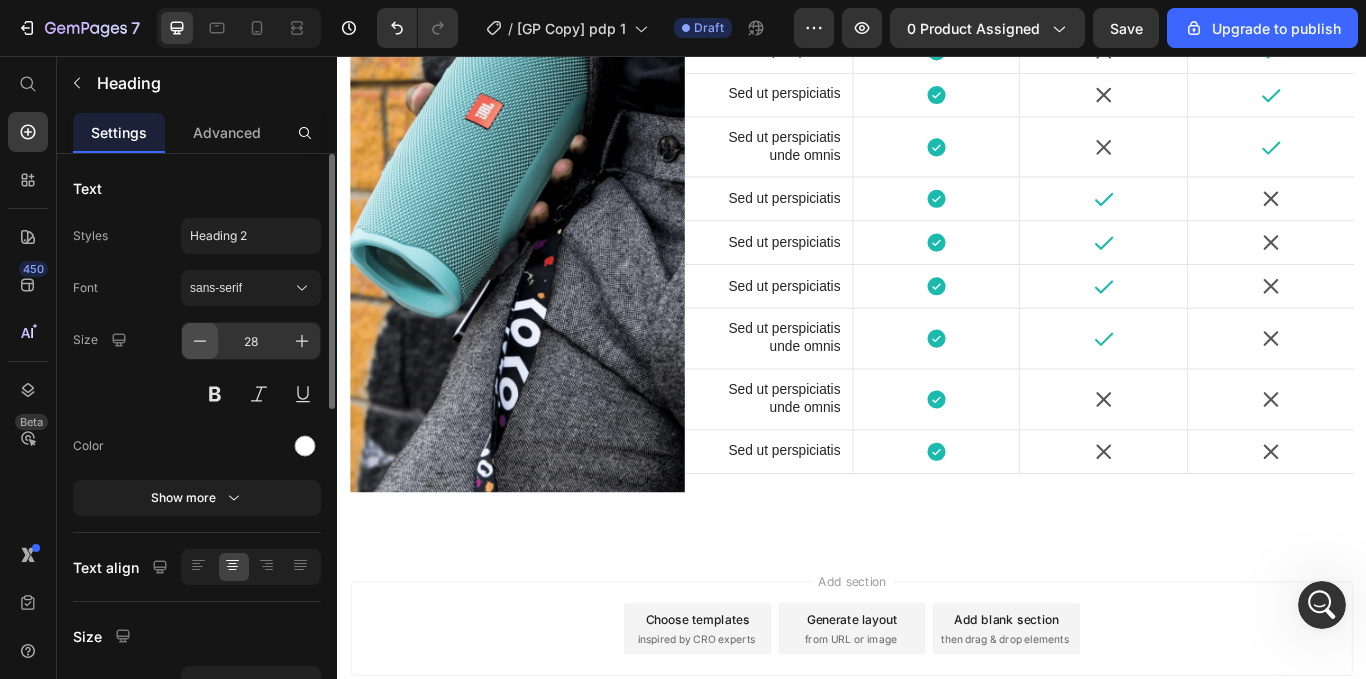 drag, startPoint x: 191, startPoint y: 345, endPoint x: 41, endPoint y: 251, distance: 177.01978 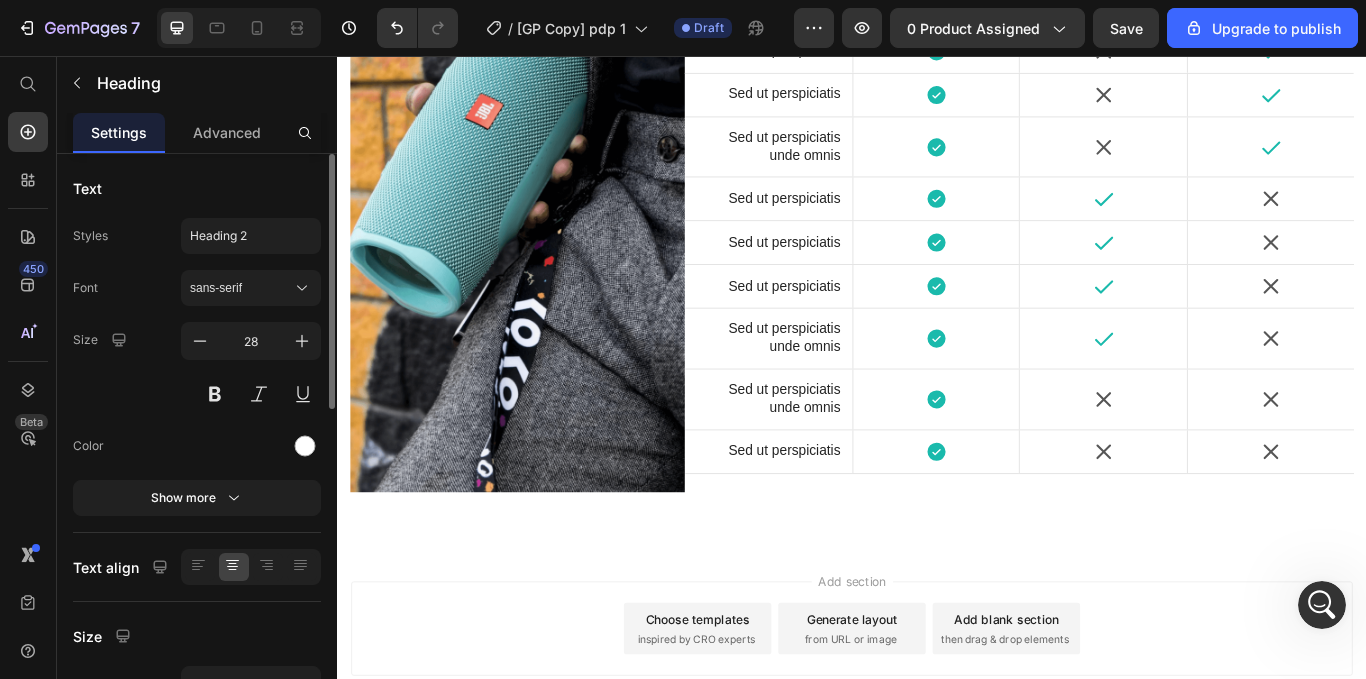 type on "27" 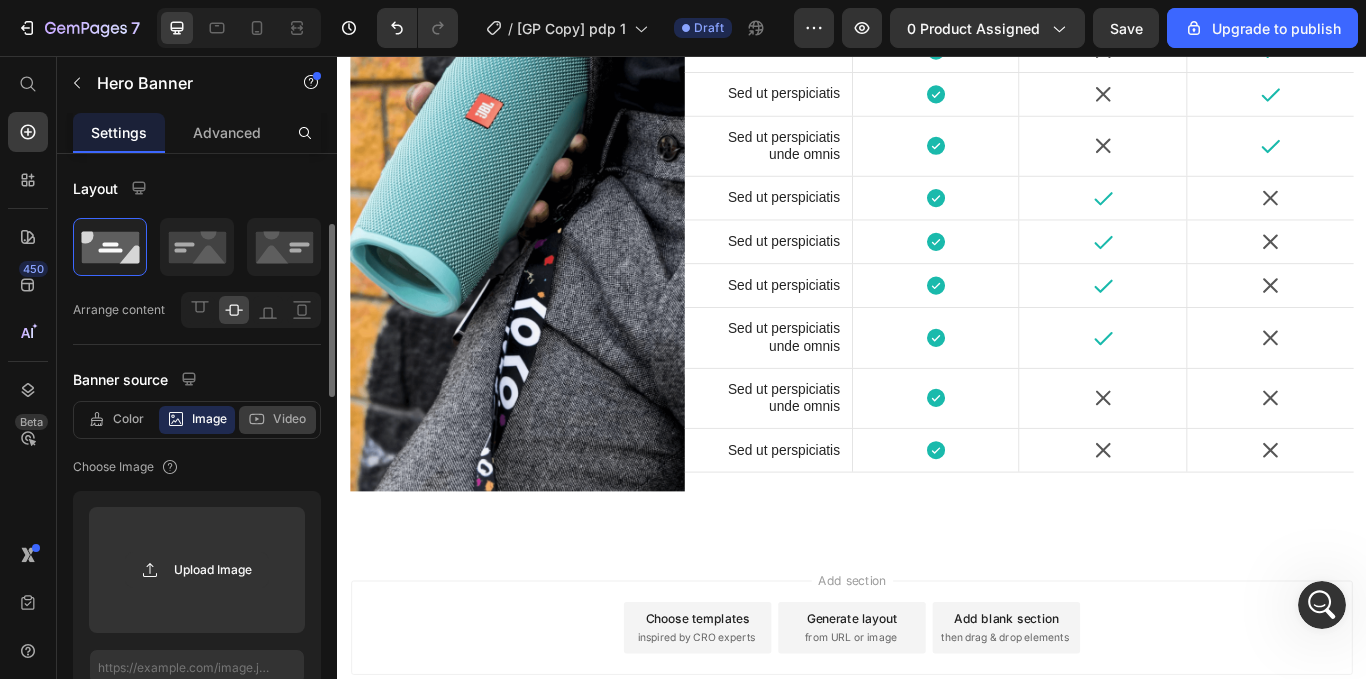 scroll, scrollTop: 66, scrollLeft: 0, axis: vertical 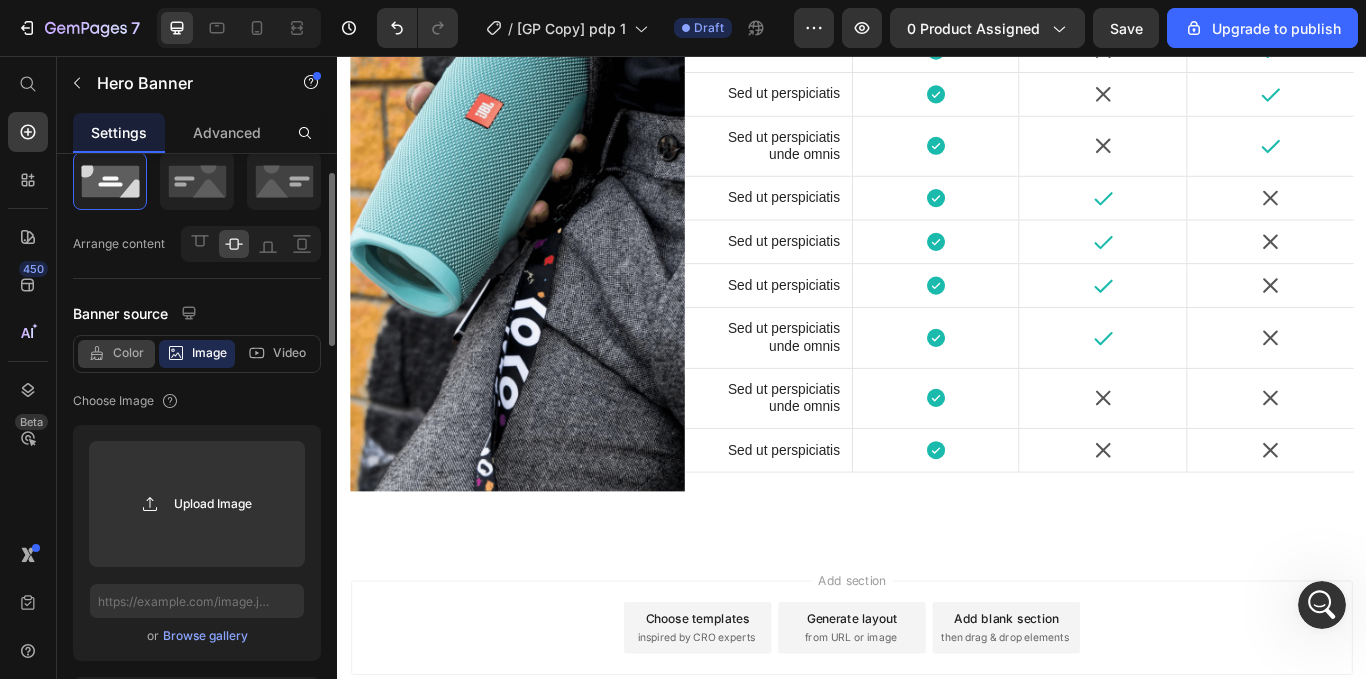 click on "Color" at bounding box center [128, 353] 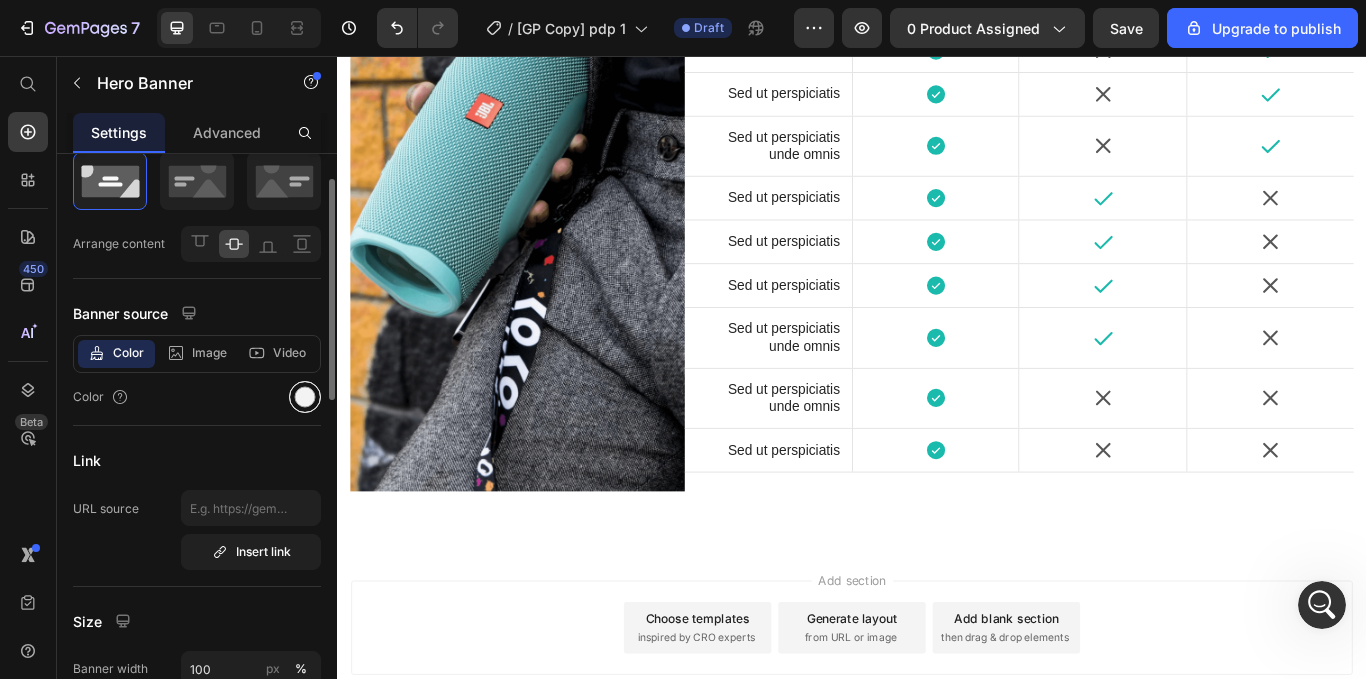 click at bounding box center (305, 397) 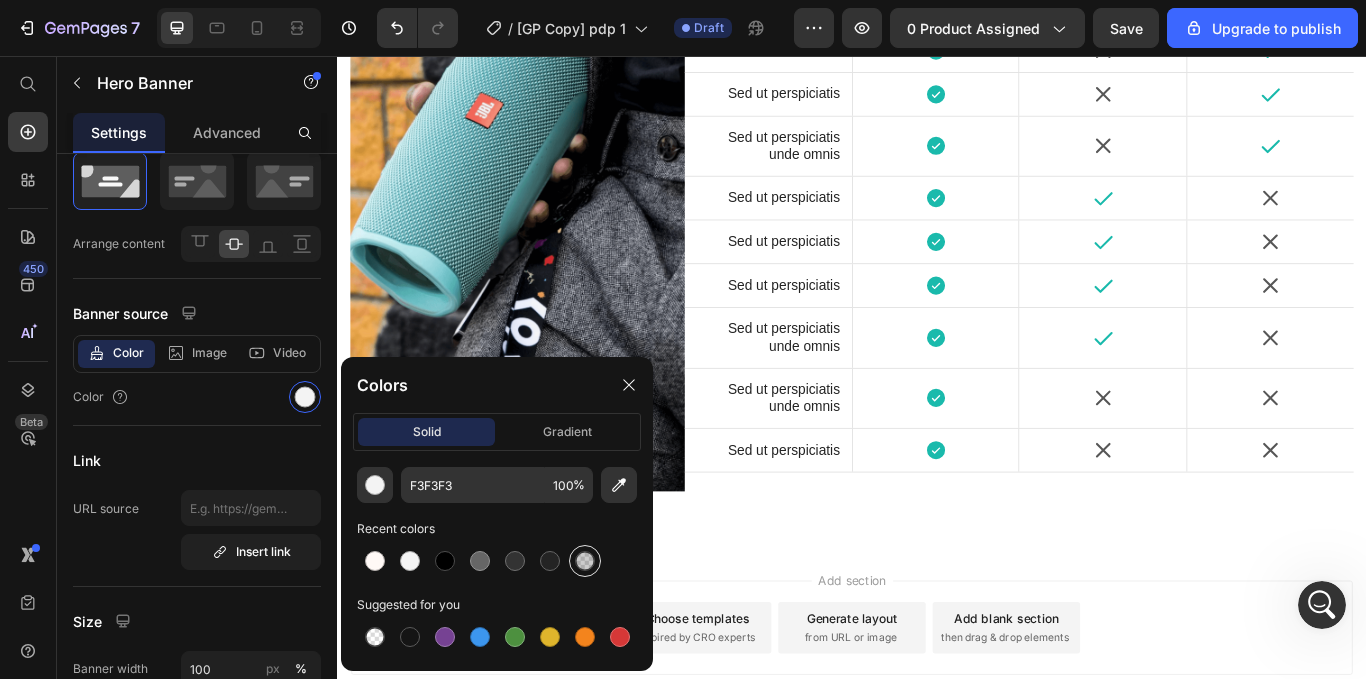 click at bounding box center [585, 561] 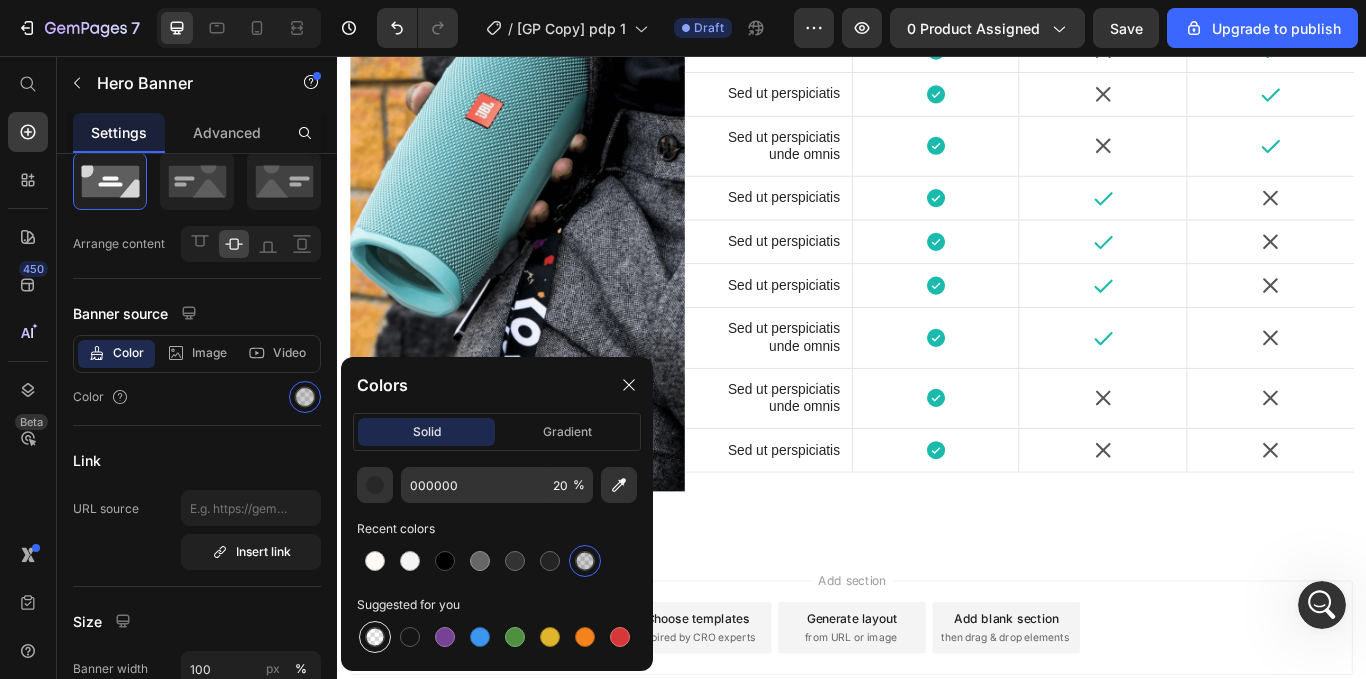 click at bounding box center (375, 637) 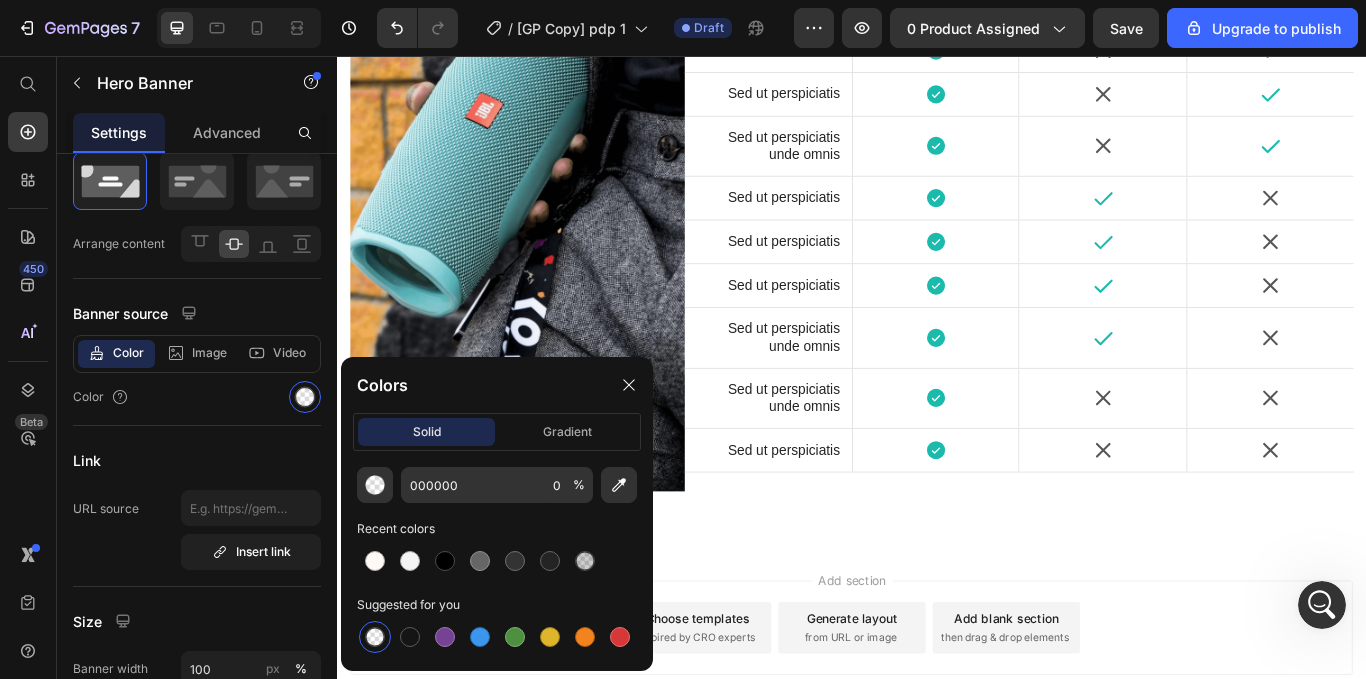 click on "other" at bounding box center (1029, -761) 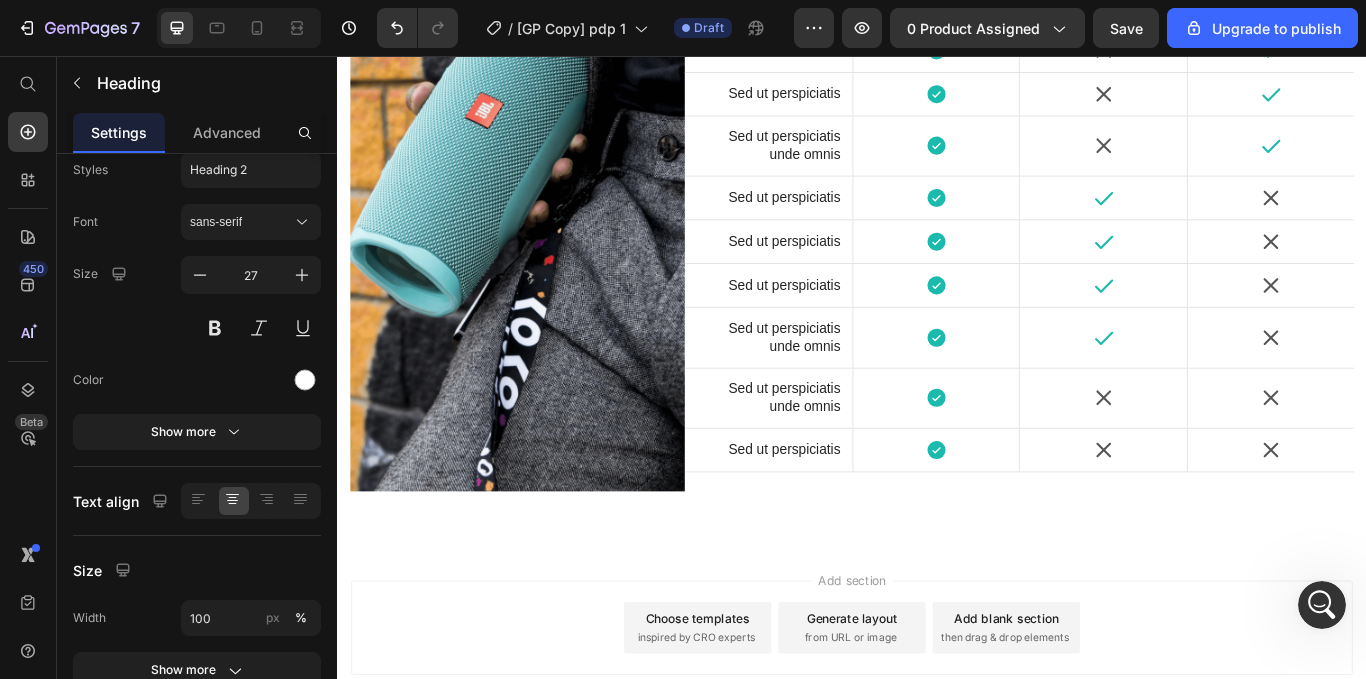 scroll, scrollTop: 0, scrollLeft: 0, axis: both 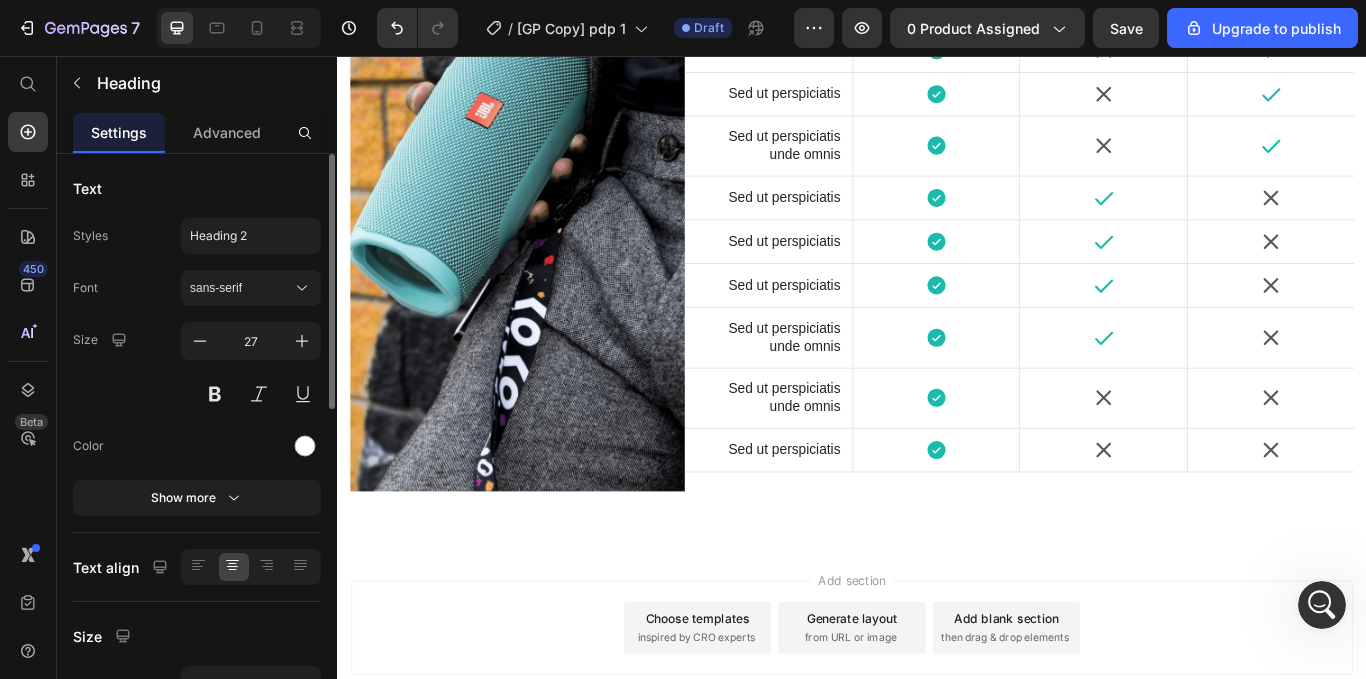 click on "other" at bounding box center (1029, -761) 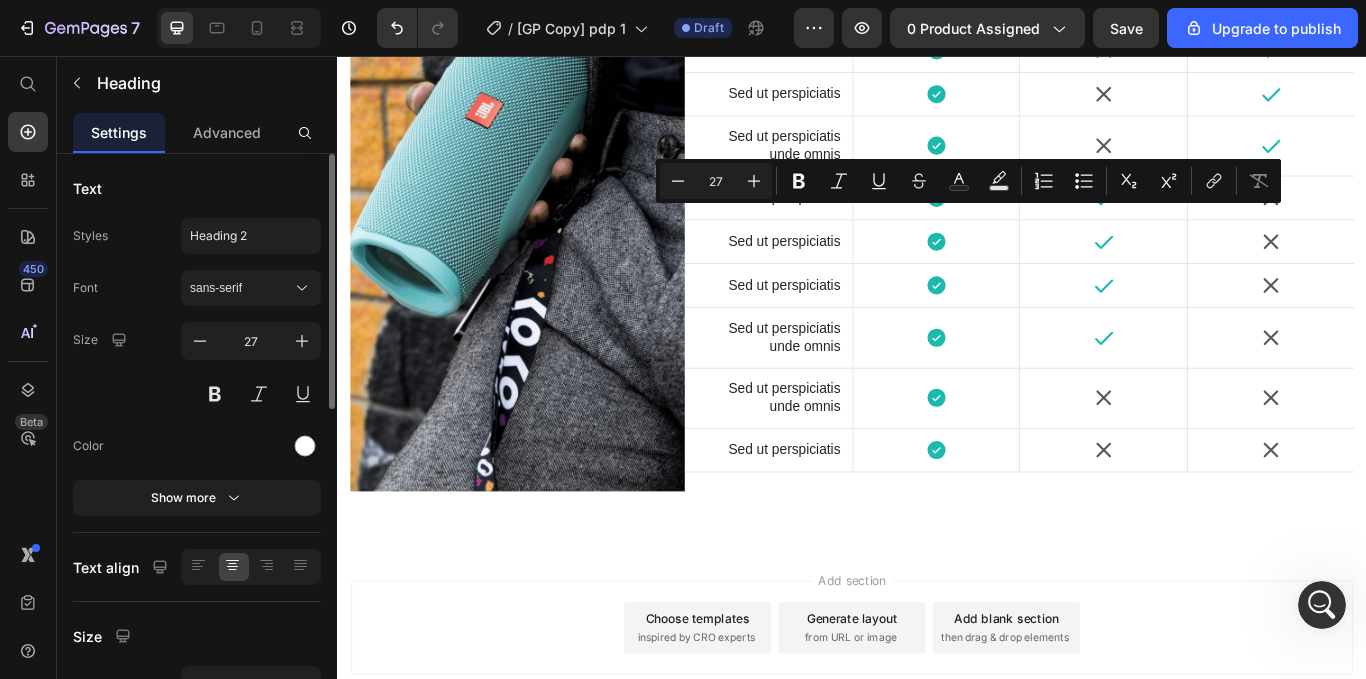 click on "other" at bounding box center (1029, -761) 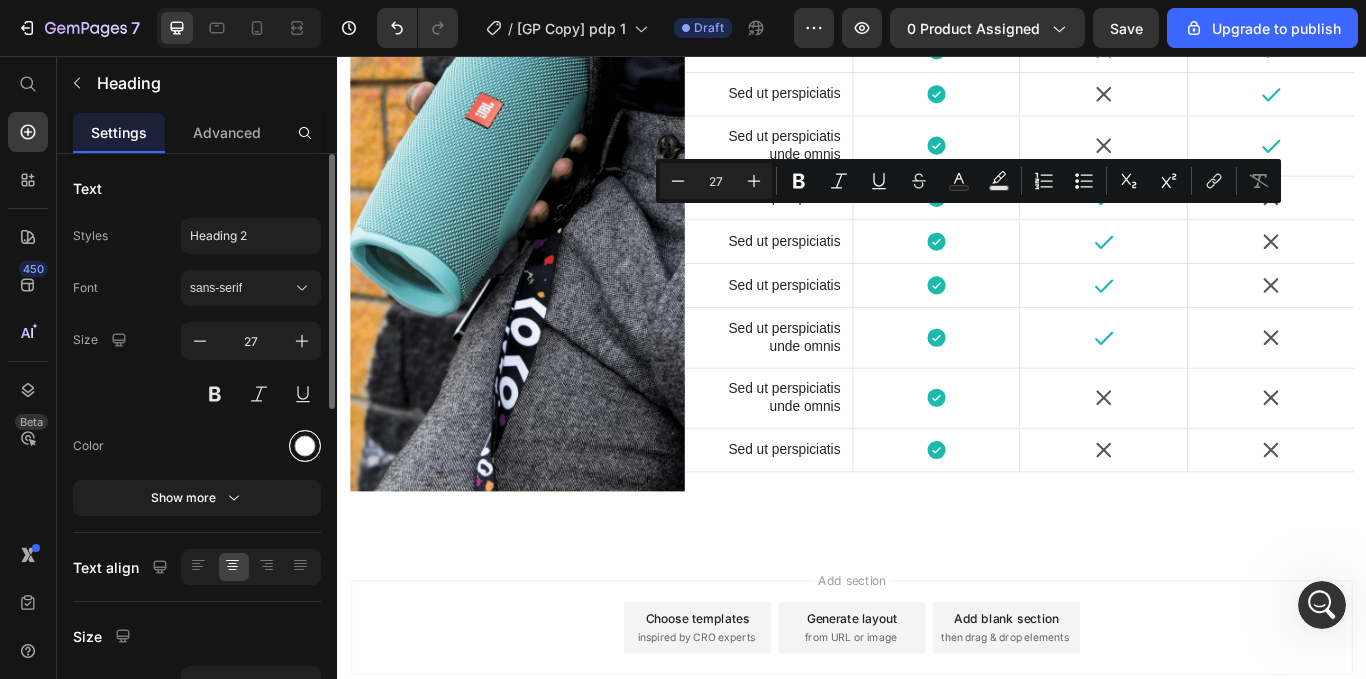 click at bounding box center (305, 446) 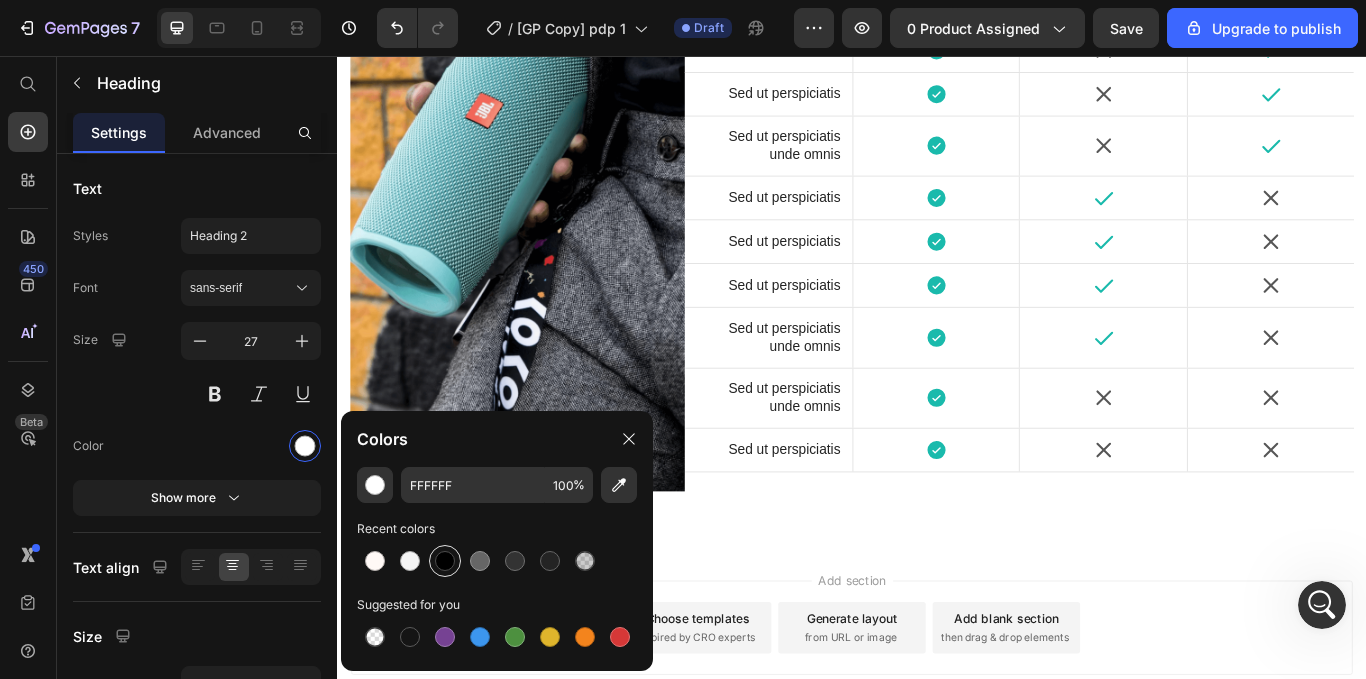 click at bounding box center (445, 561) 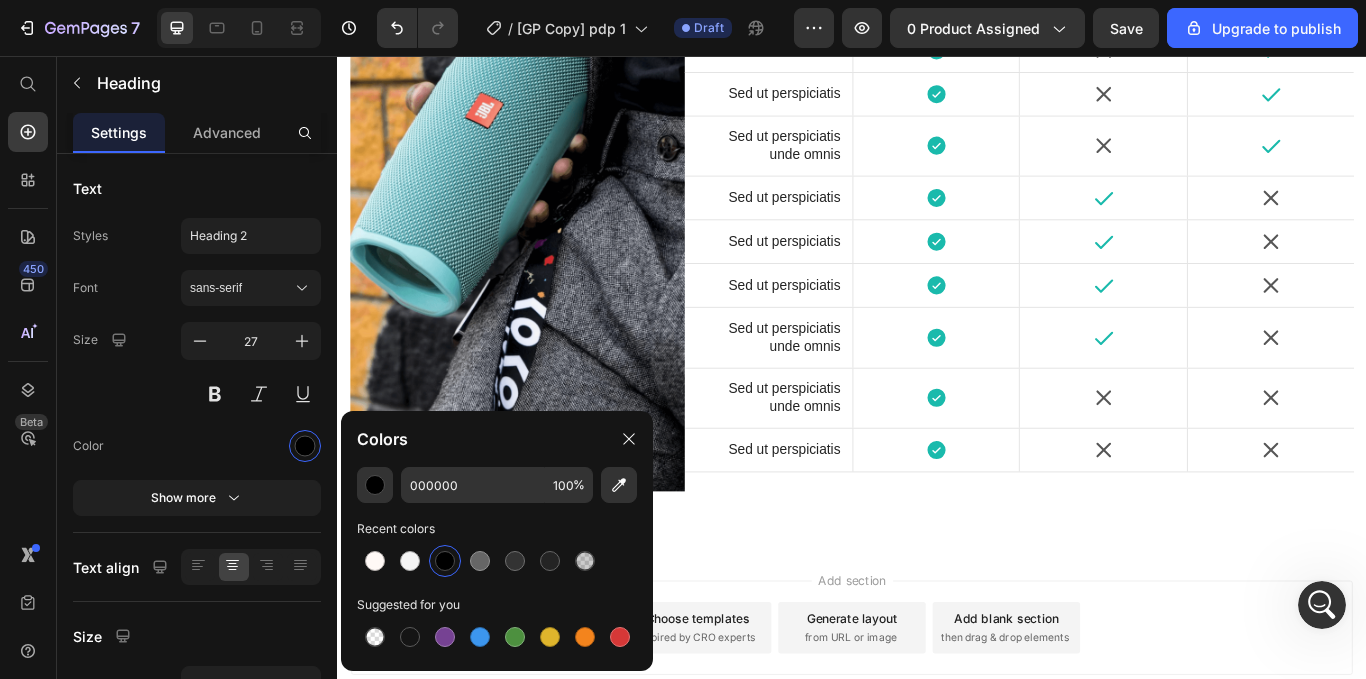 click on "Other" at bounding box center (1220, -761) 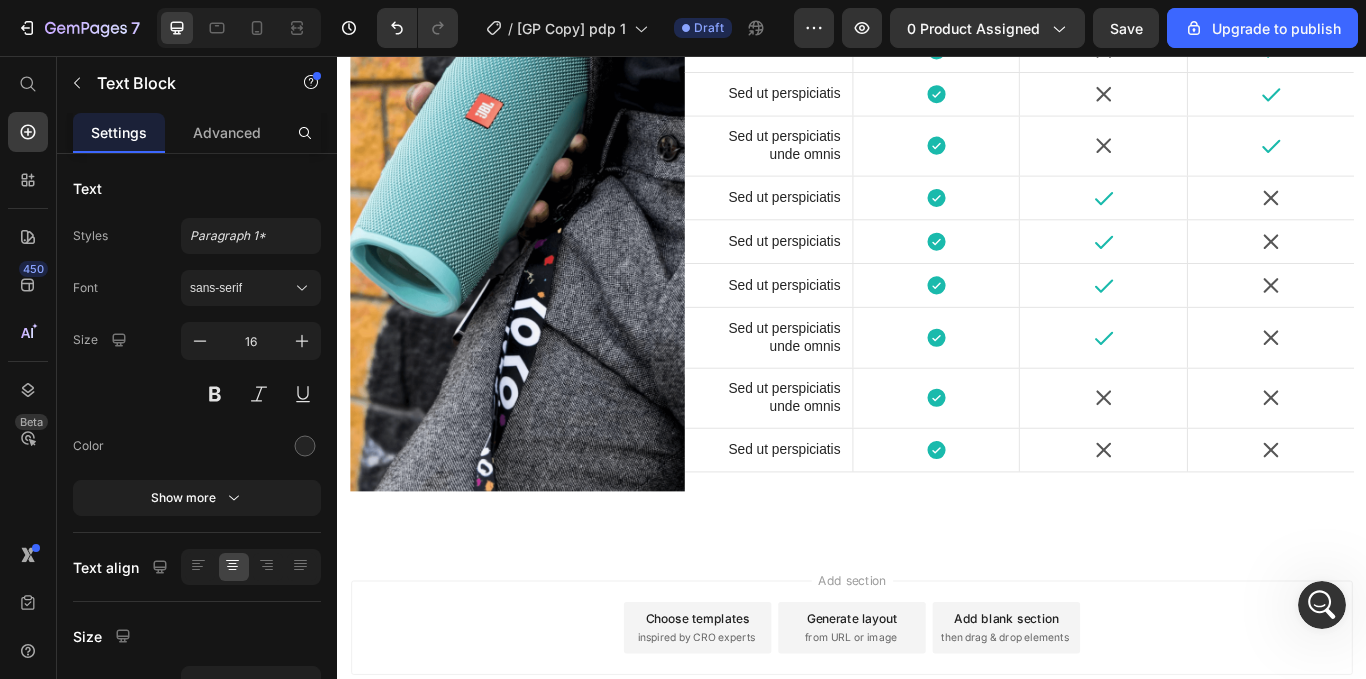 click on "other" at bounding box center (1029, -761) 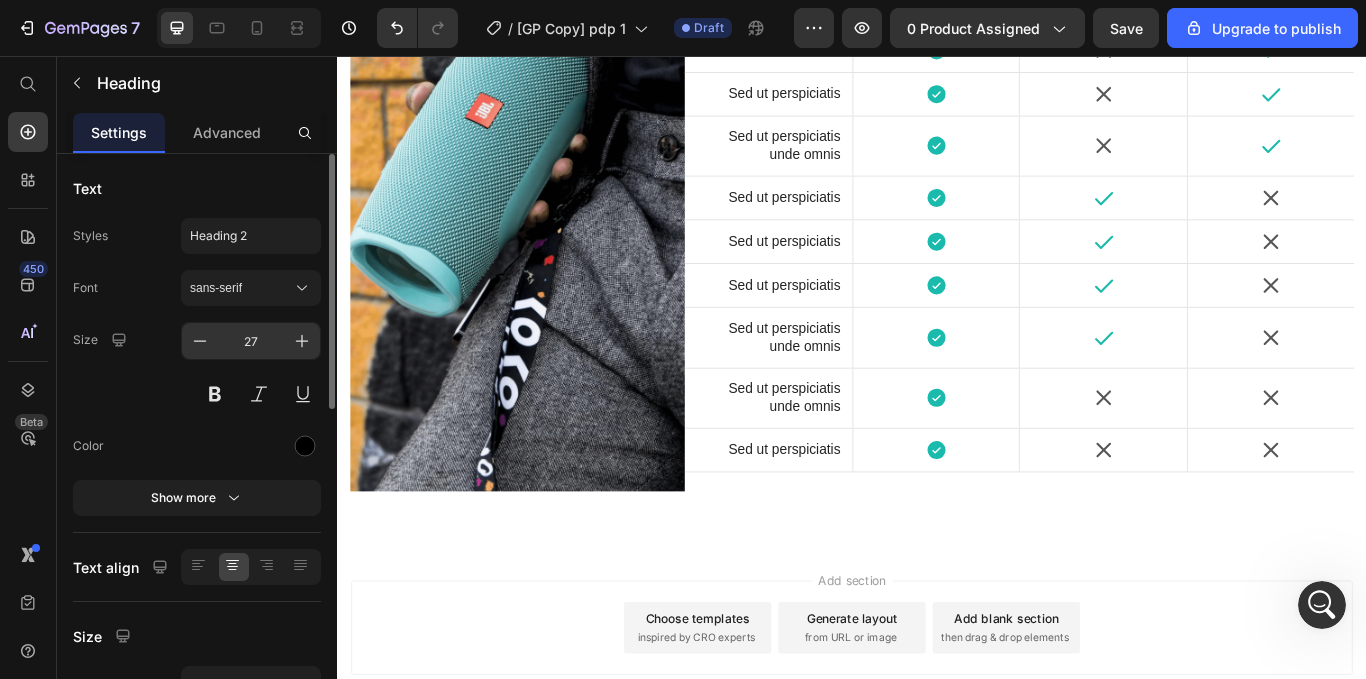click on "27" at bounding box center [251, 341] 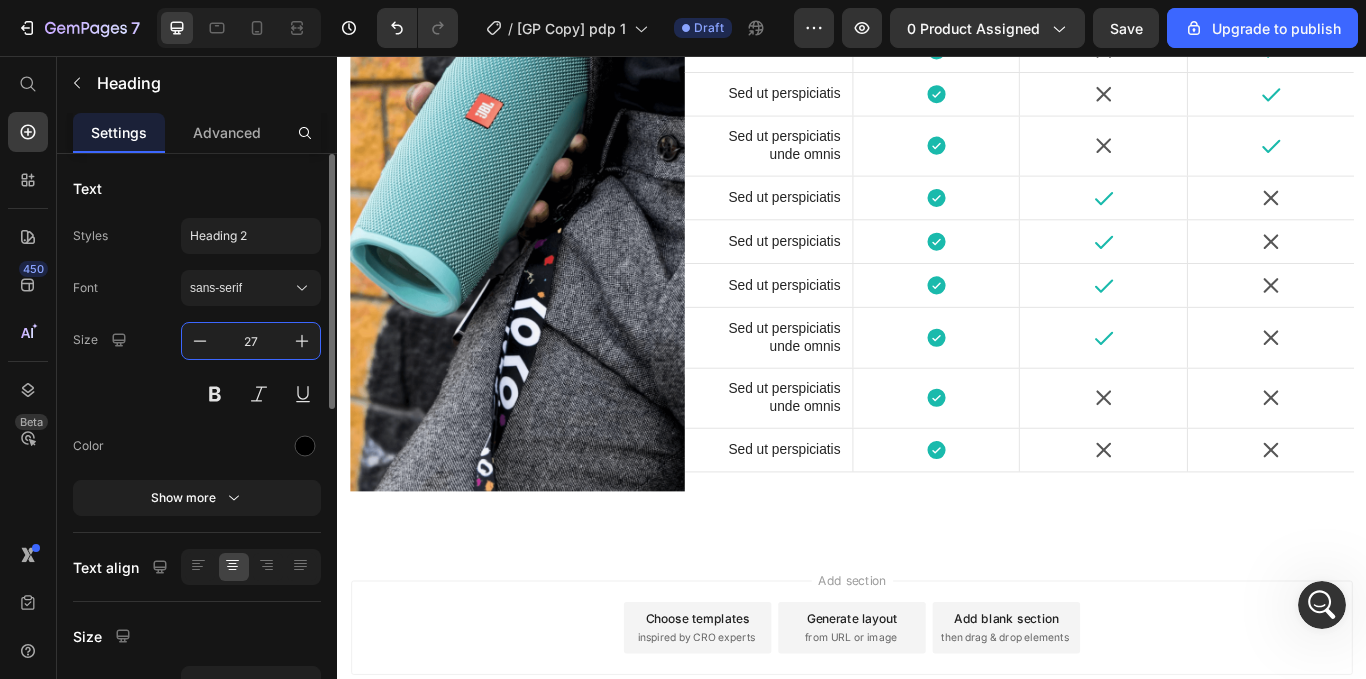 click on "27" at bounding box center (251, 341) 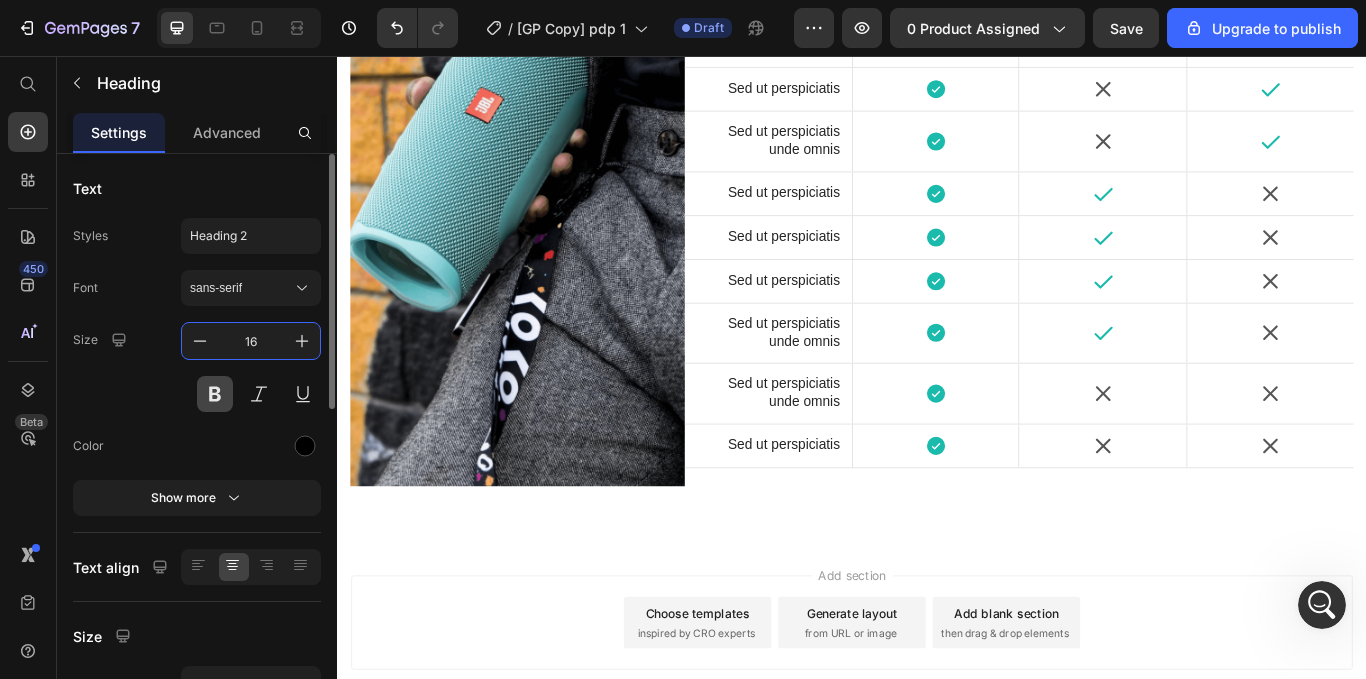 type on "16" 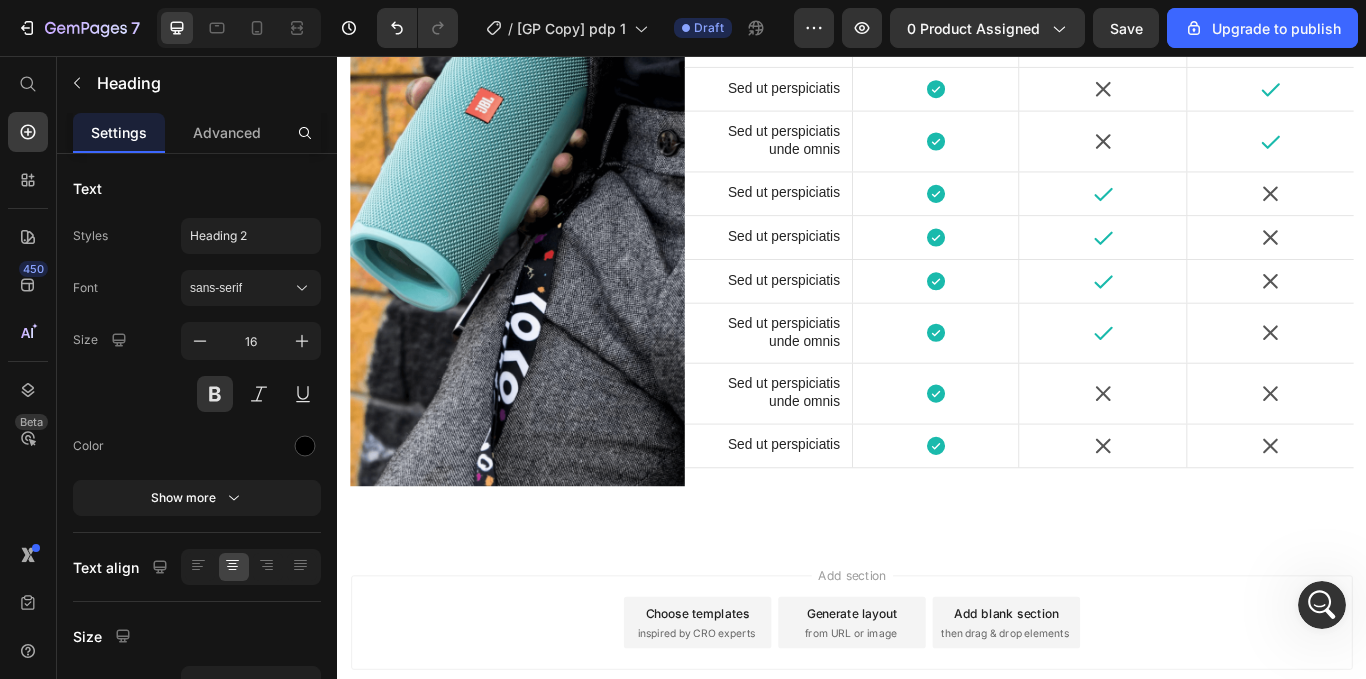 click on "Other" at bounding box center (1220, -764) 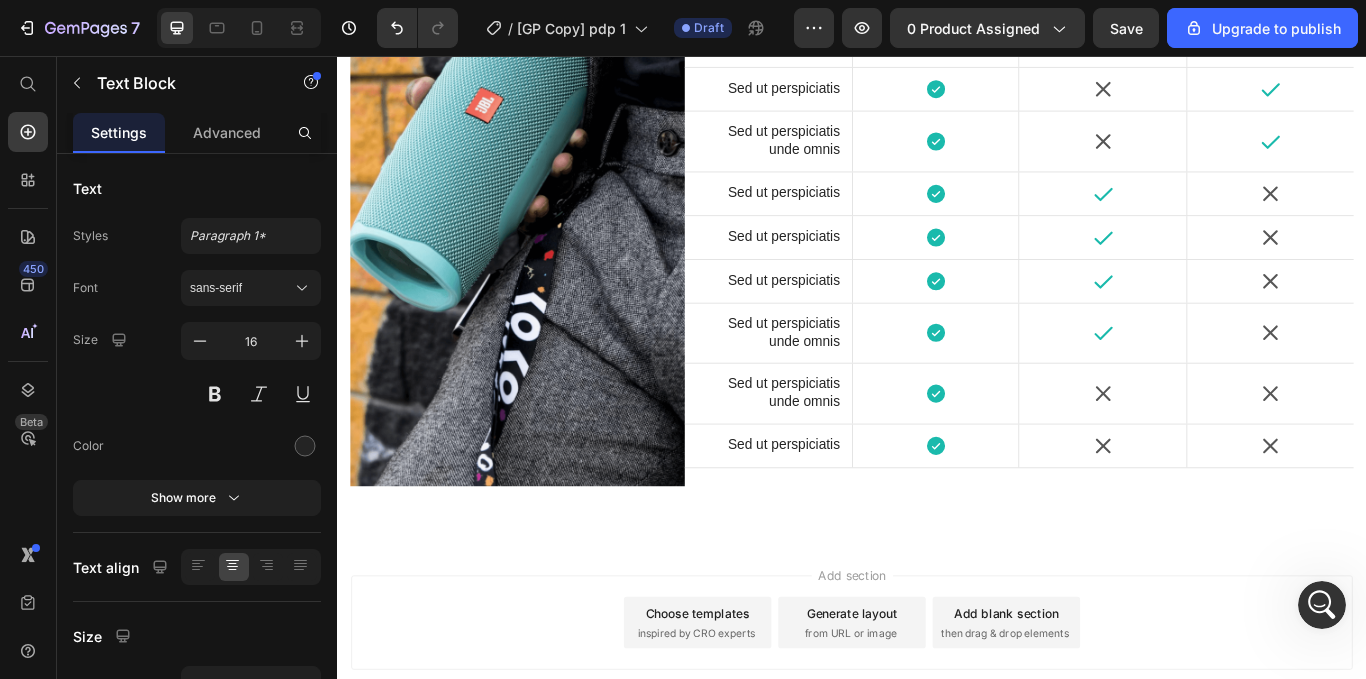 click on "other Heading" at bounding box center (1029, -764) 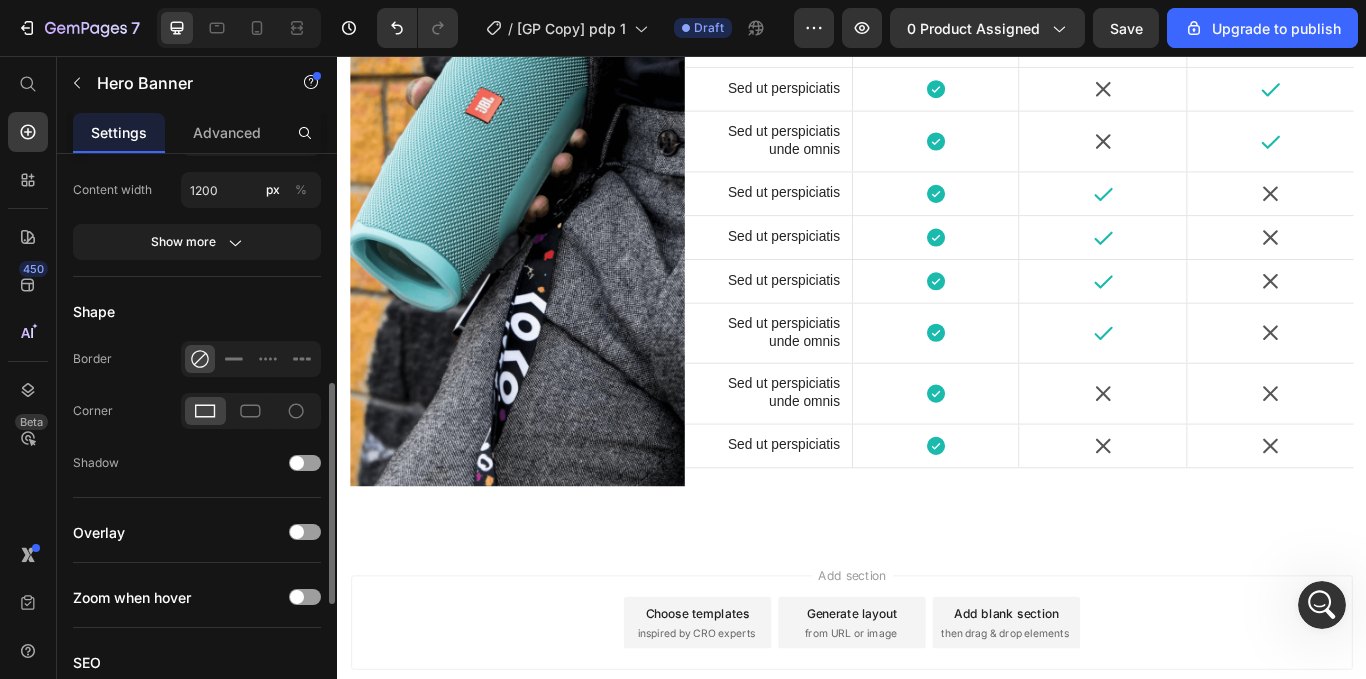 scroll, scrollTop: 651, scrollLeft: 0, axis: vertical 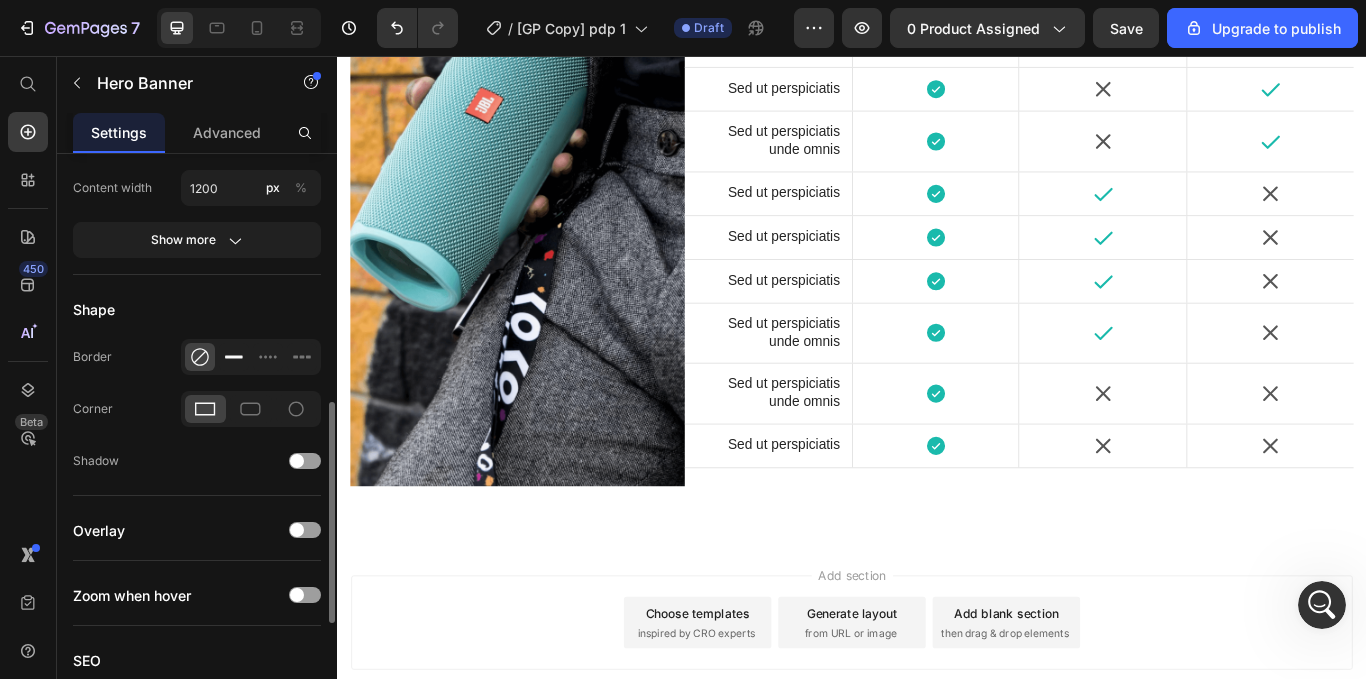 click 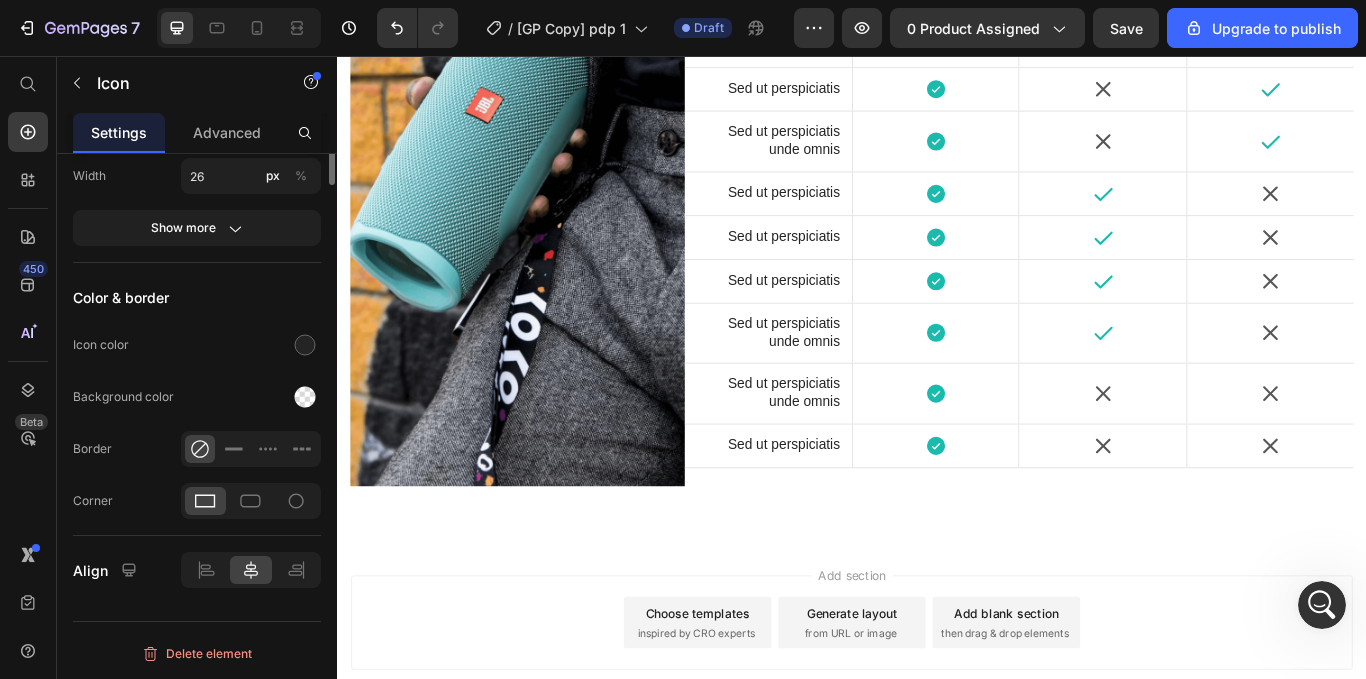scroll, scrollTop: 0, scrollLeft: 0, axis: both 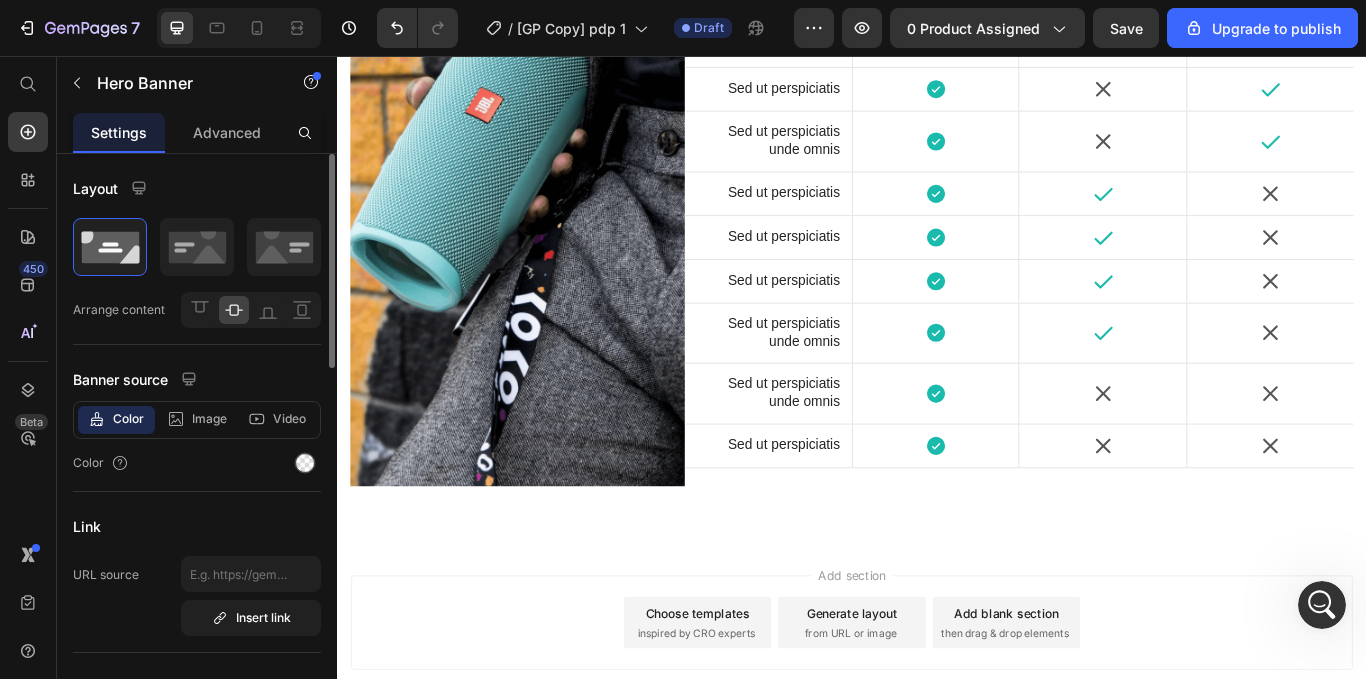 click on "other Heading" at bounding box center [1029, -764] 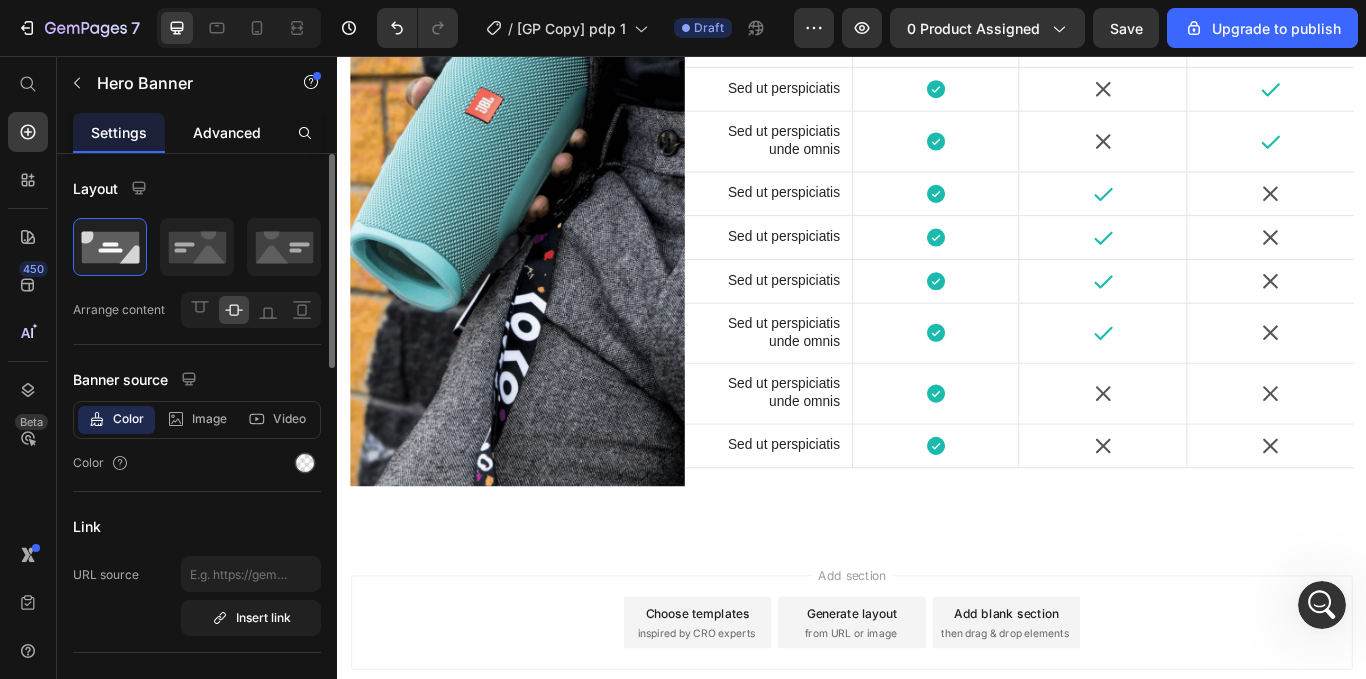 click on "Advanced" at bounding box center (227, 132) 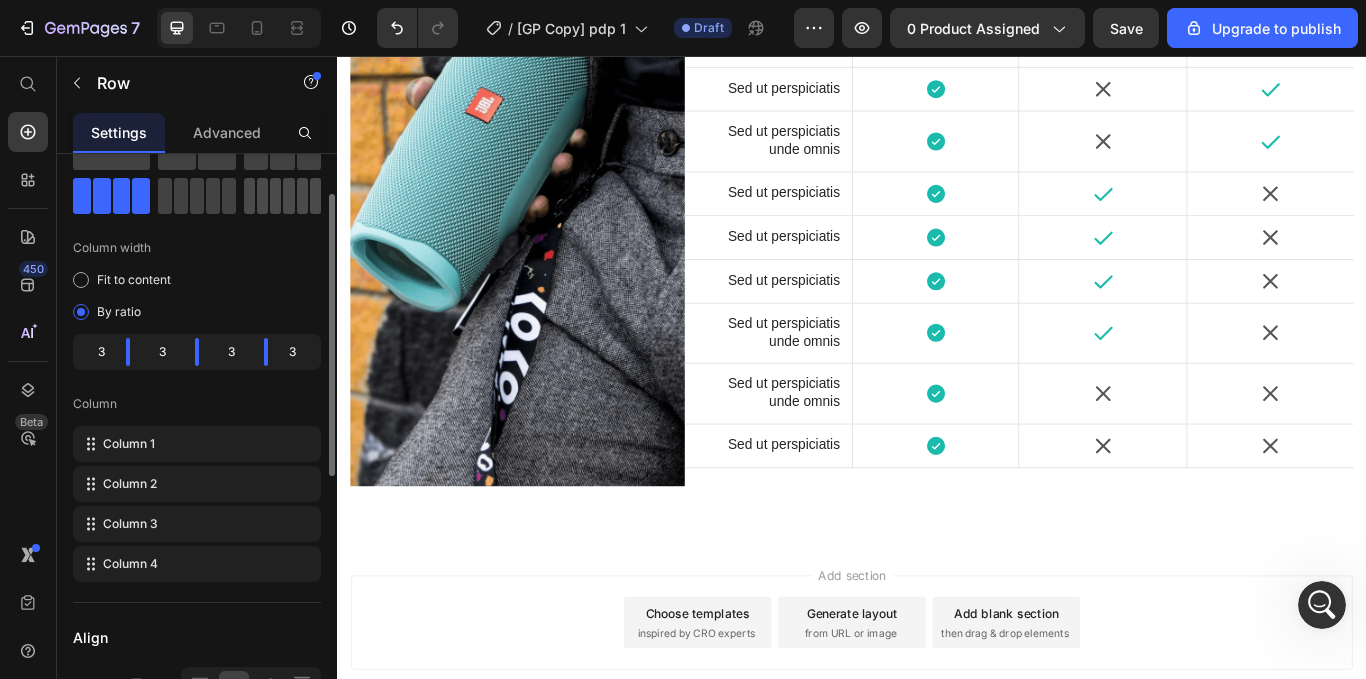 scroll, scrollTop: 86, scrollLeft: 0, axis: vertical 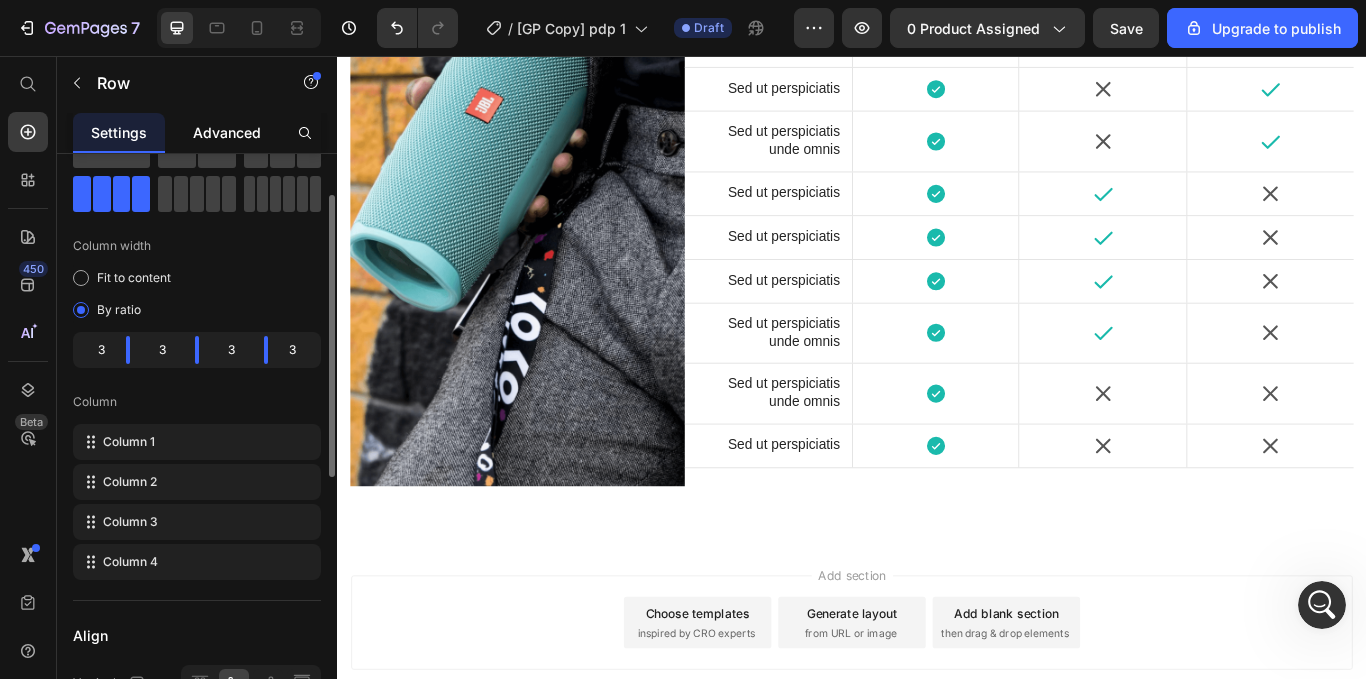 click on "Advanced" at bounding box center (227, 132) 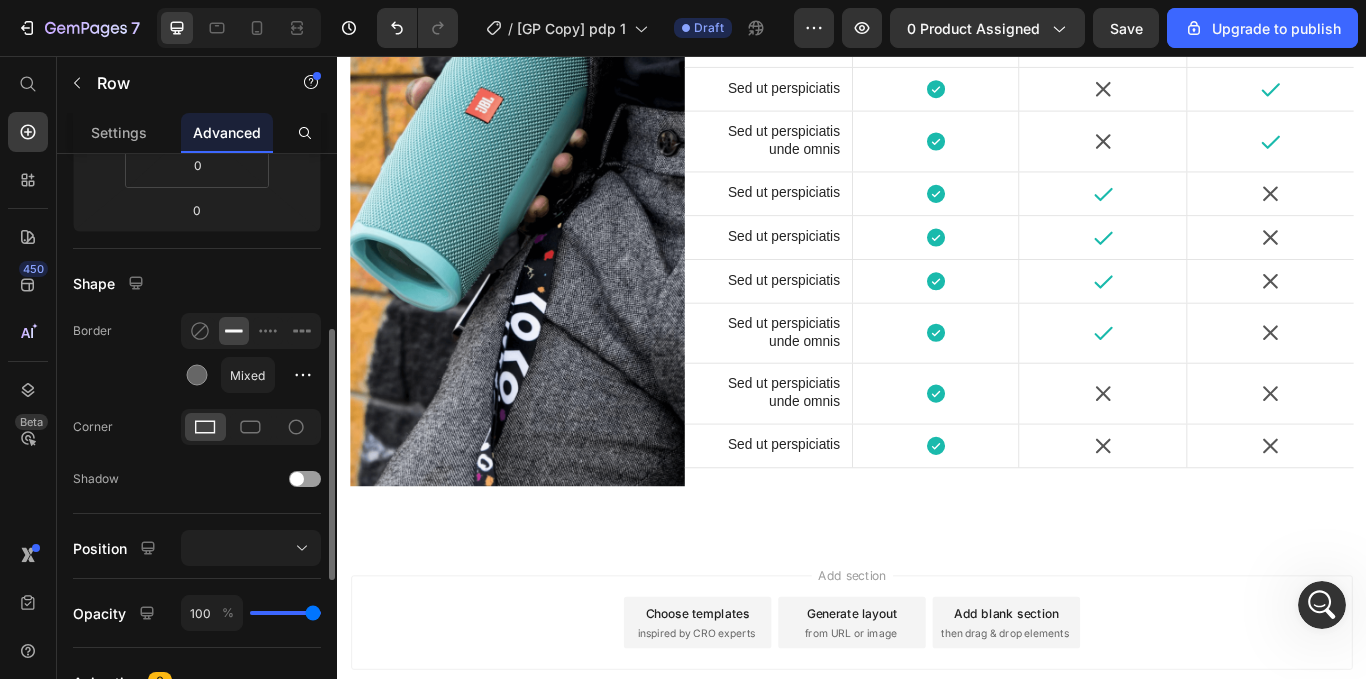 scroll, scrollTop: 404, scrollLeft: 0, axis: vertical 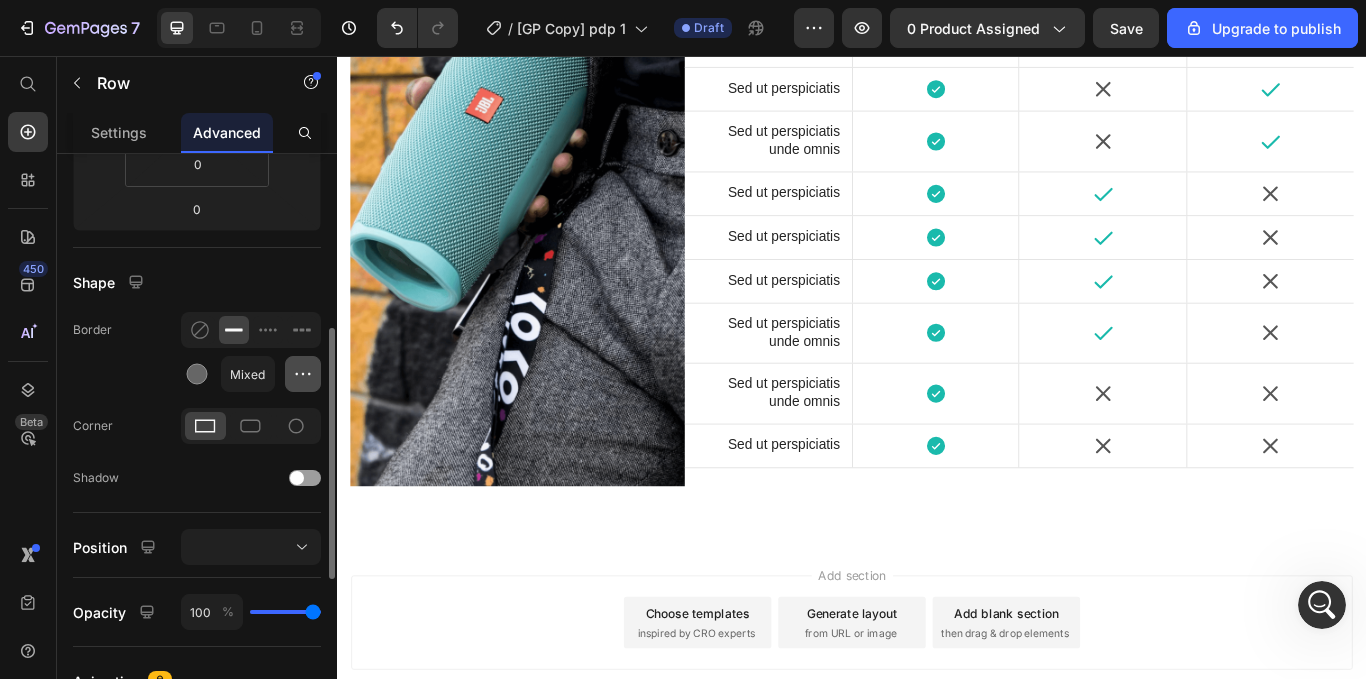 click 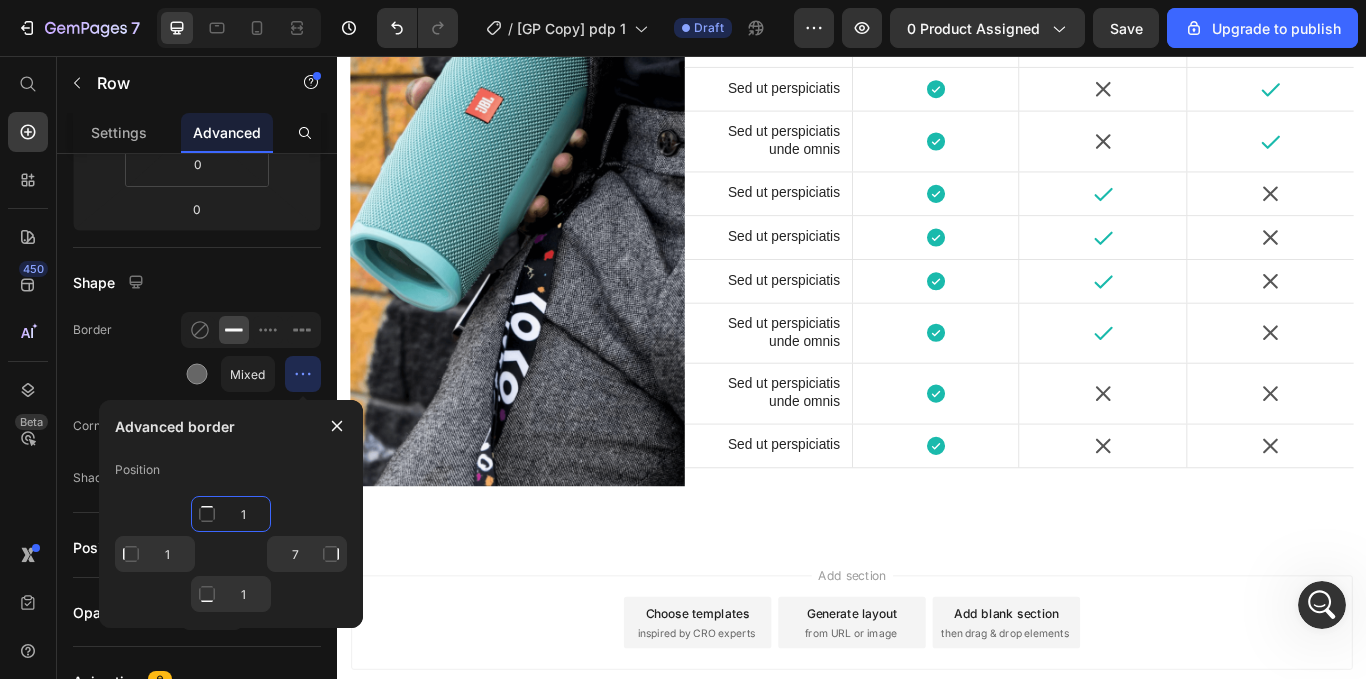 click on "1" 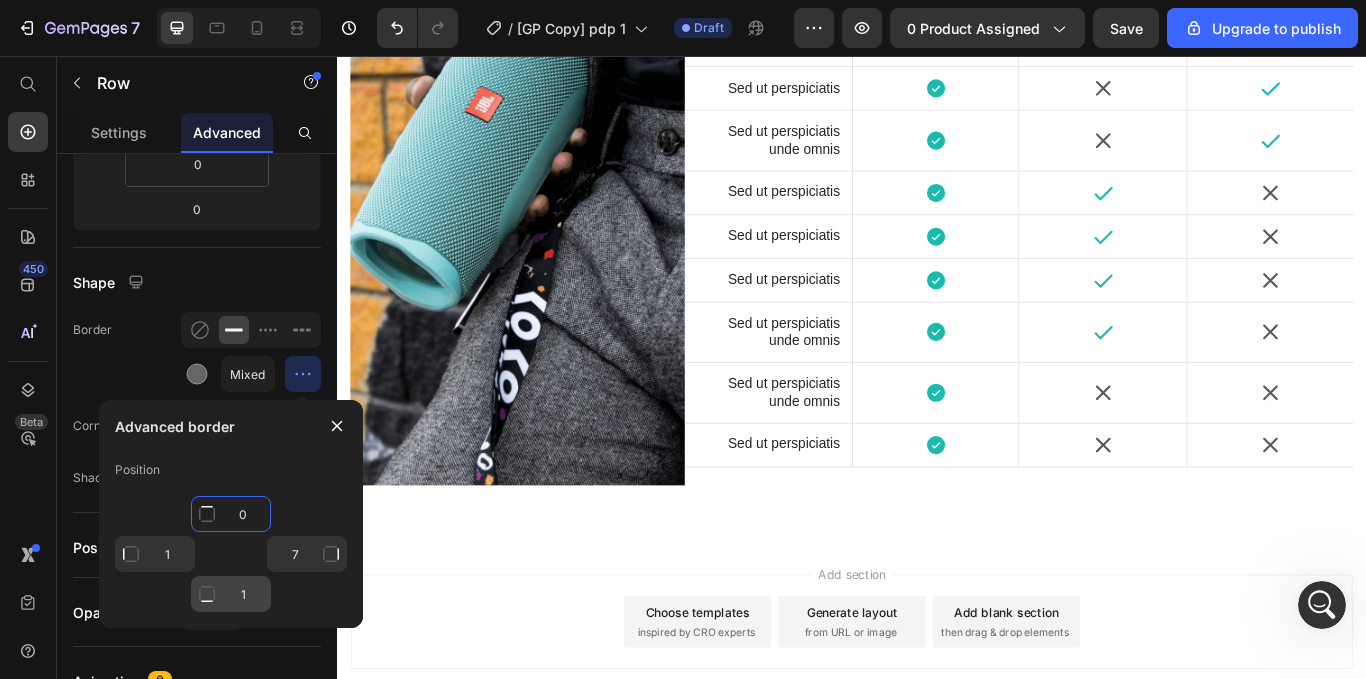 type on "0" 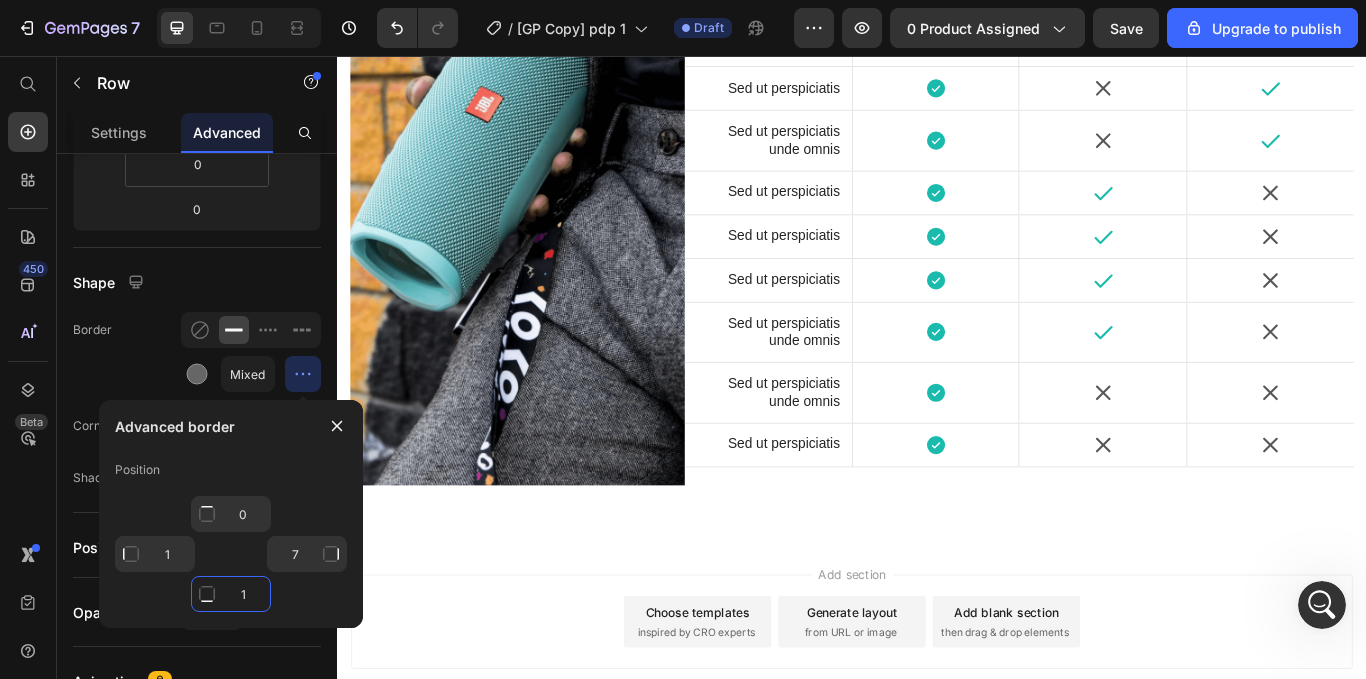 click on "1" 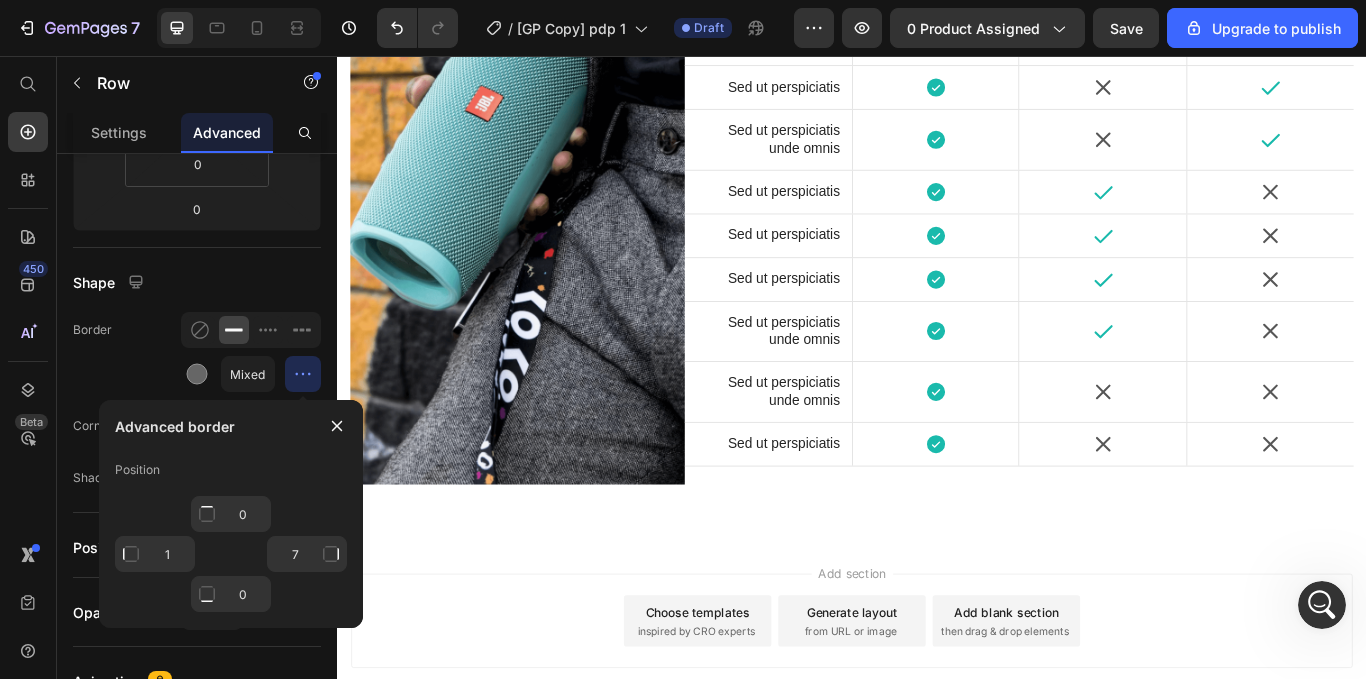 click on "Icon" at bounding box center [1029, -679] 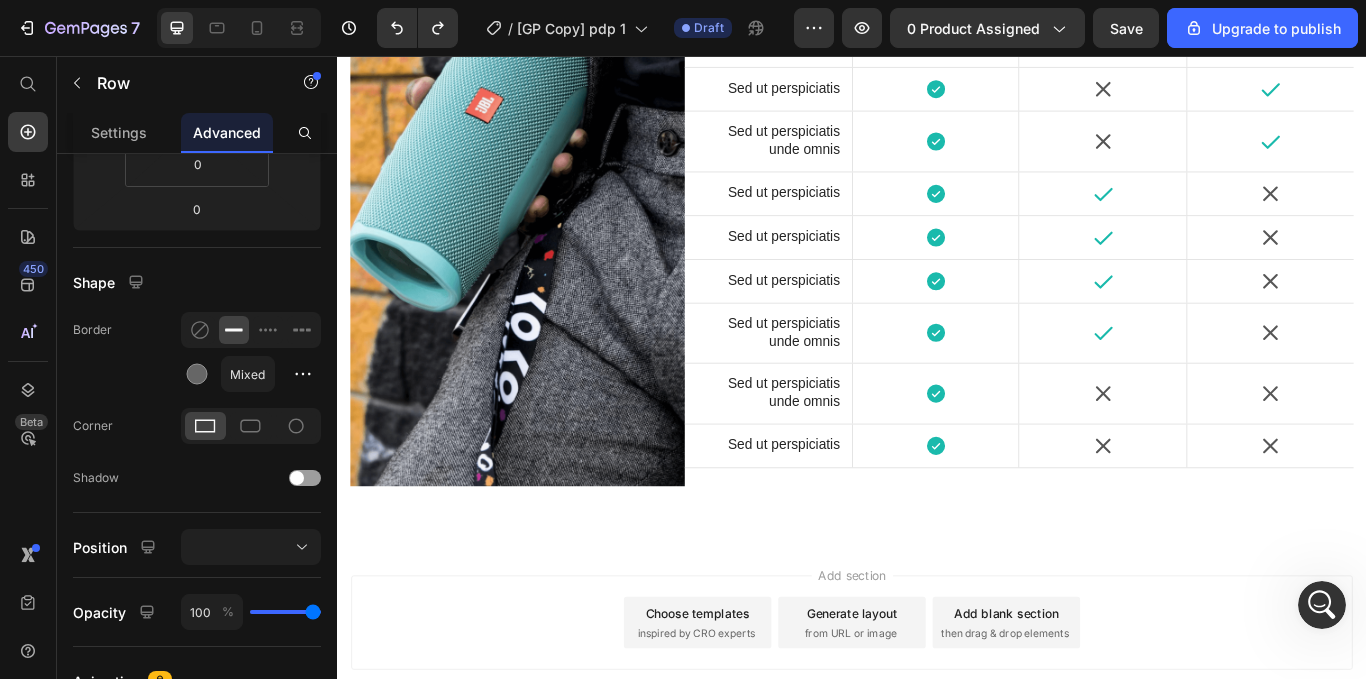 click on "Icon" at bounding box center (1029, -677) 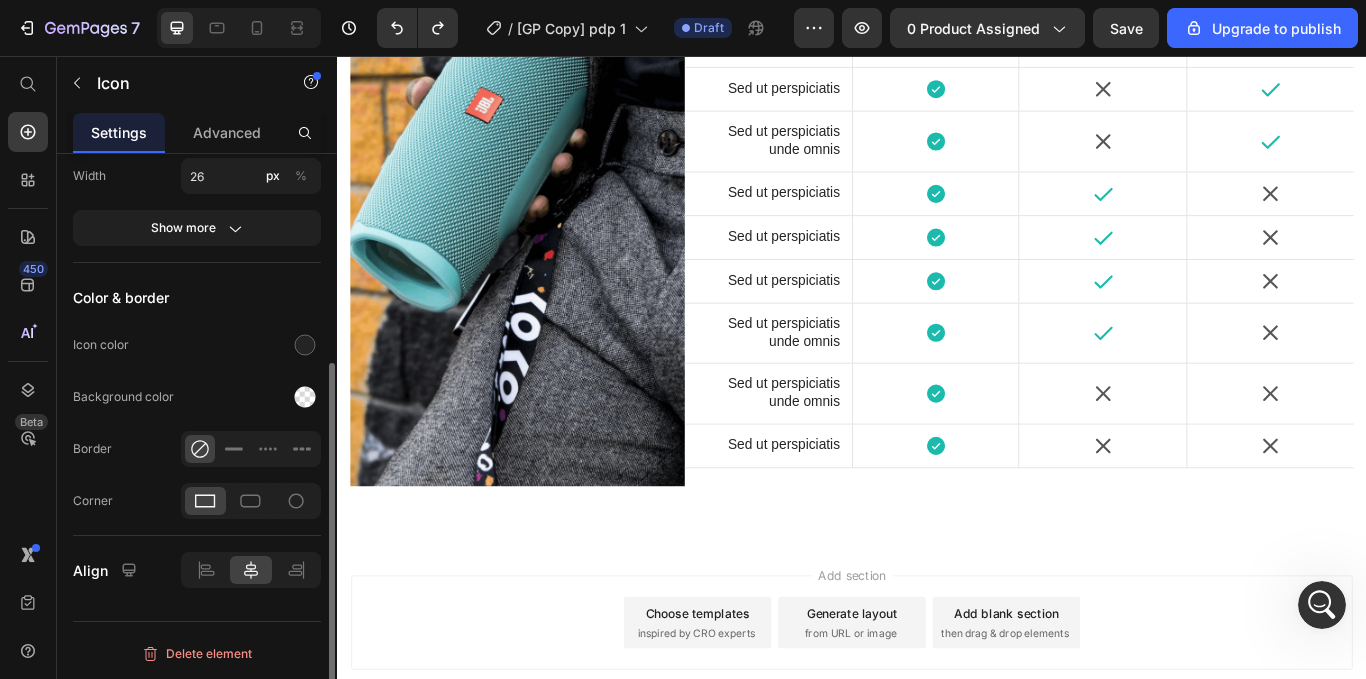 scroll, scrollTop: 0, scrollLeft: 0, axis: both 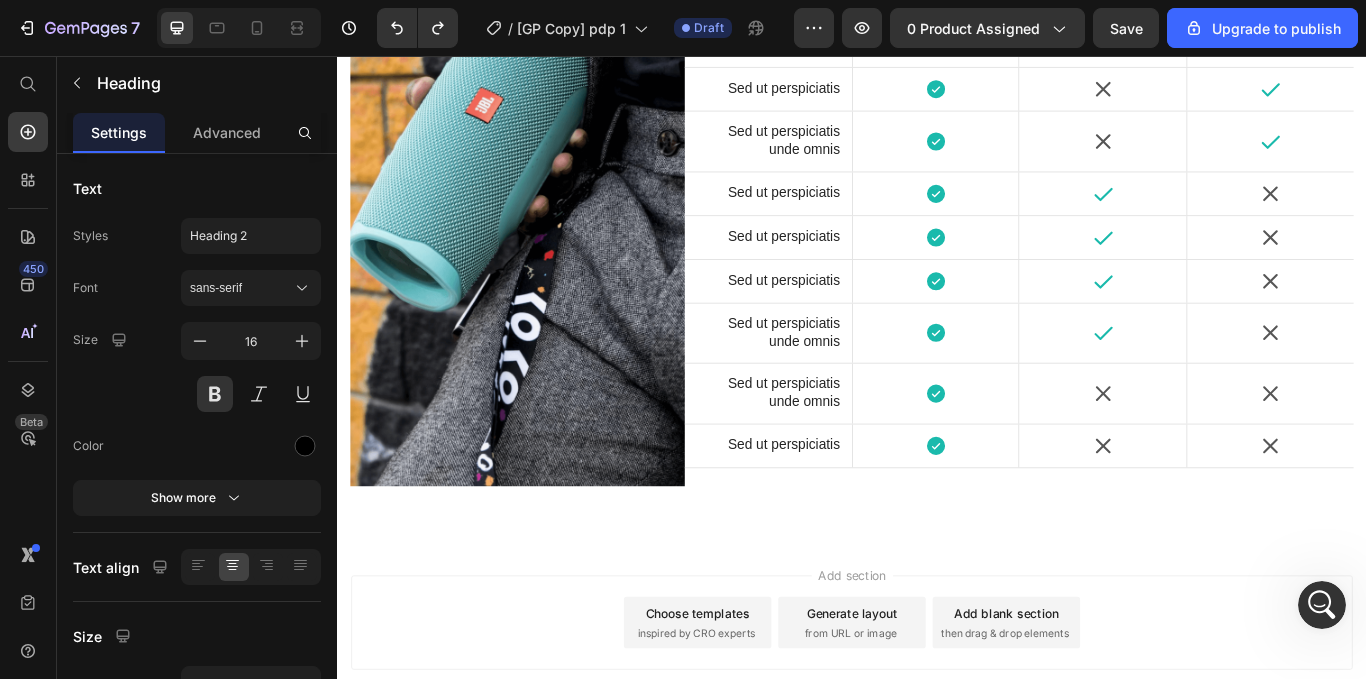 click on "other" at bounding box center (1029, -764) 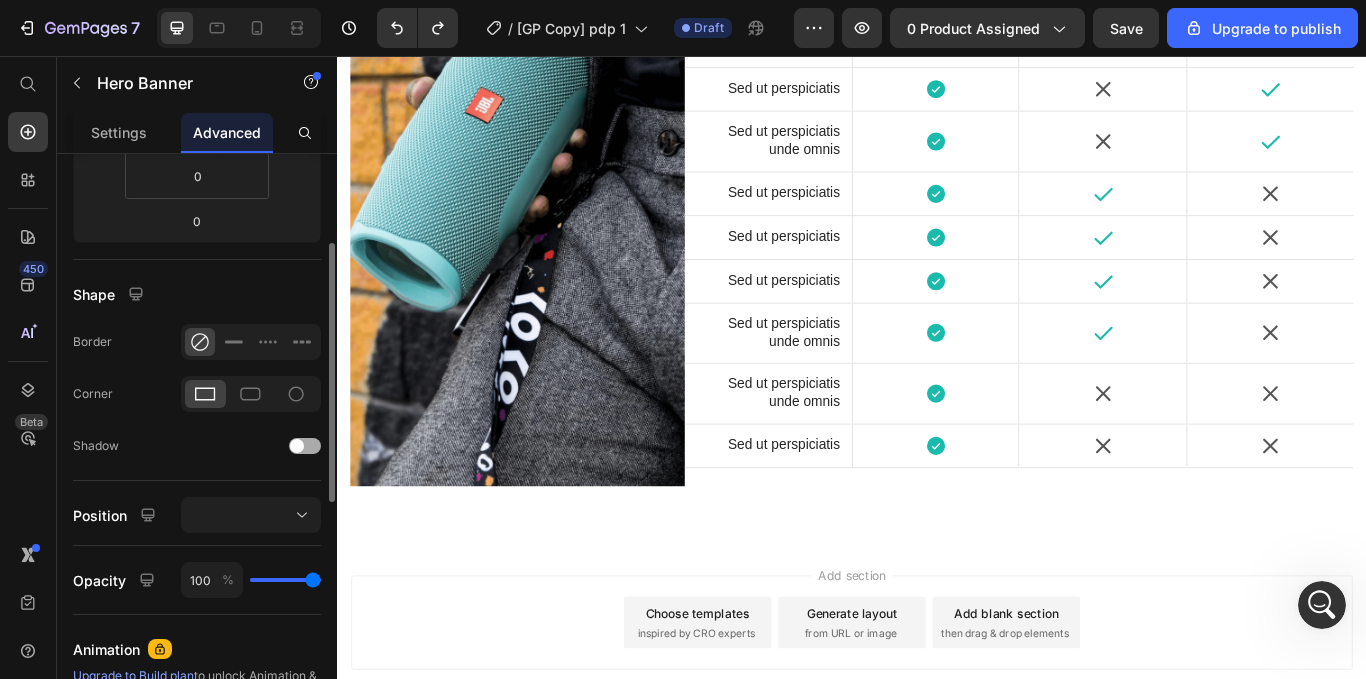 scroll, scrollTop: 404, scrollLeft: 0, axis: vertical 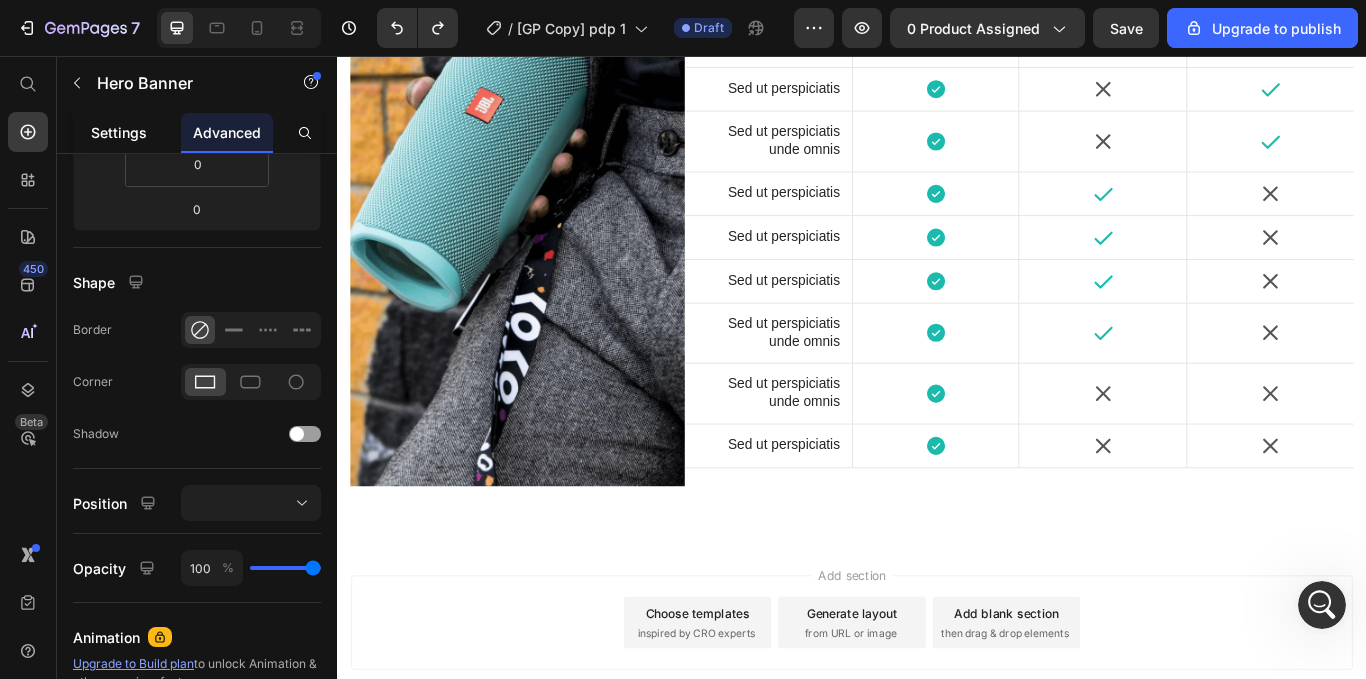 click on "Settings" at bounding box center (119, 132) 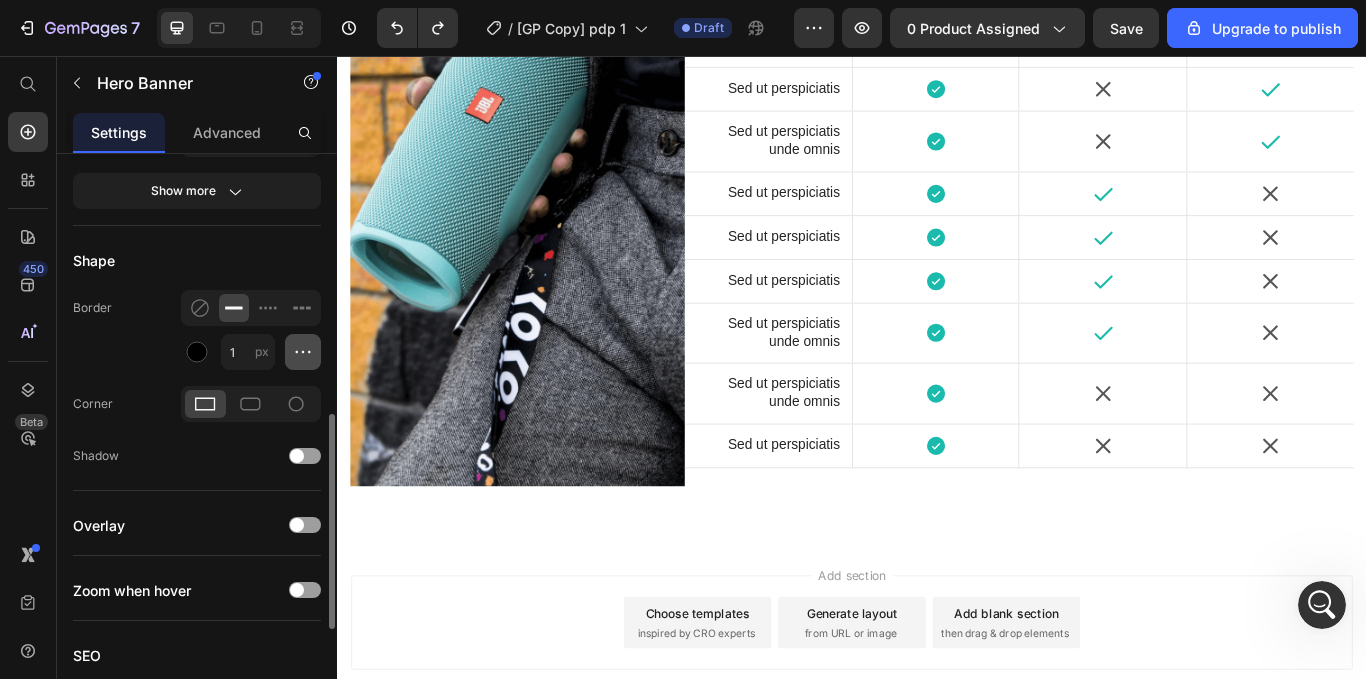 scroll, scrollTop: 705, scrollLeft: 0, axis: vertical 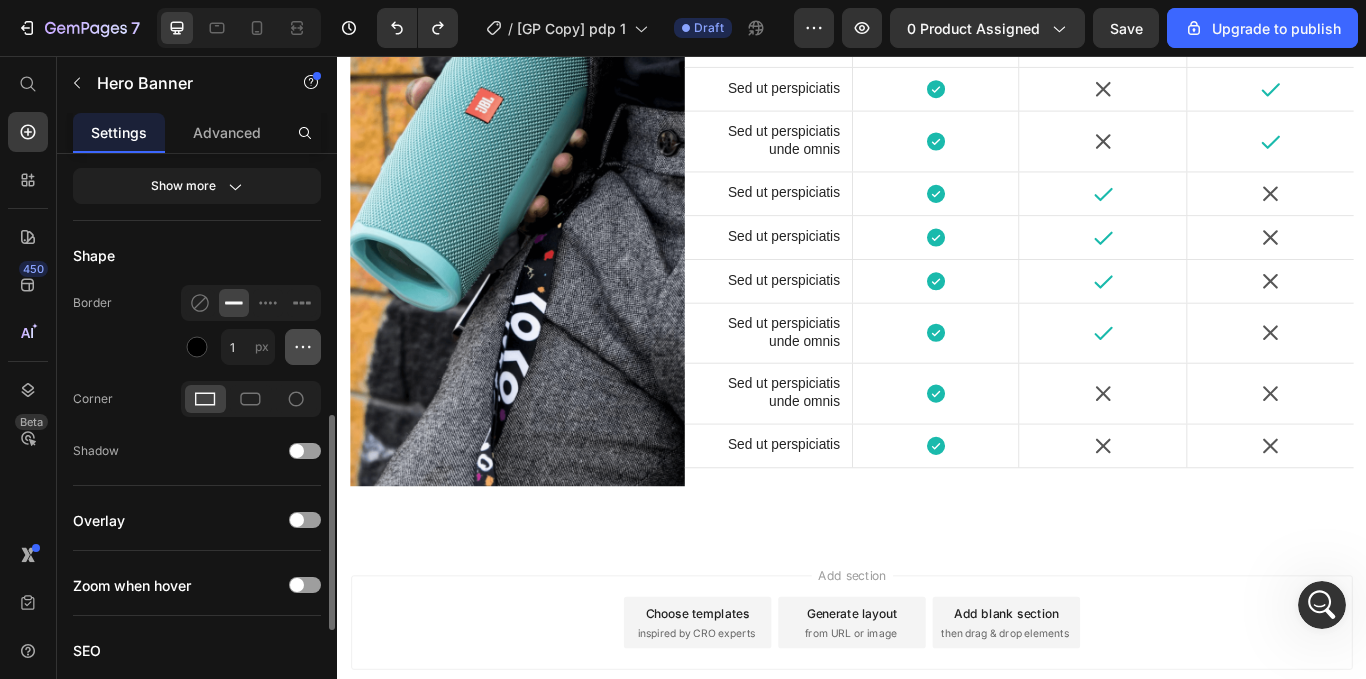 click 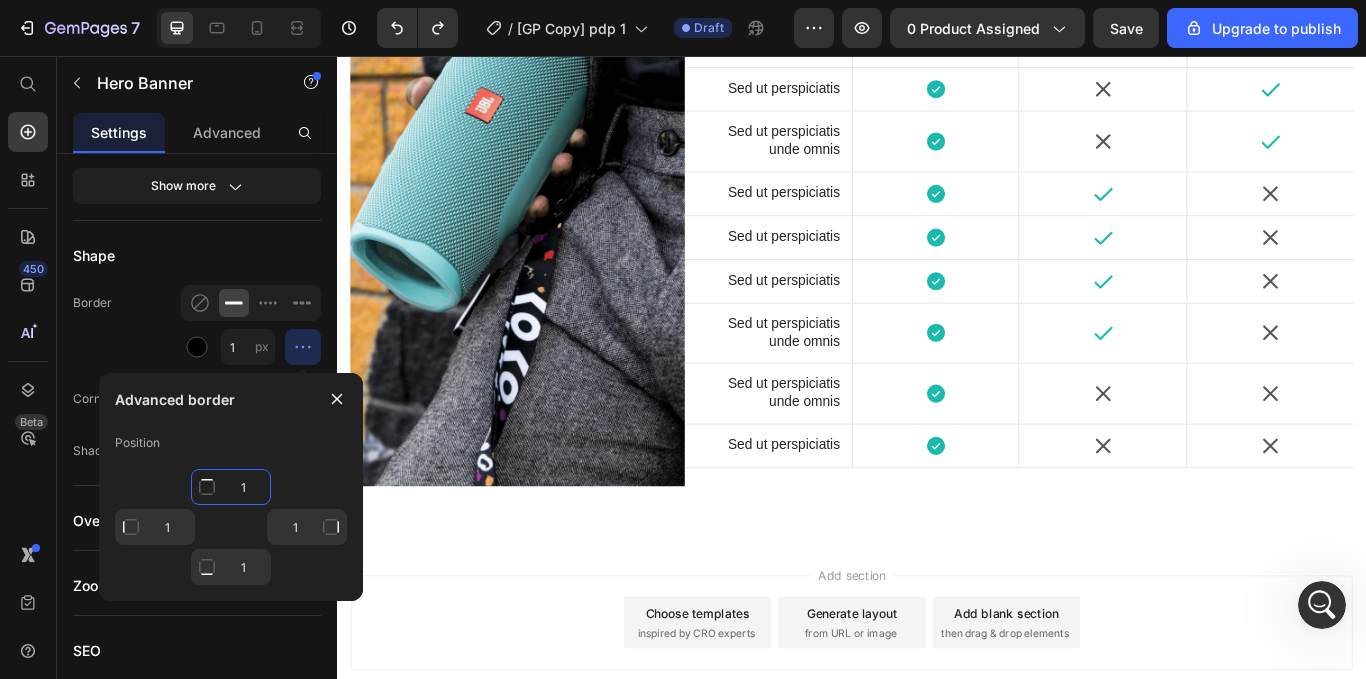 click on "1" 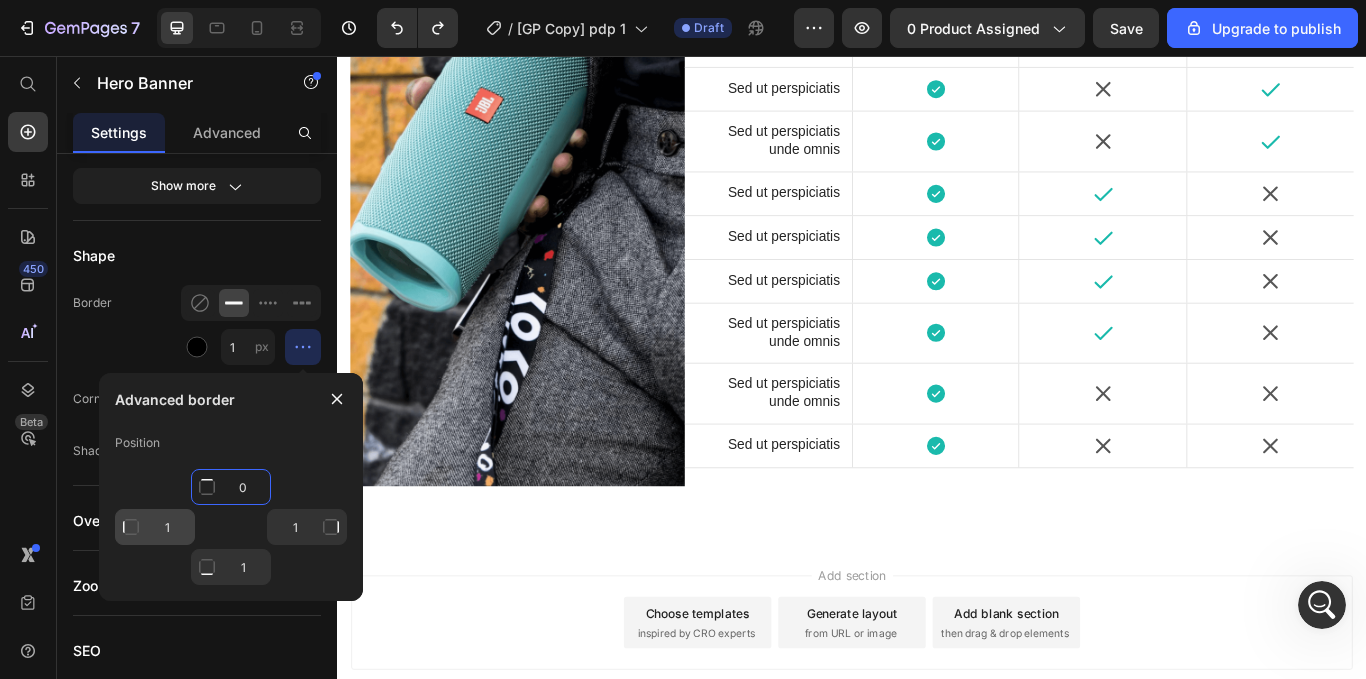type on "0" 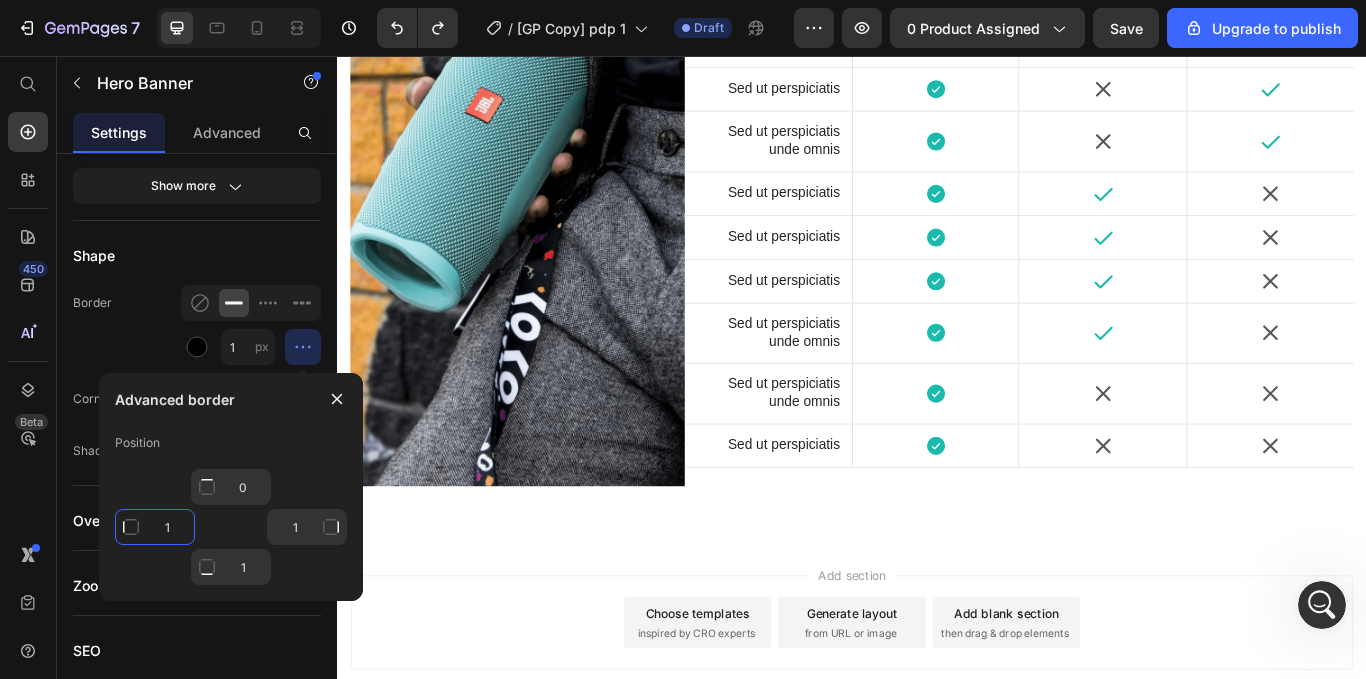 type on "Mixed" 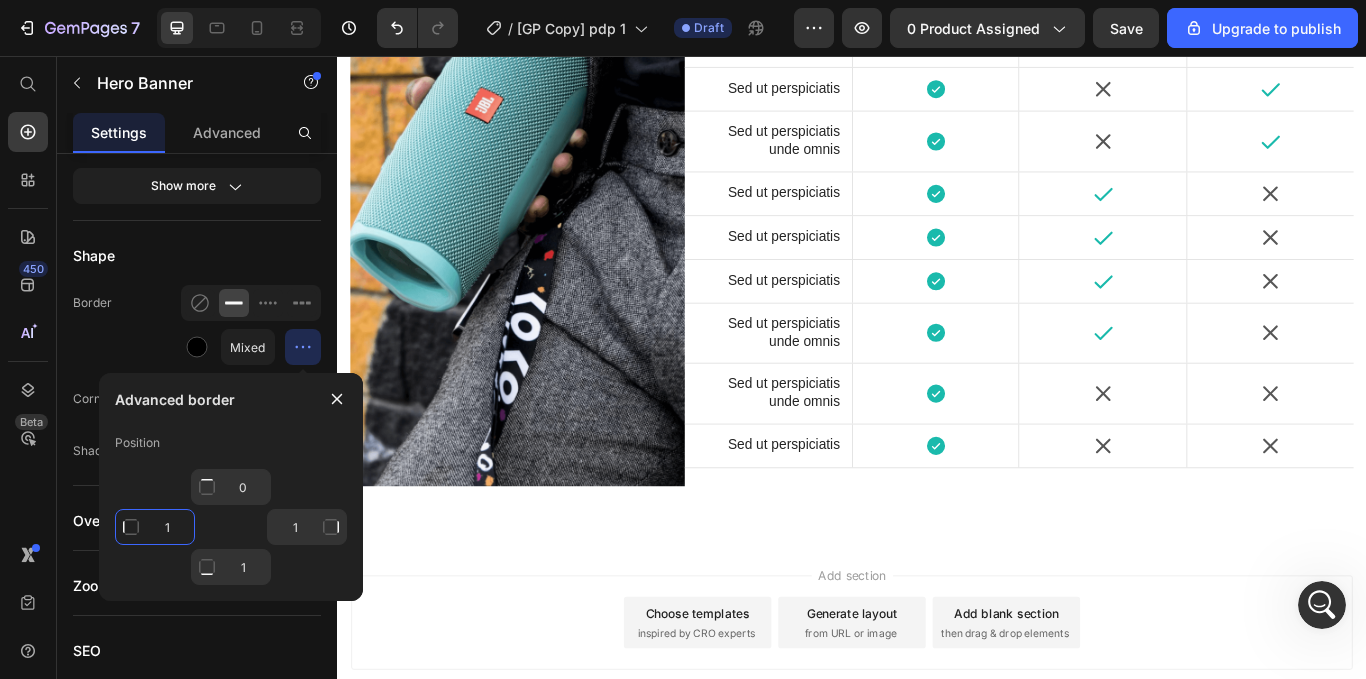 click on "1" 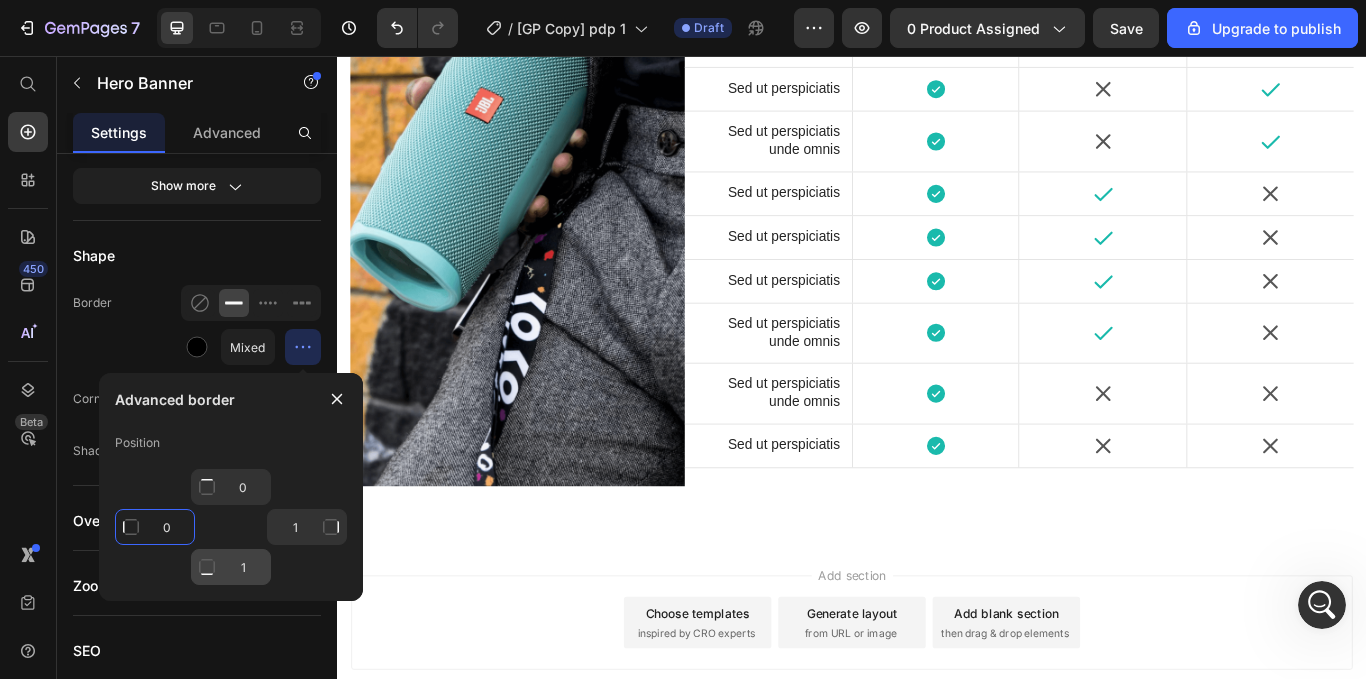 type on "0" 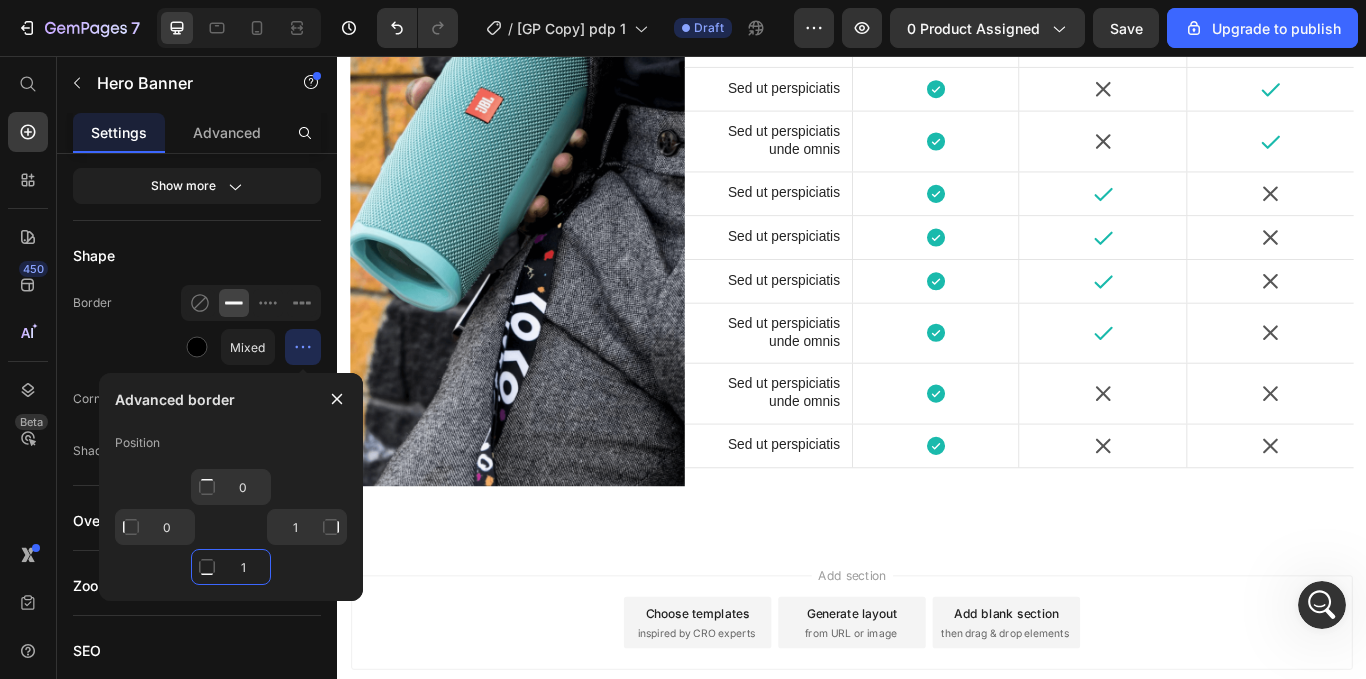 click on "1" 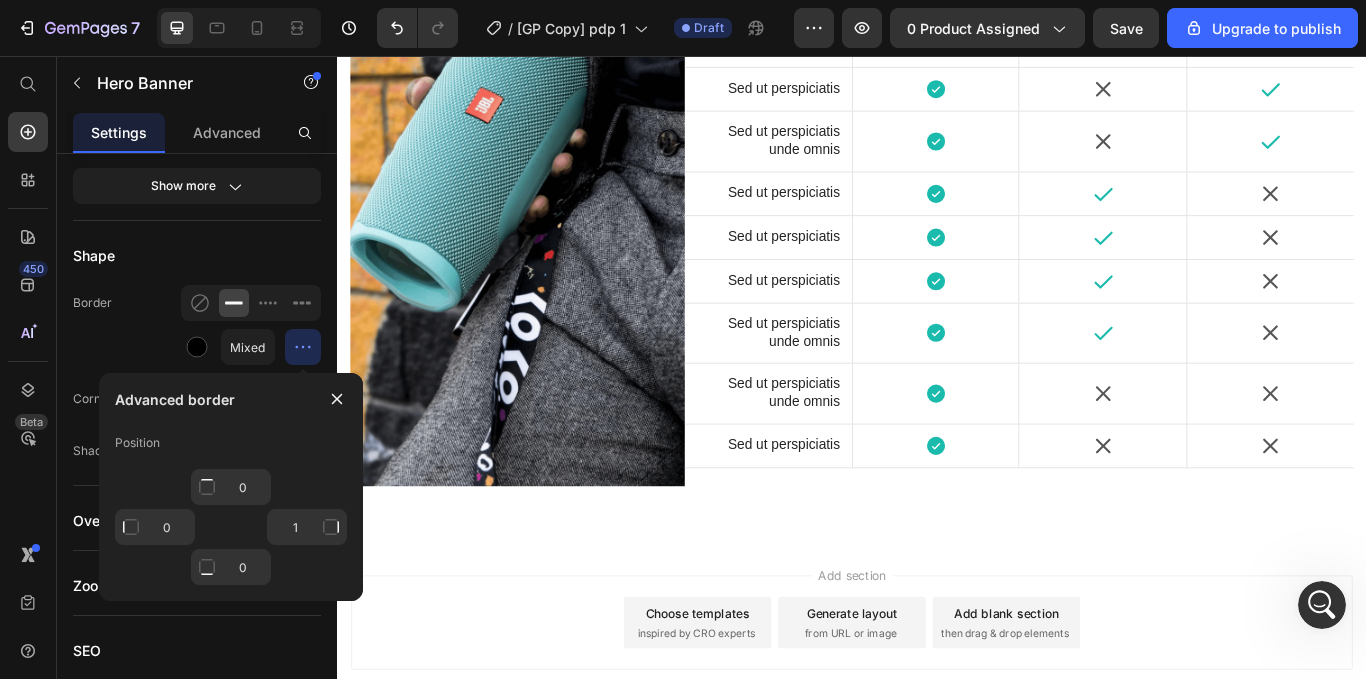 click on "Us vs Them. Heading Not over hyped or overpriced. just comprehensive nutriiton made enjoyable and for everyone Text block Row
Drop element here Image Row Row other Heading Hero Banner Row Other Text Block Row Sed ut perspiciatis Text Block
Icon Row
Icon
Icon Row Sed ut perspiciatis unde  Text Block
Icon Row
Icon
Icon Row Sed ut perspiciatis unde  Text Block
Icon Row
Icon
Icon Row Sed ut perspiciatis unde Text Block
Drop element here Row
Icon
Icon Row Row" at bounding box center (937, -653) 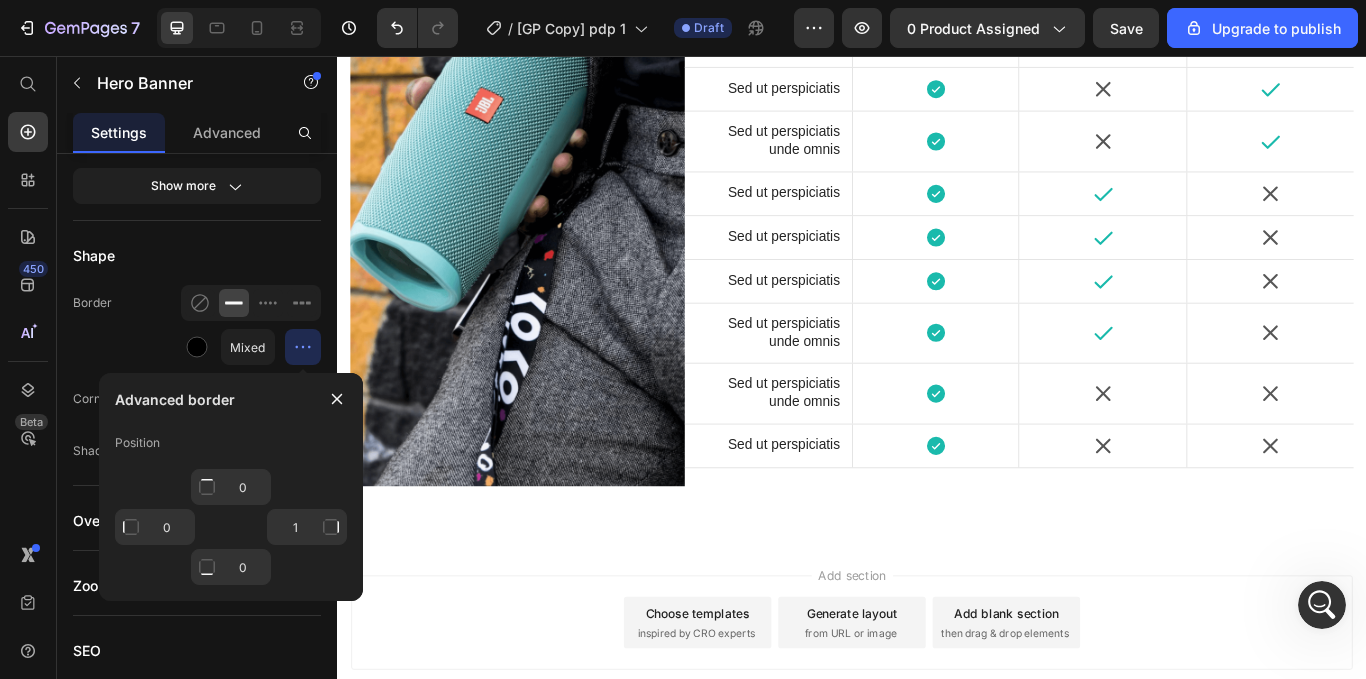 scroll, scrollTop: 0, scrollLeft: 0, axis: both 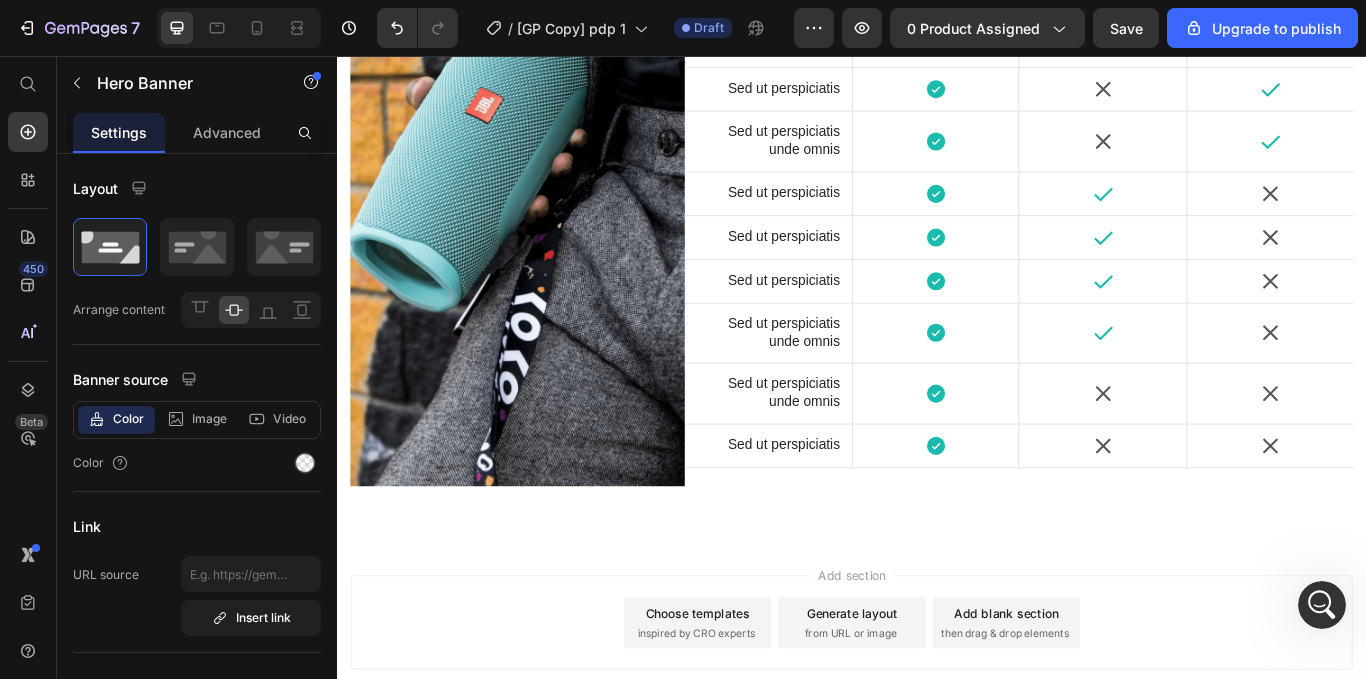 click on "other Heading" at bounding box center (1029, -764) 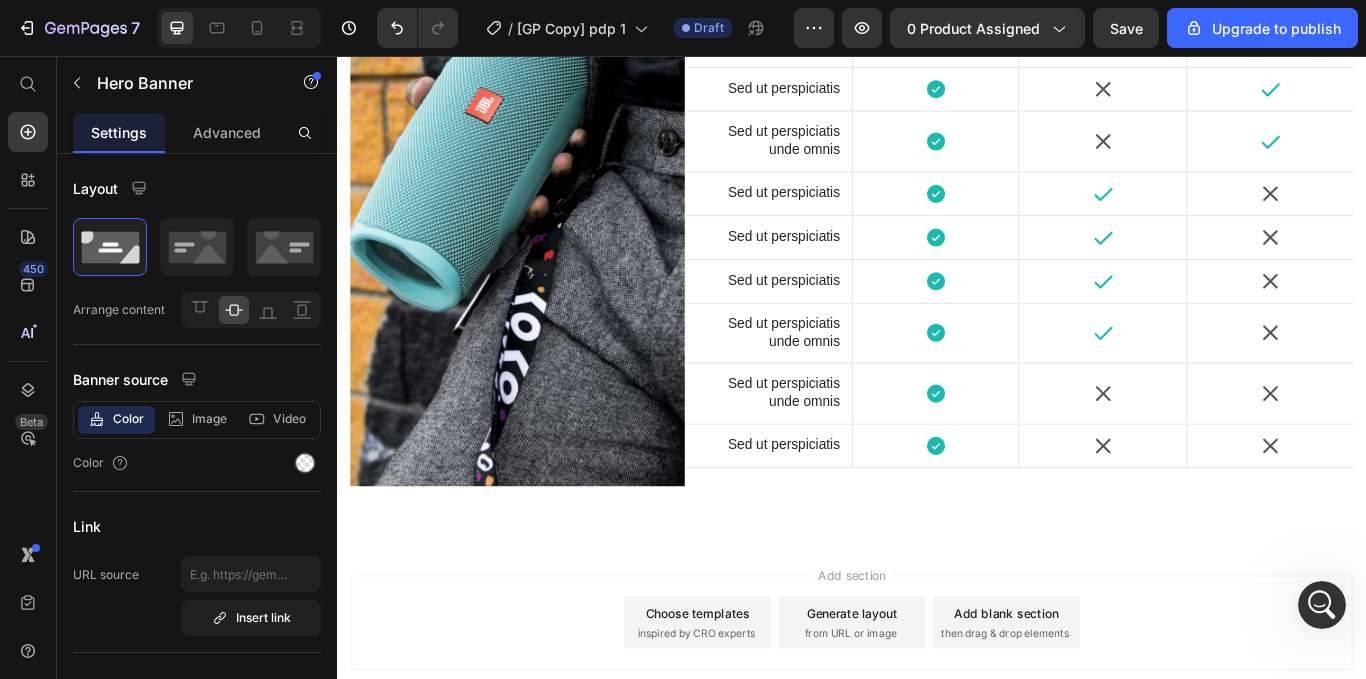 click at bounding box center (1080, -827) 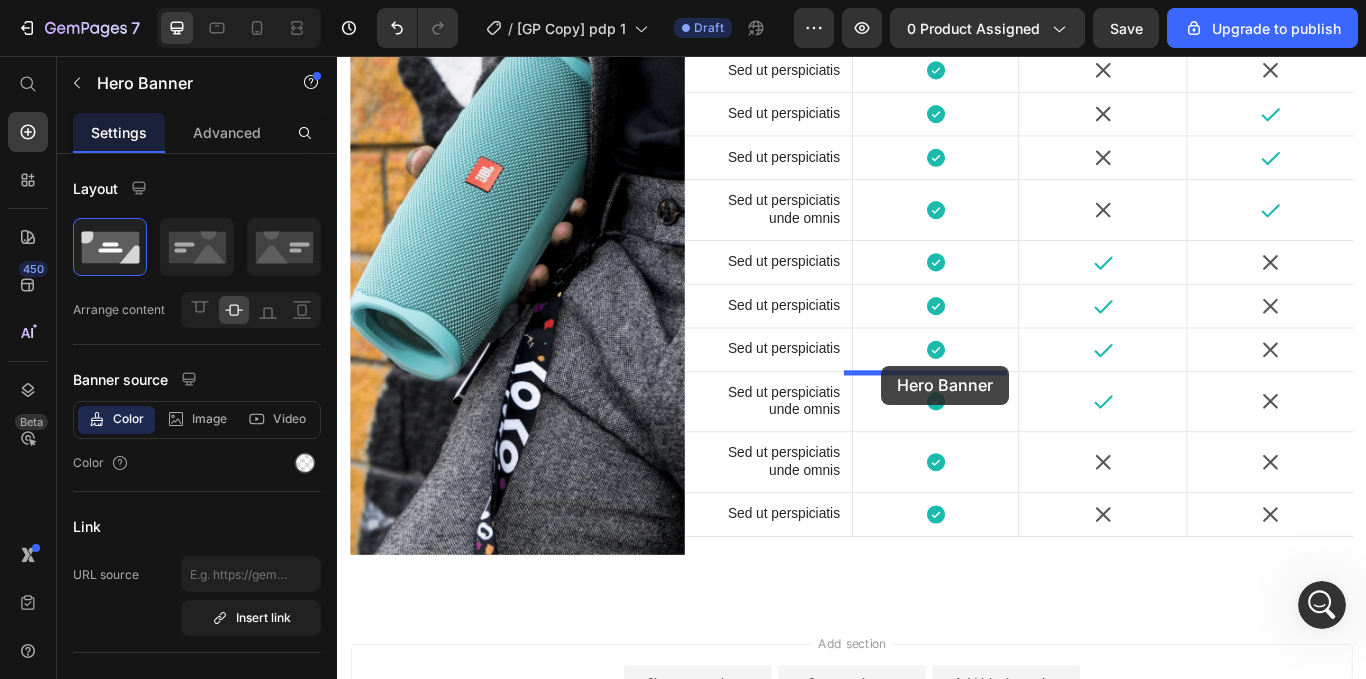 drag, startPoint x: 1004, startPoint y: 275, endPoint x: 971, endPoint y: 417, distance: 145.78409 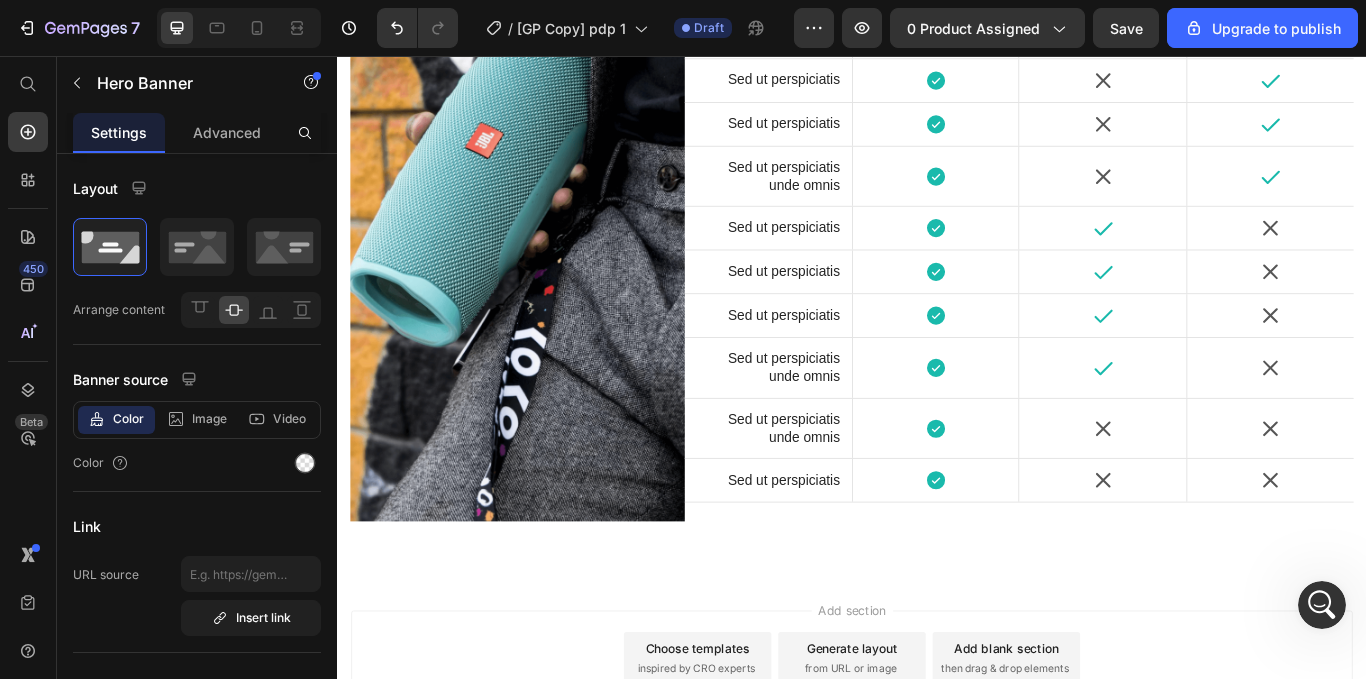 click on "Icon" at bounding box center [1220, -657] 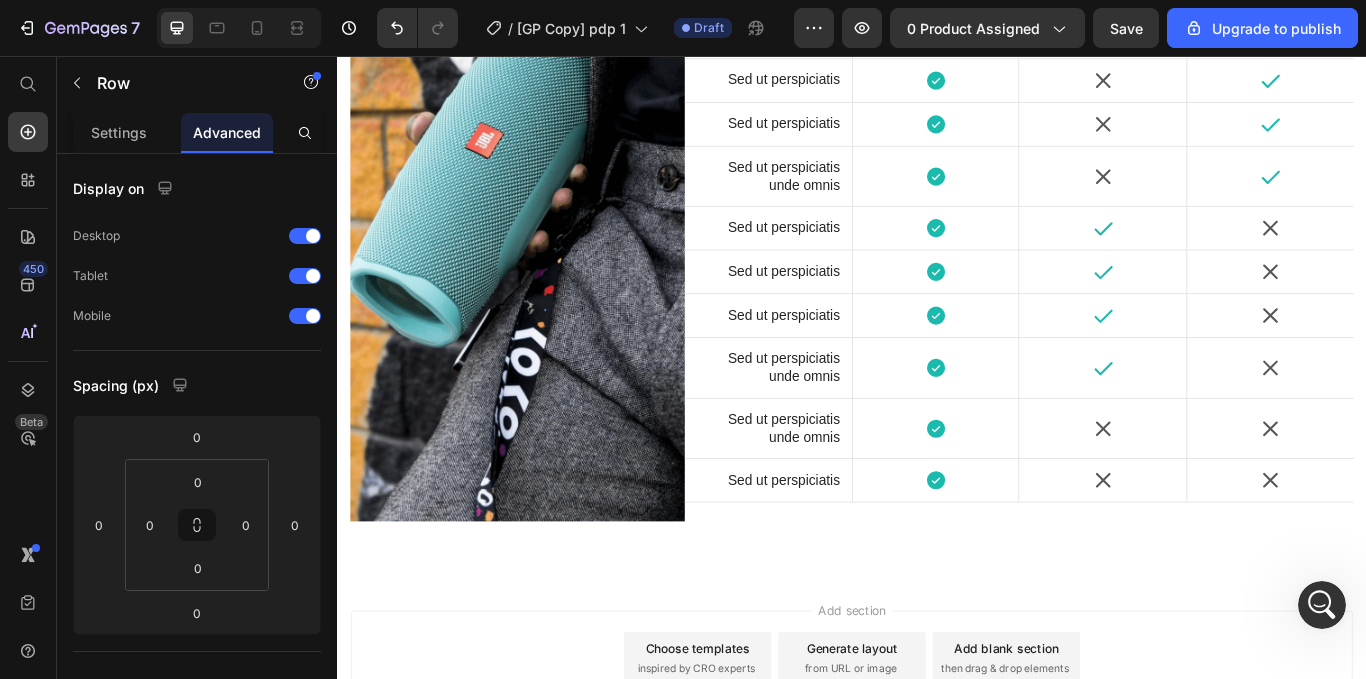 click 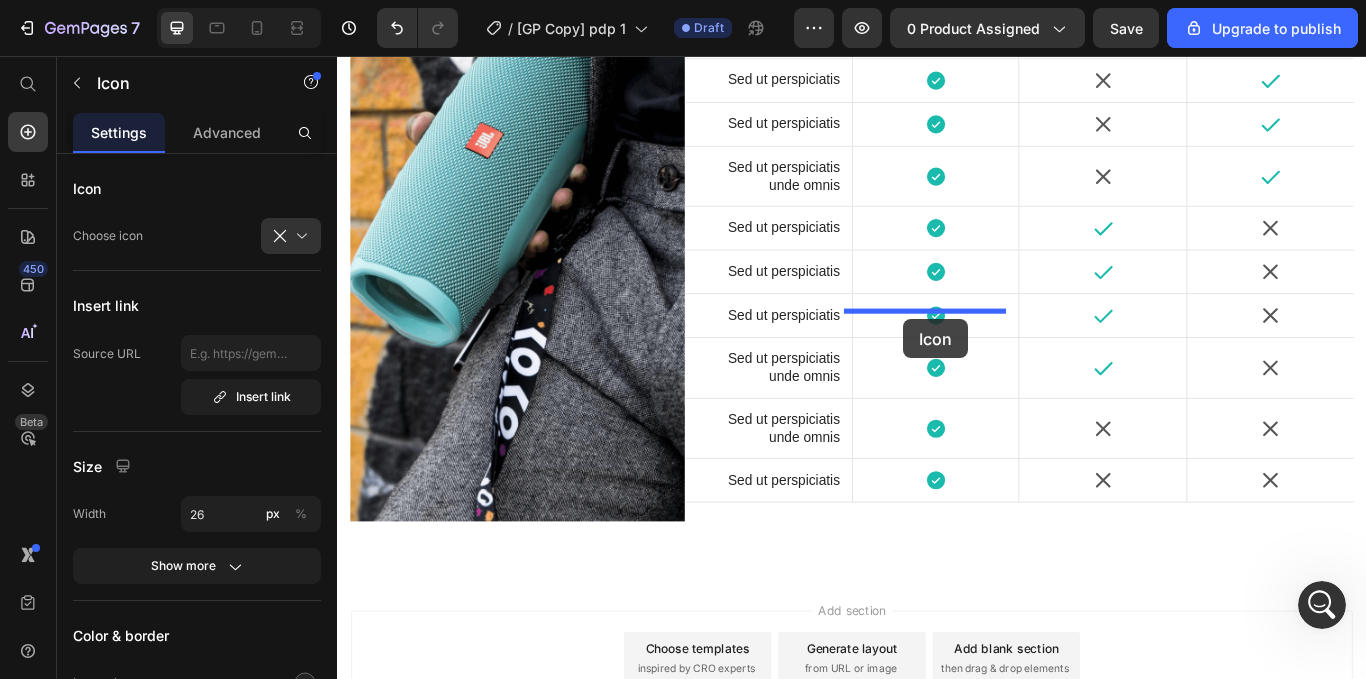 drag, startPoint x: 964, startPoint y: 281, endPoint x: 997, endPoint y: 363, distance: 88.391174 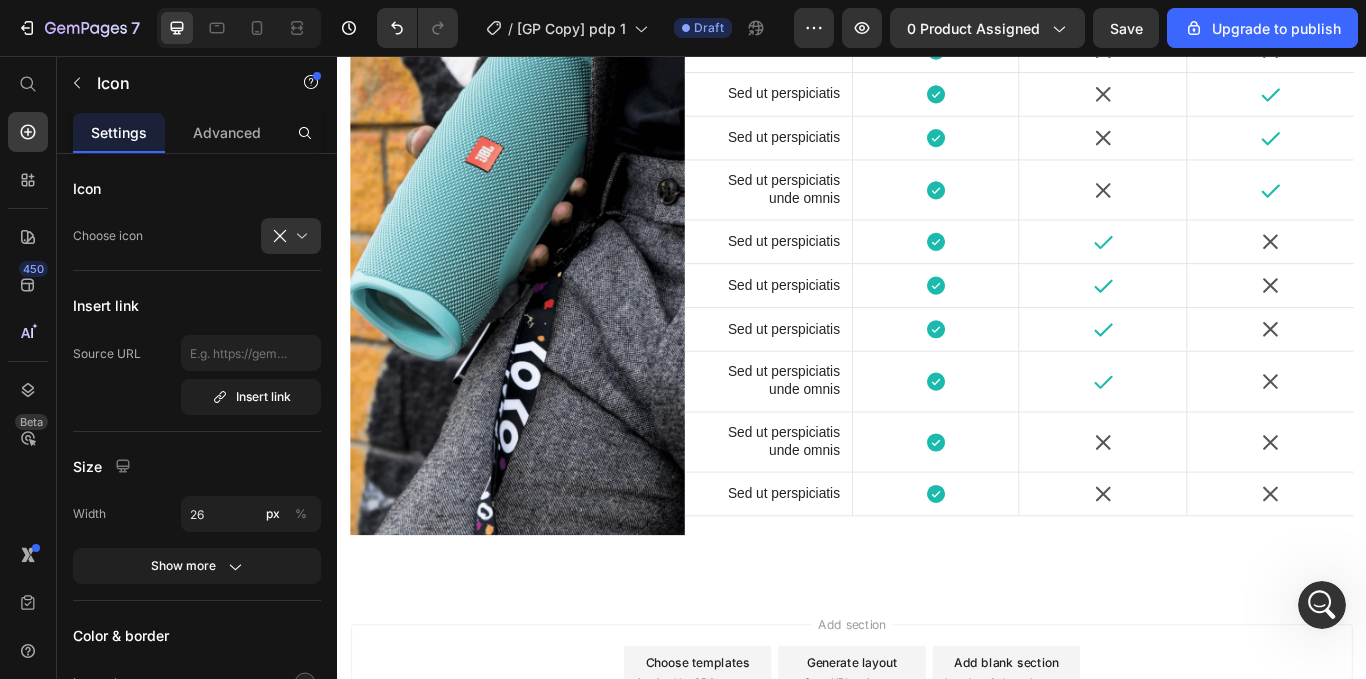 click on "other" at bounding box center [1029, -628] 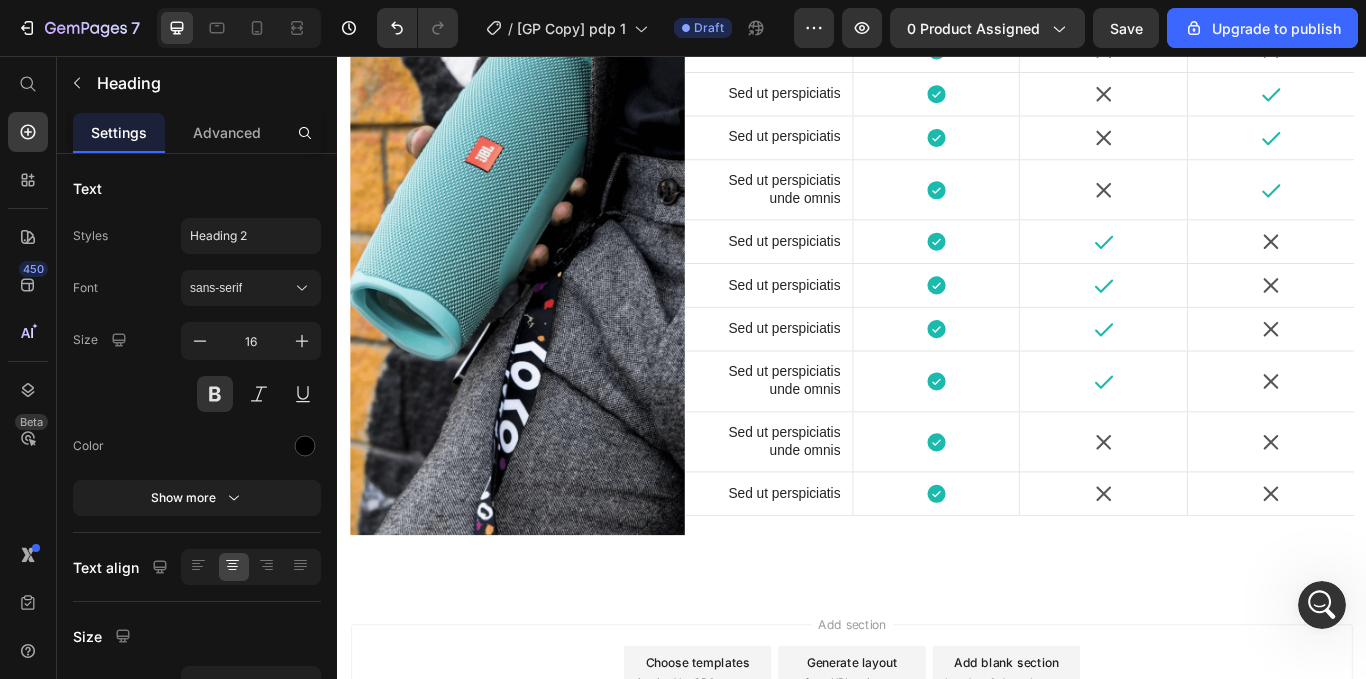 click 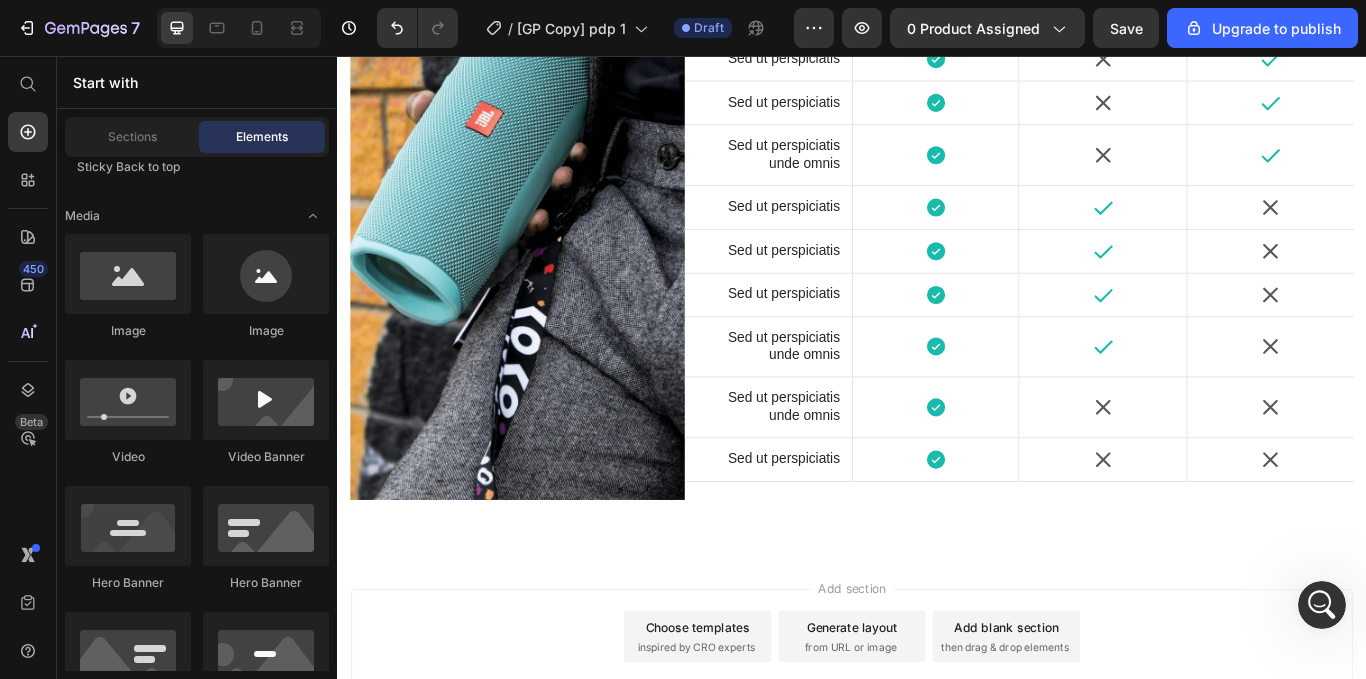 click on "Icon" at bounding box center [1029, -669] 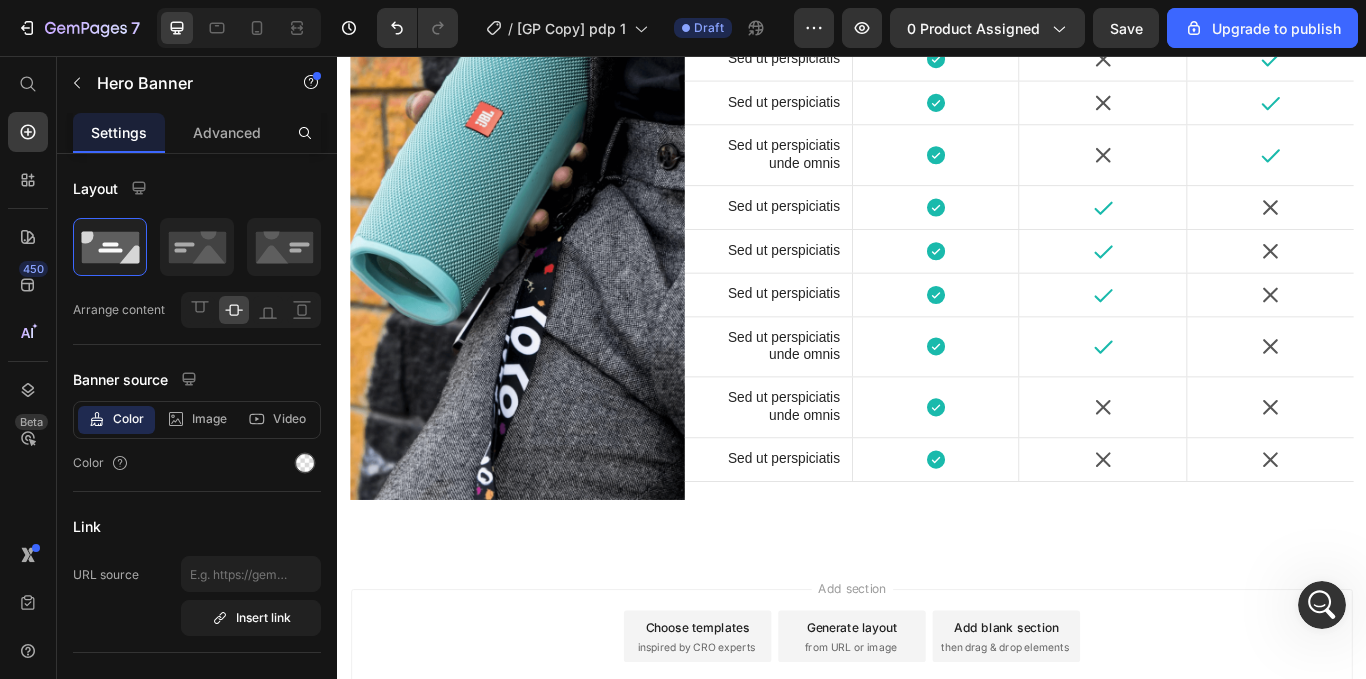 click on "Sed ut perspiciatis Text Block" at bounding box center [648, -669] 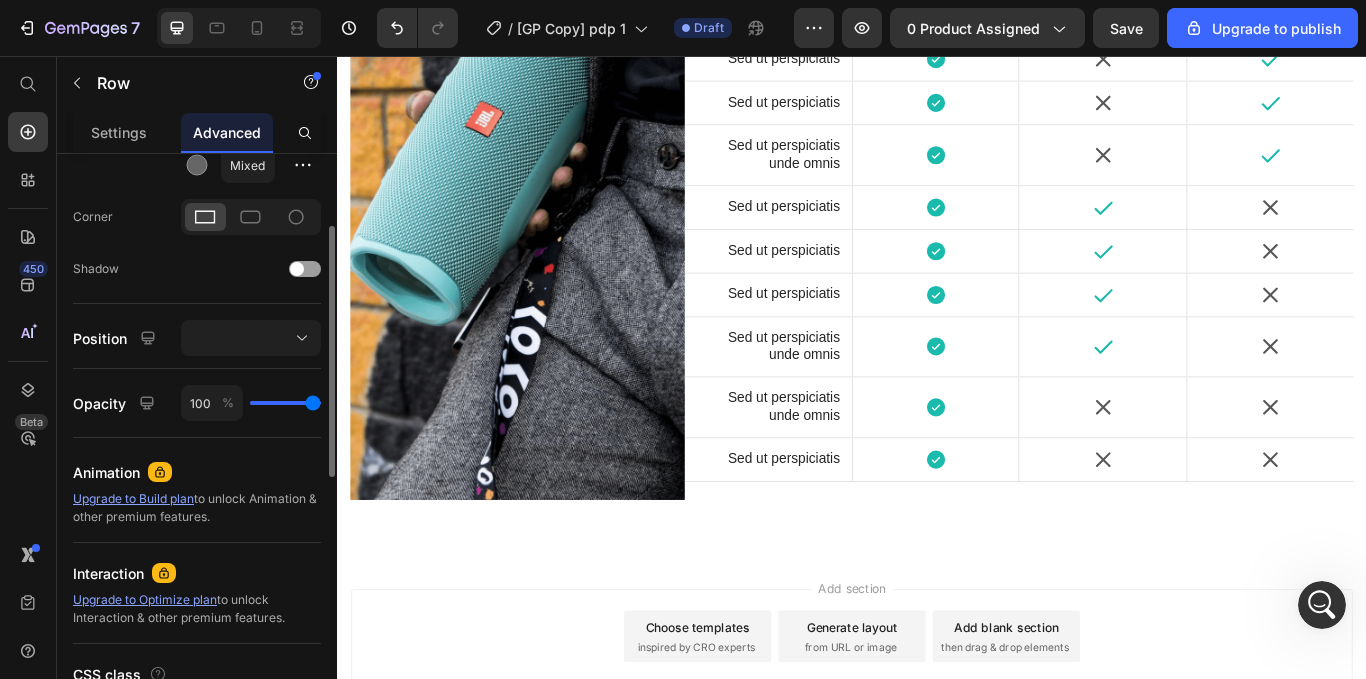 scroll, scrollTop: 445, scrollLeft: 0, axis: vertical 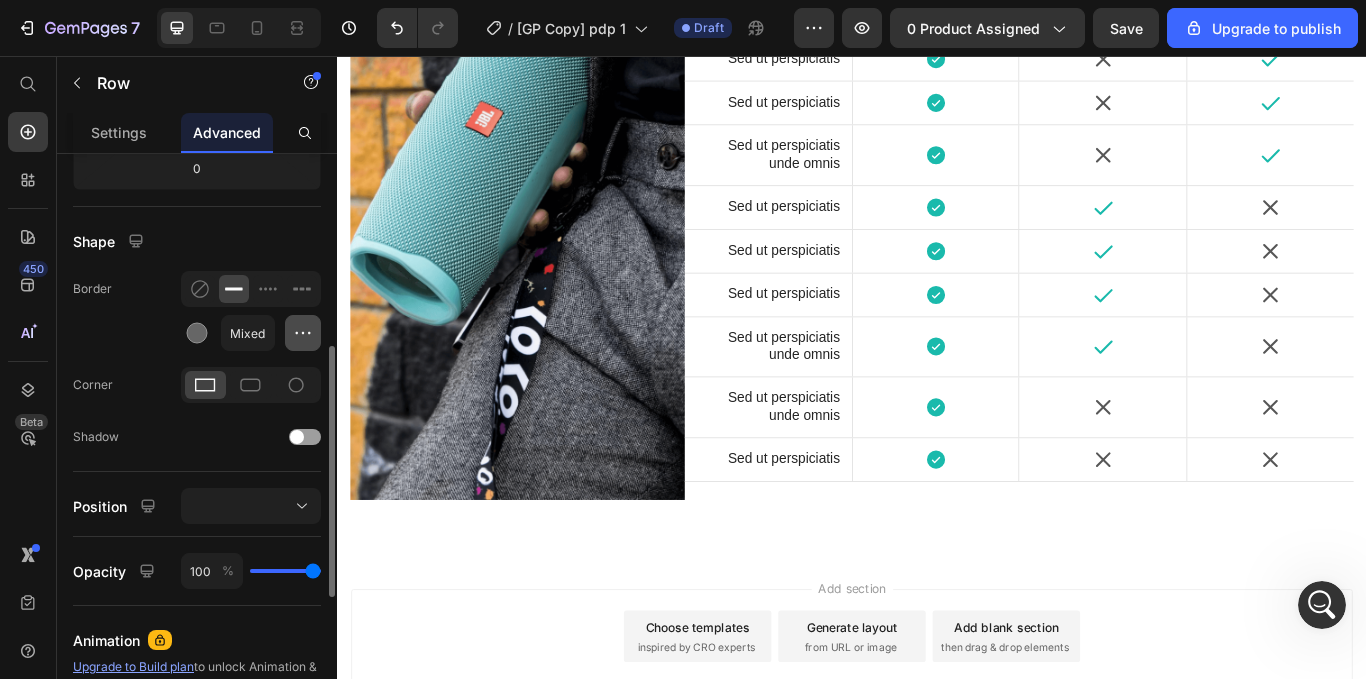 click 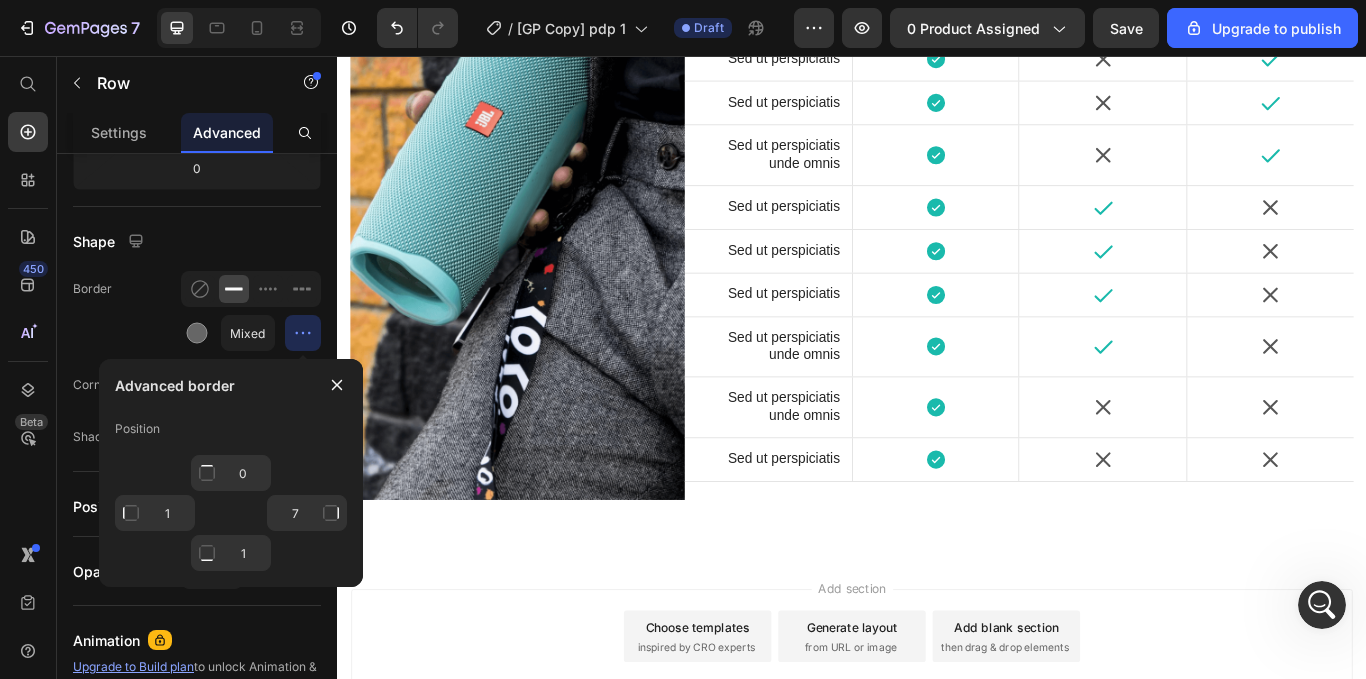 click on "Icon" at bounding box center [1029, -576] 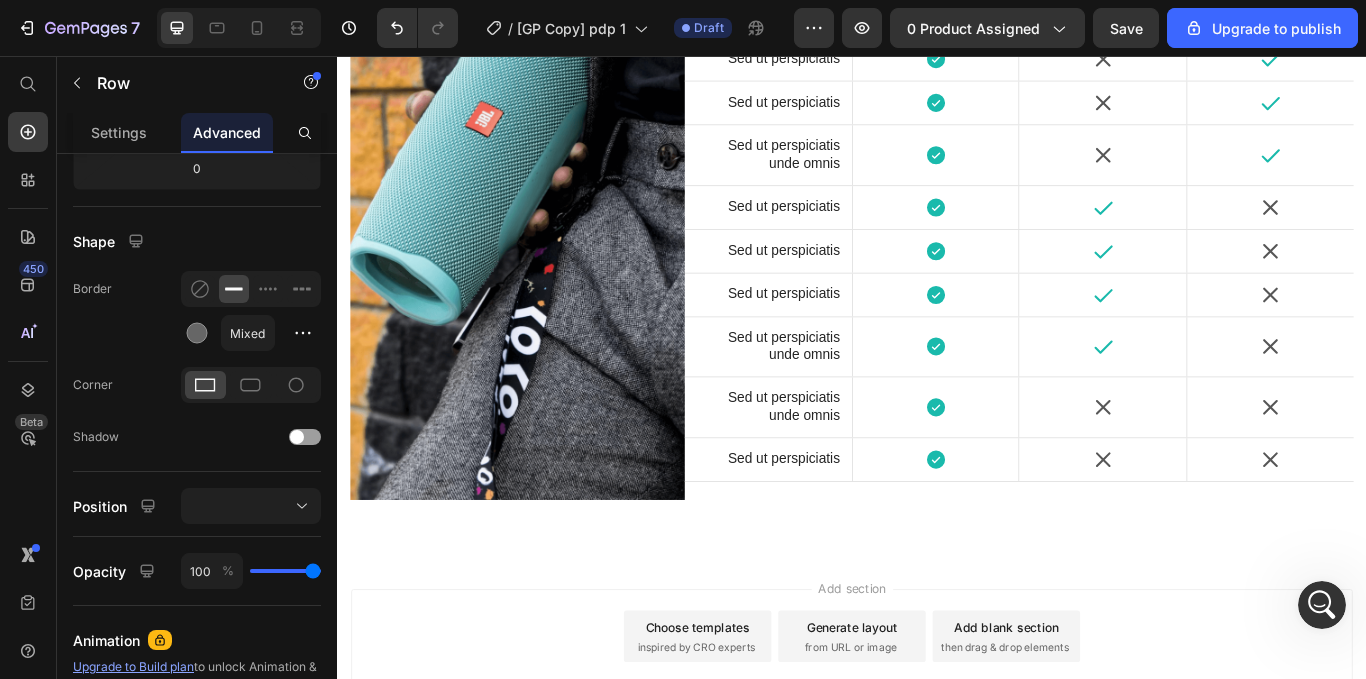 click on "Icon" at bounding box center (1029, -669) 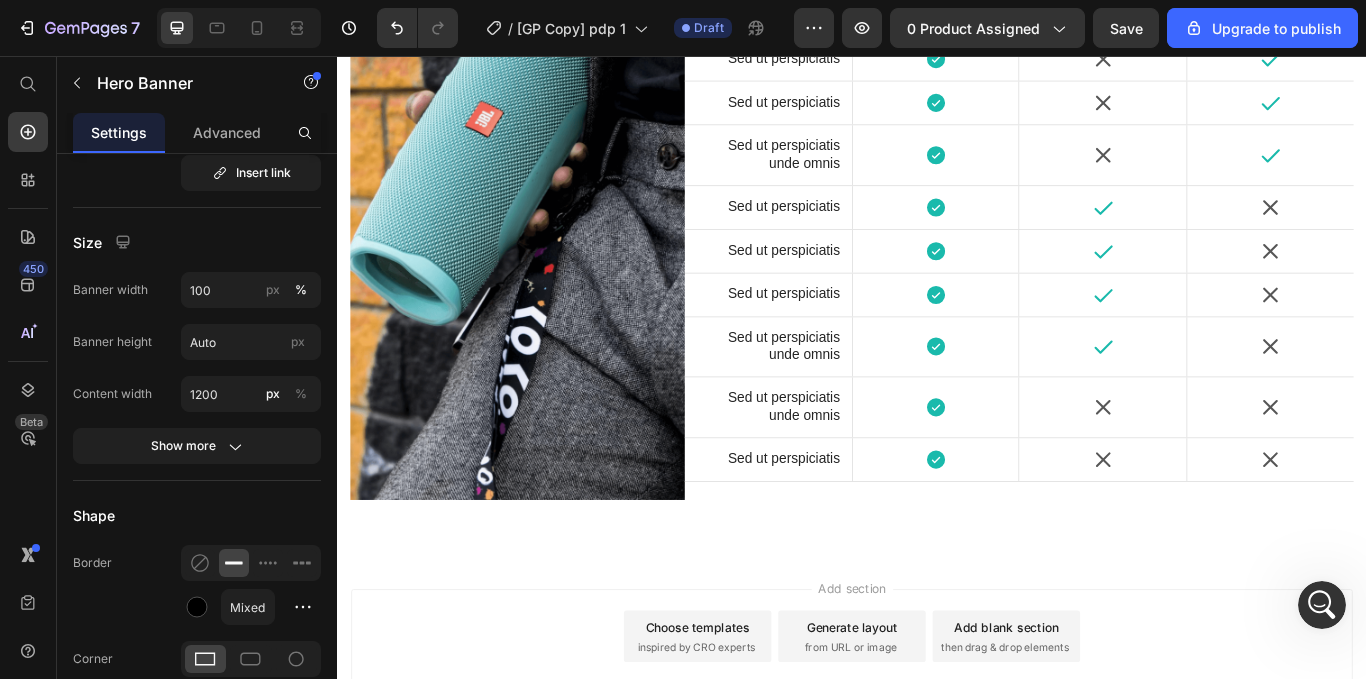 scroll, scrollTop: 0, scrollLeft: 0, axis: both 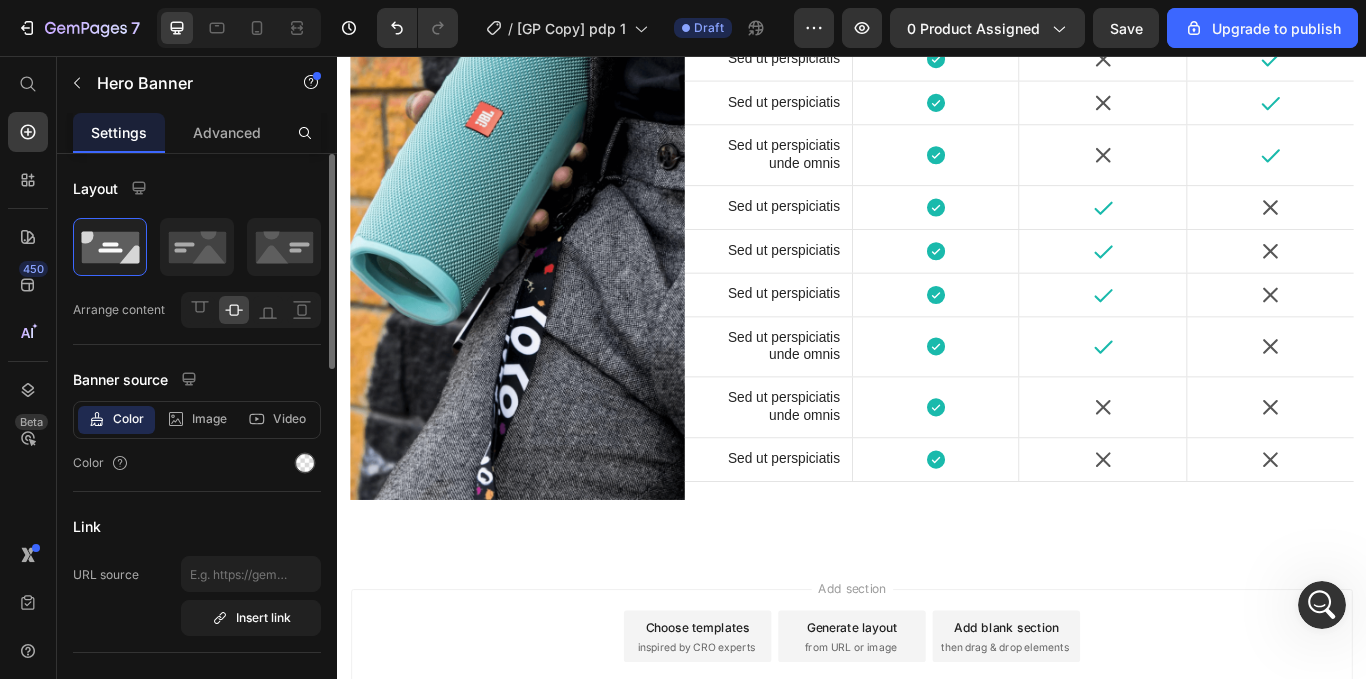 click at bounding box center [1080, -733] 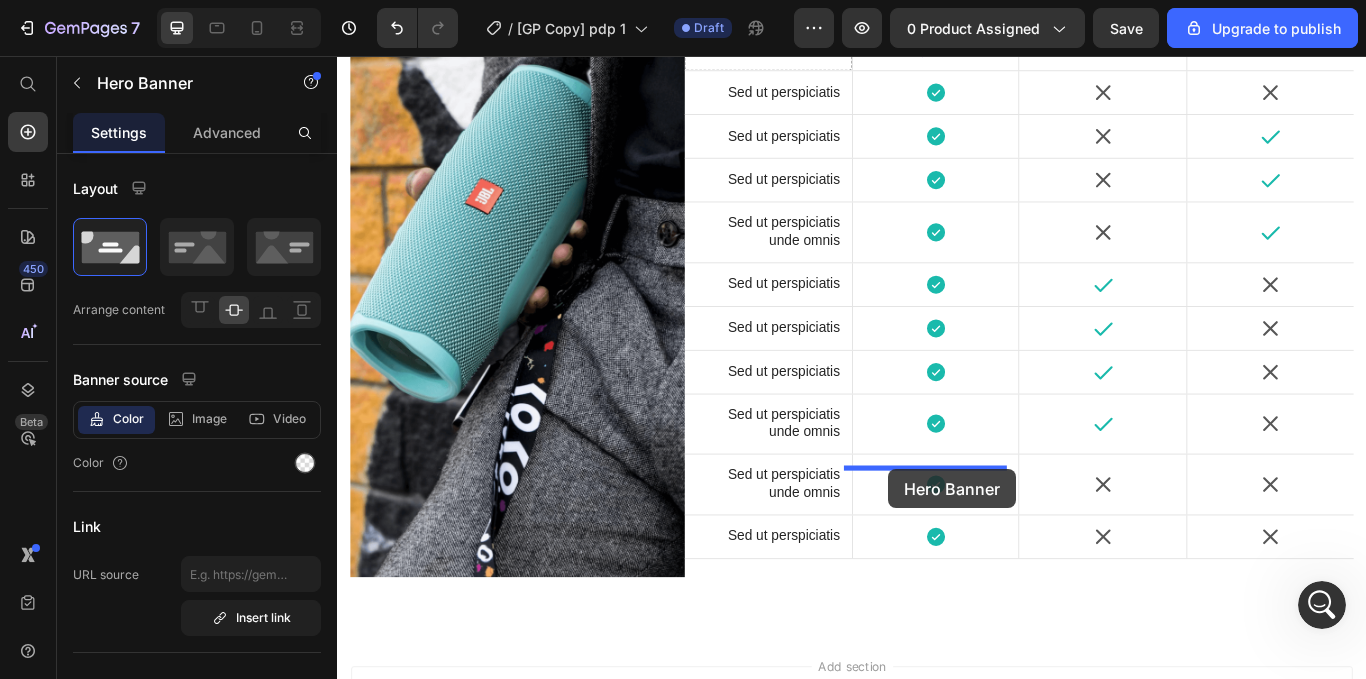 drag, startPoint x: 971, startPoint y: 366, endPoint x: 980, endPoint y: 538, distance: 172.2353 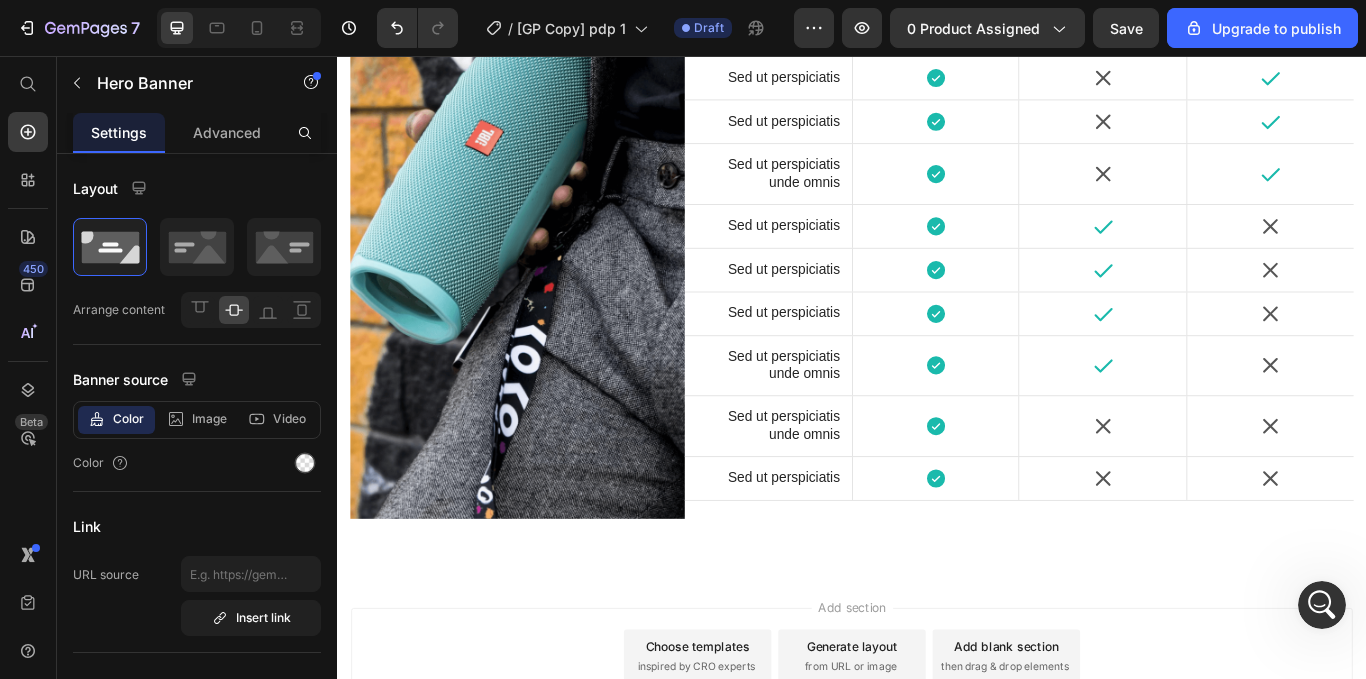 click on "Icon" at bounding box center (1220, -565) 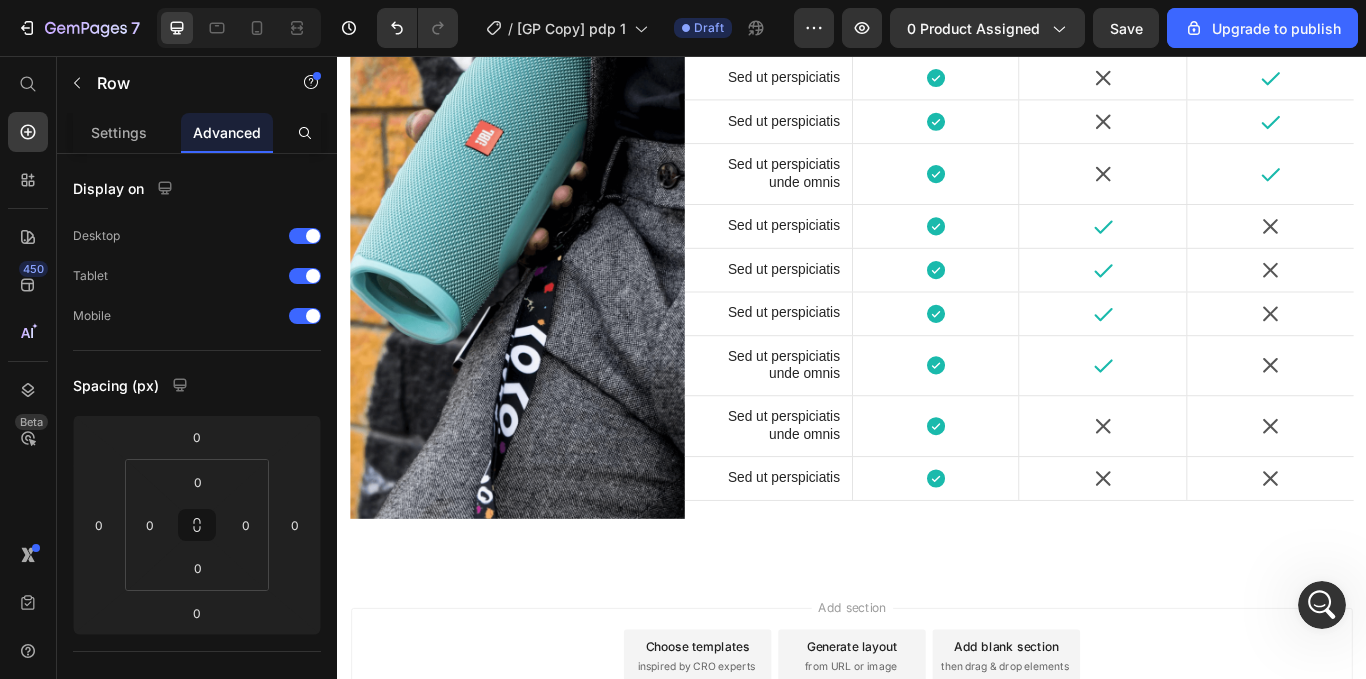 click 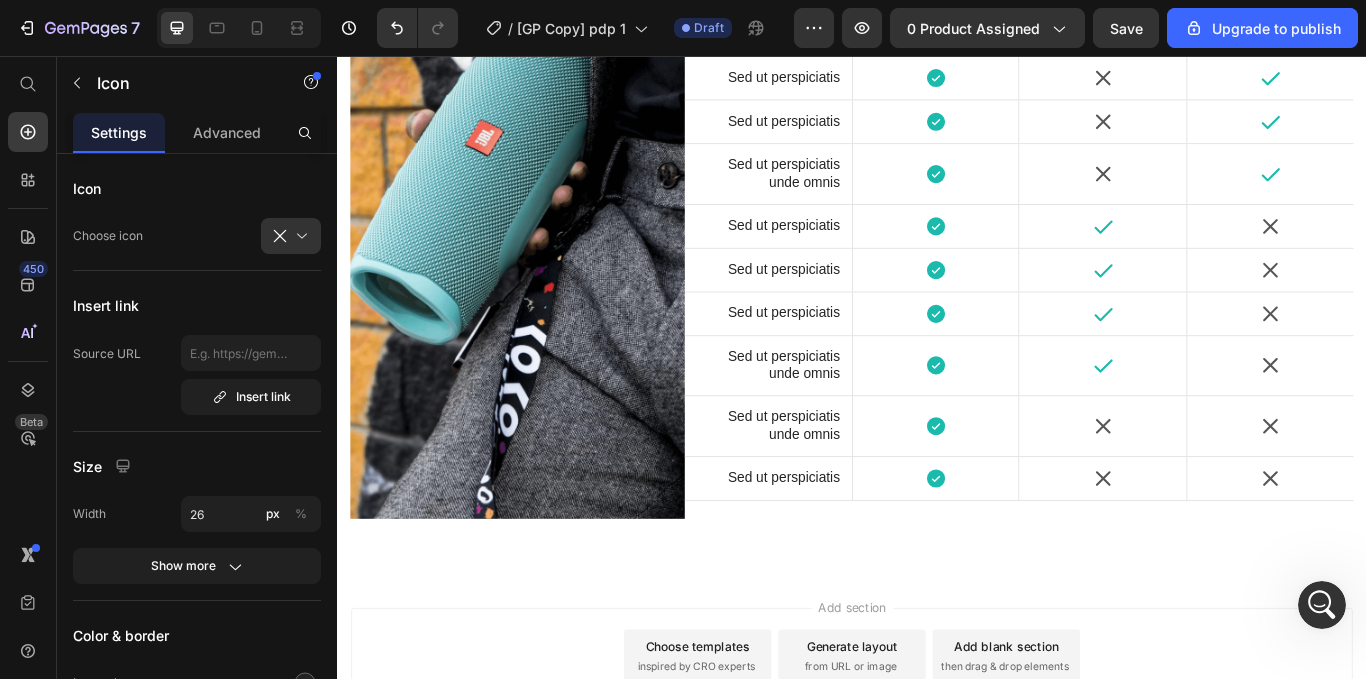 click 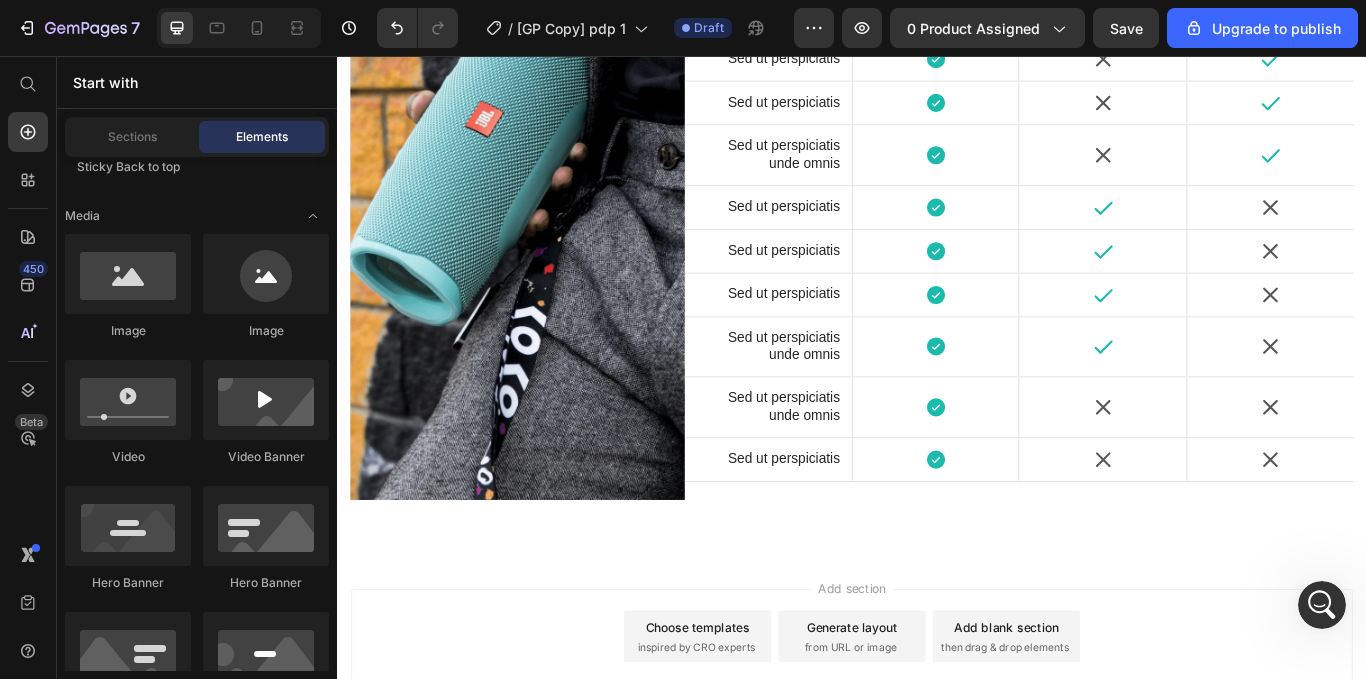 click on "Icon" at bounding box center (1029, -481) 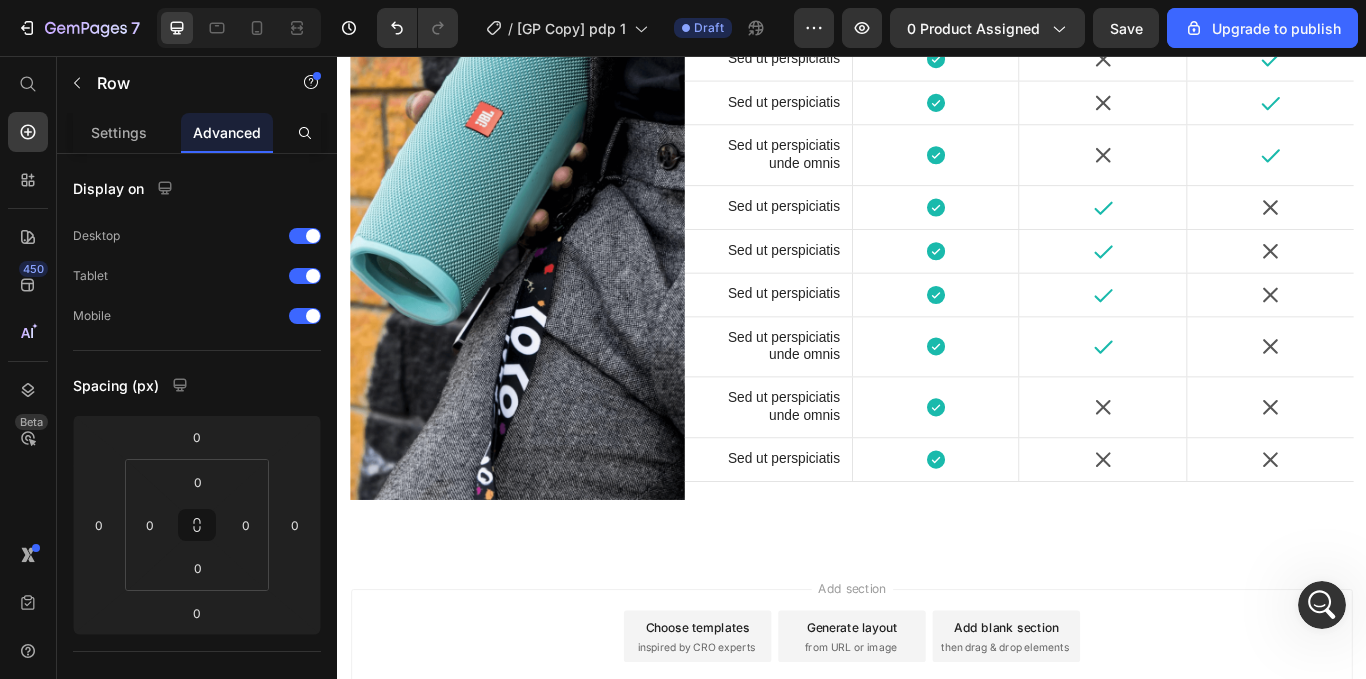 click on "Icon" at bounding box center (1029, -576) 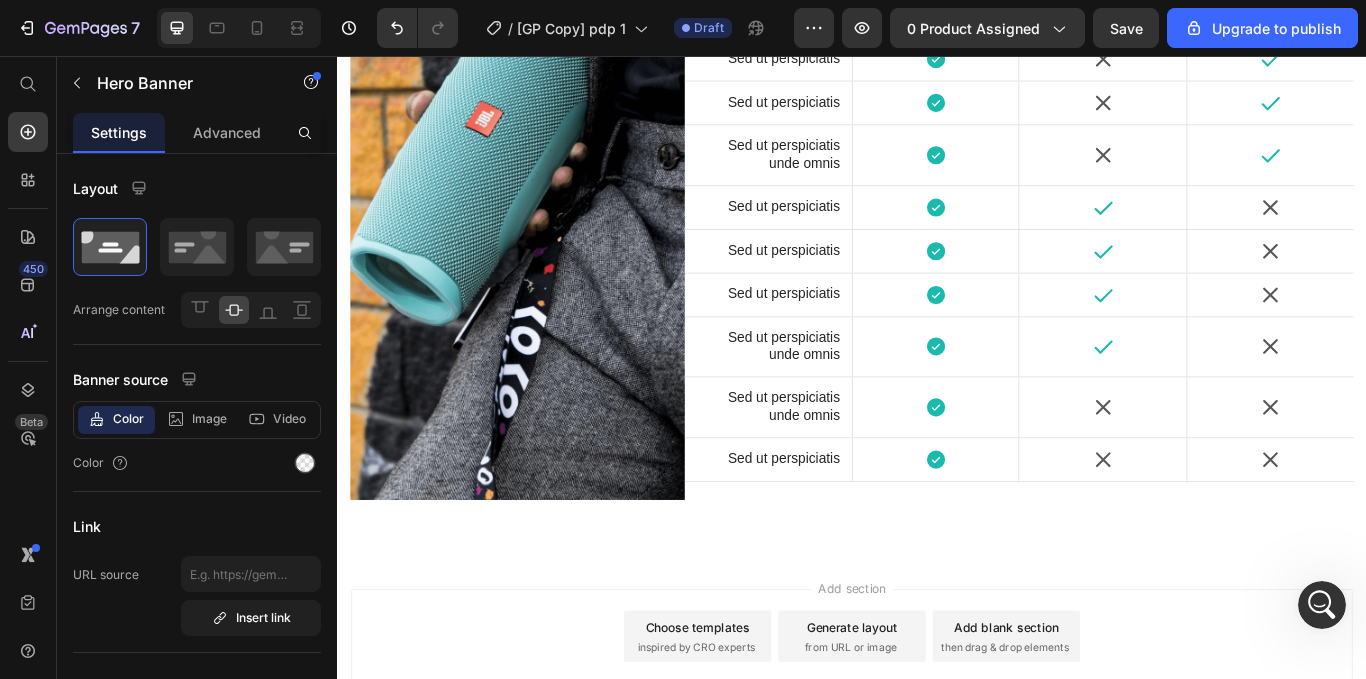 click at bounding box center [1080, -640] 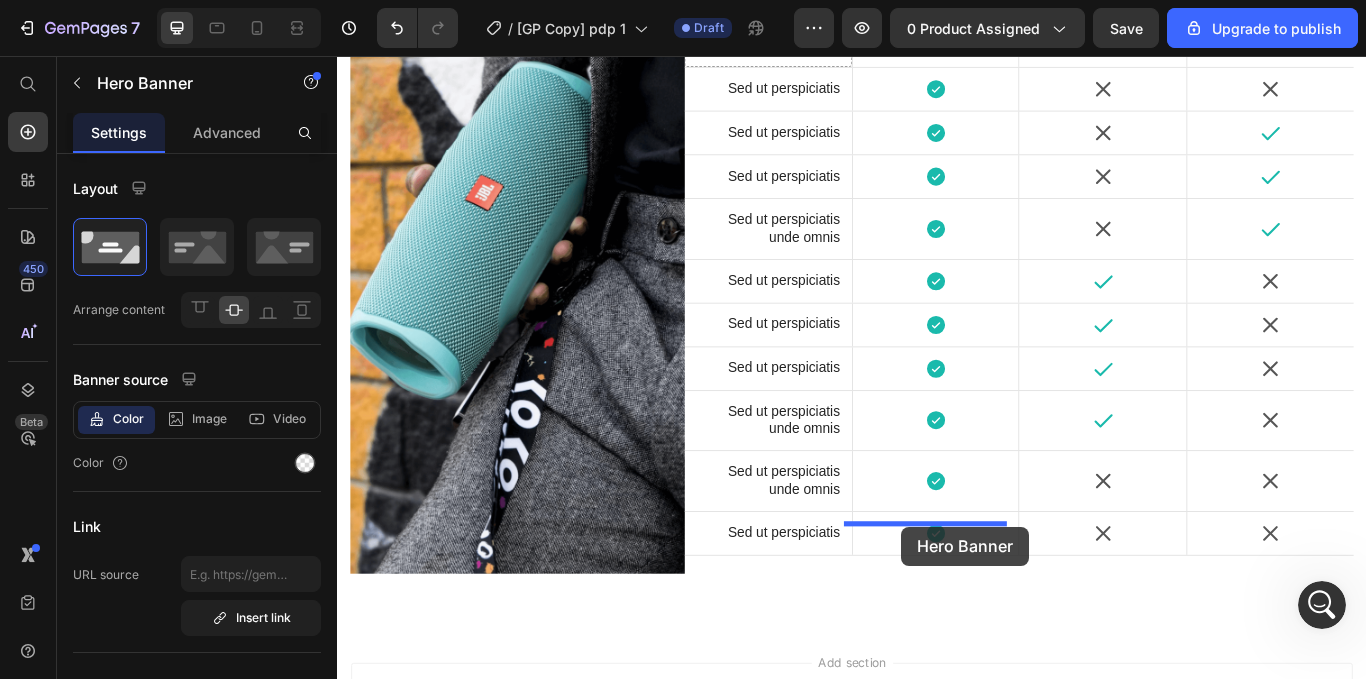 drag, startPoint x: 973, startPoint y: 458, endPoint x: 995, endPoint y: 605, distance: 148.63715 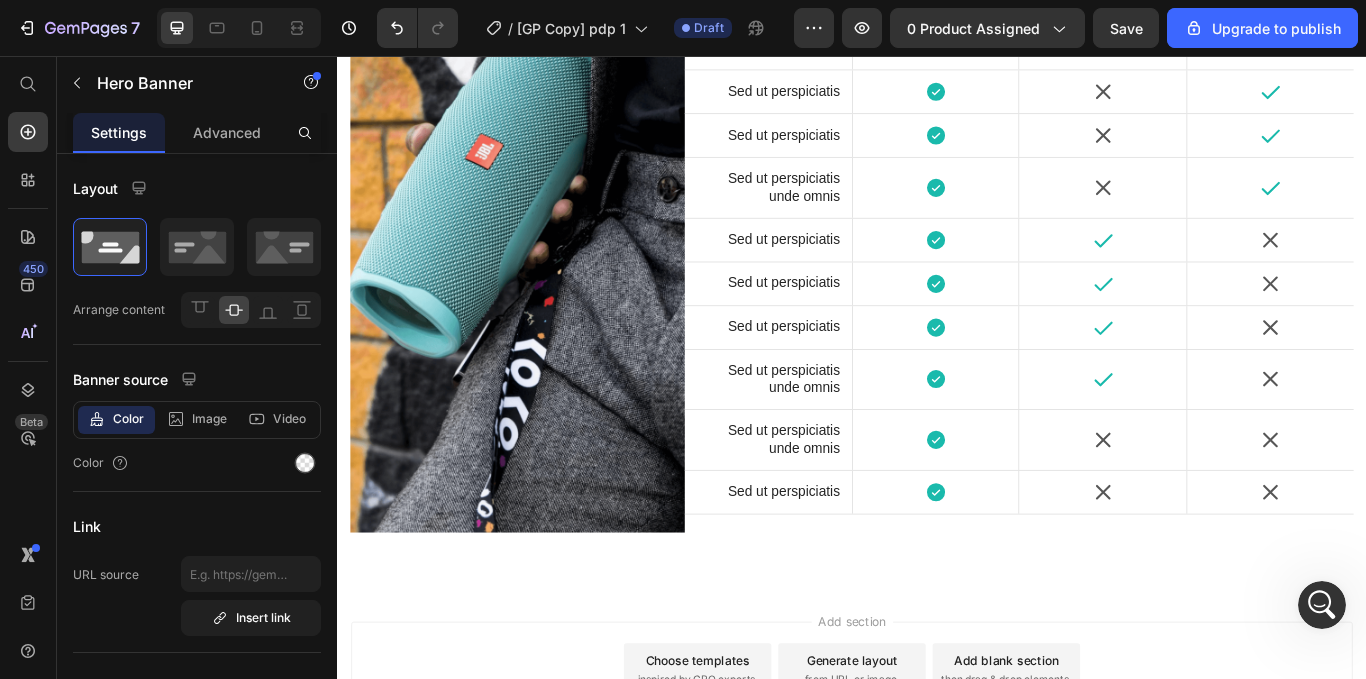 scroll, scrollTop: 6533, scrollLeft: 0, axis: vertical 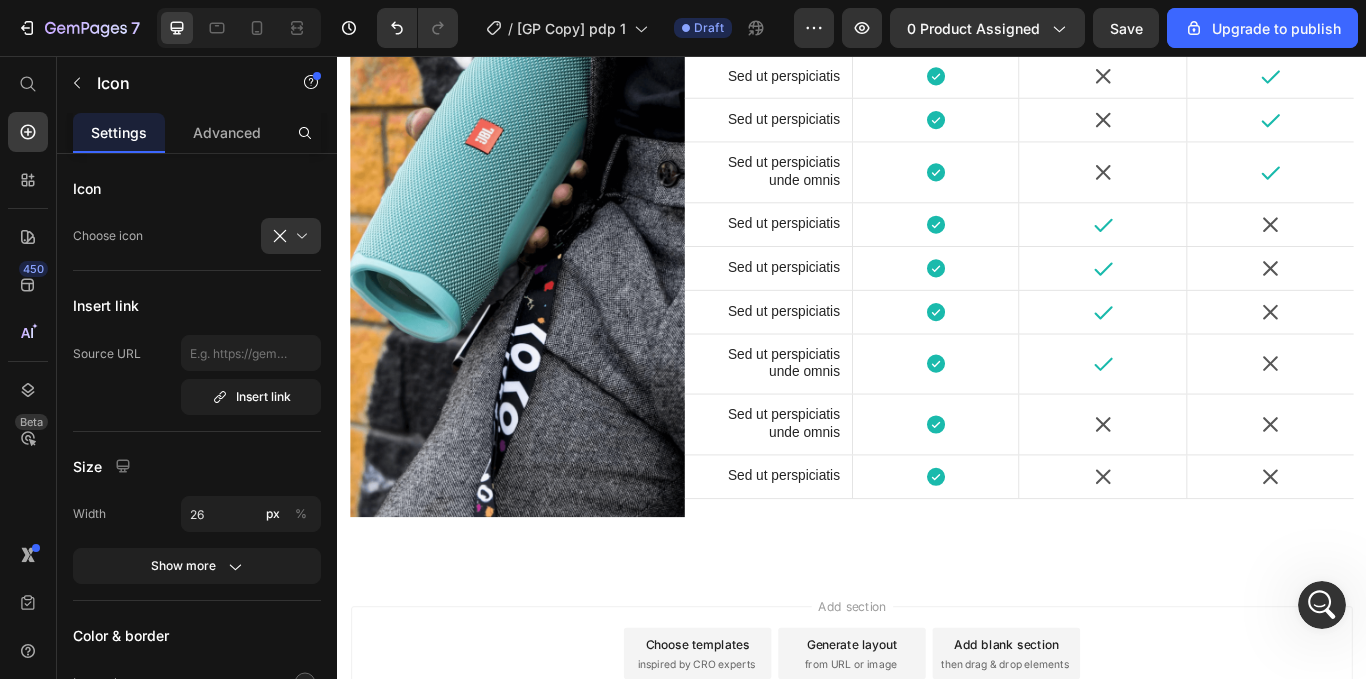 click on "Icon" at bounding box center (1029, -427) 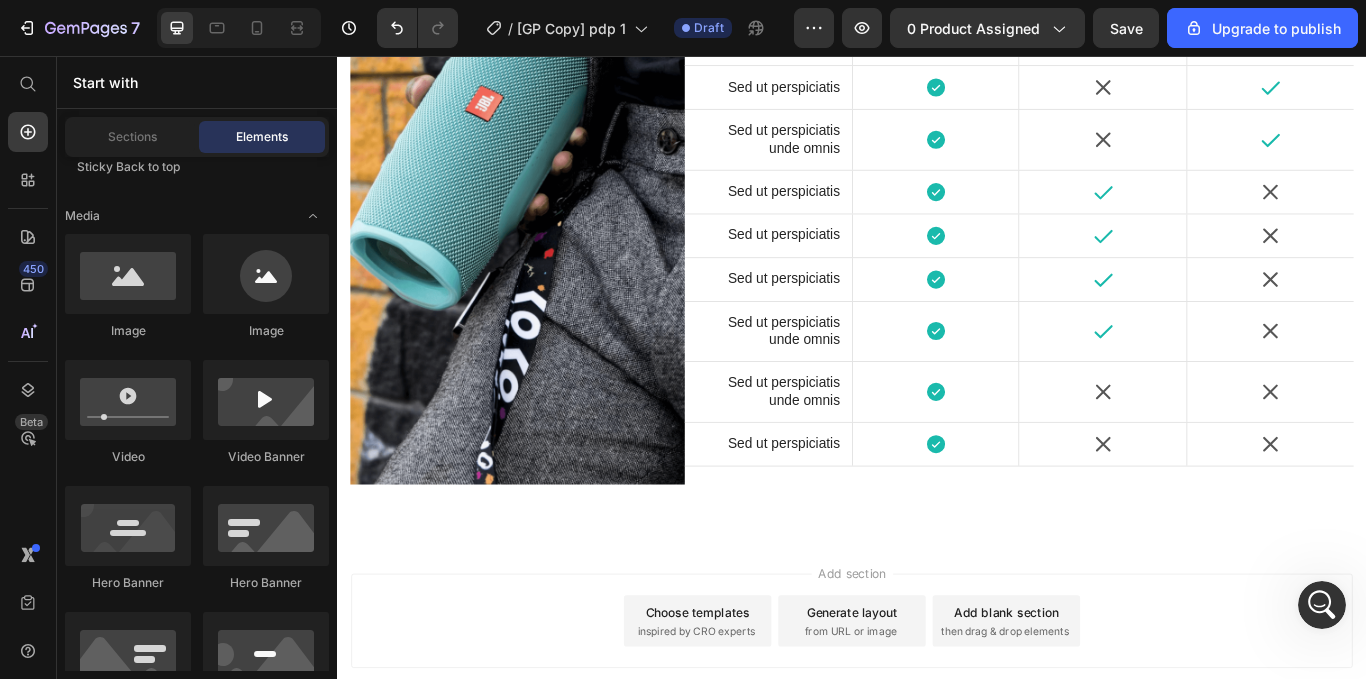 click on "Icon" at bounding box center [1029, -499] 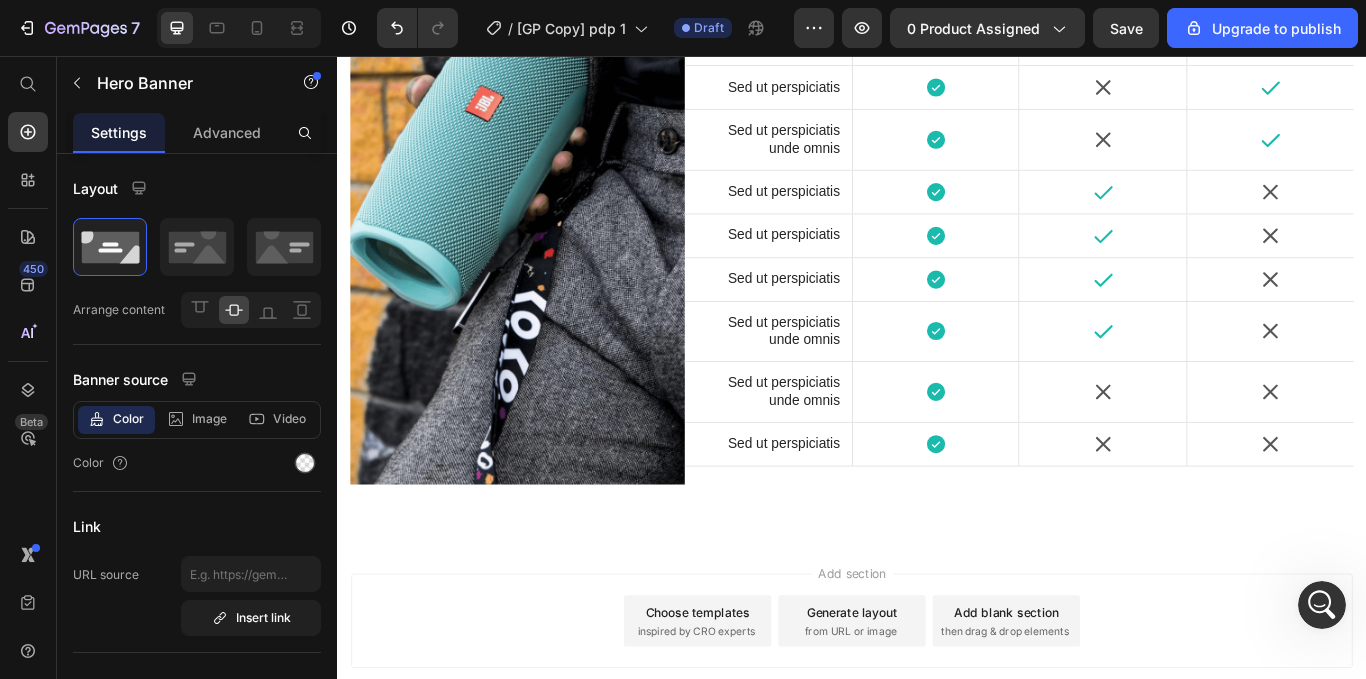click on "Icon" at bounding box center (1029, -394) 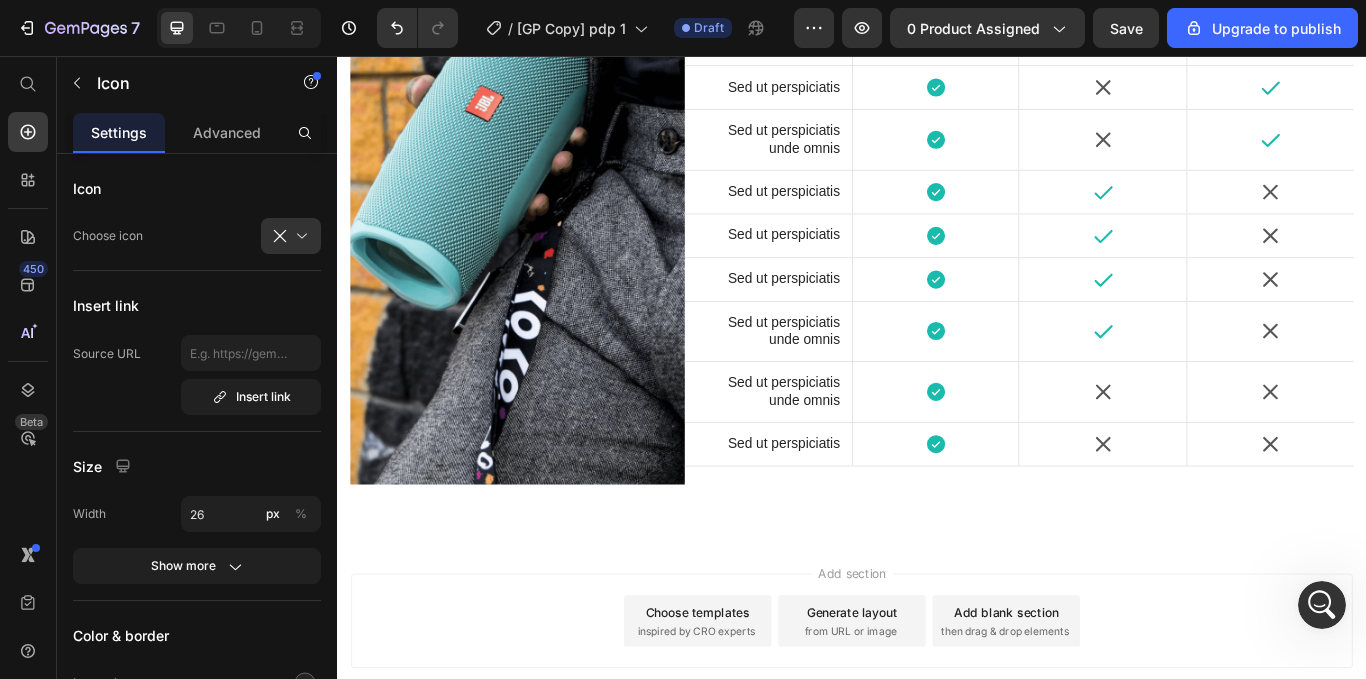 click on "Icon" at bounding box center (1029, -499) 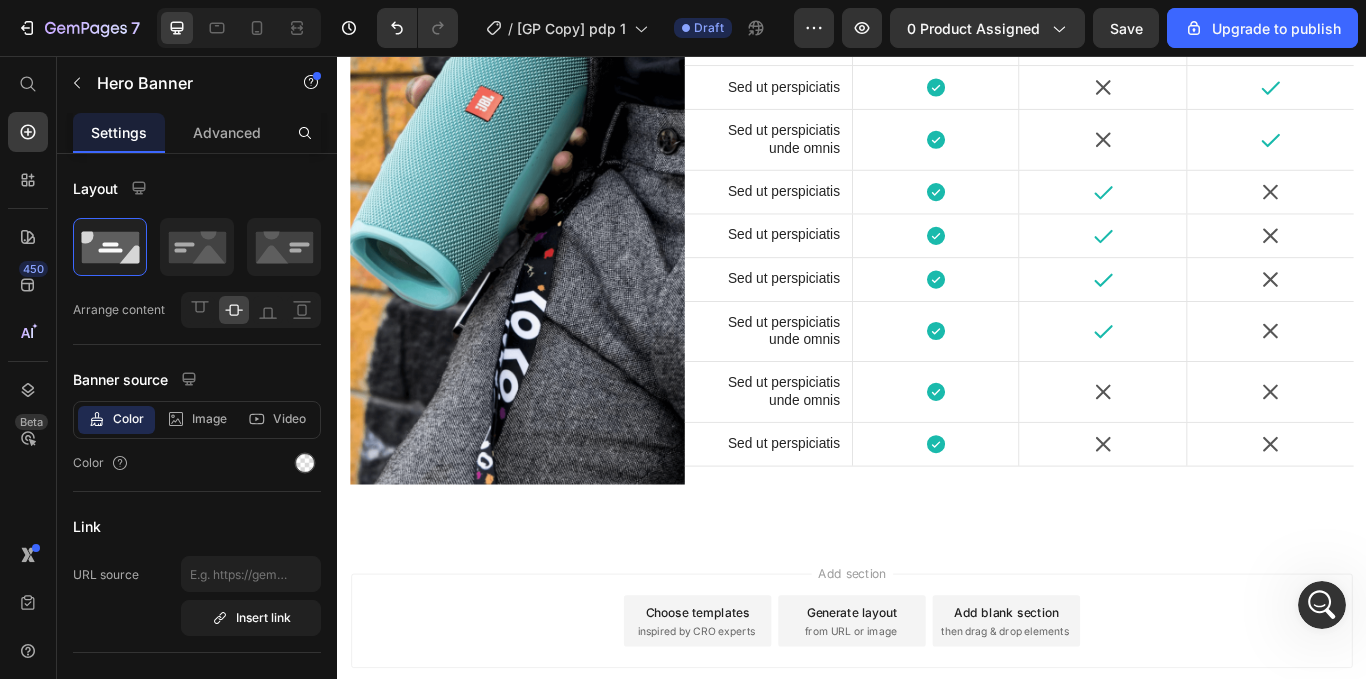 click at bounding box center (1080, -563) 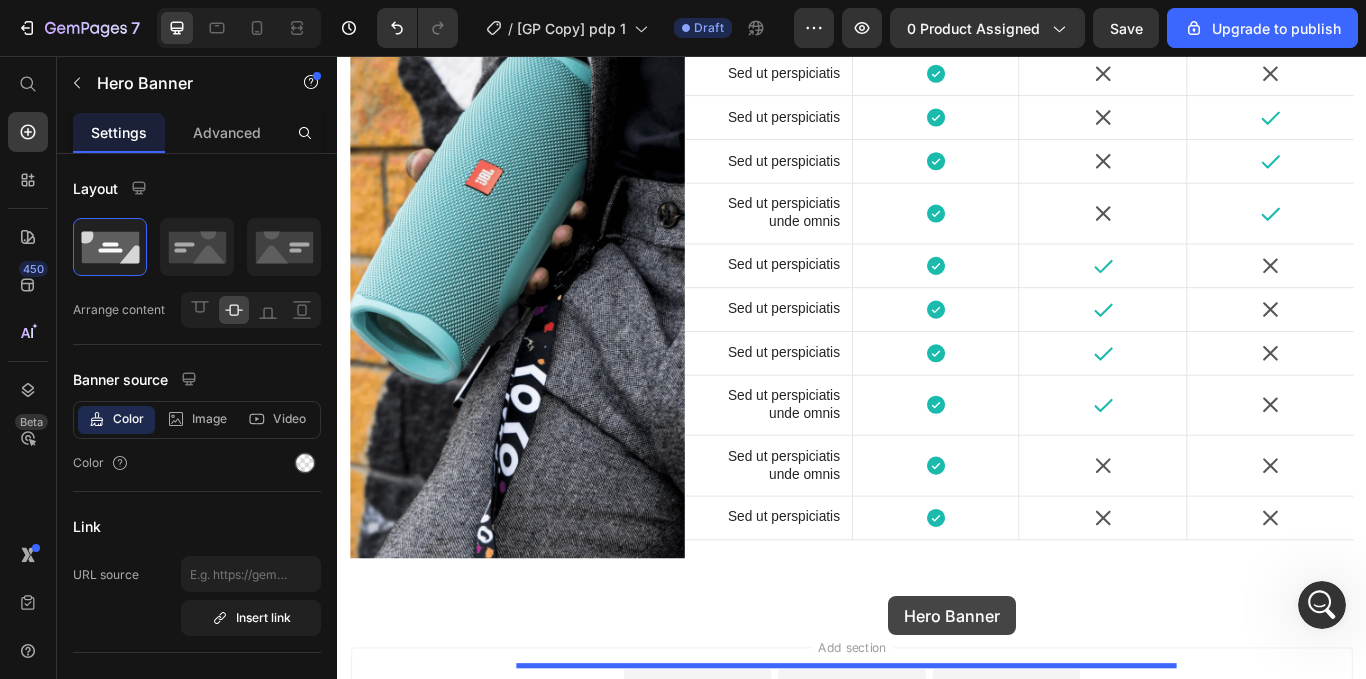 drag, startPoint x: 969, startPoint y: 535, endPoint x: 981, endPoint y: 682, distance: 147.48898 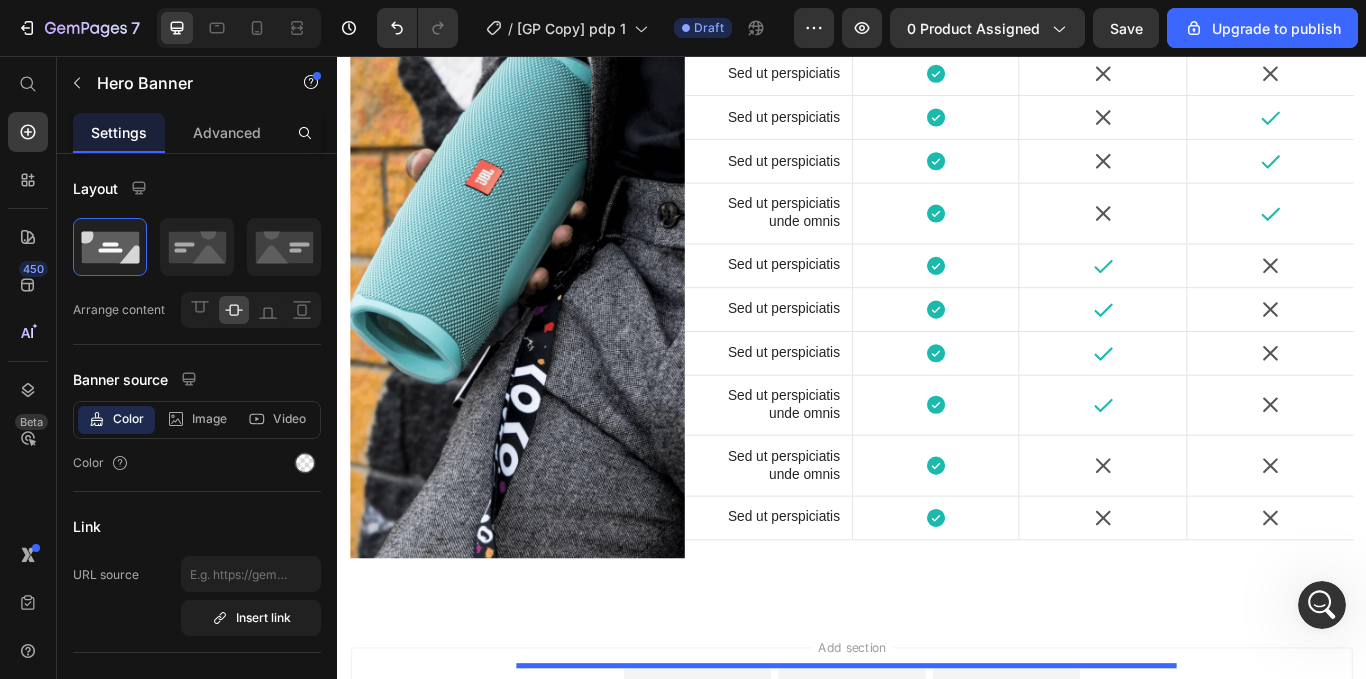 scroll, scrollTop: 6724, scrollLeft: 0, axis: vertical 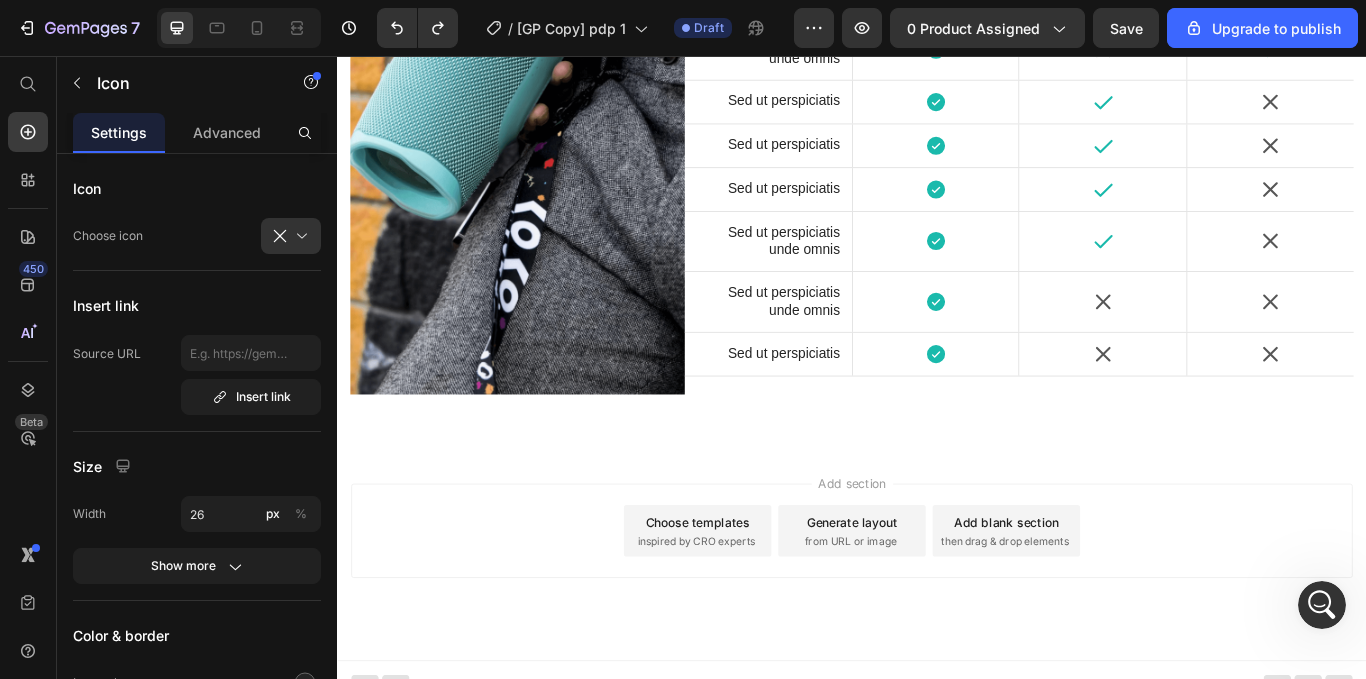 click on "Icon" at bounding box center (1029, -602) 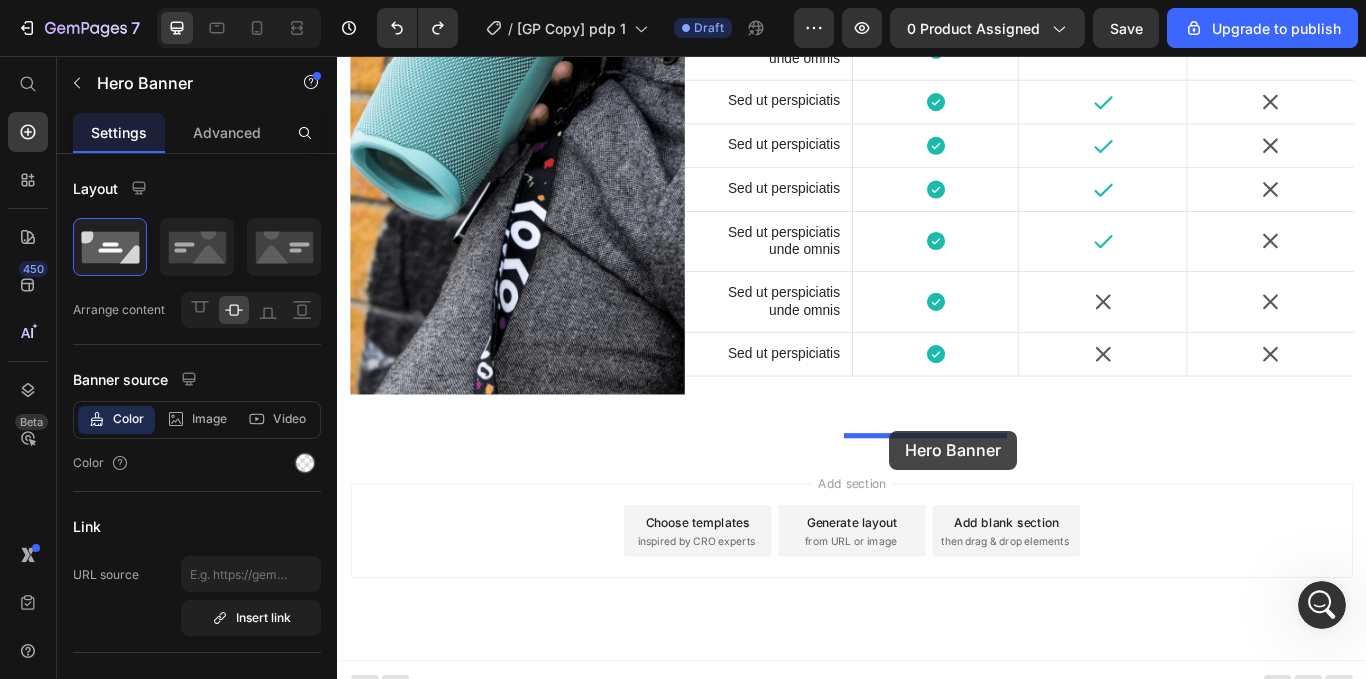 drag, startPoint x: 987, startPoint y: 342, endPoint x: 981, endPoint y: 493, distance: 151.11916 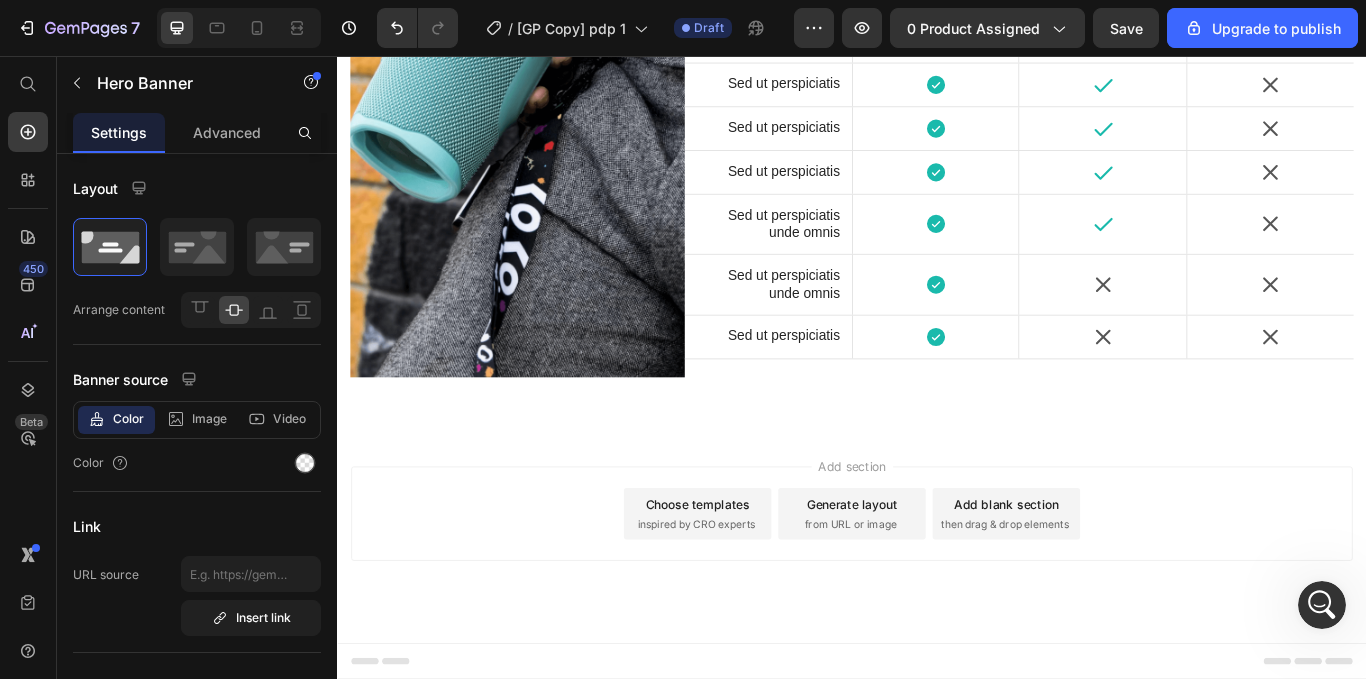 click 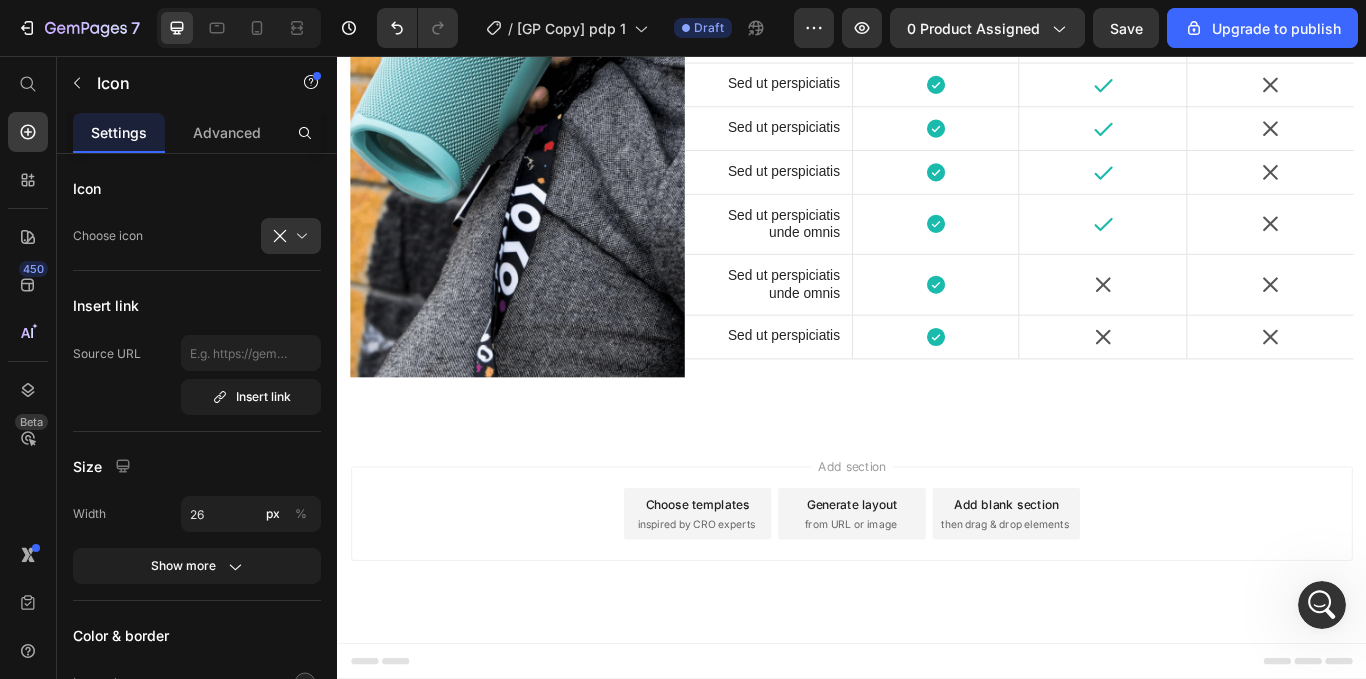click at bounding box center (1056, -506) 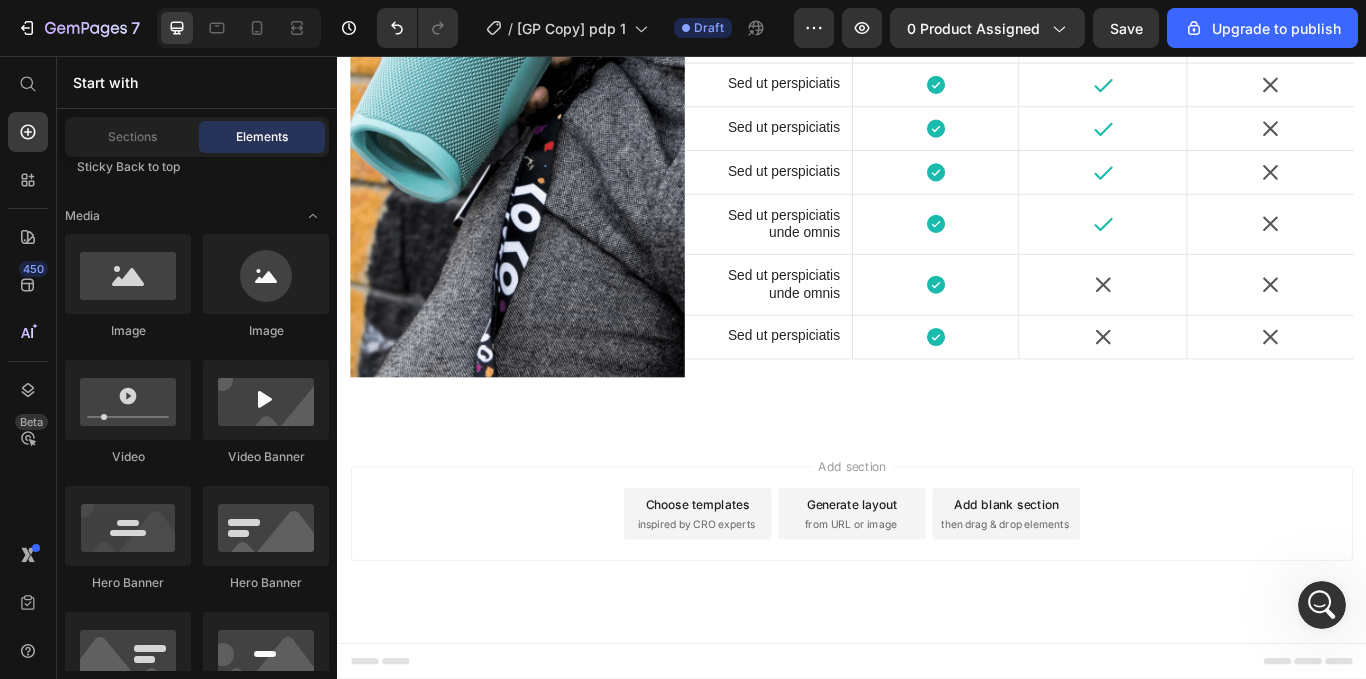 scroll, scrollTop: 6762, scrollLeft: 0, axis: vertical 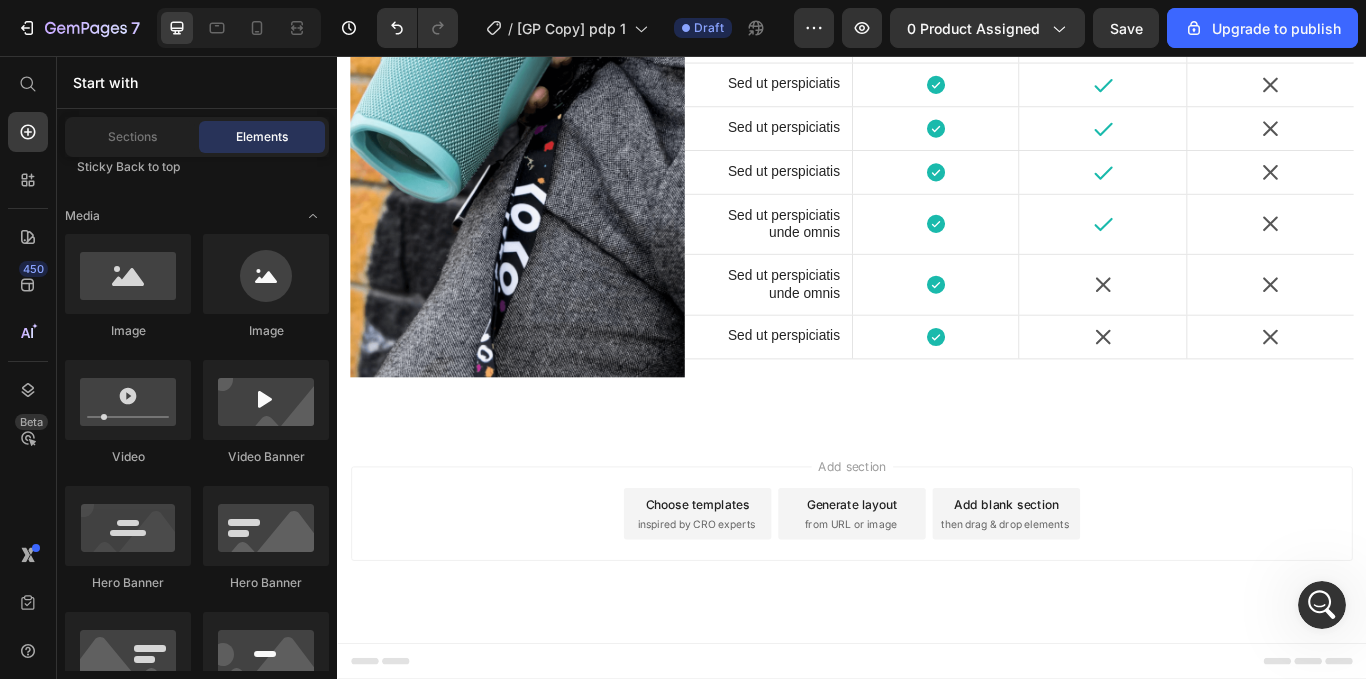 click on "Icon Hero Banner" at bounding box center (1029, -519) 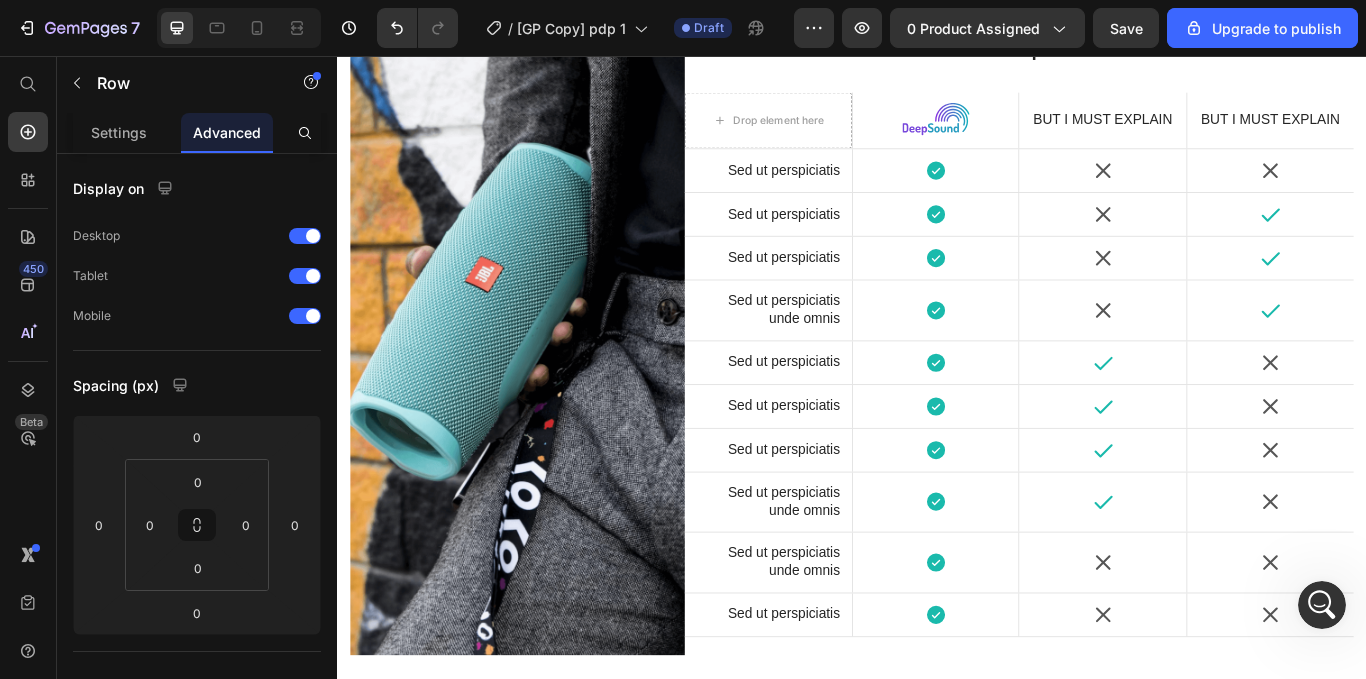 scroll, scrollTop: 6333, scrollLeft: 0, axis: vertical 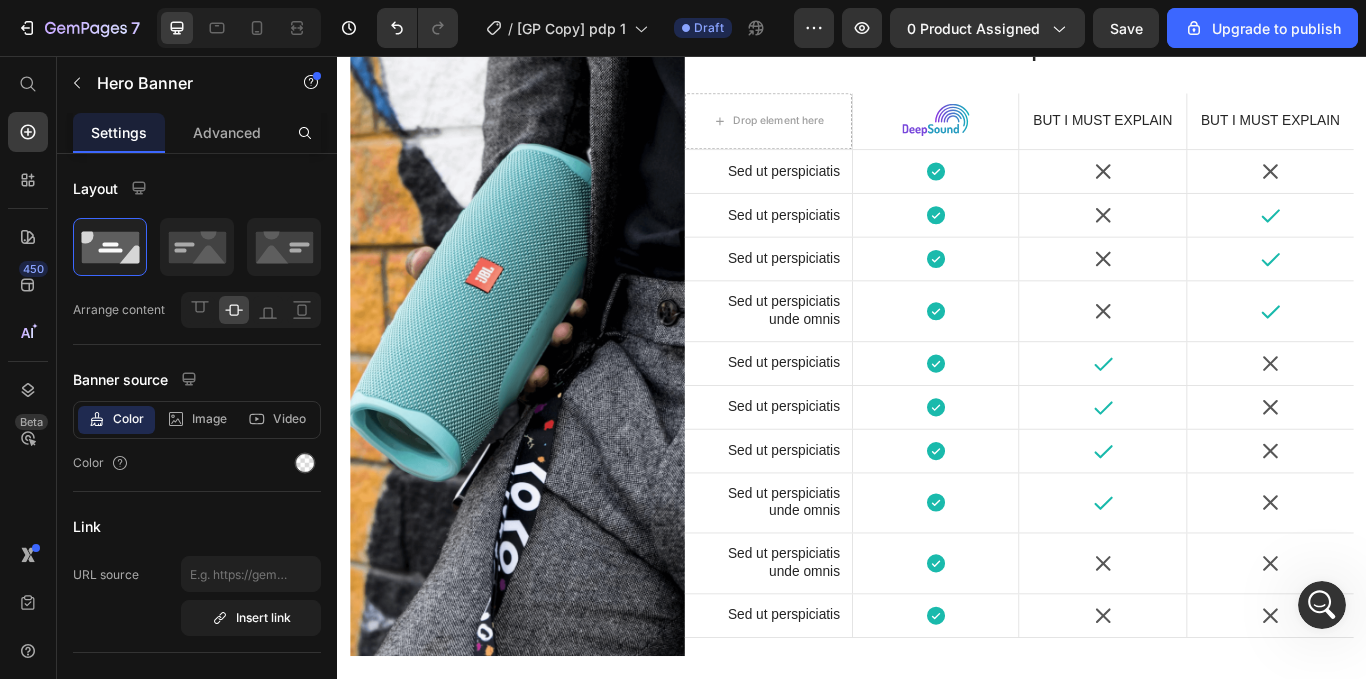 click on "Icon Row" at bounding box center (839, -487) 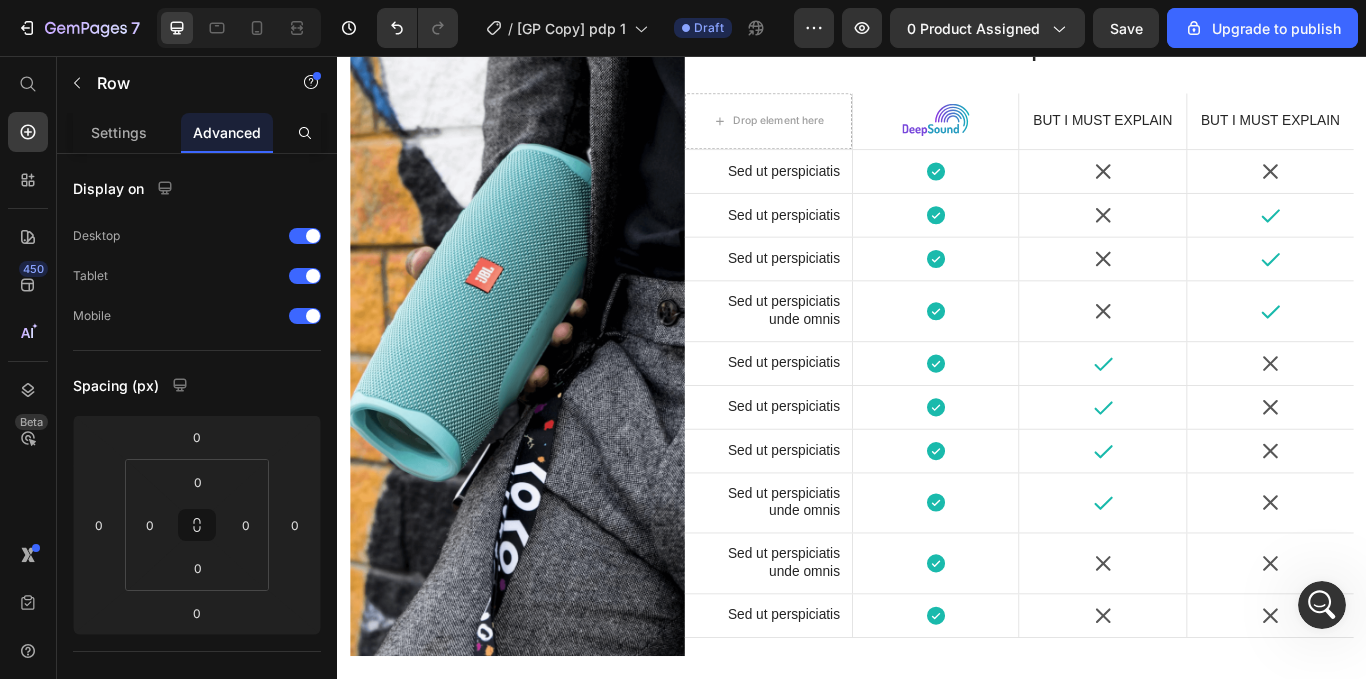 click on "Icon Row" at bounding box center (839, -487) 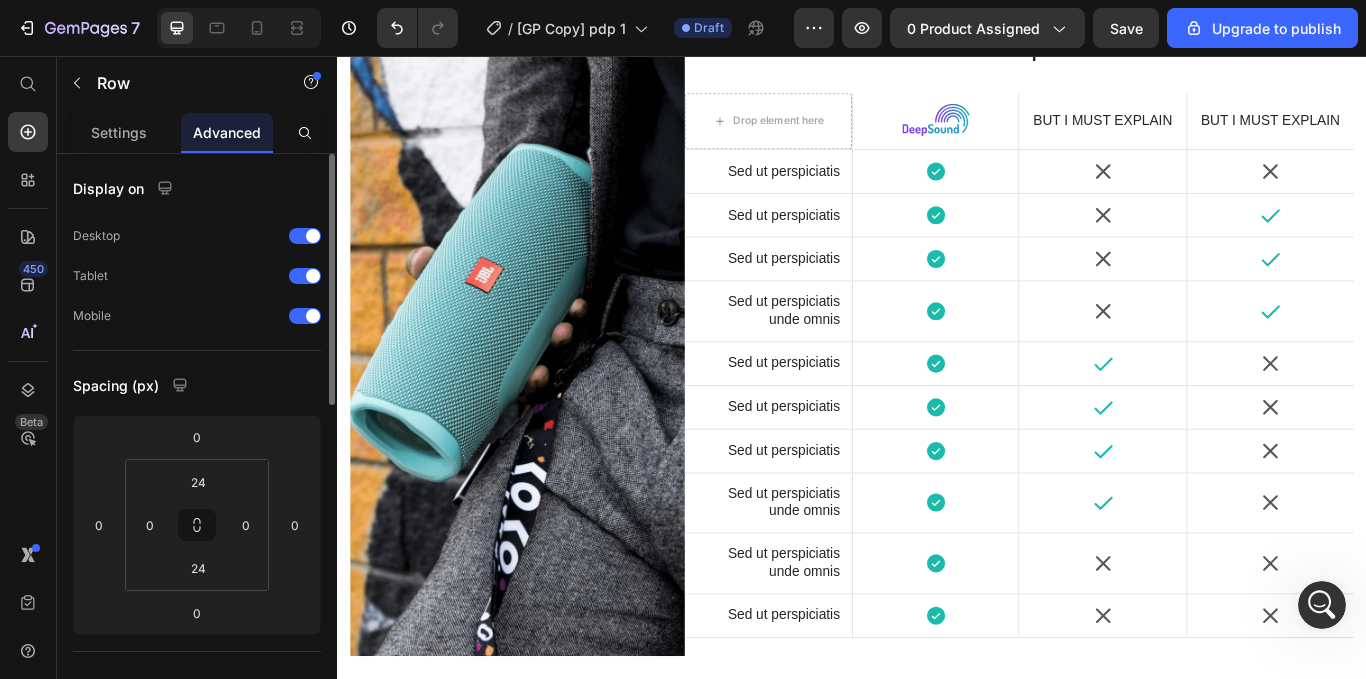 scroll, scrollTop: 103, scrollLeft: 0, axis: vertical 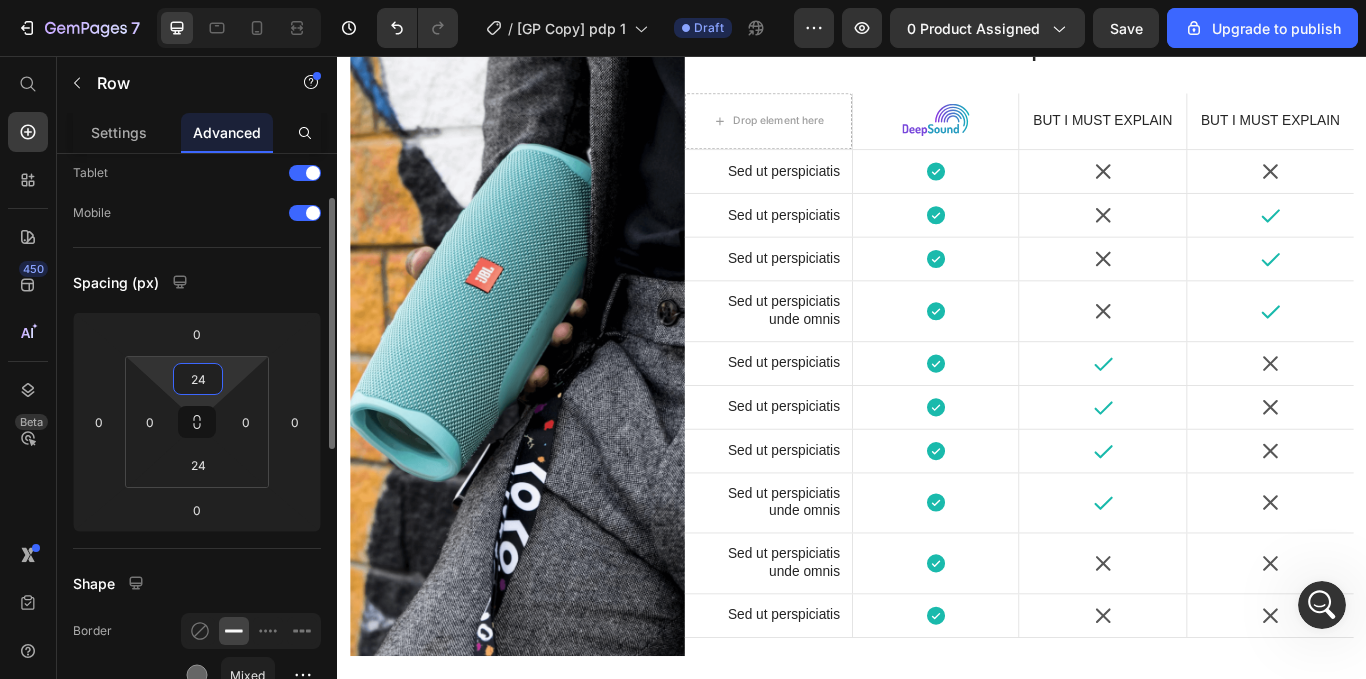 click on "24" at bounding box center (198, 379) 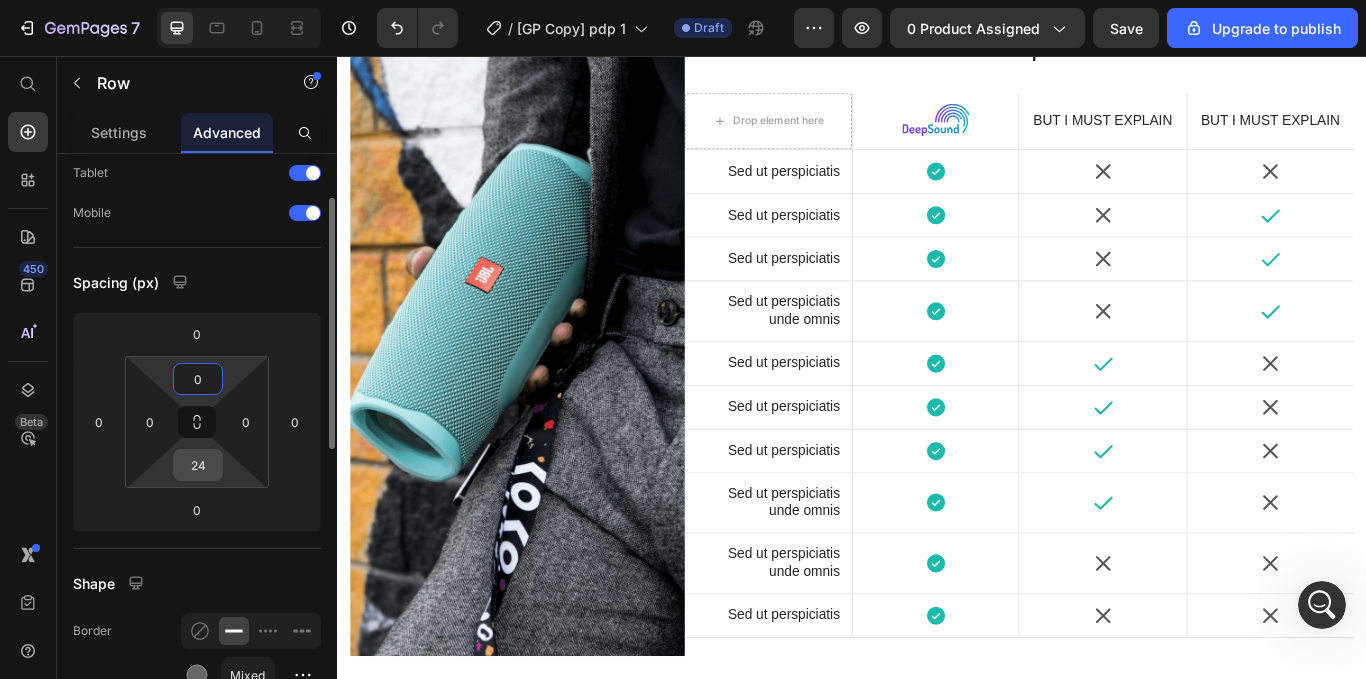 type on "0" 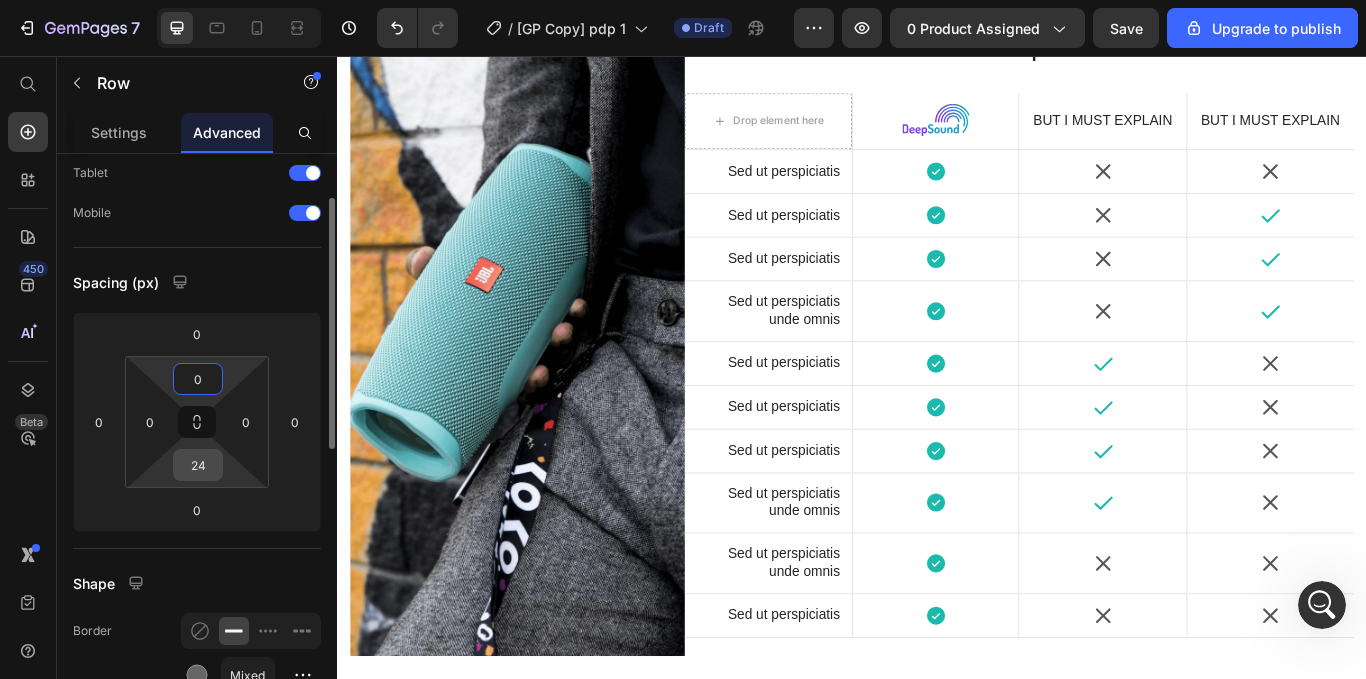 click on "24" at bounding box center (198, 465) 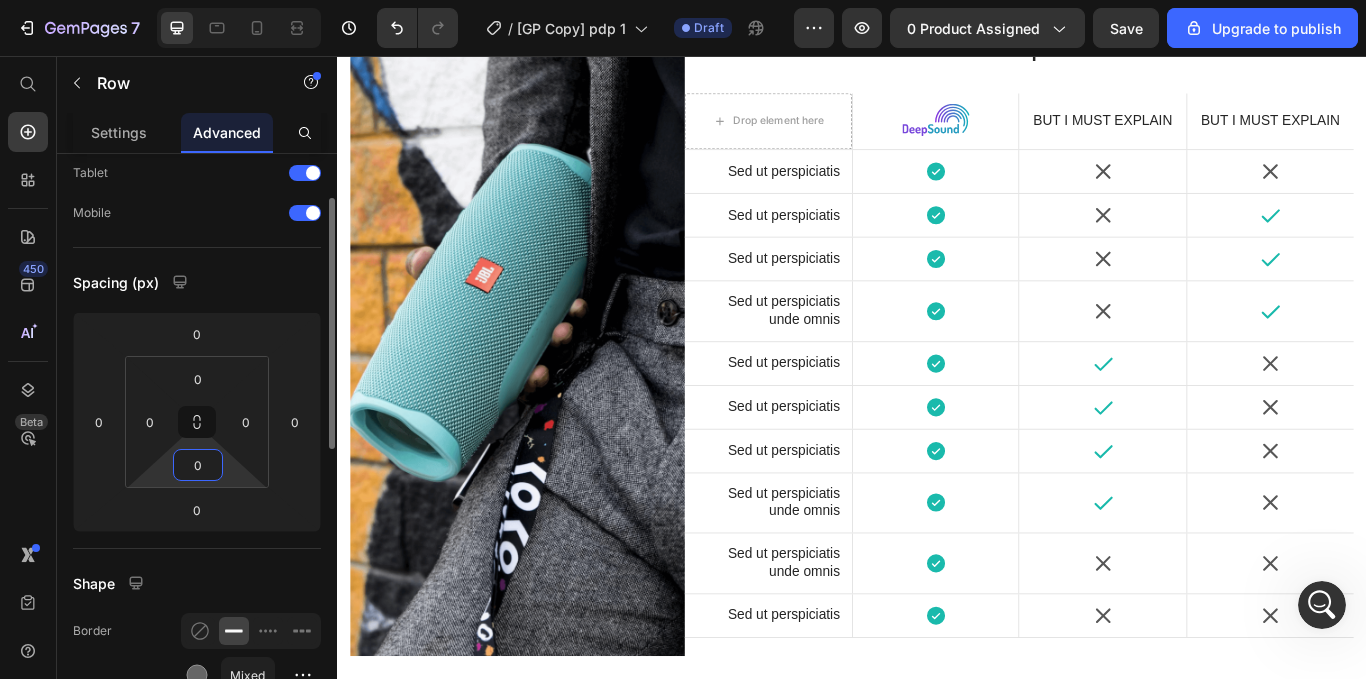 type on "24" 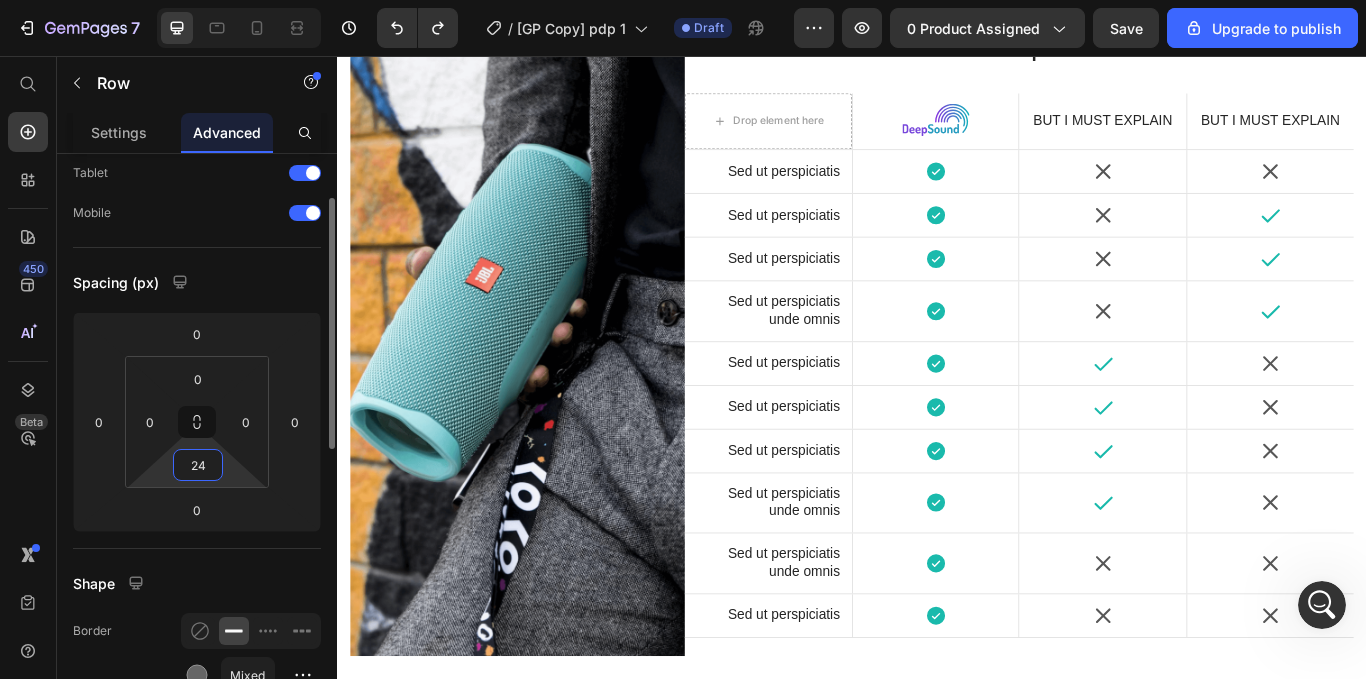 type on "24" 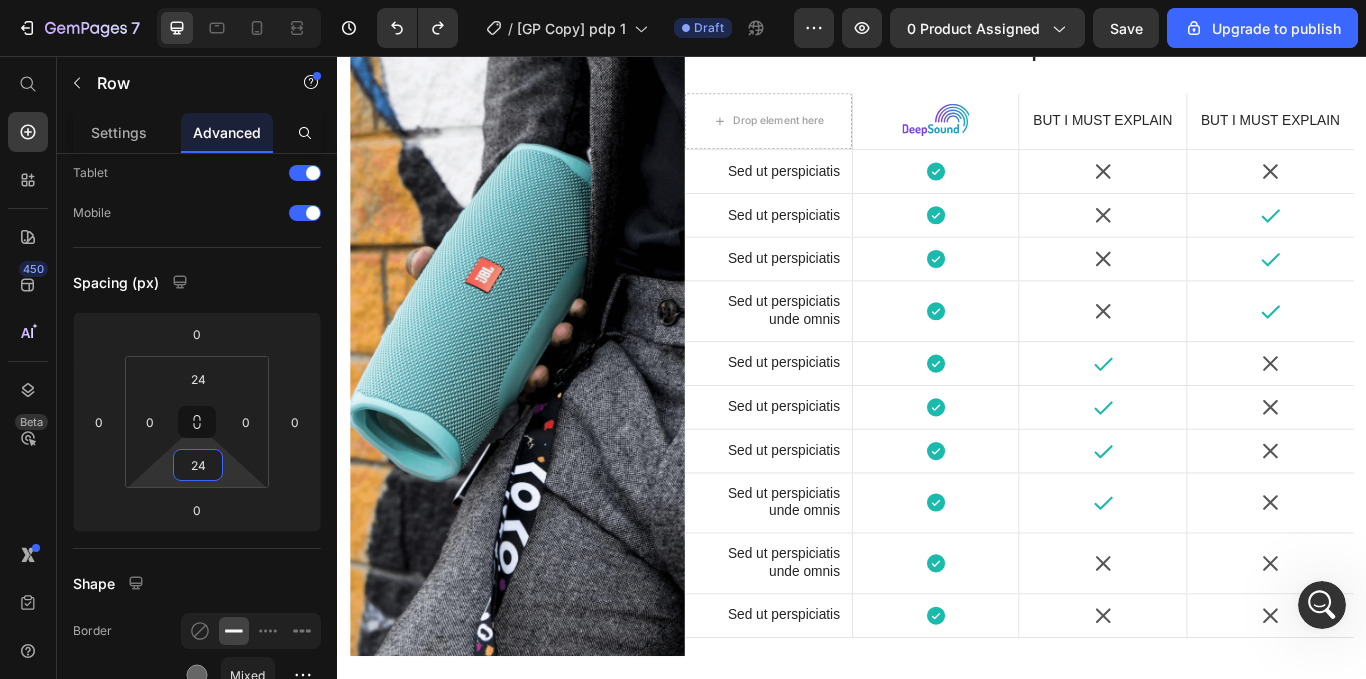 click on "Icon" at bounding box center (836, -487) 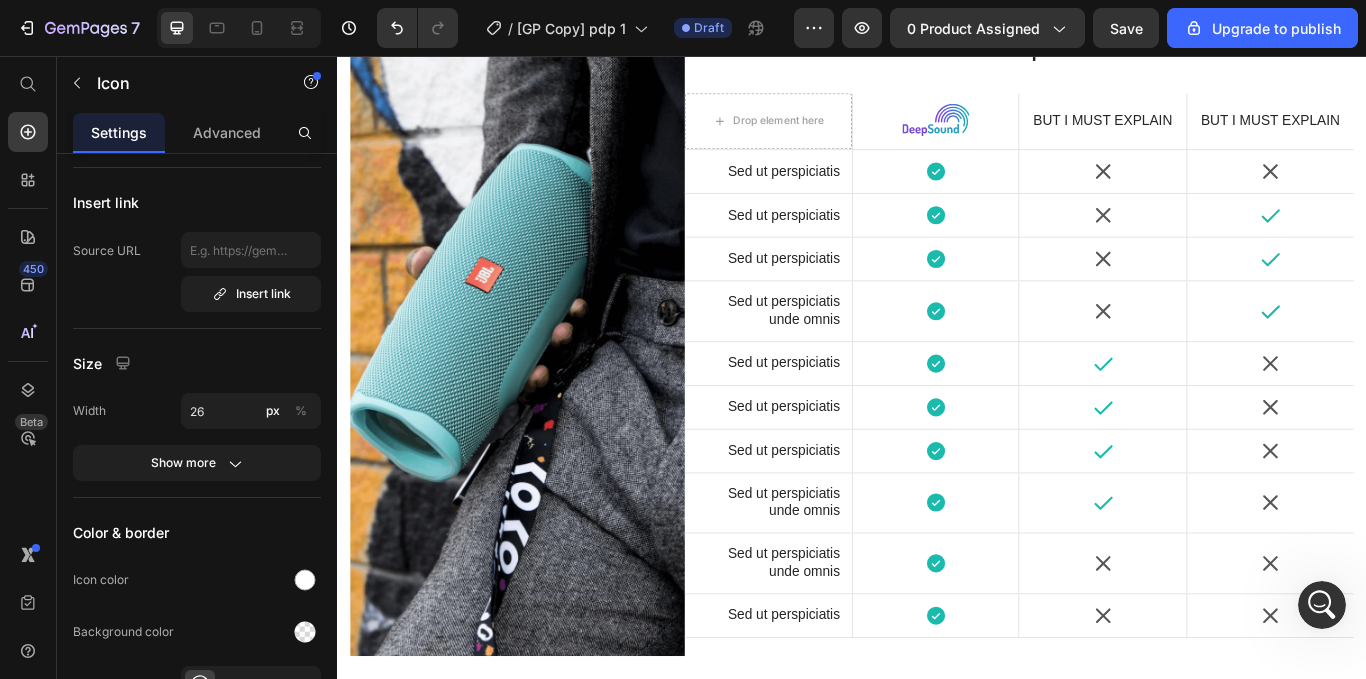 scroll, scrollTop: 0, scrollLeft: 0, axis: both 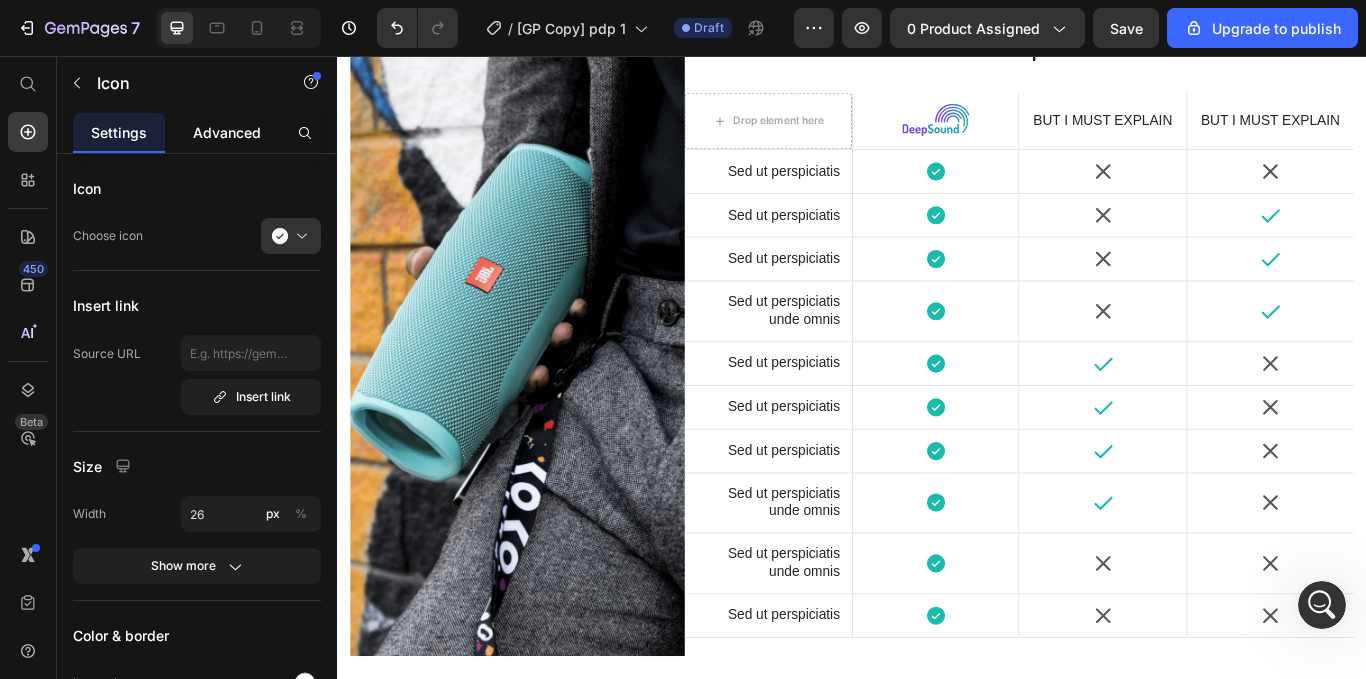 click on "Advanced" at bounding box center (227, 132) 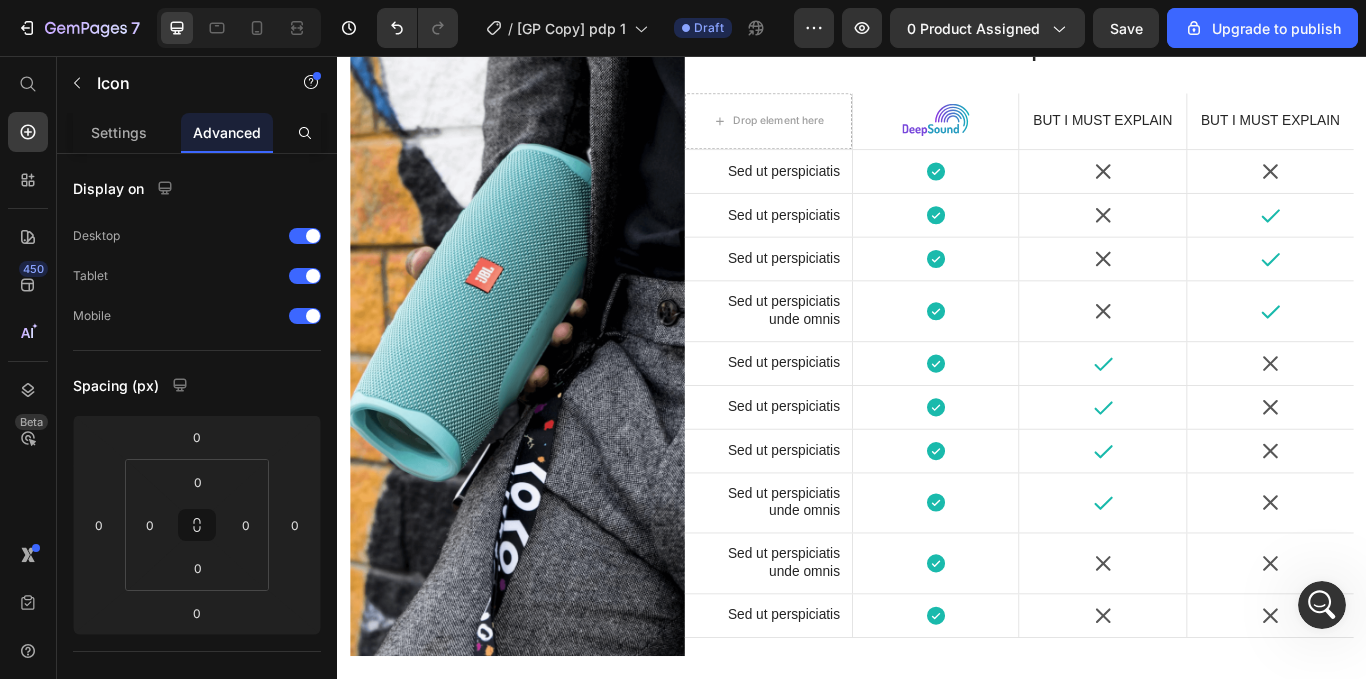 click on "Icon   0 Row" at bounding box center [839, -487] 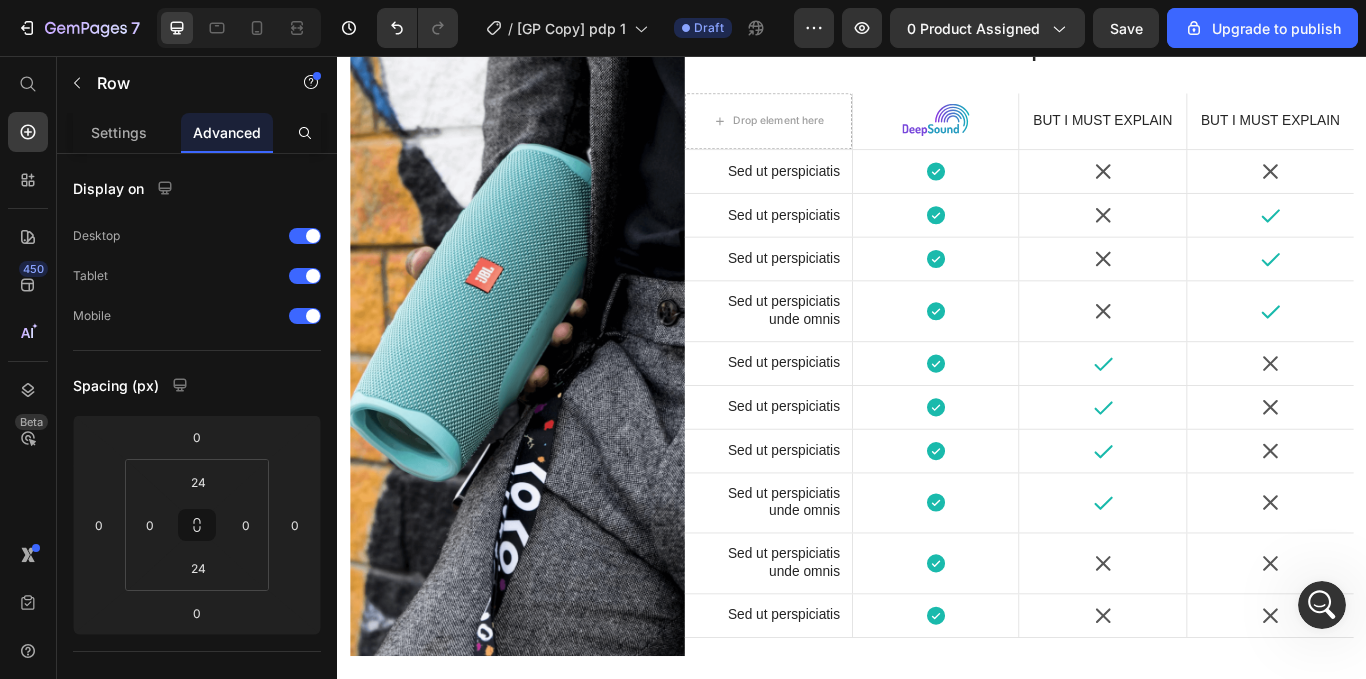 click on "Row" at bounding box center (785, -543) 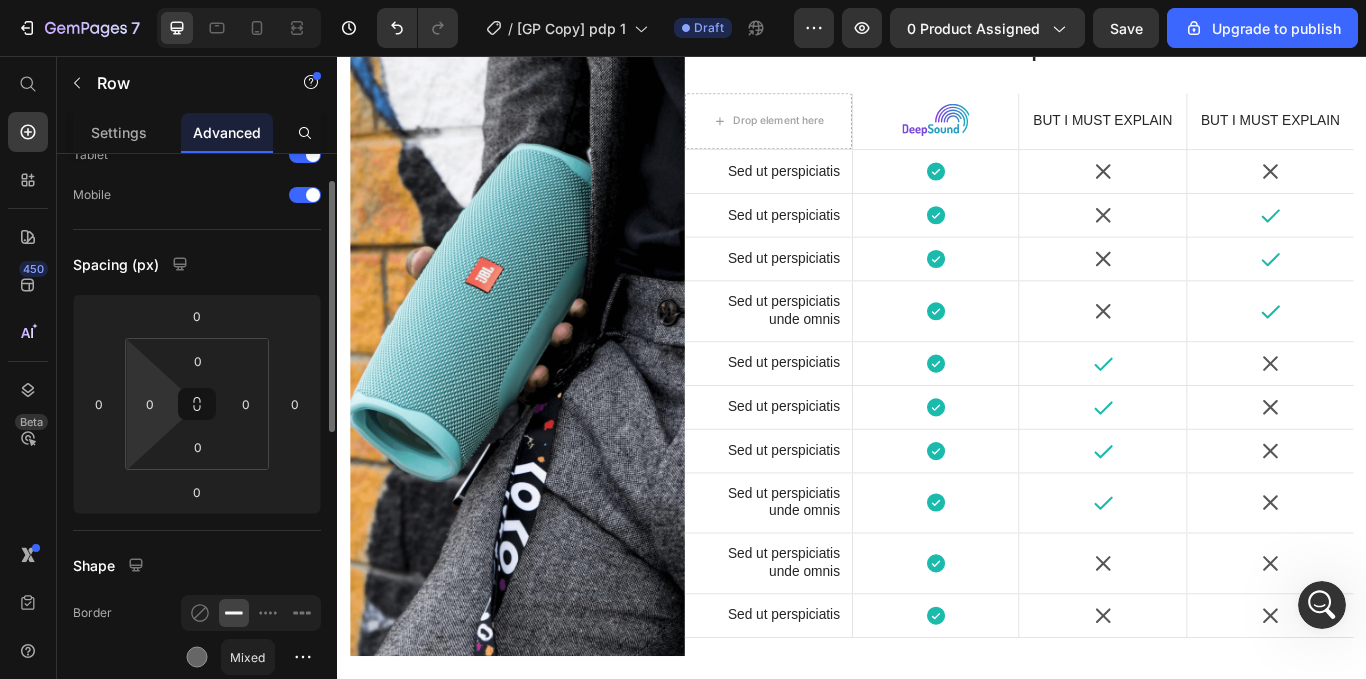 scroll, scrollTop: 123, scrollLeft: 0, axis: vertical 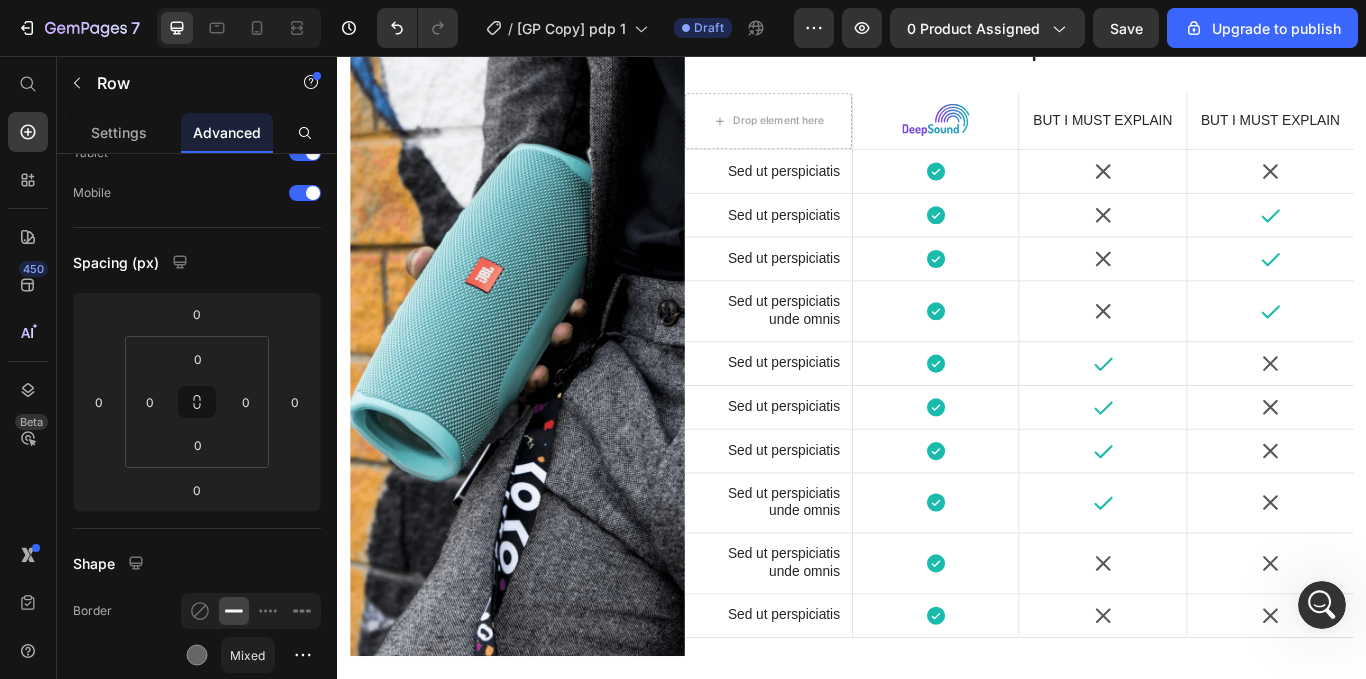 click on "Image Row" at bounding box center (839, -591) 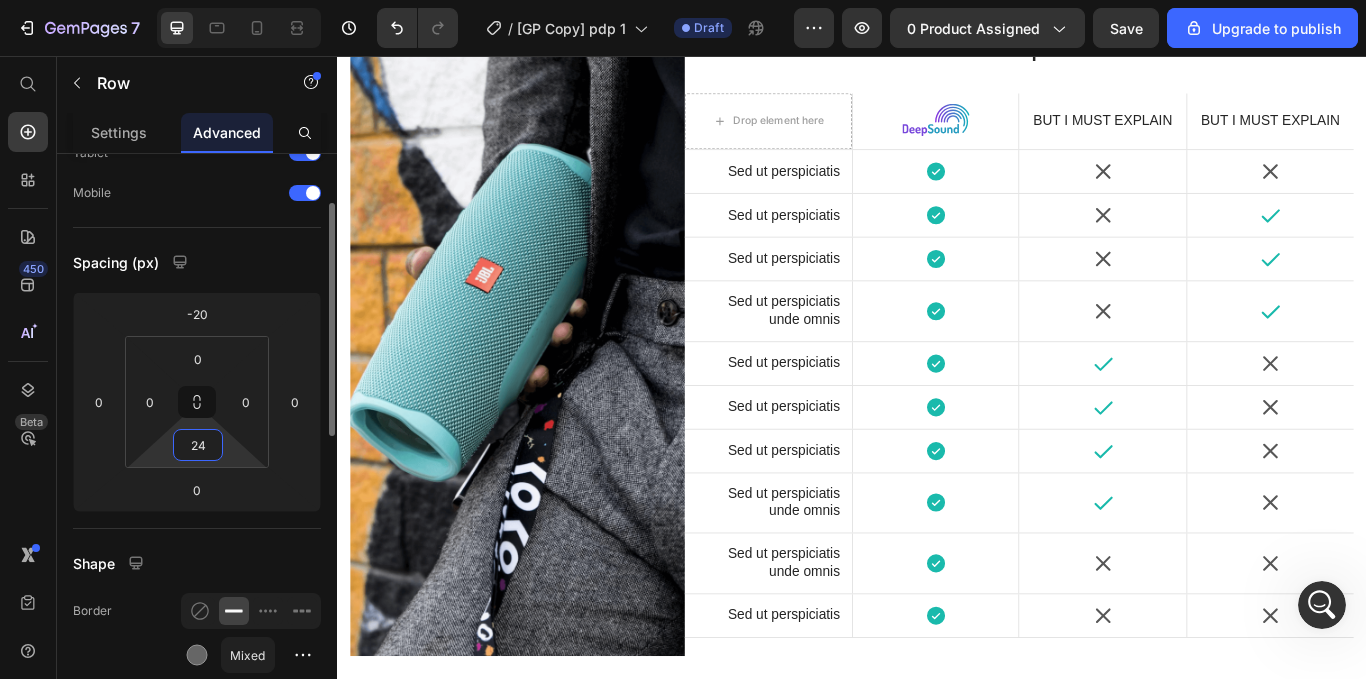 click on "24" at bounding box center [198, 445] 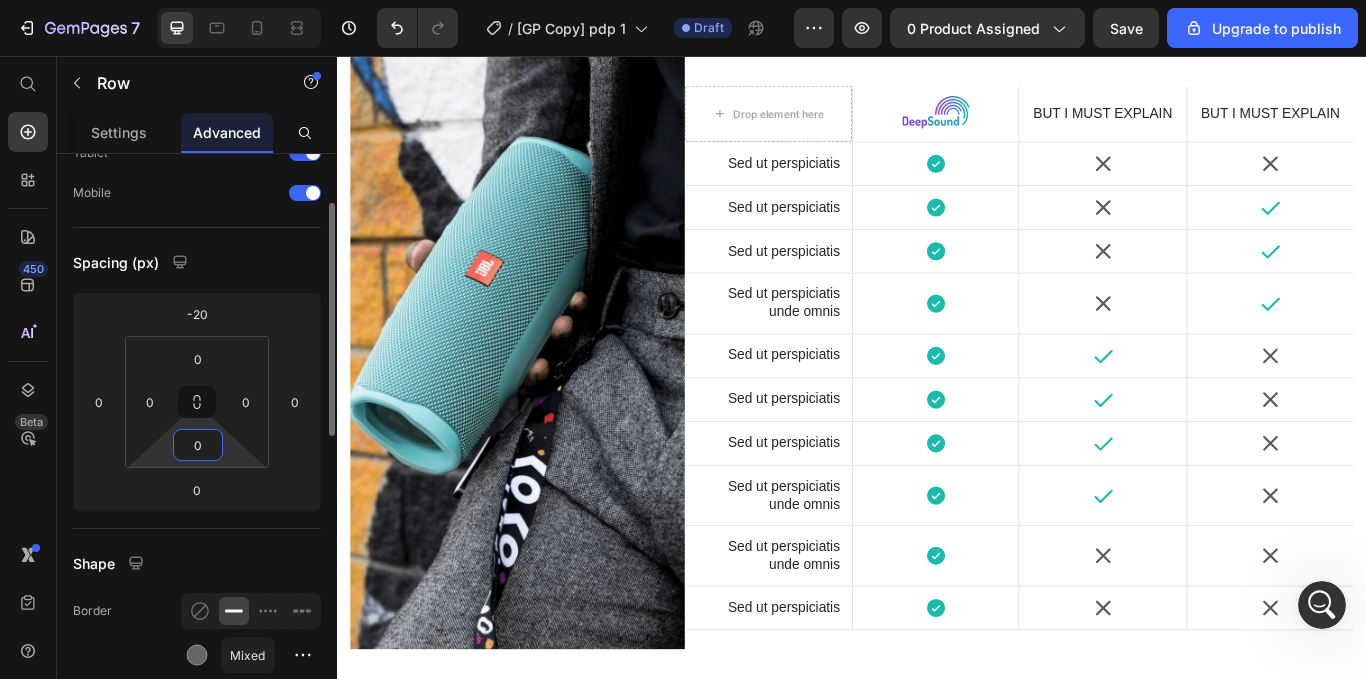 type on "24" 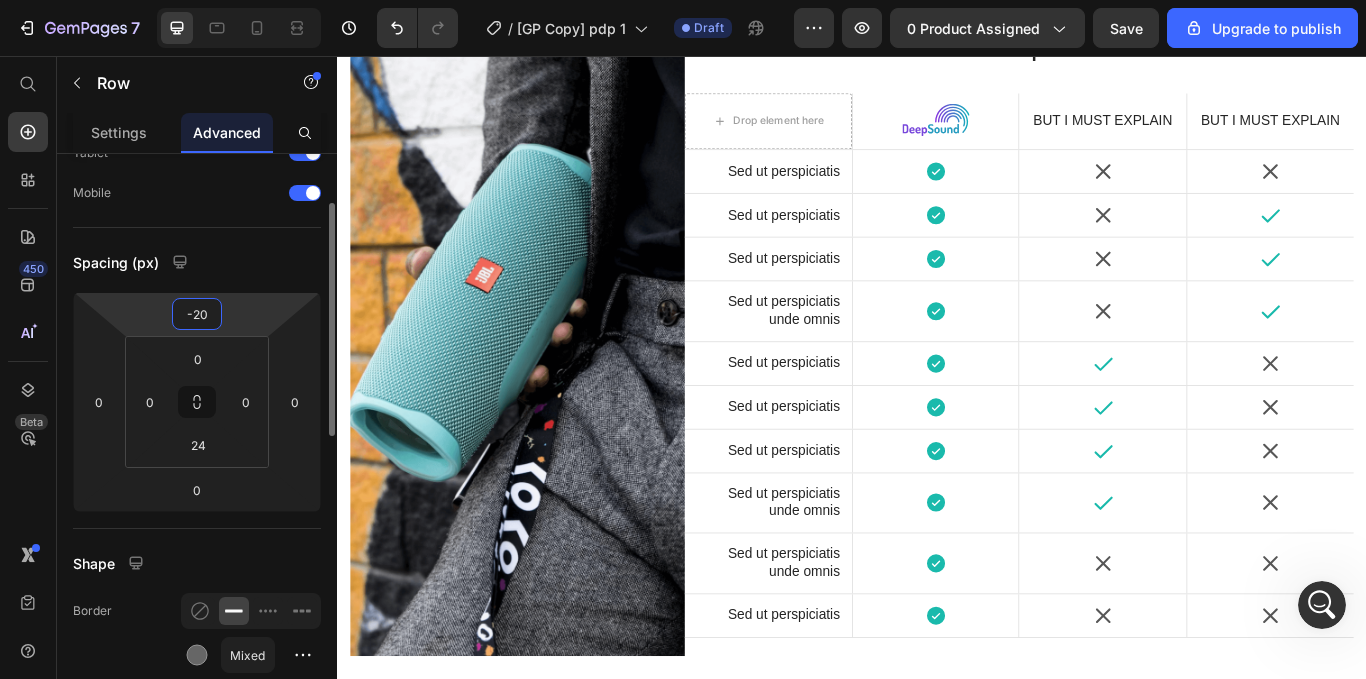 click on "-20" at bounding box center (197, 314) 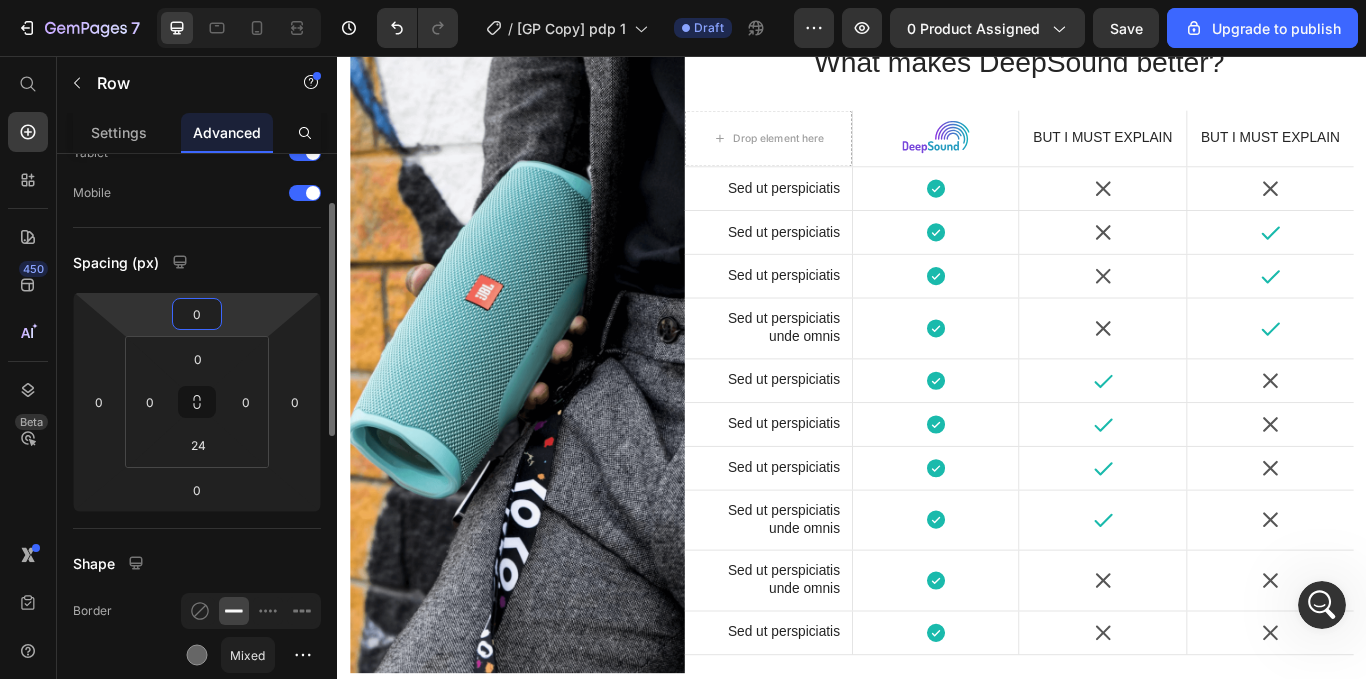 type on "-20" 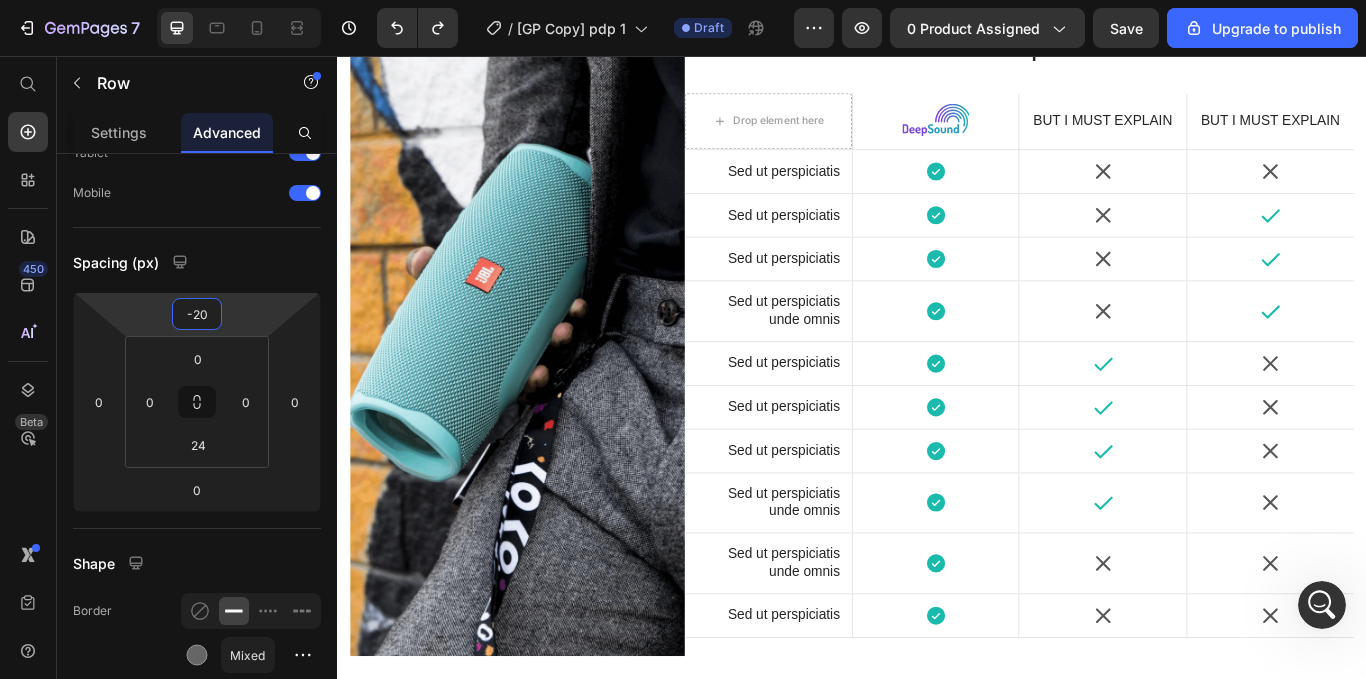 click on "Icon Row" at bounding box center [839, -487] 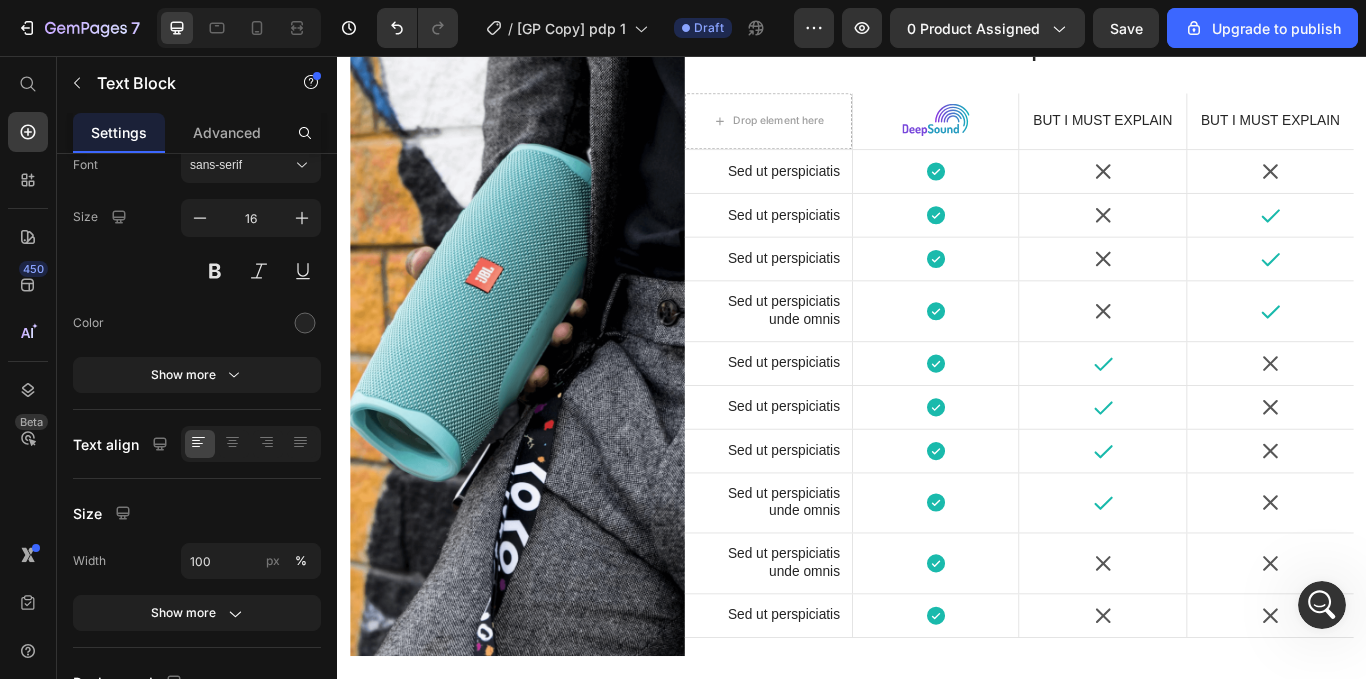 click on "Sed ut perspiciatis" at bounding box center (648, -487) 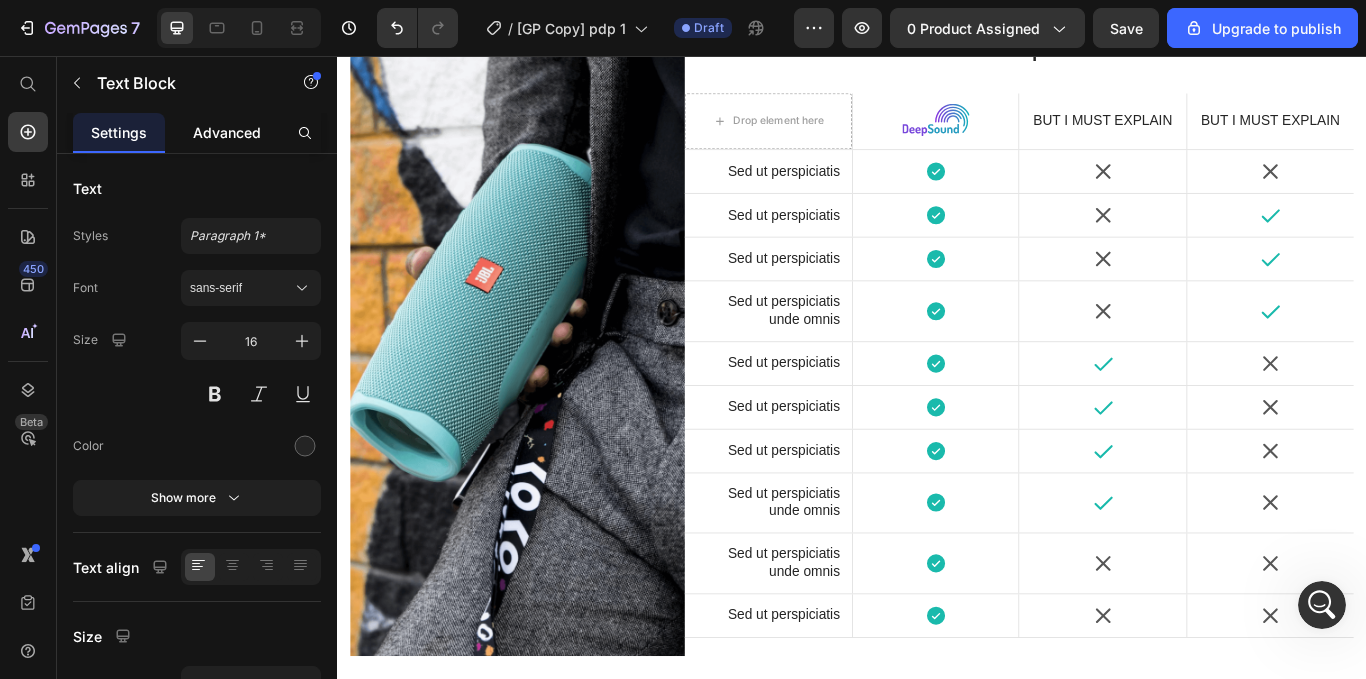 click on "Advanced" 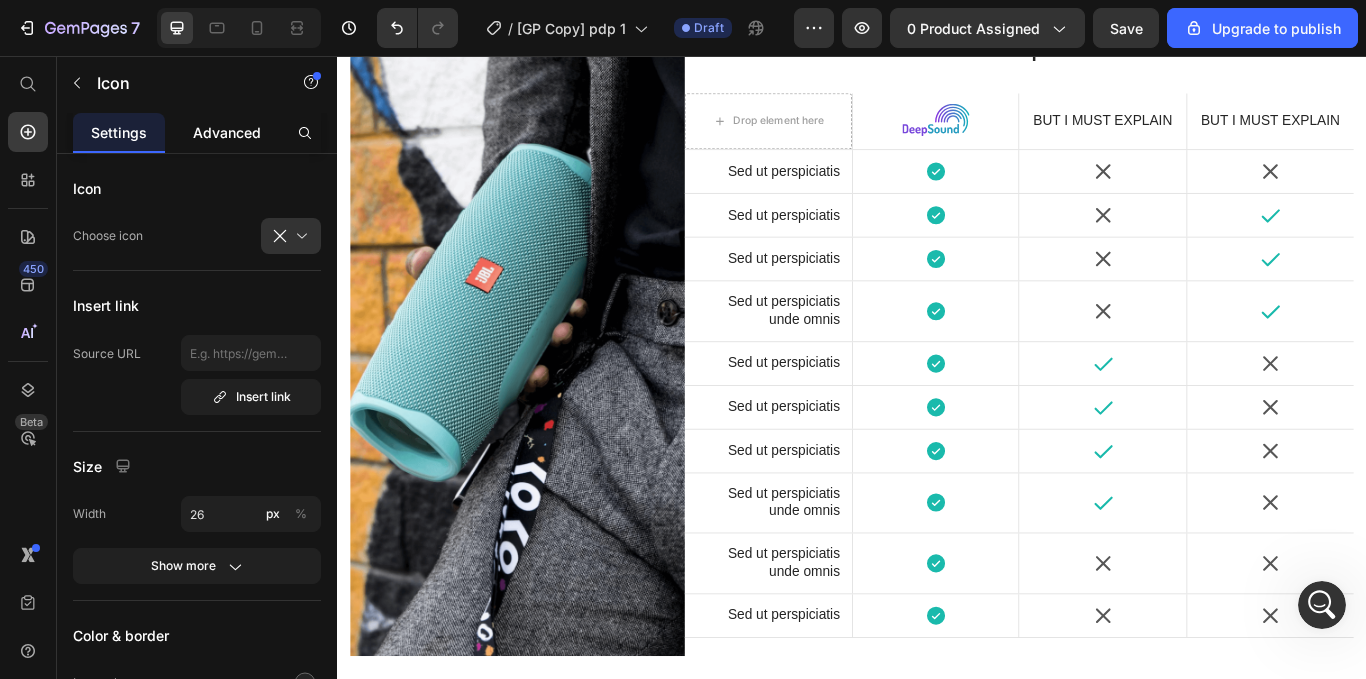 click on "Advanced" 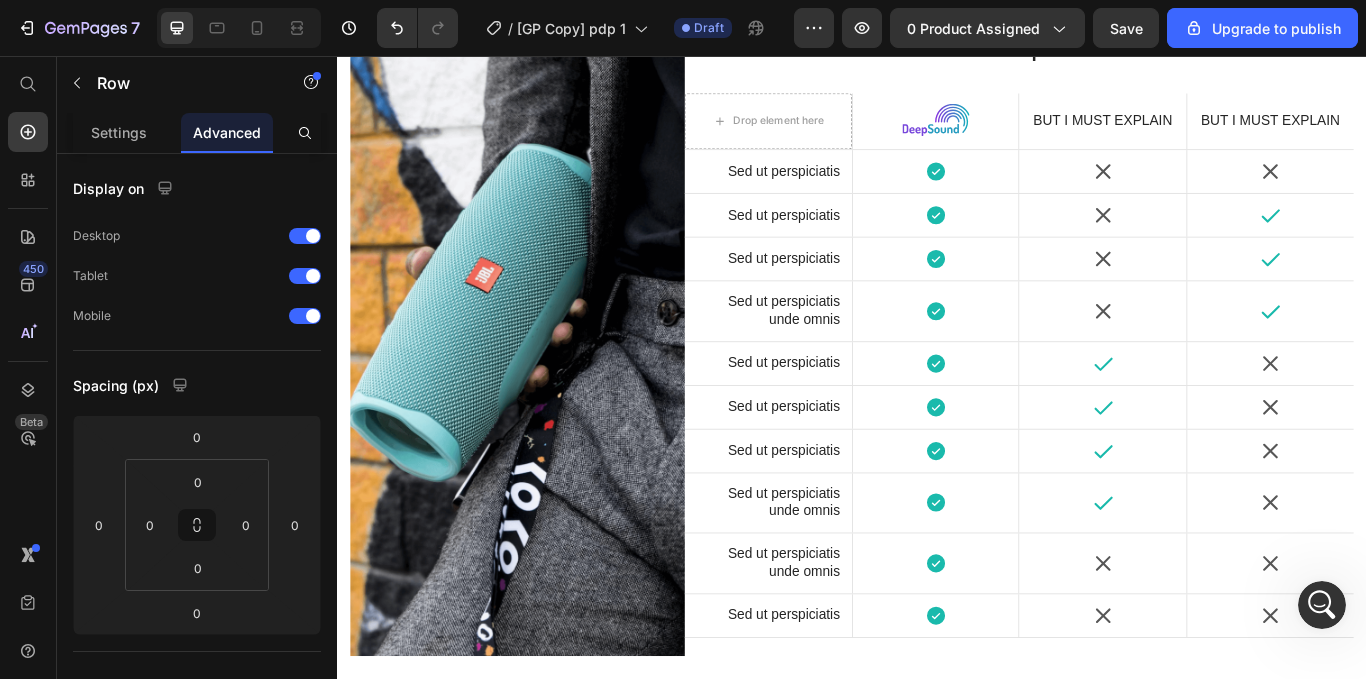 click 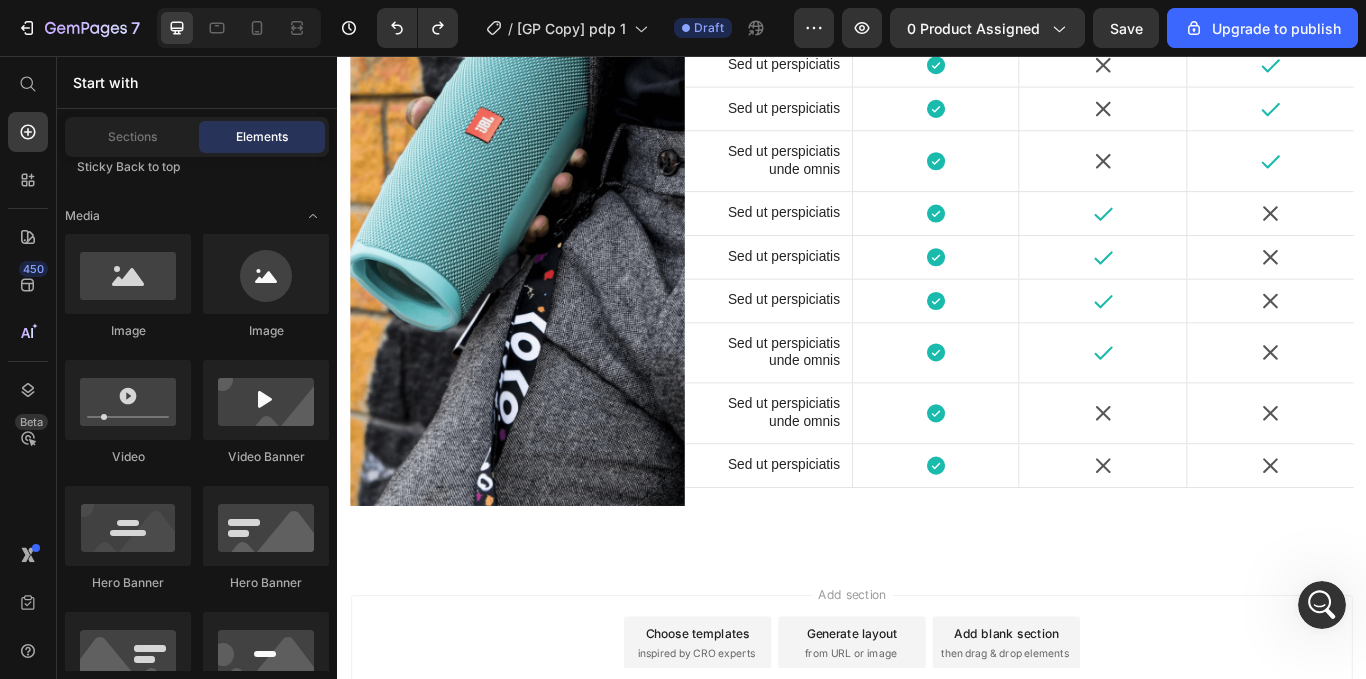 scroll, scrollTop: 6542, scrollLeft: 0, axis: vertical 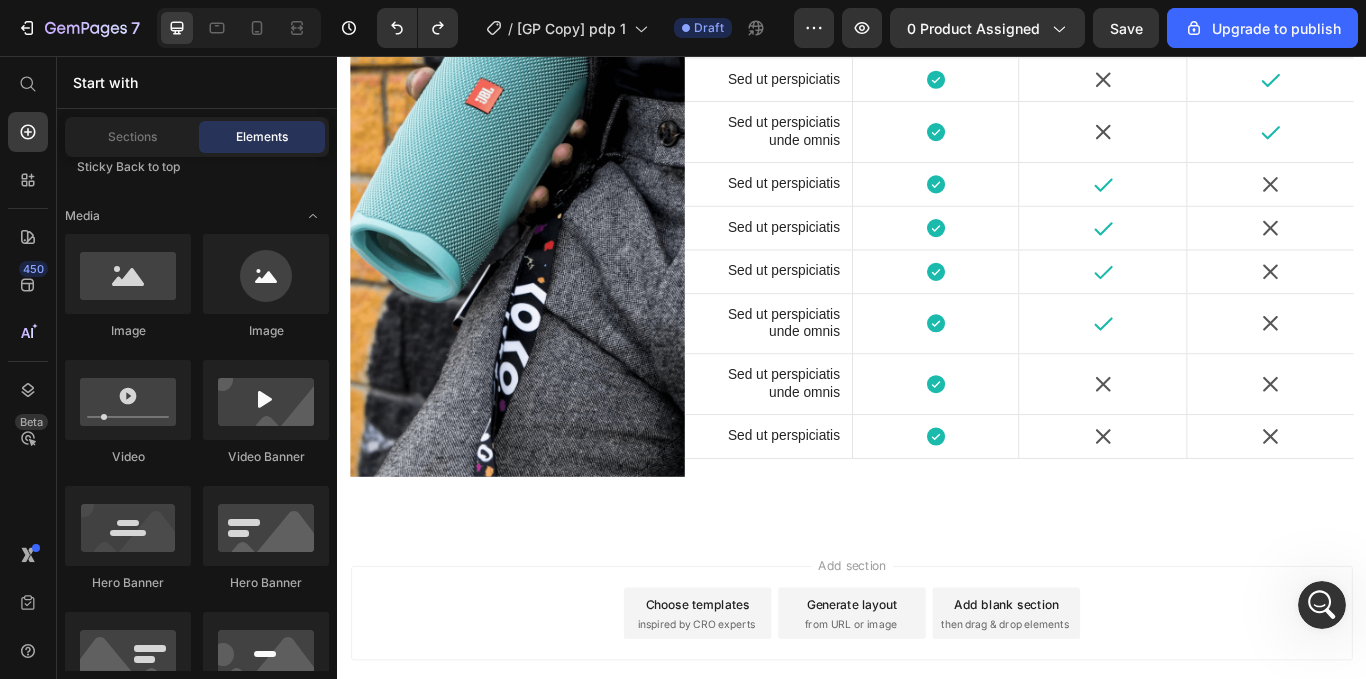 click on "Icon Row" at bounding box center (839, -696) 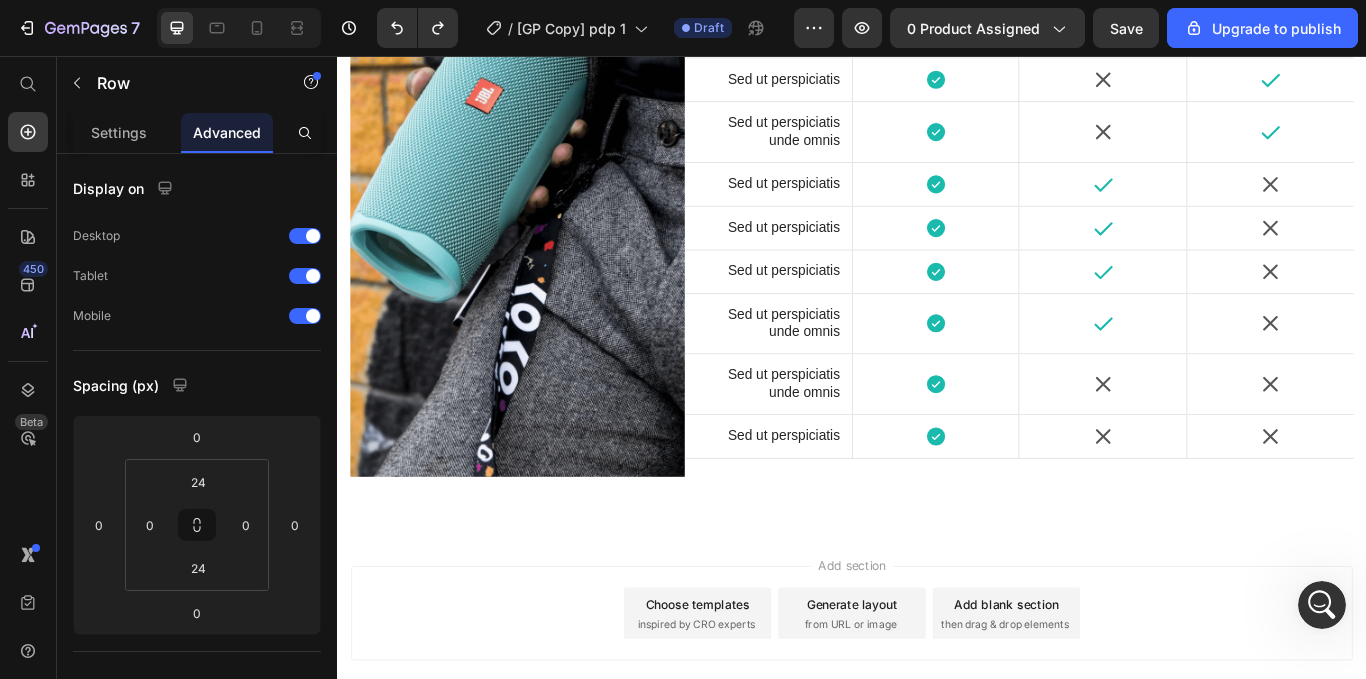click at bounding box center [867, -752] 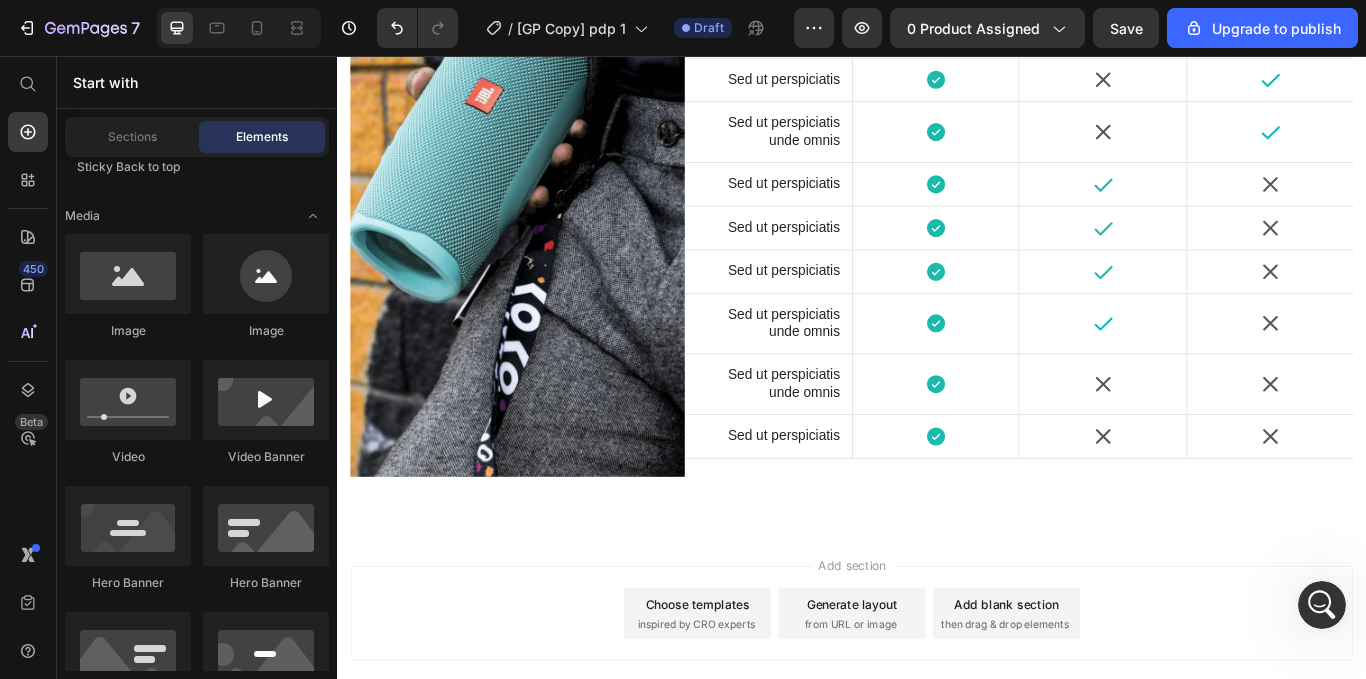 click on "Icon   0" at bounding box center (836, -603) 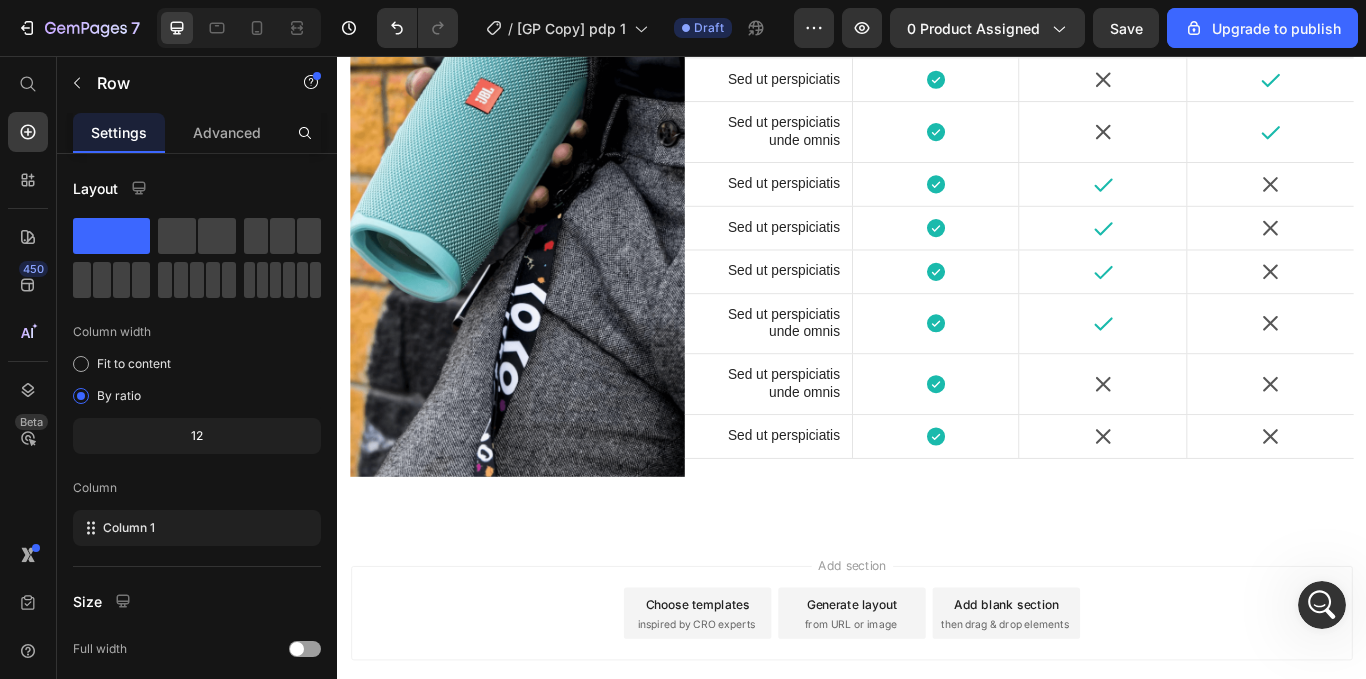 click on "Icon   0 Row" at bounding box center [839, -603] 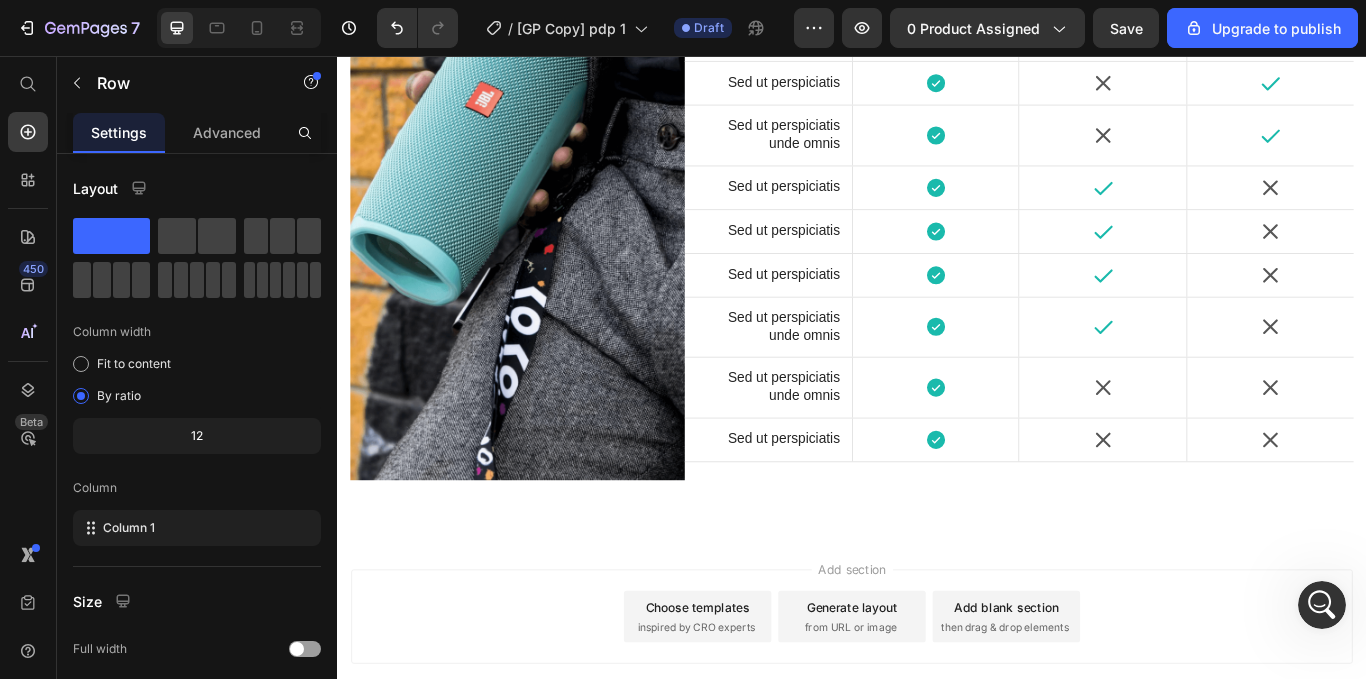click on "Icon" at bounding box center (1029, -599) 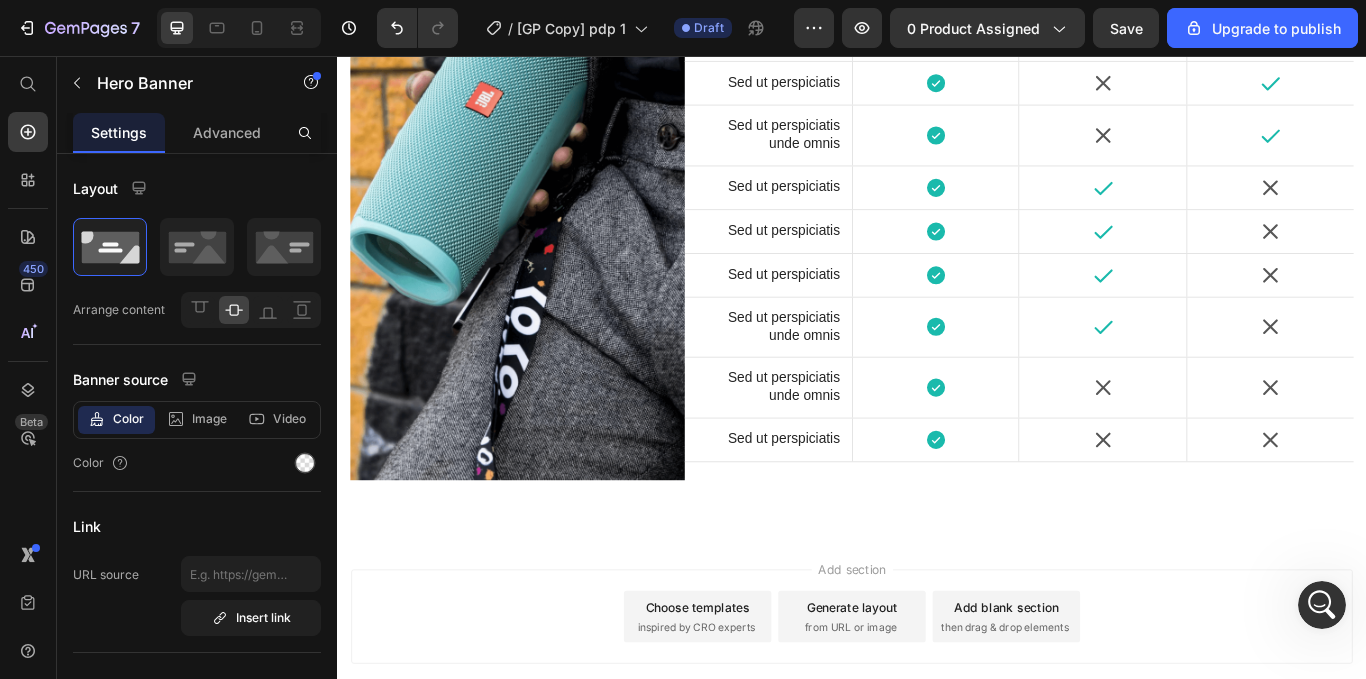 click on "Icon" at bounding box center (1029, -694) 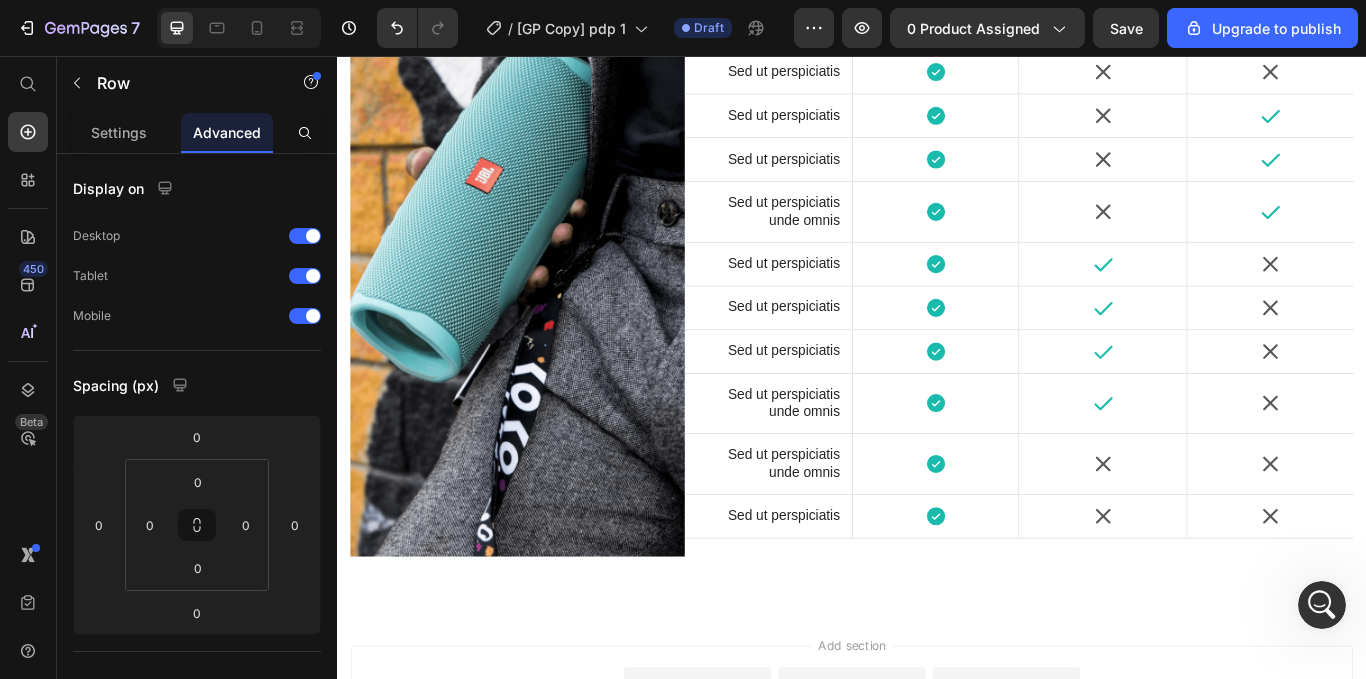 scroll, scrollTop: 6594, scrollLeft: 0, axis: vertical 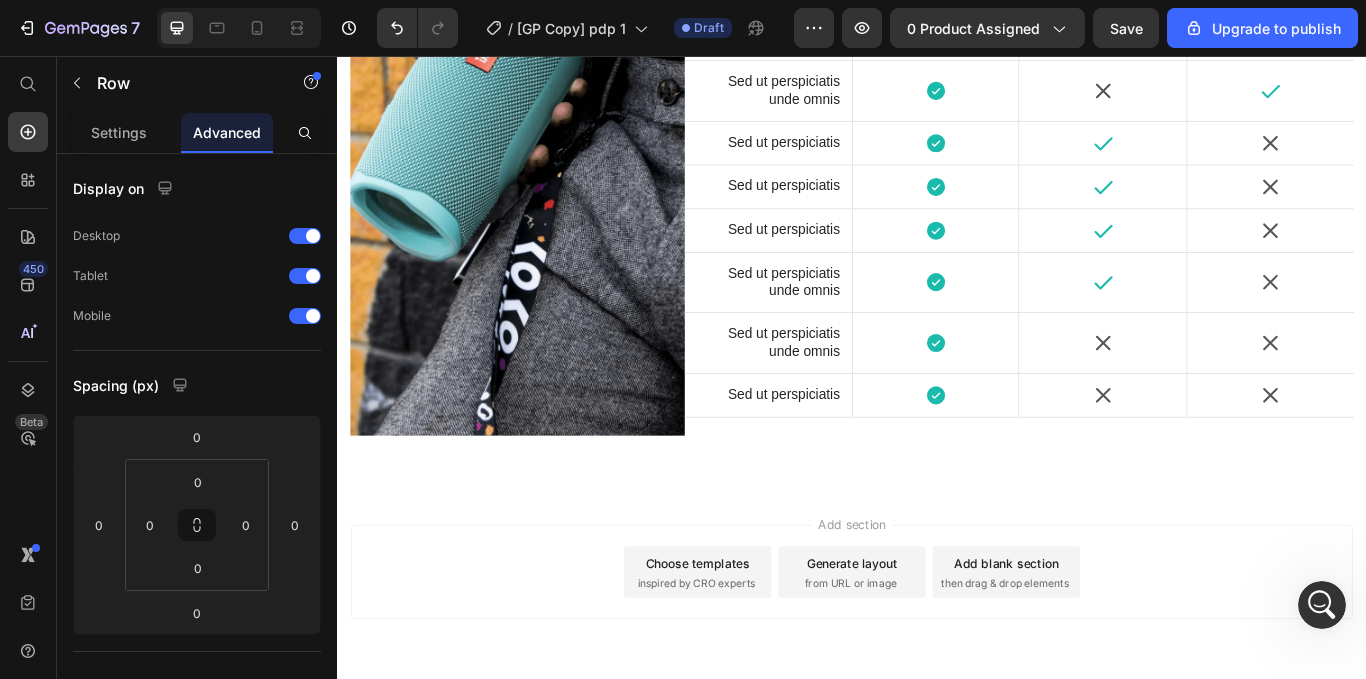 click on "Drop element here Row" at bounding box center (839, -451) 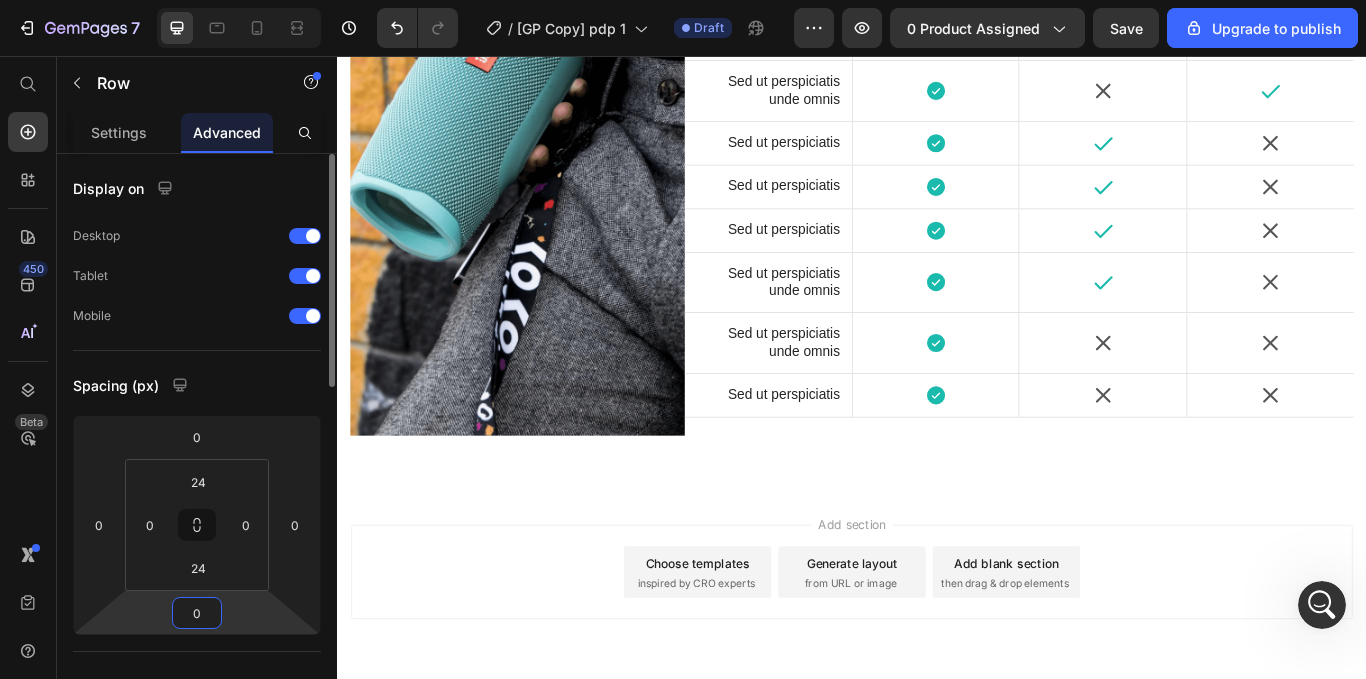 click on "0" at bounding box center [197, 613] 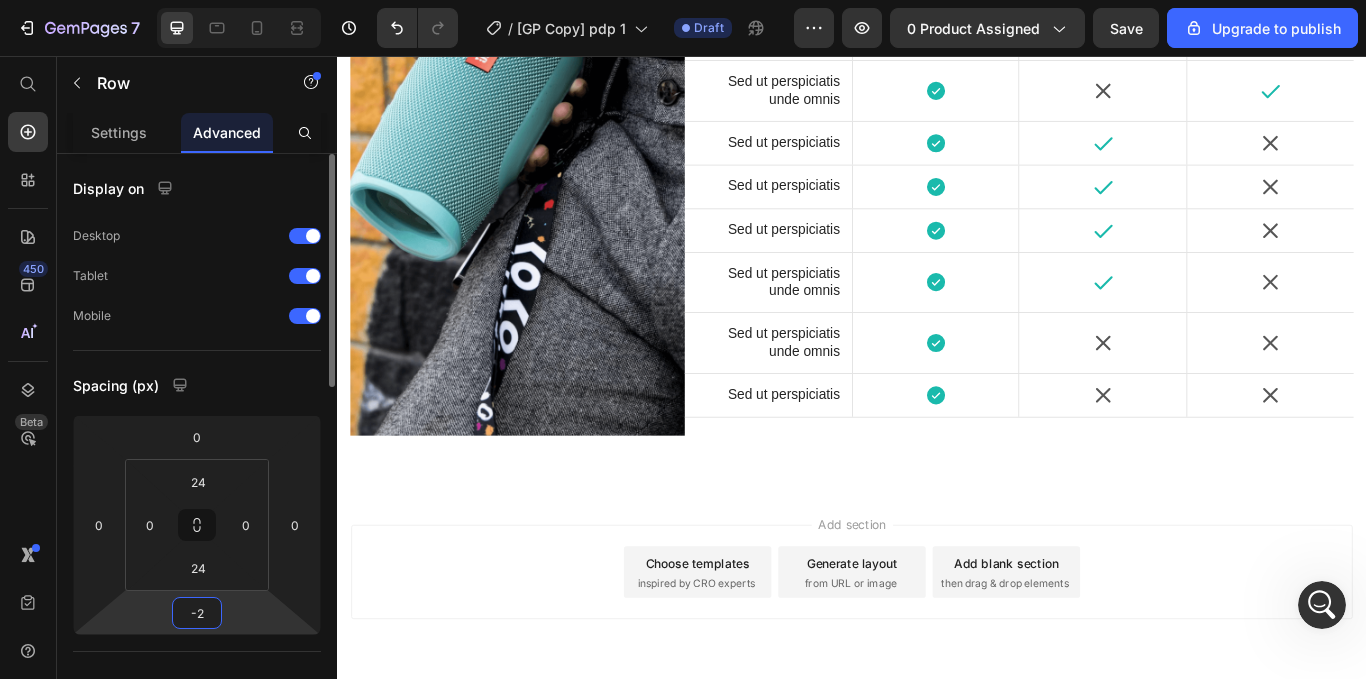 type on "-20" 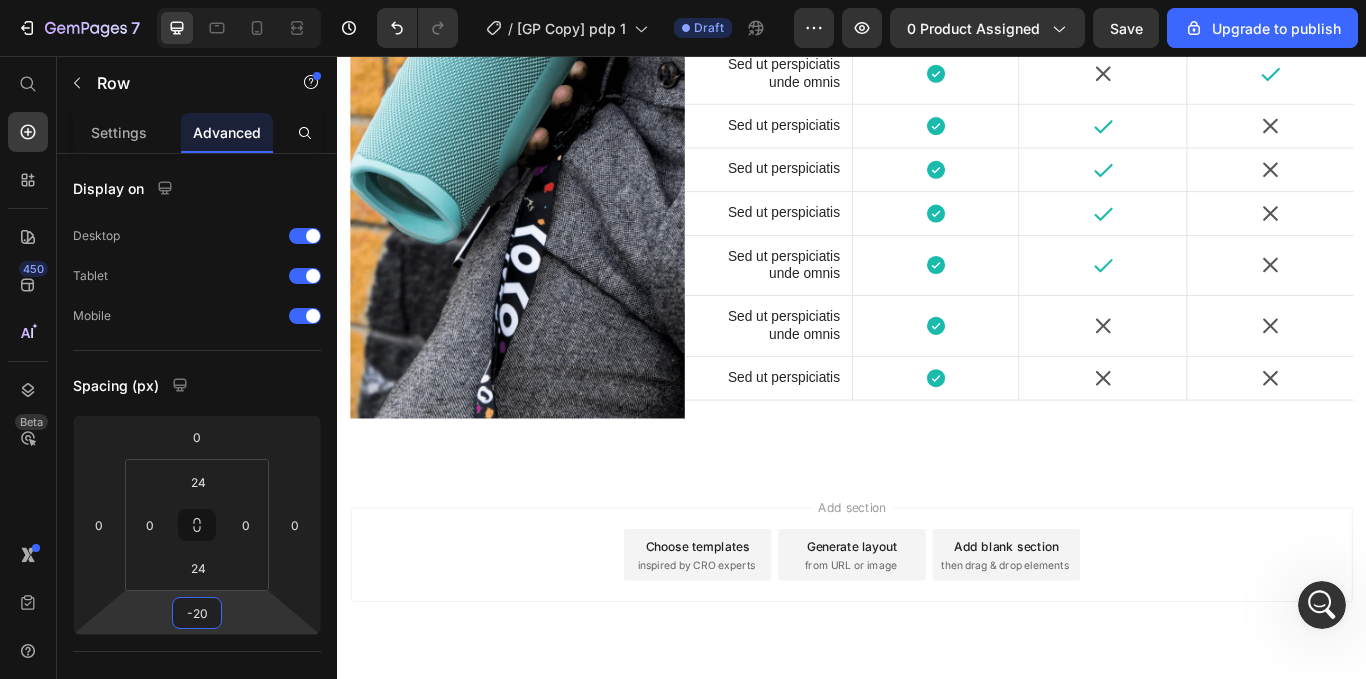 click on "Icon" at bounding box center (1220, -461) 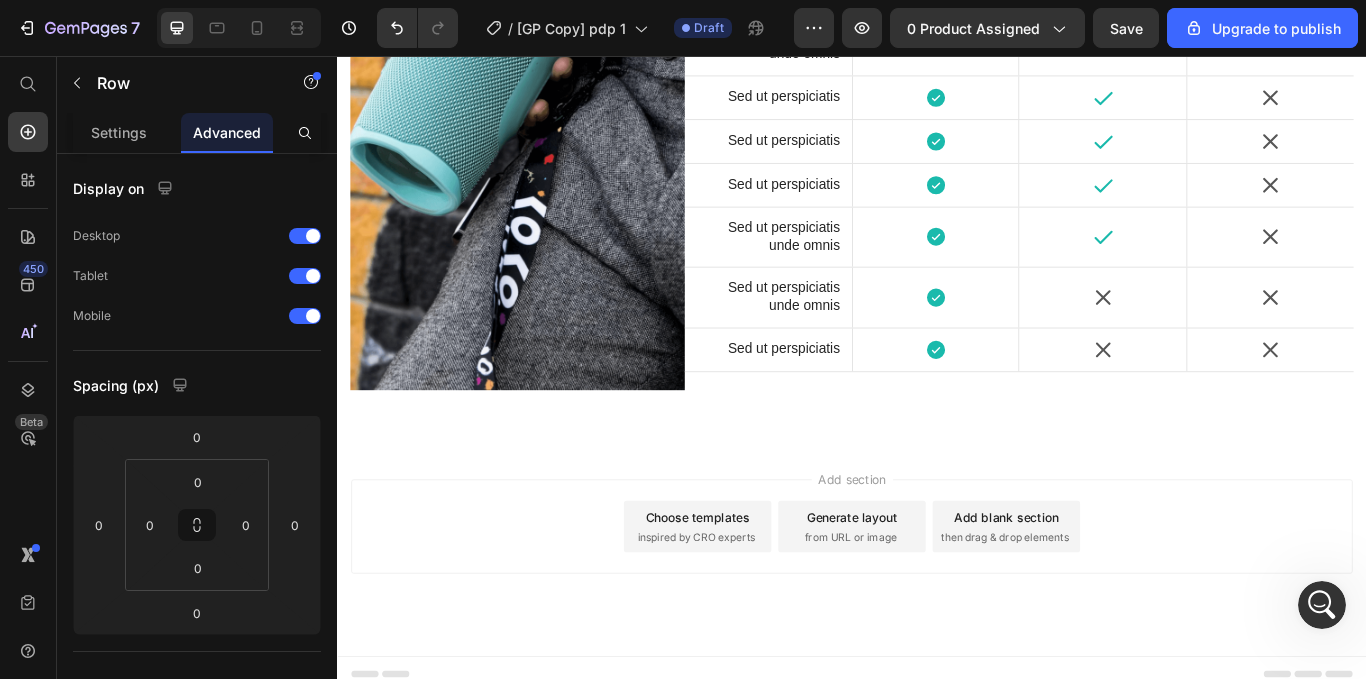 scroll, scrollTop: 6628, scrollLeft: 0, axis: vertical 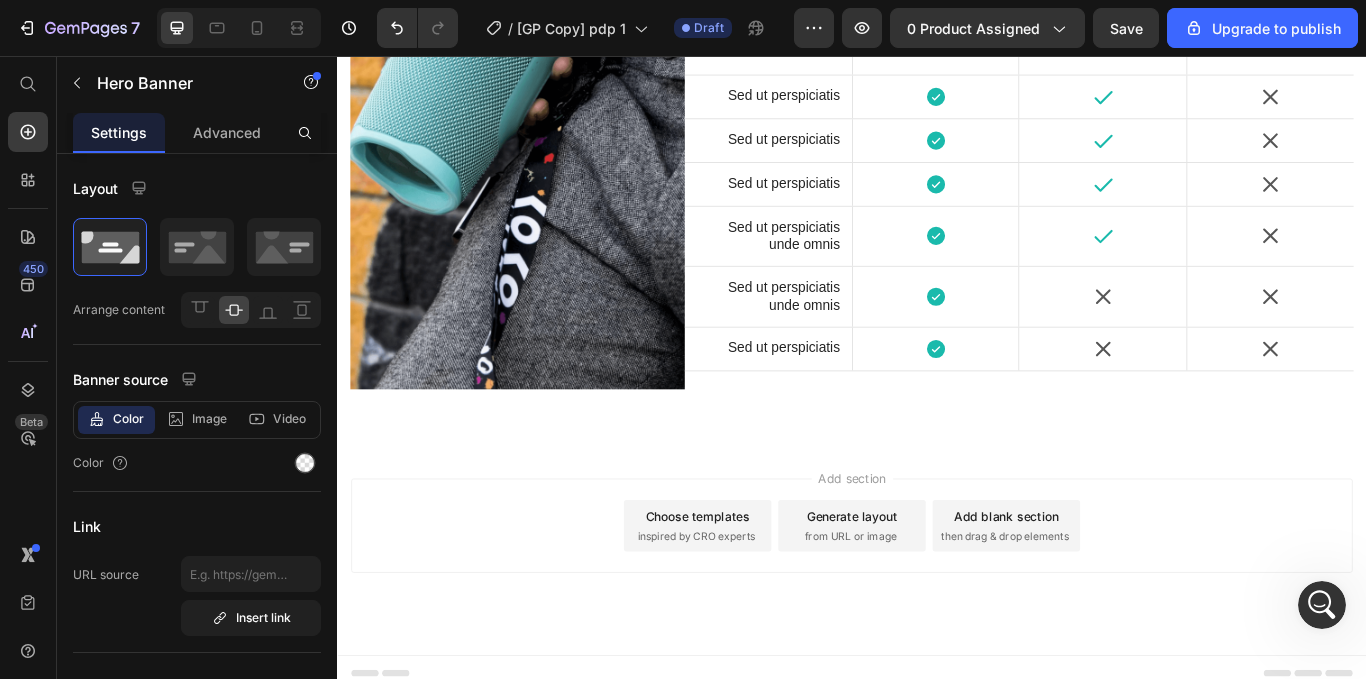 click on "other Heading" at bounding box center [1029, -877] 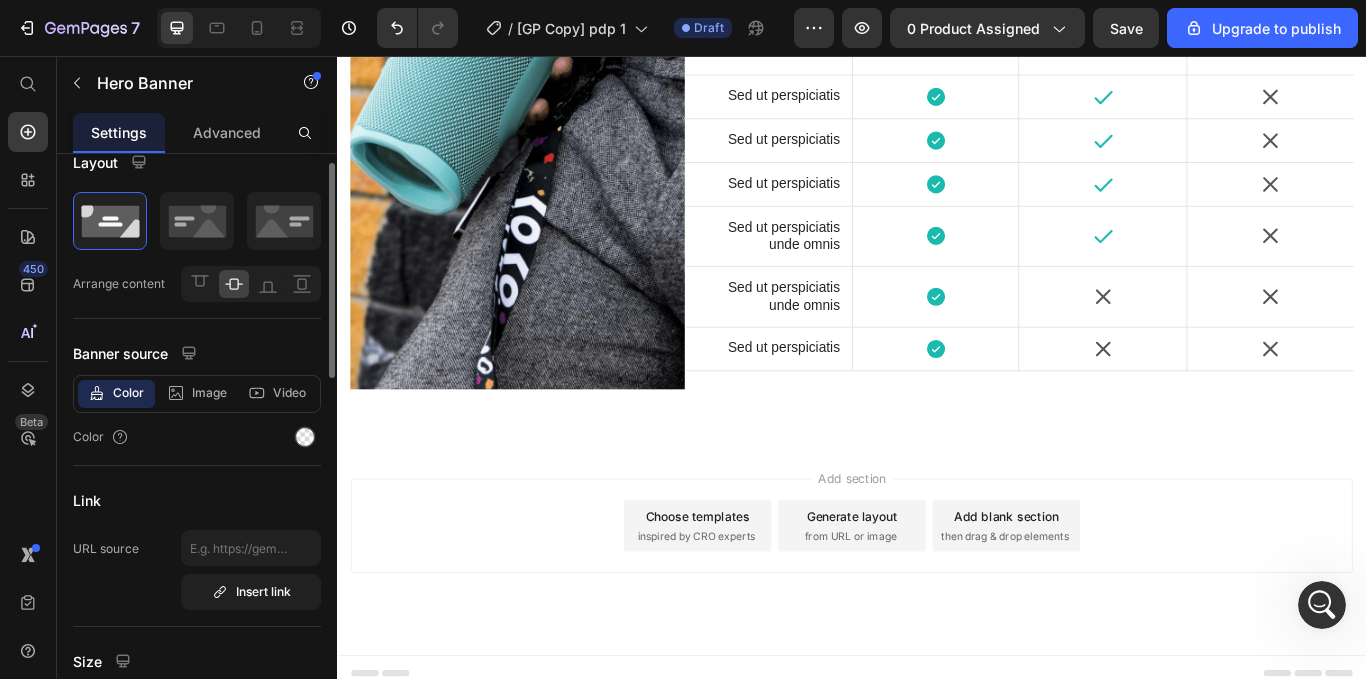 scroll, scrollTop: 25, scrollLeft: 0, axis: vertical 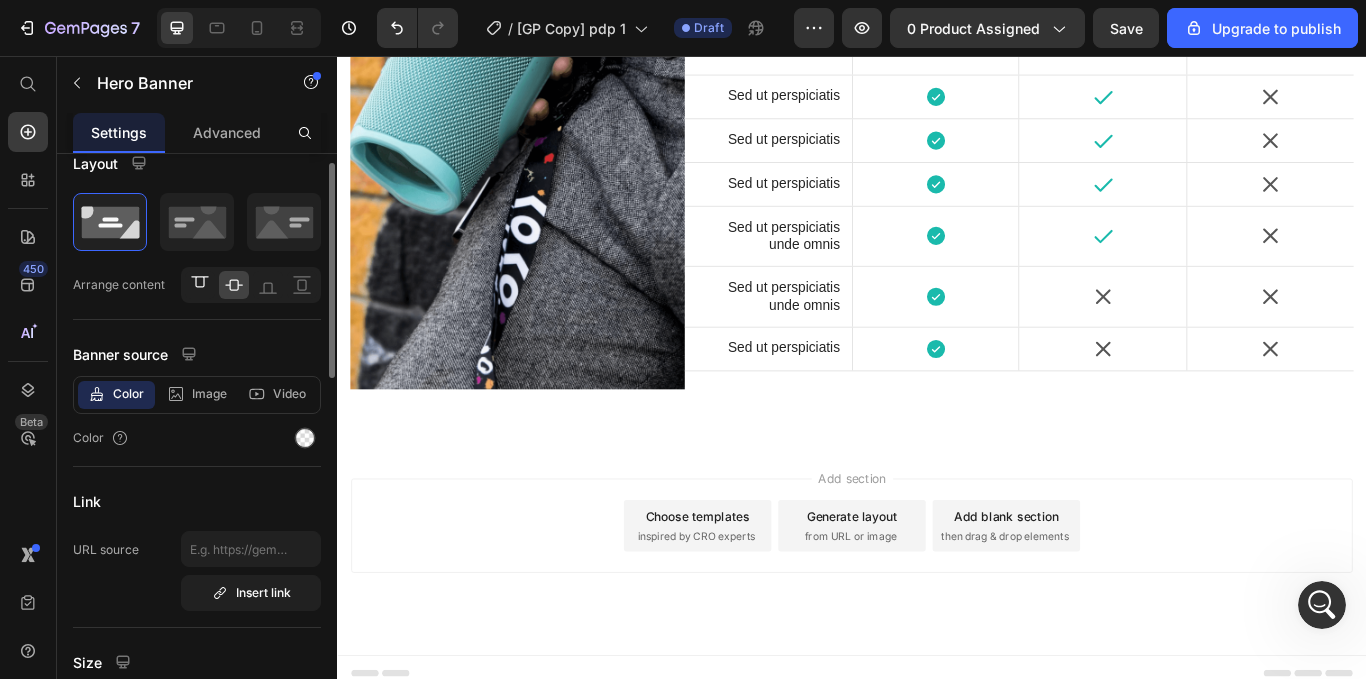 click 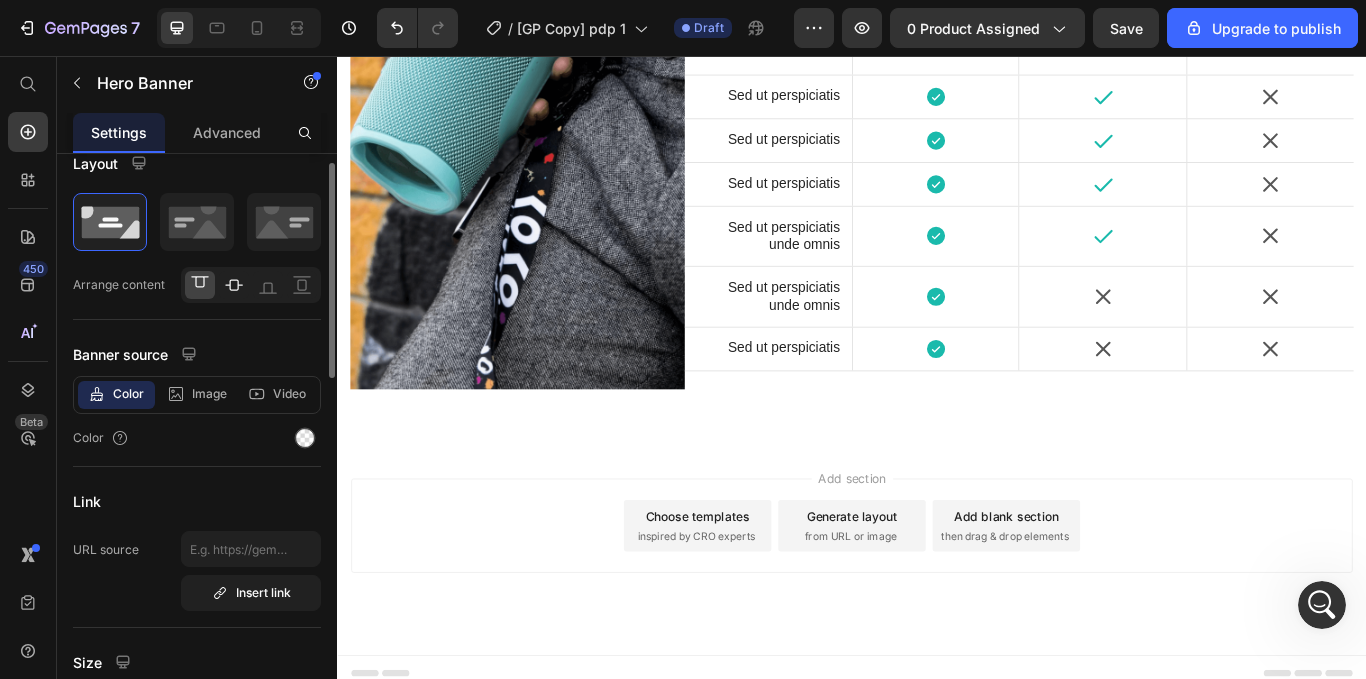 scroll, scrollTop: 0, scrollLeft: 0, axis: both 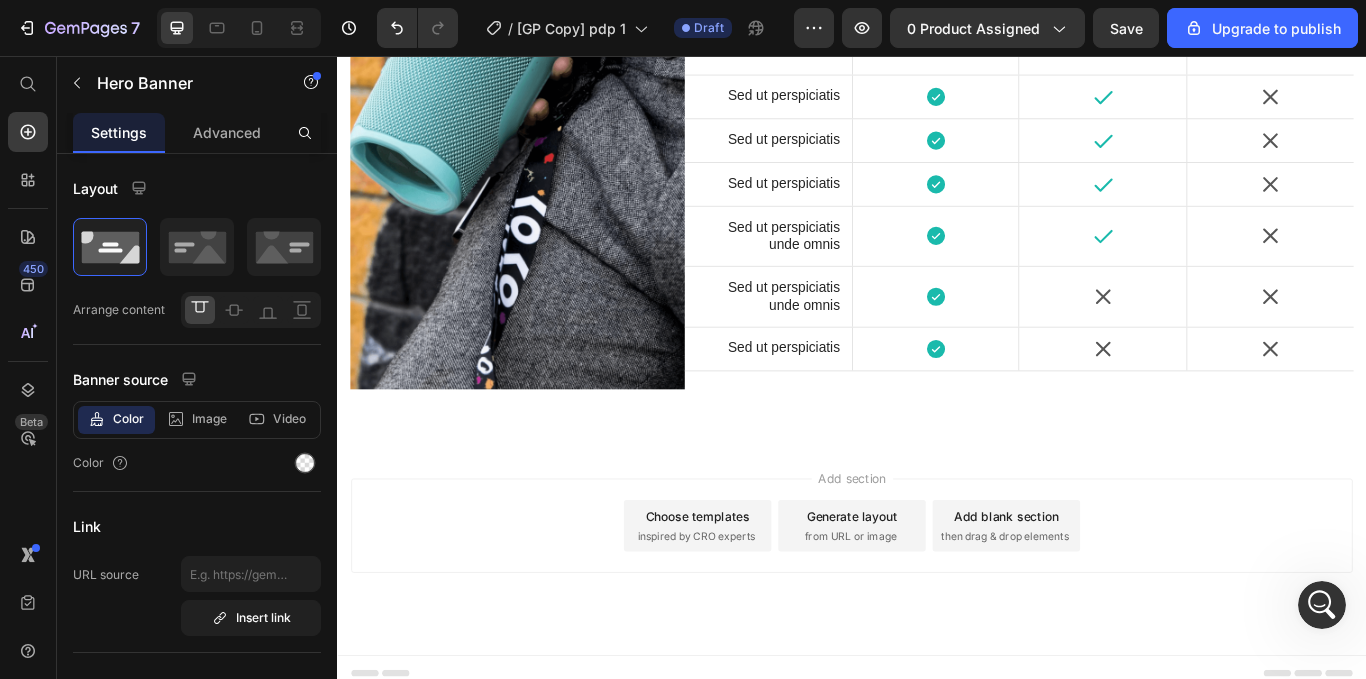 click on "Hero Banner" at bounding box center [999, -901] 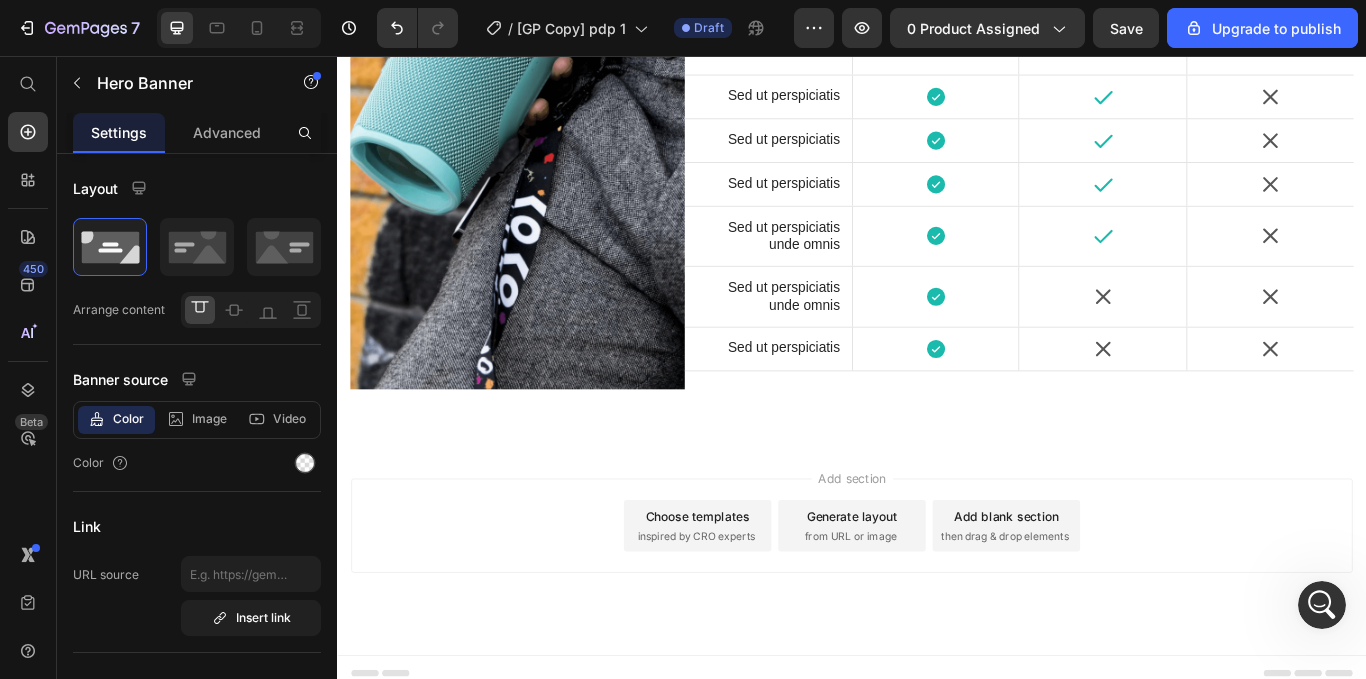 click on "Row 1 col" at bounding box center (973, -864) 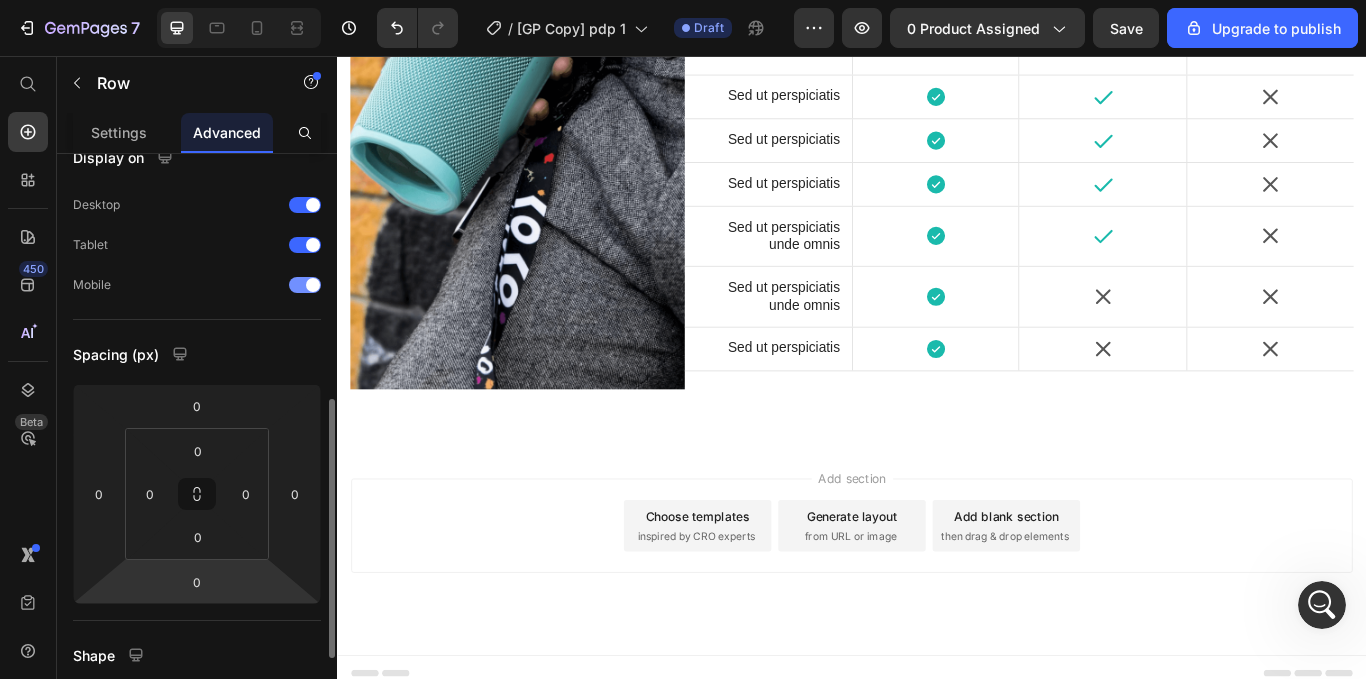 scroll, scrollTop: 0, scrollLeft: 0, axis: both 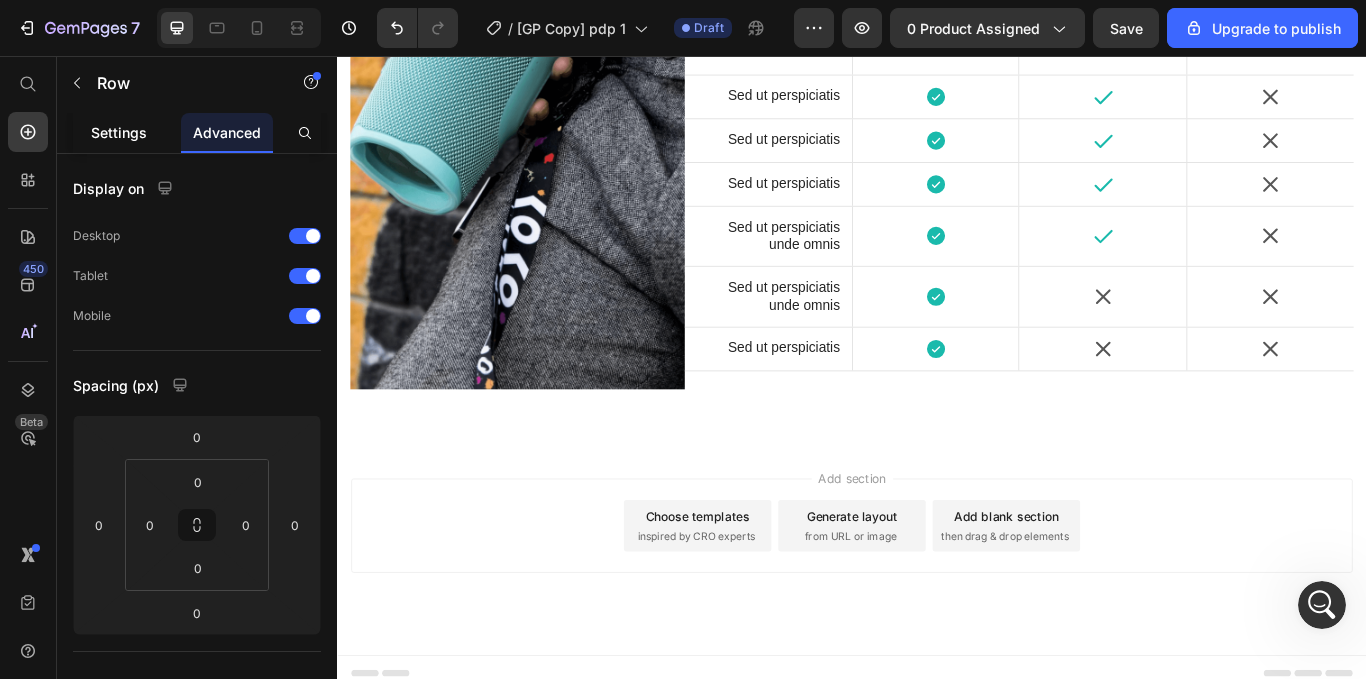click on "Settings" 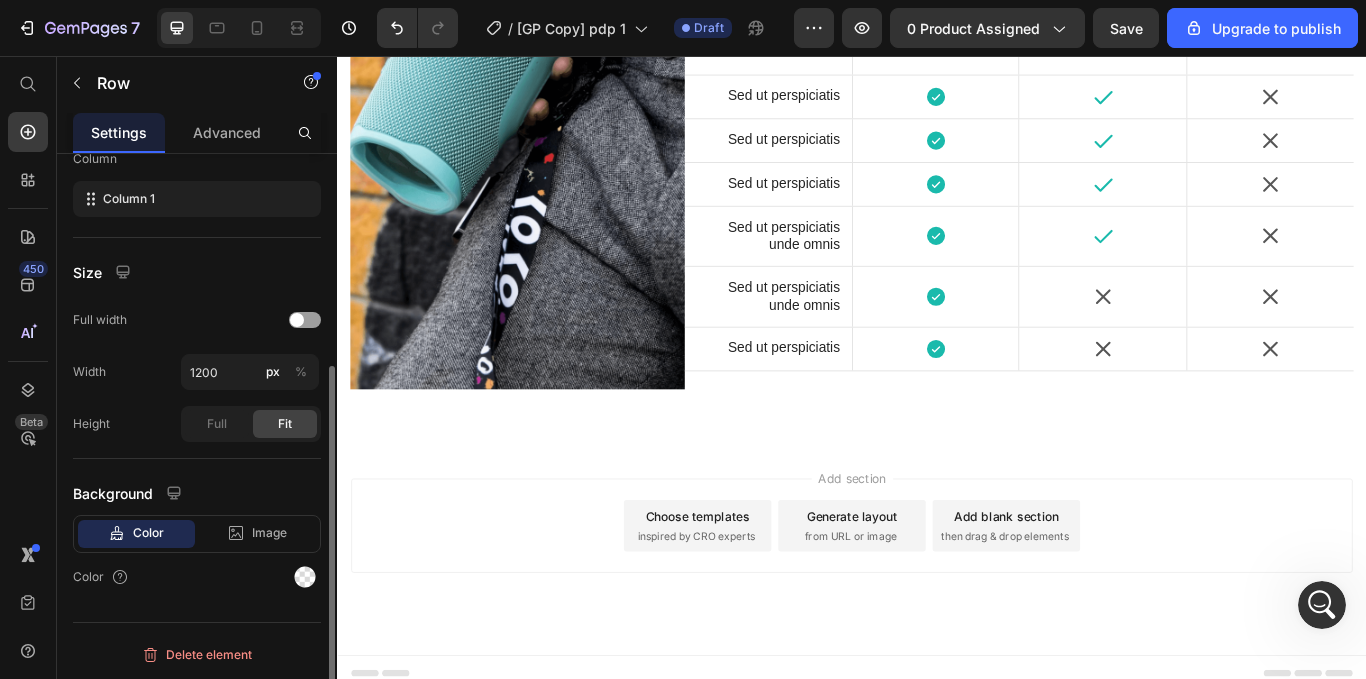 scroll, scrollTop: 330, scrollLeft: 0, axis: vertical 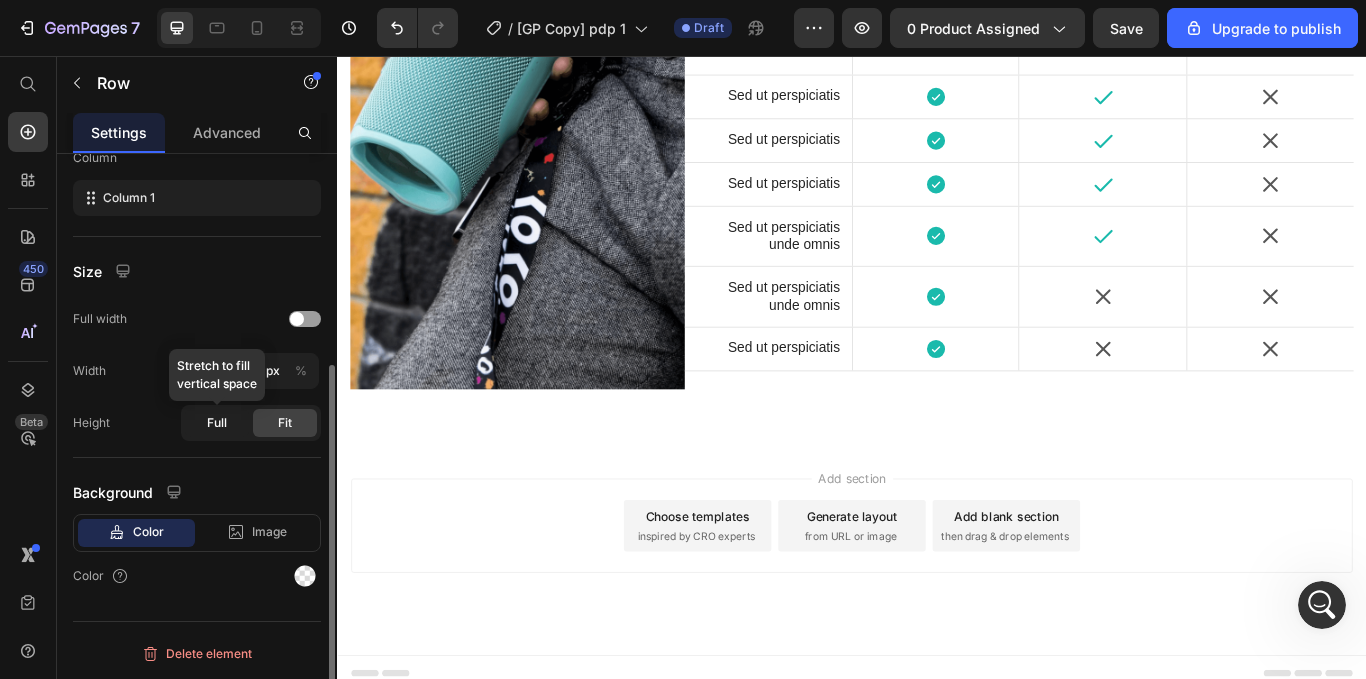click on "Full" 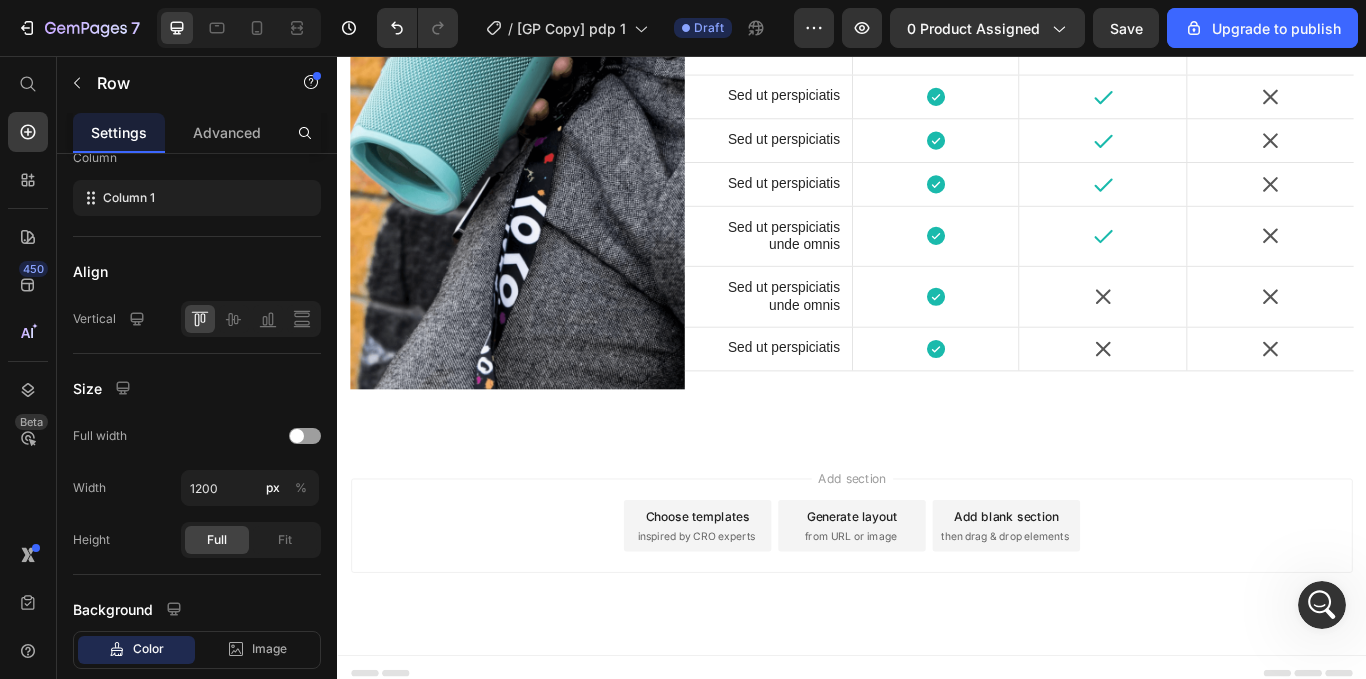 click on "Icon" at bounding box center [1220, -780] 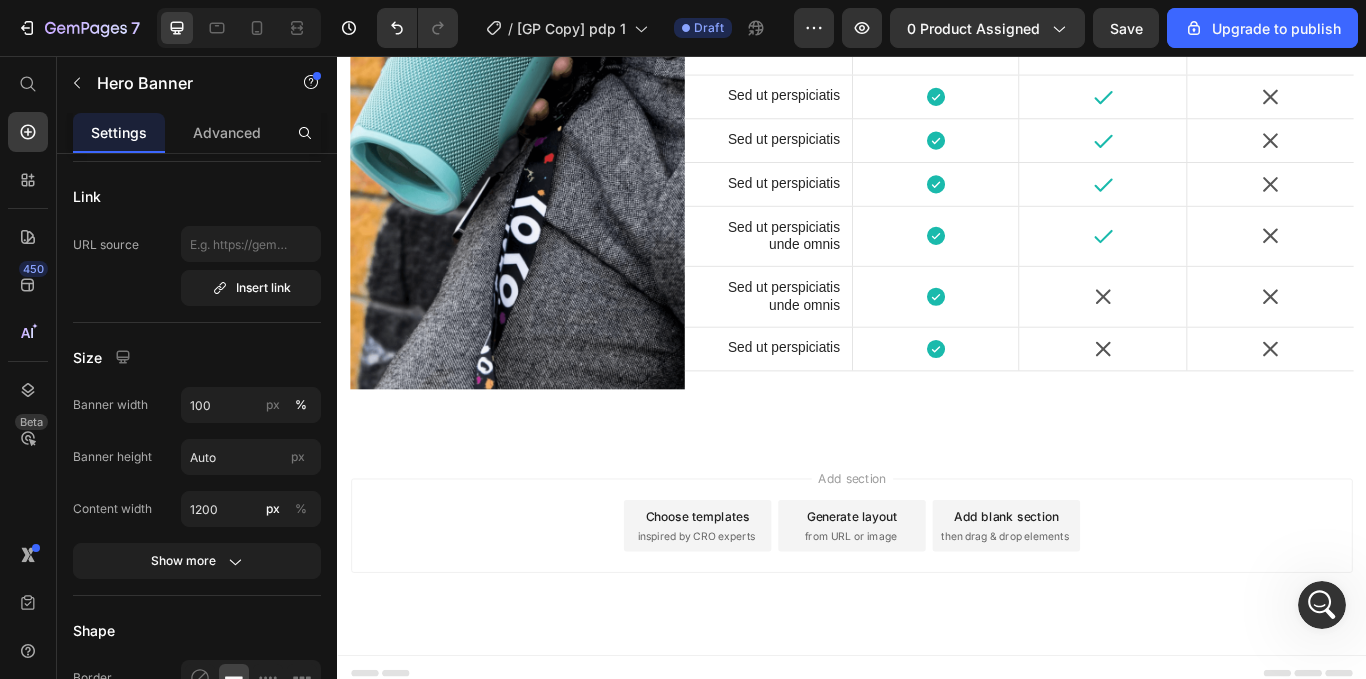 scroll, scrollTop: 0, scrollLeft: 0, axis: both 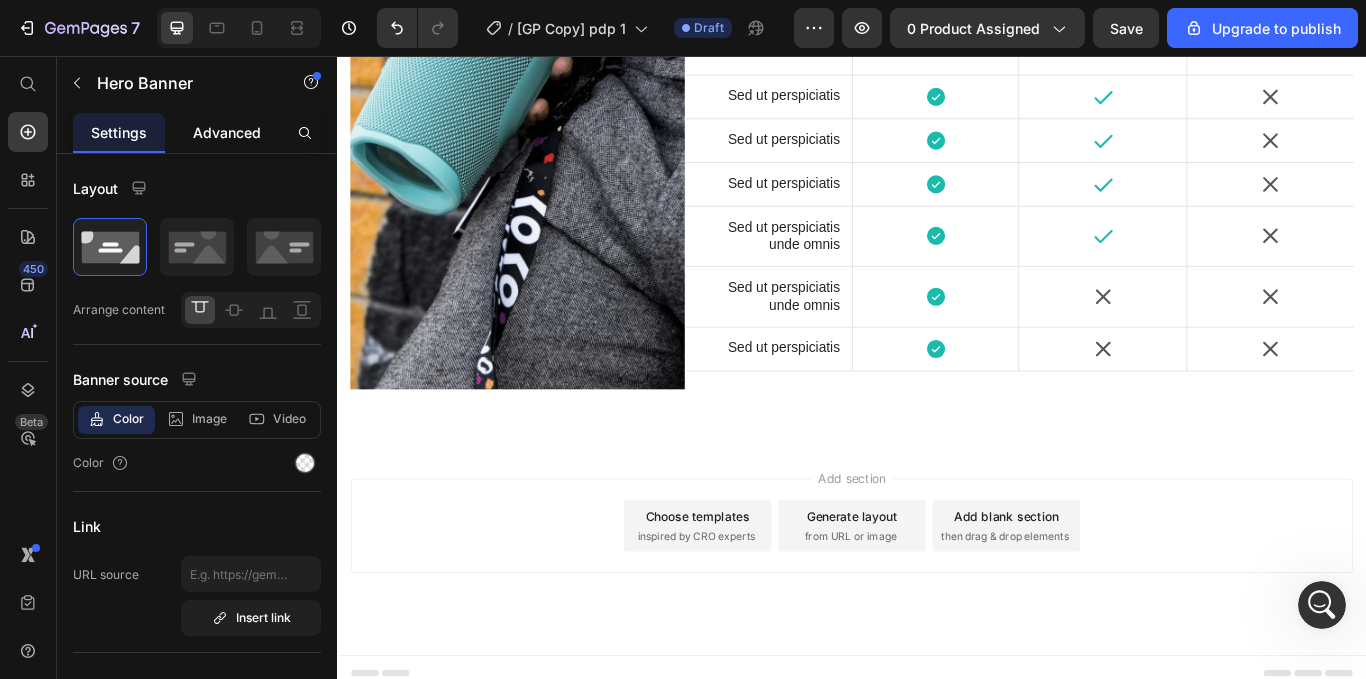 click on "Advanced" at bounding box center [227, 132] 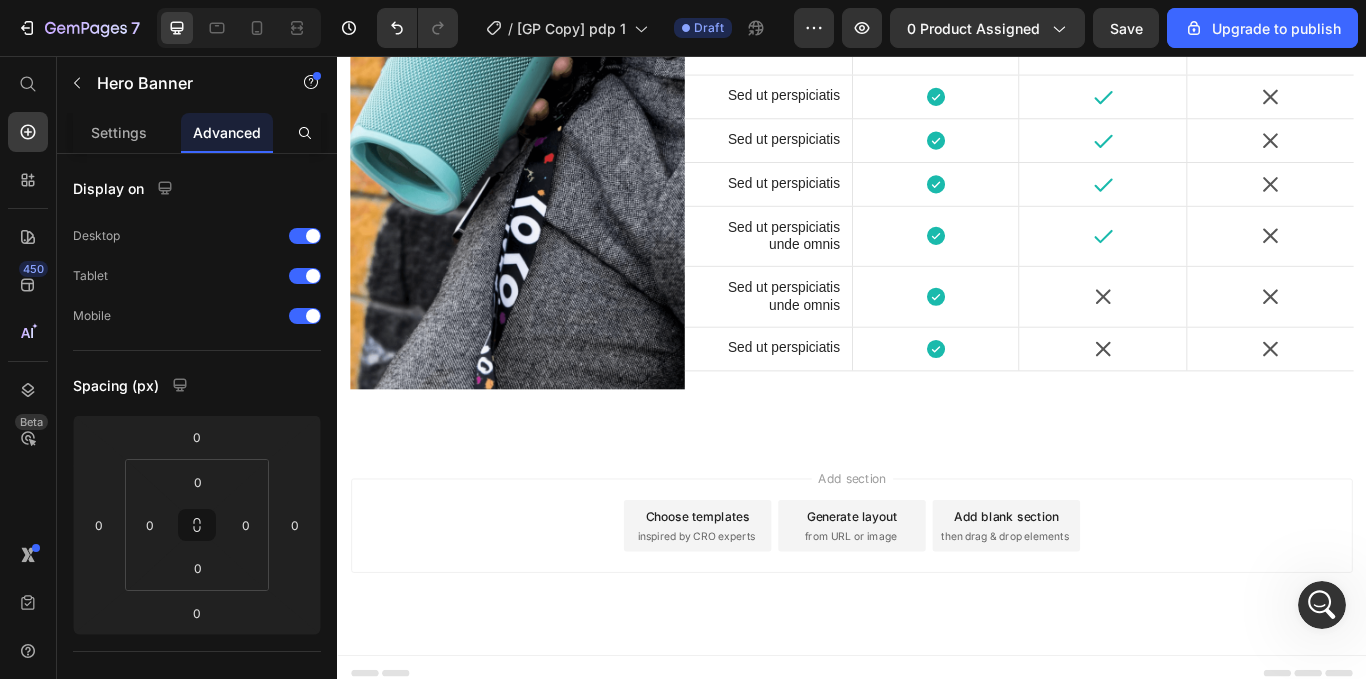 click on "other Heading Hero Banner" at bounding box center [1029, -876] 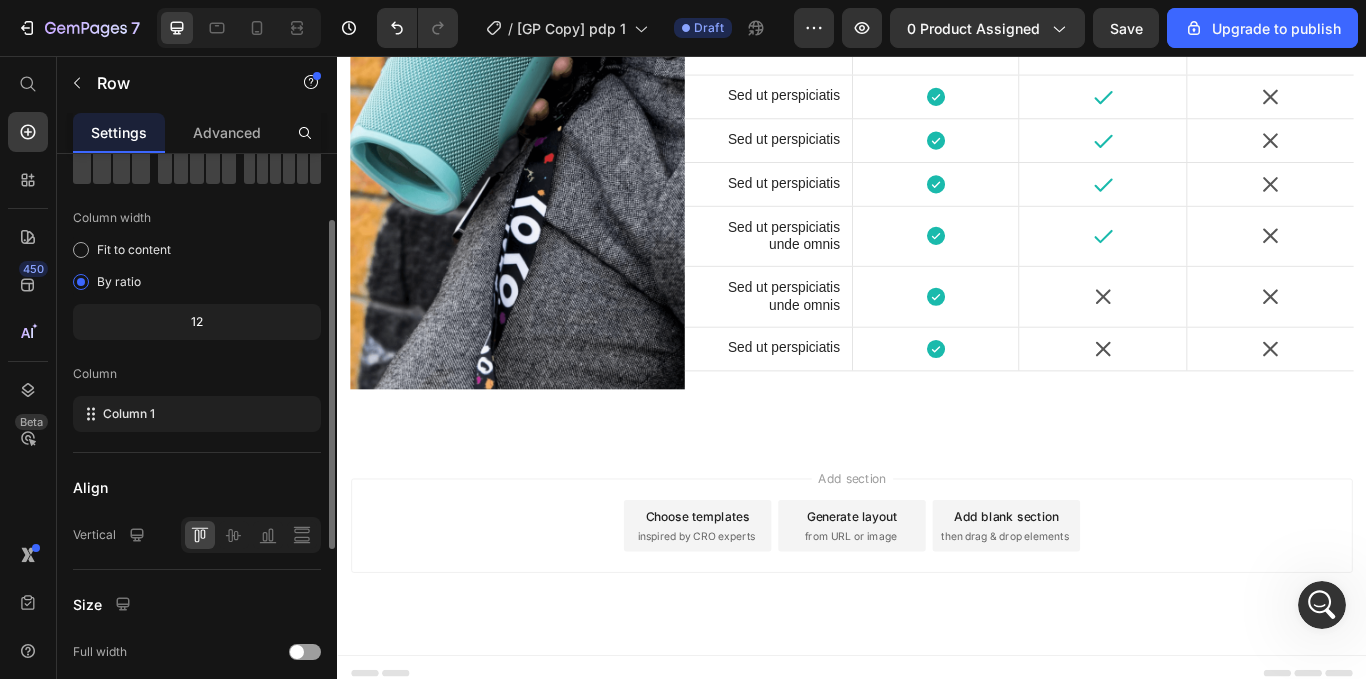 scroll, scrollTop: 116, scrollLeft: 0, axis: vertical 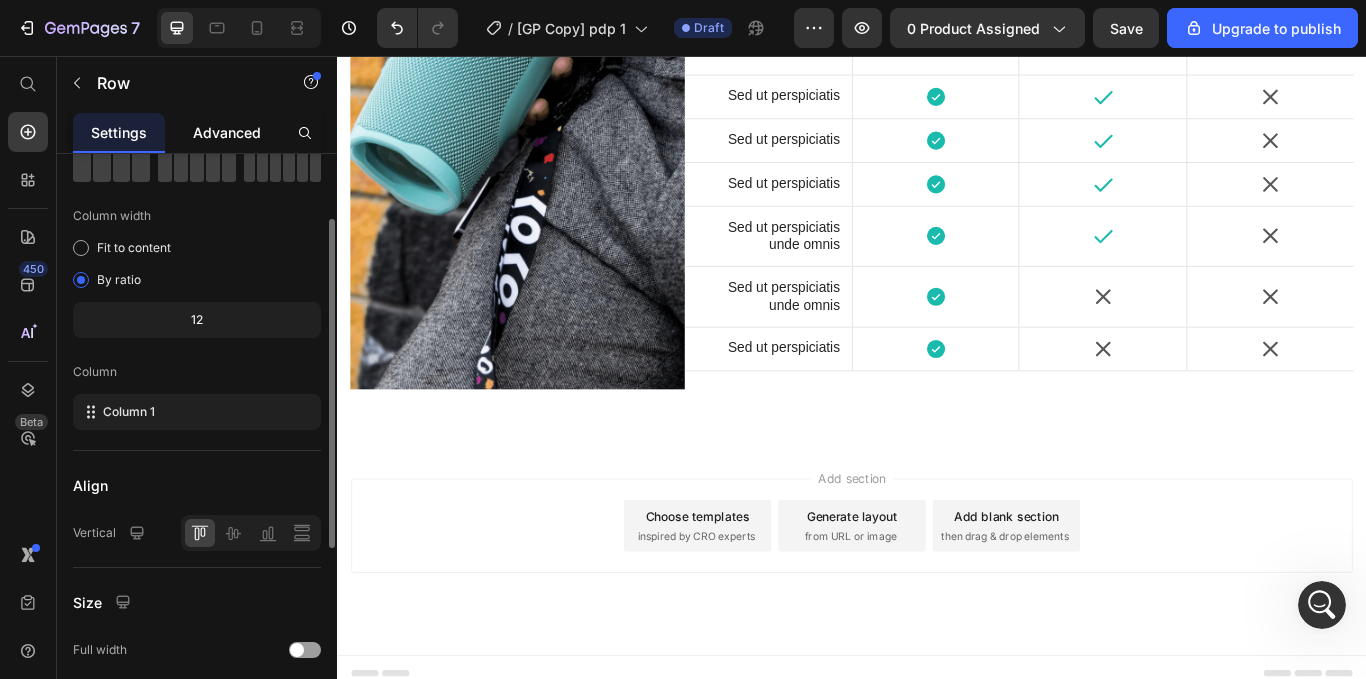 click on "Advanced" at bounding box center [227, 132] 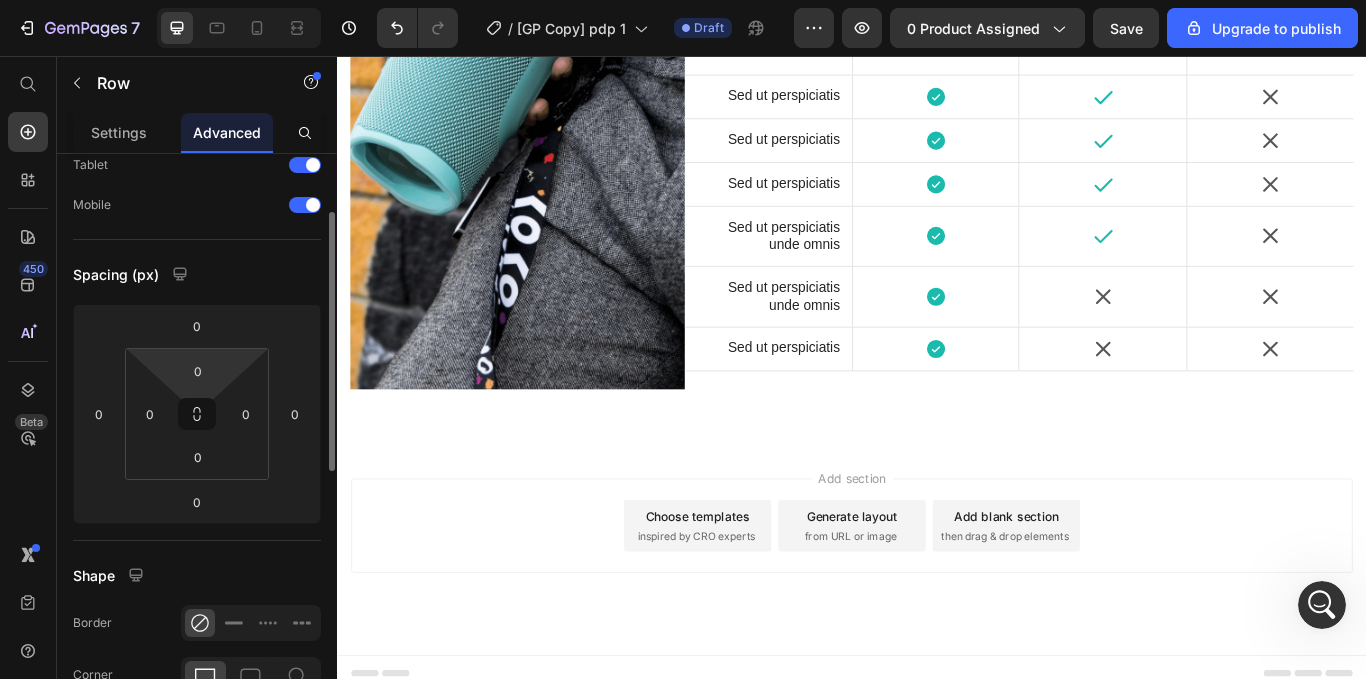 scroll, scrollTop: 118, scrollLeft: 0, axis: vertical 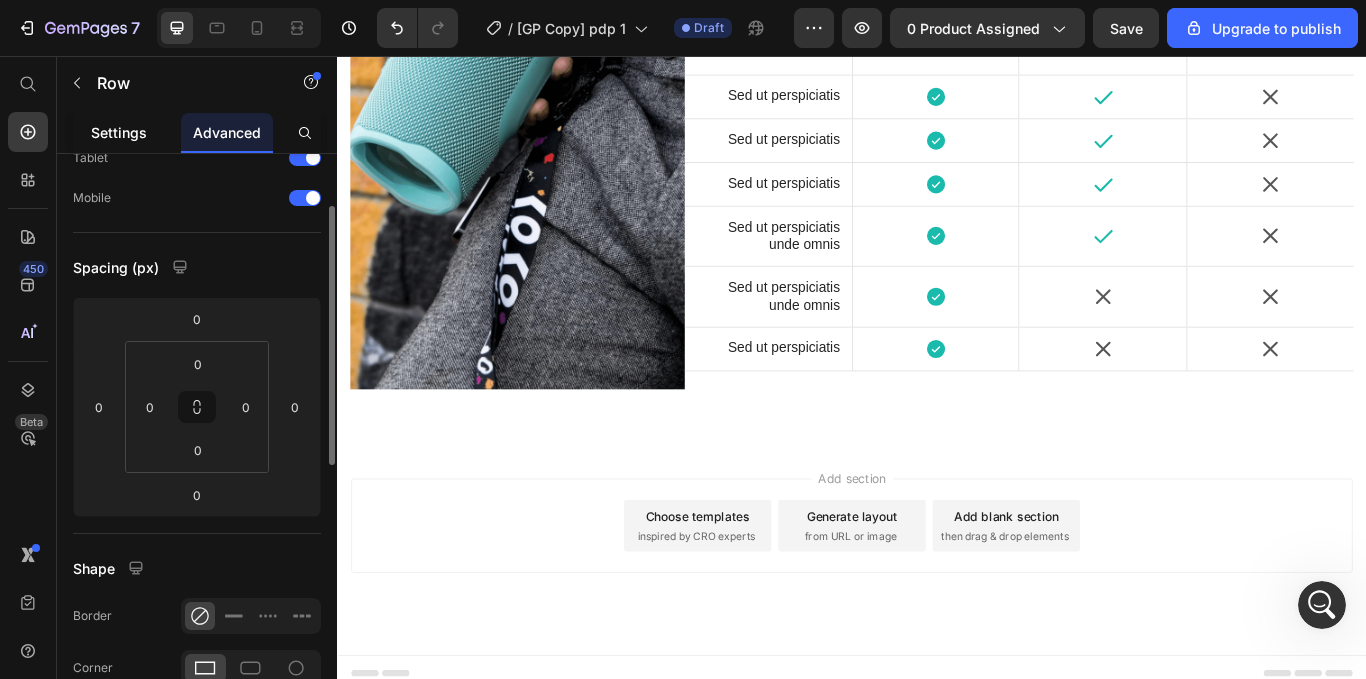 click on "Settings" 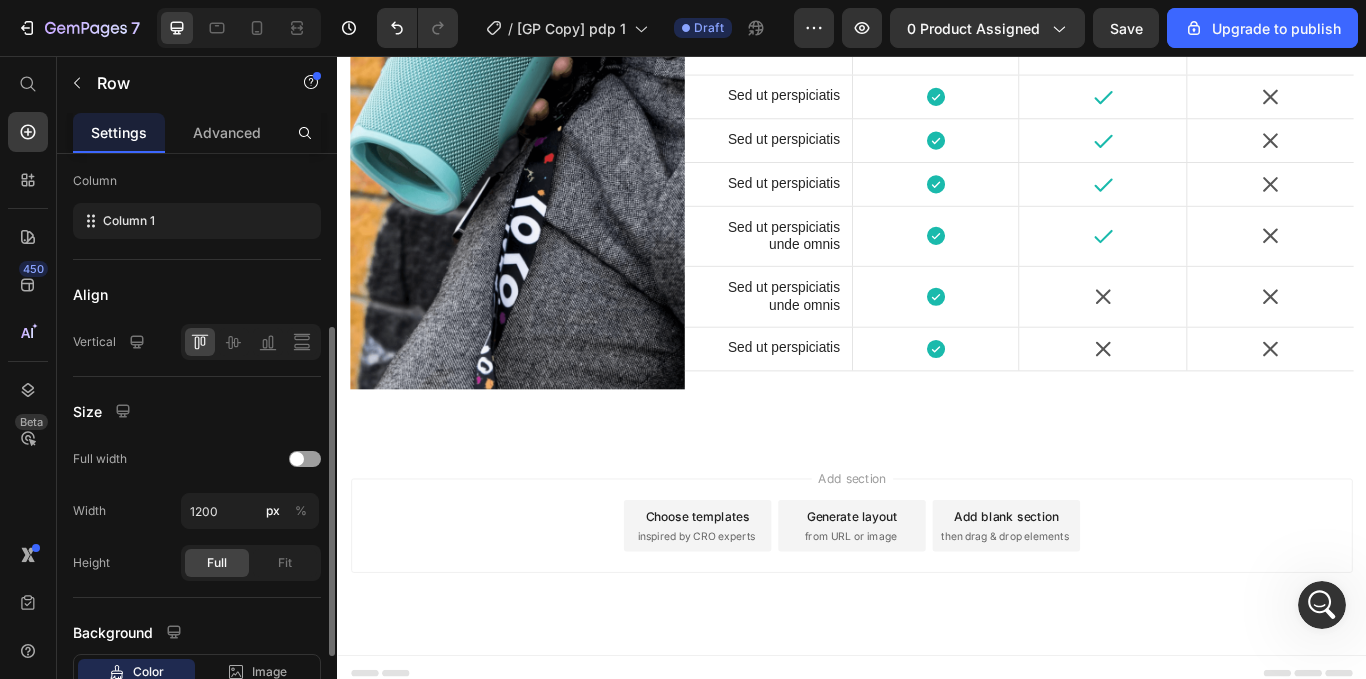 scroll, scrollTop: 308, scrollLeft: 0, axis: vertical 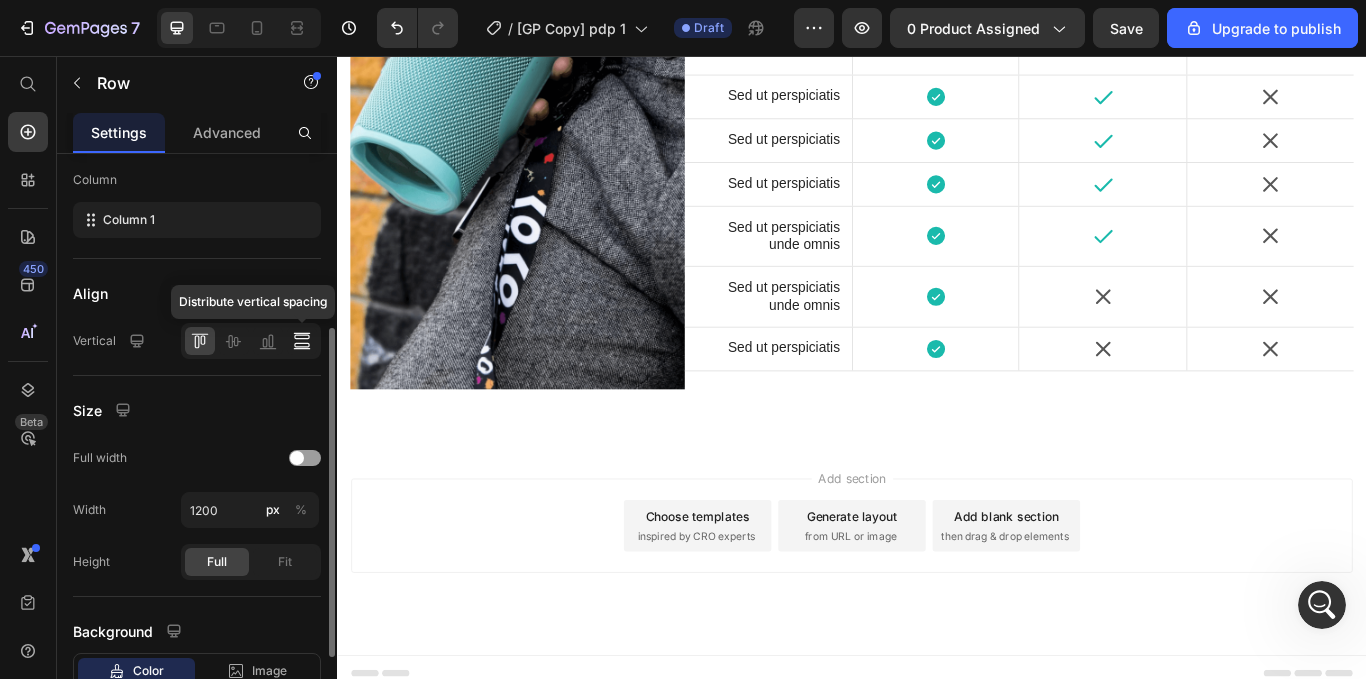 click 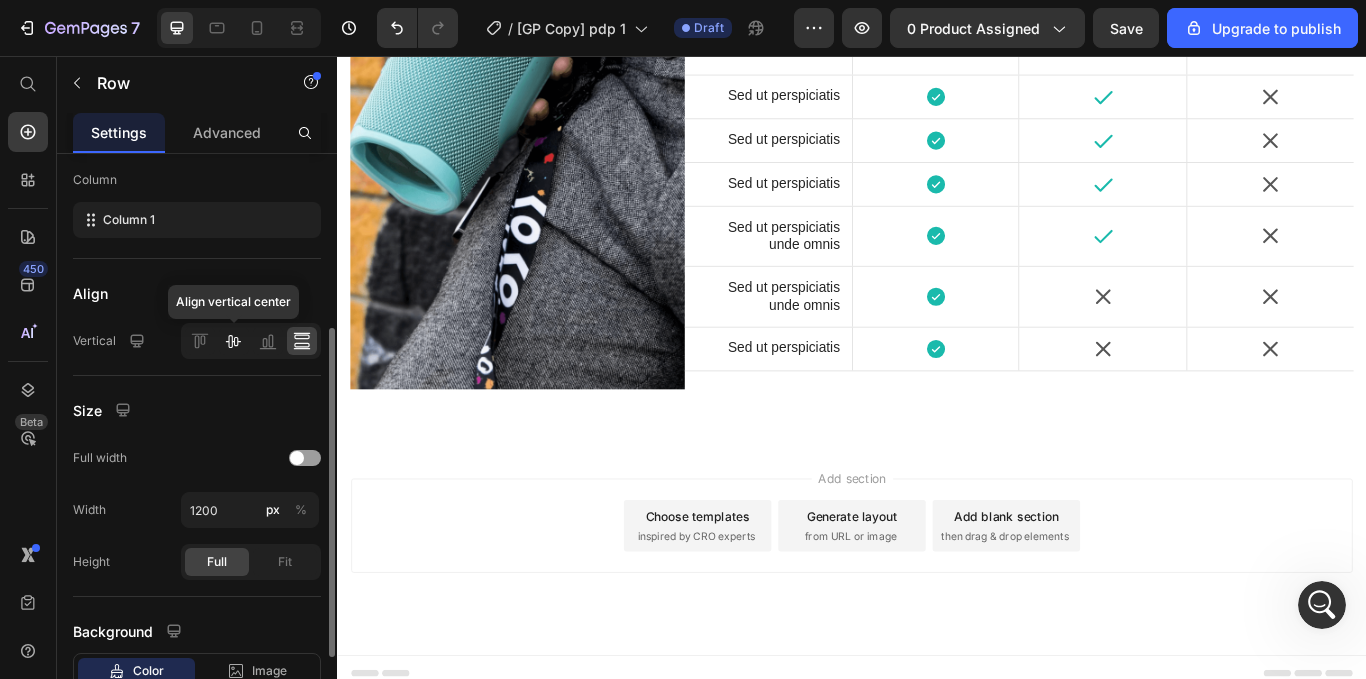 click 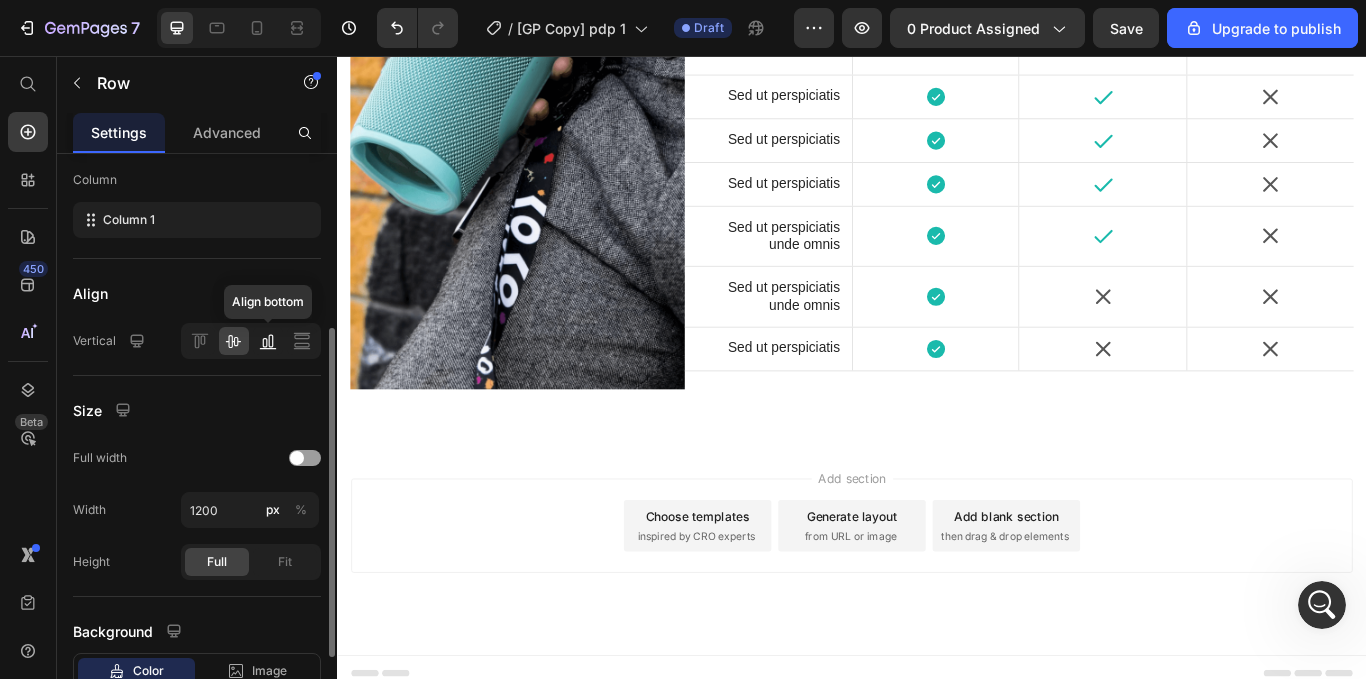 click 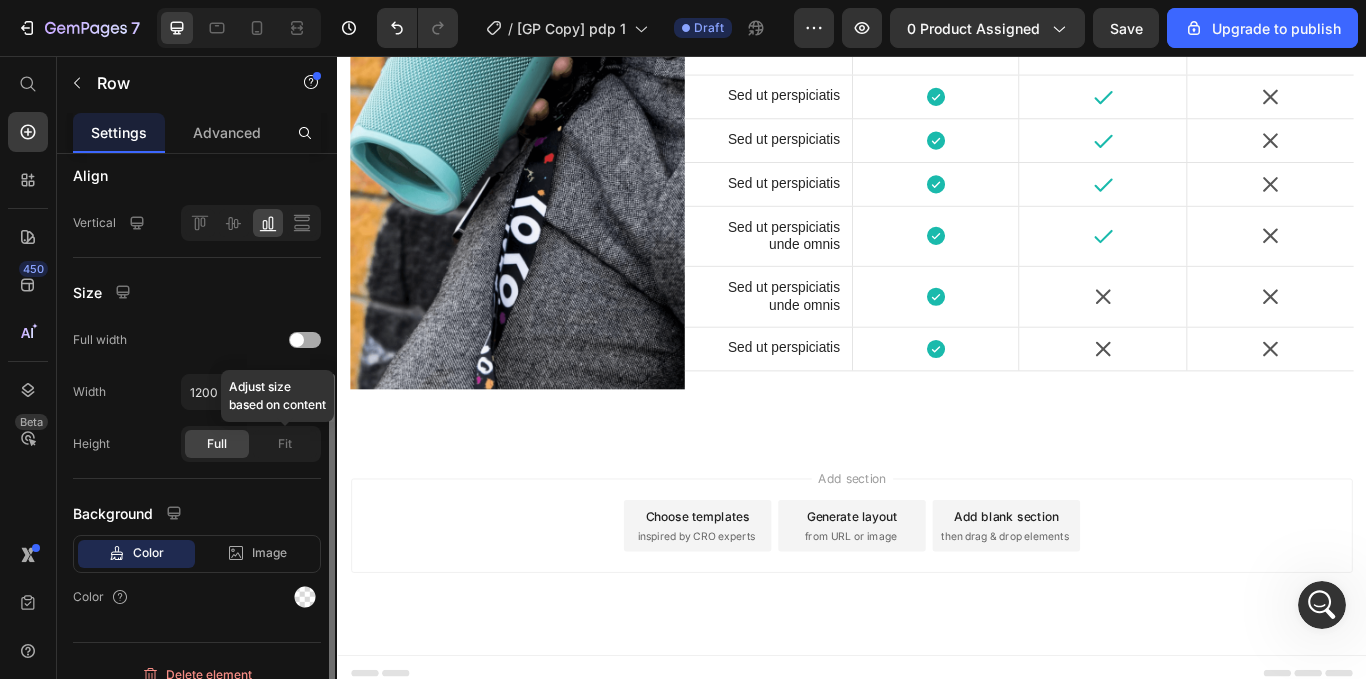 scroll, scrollTop: 427, scrollLeft: 0, axis: vertical 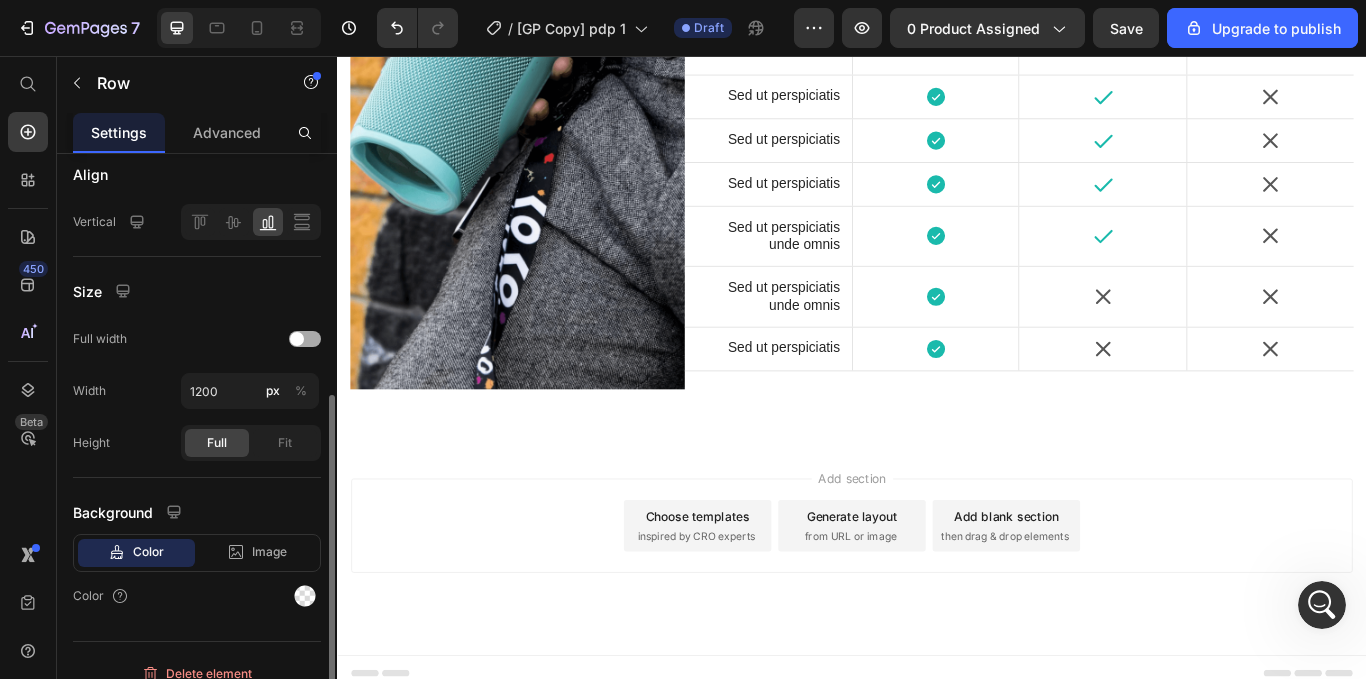 click at bounding box center (297, 339) 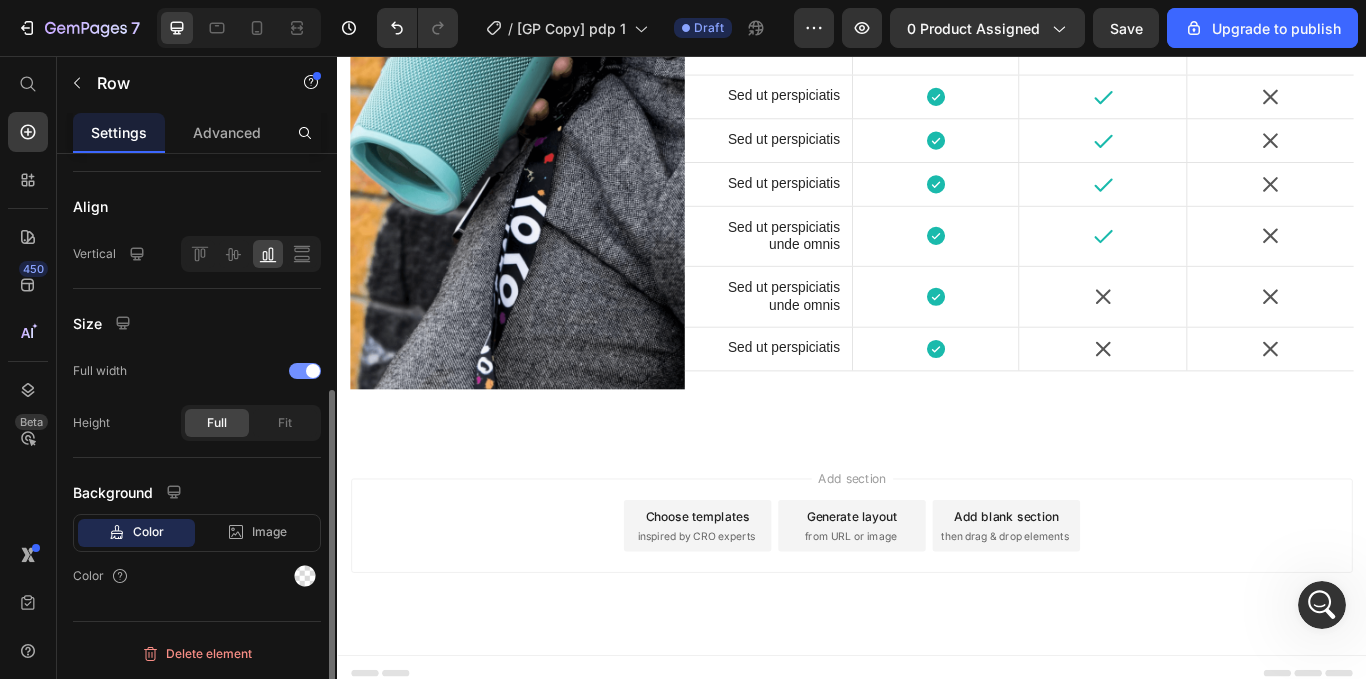 scroll, scrollTop: 395, scrollLeft: 0, axis: vertical 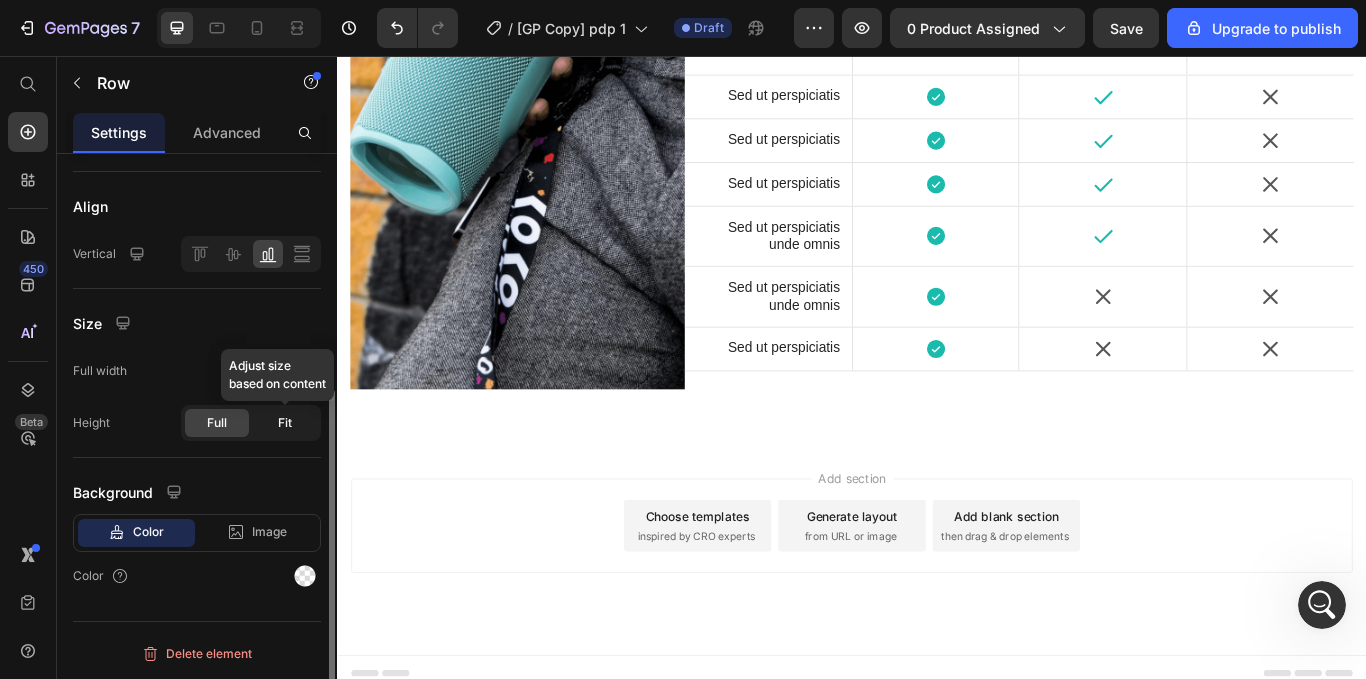 click on "Fit" 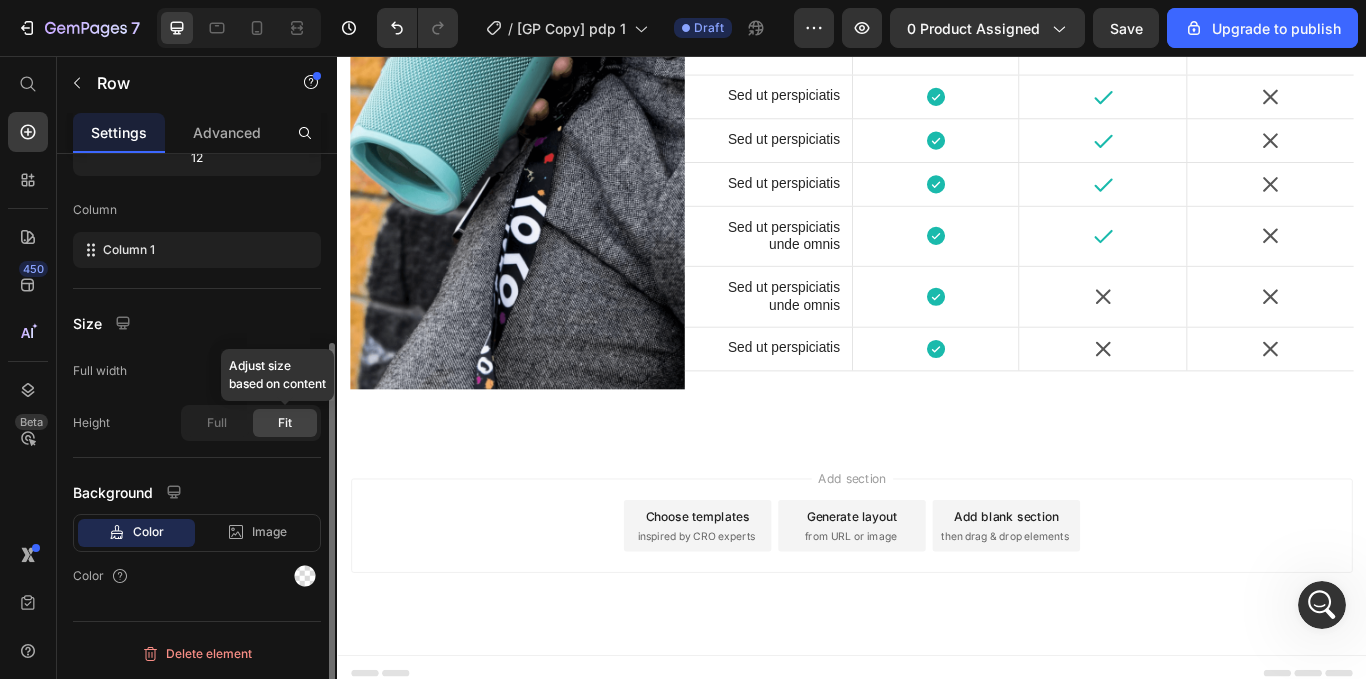 scroll, scrollTop: 278, scrollLeft: 0, axis: vertical 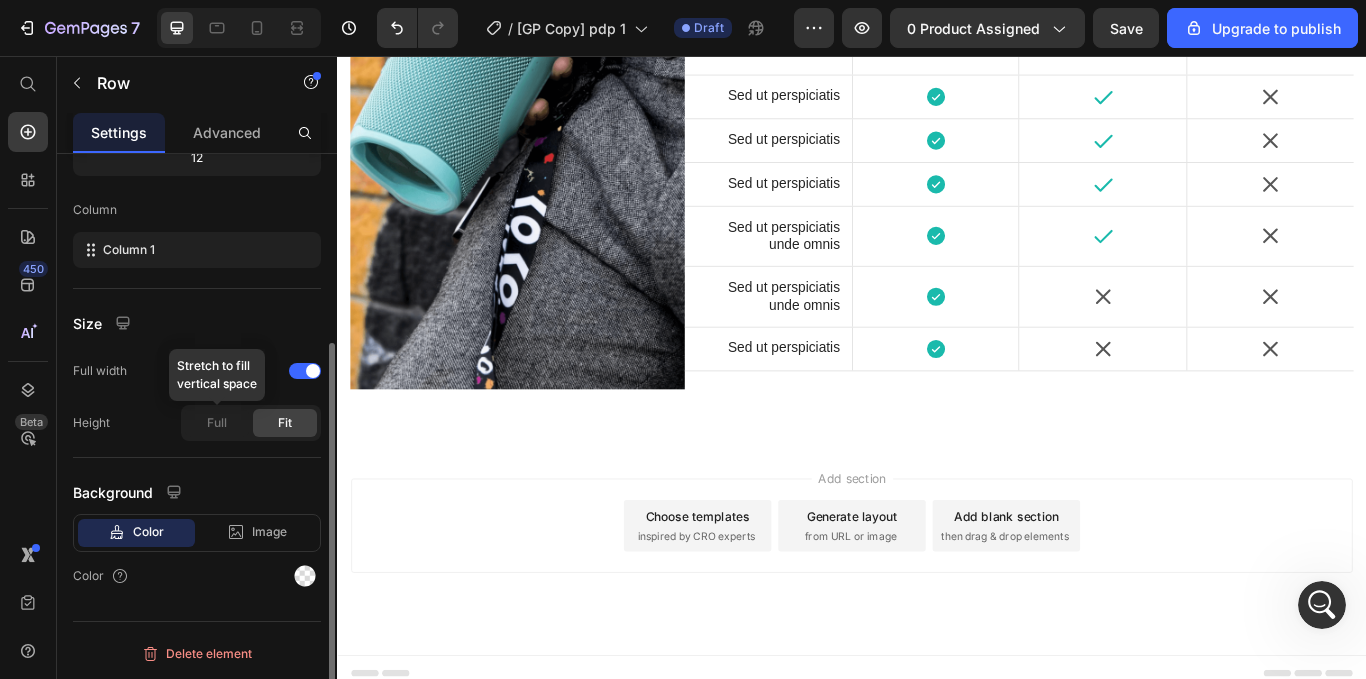 click on "Full" 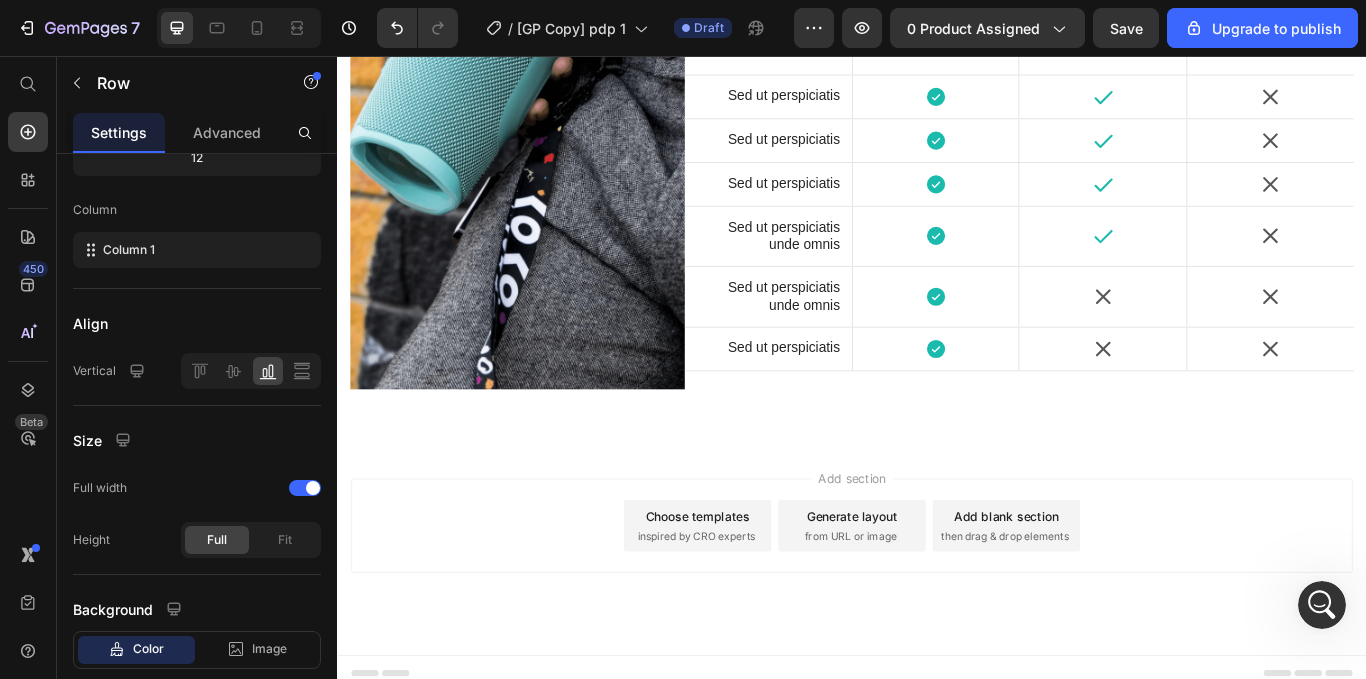 click on "Other" at bounding box center (1220, -877) 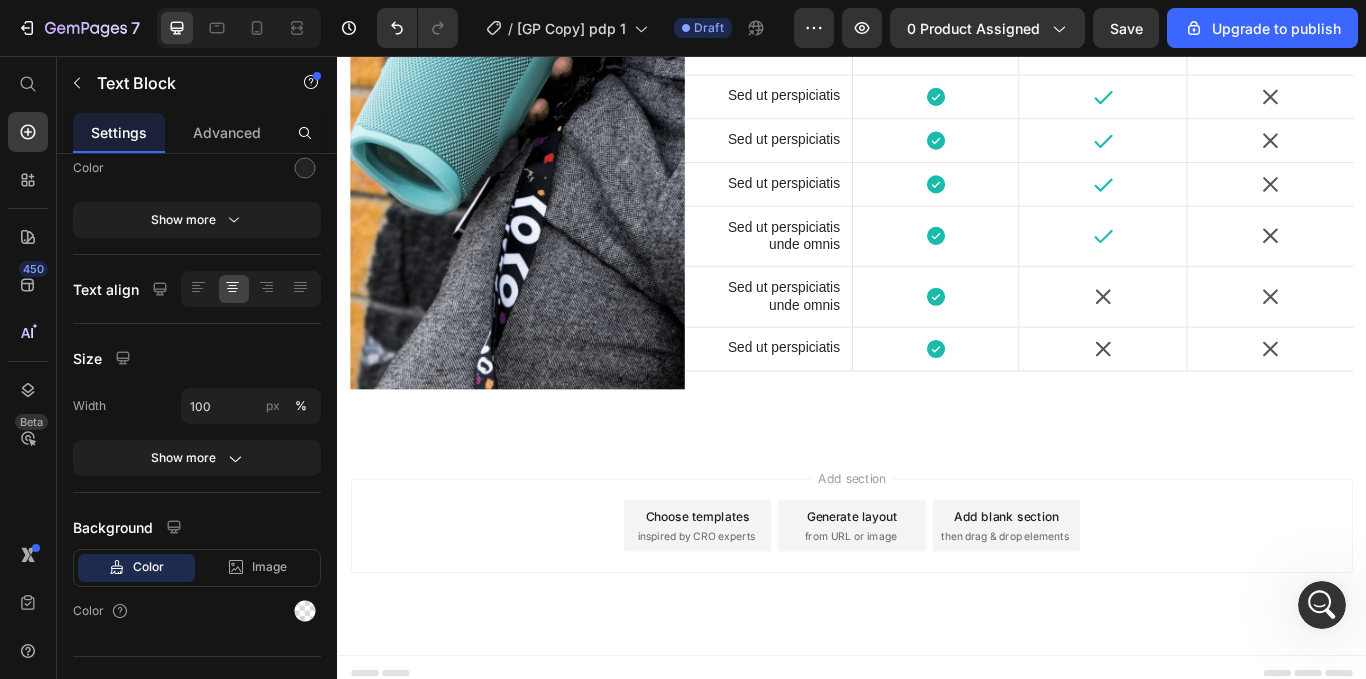 scroll, scrollTop: 0, scrollLeft: 0, axis: both 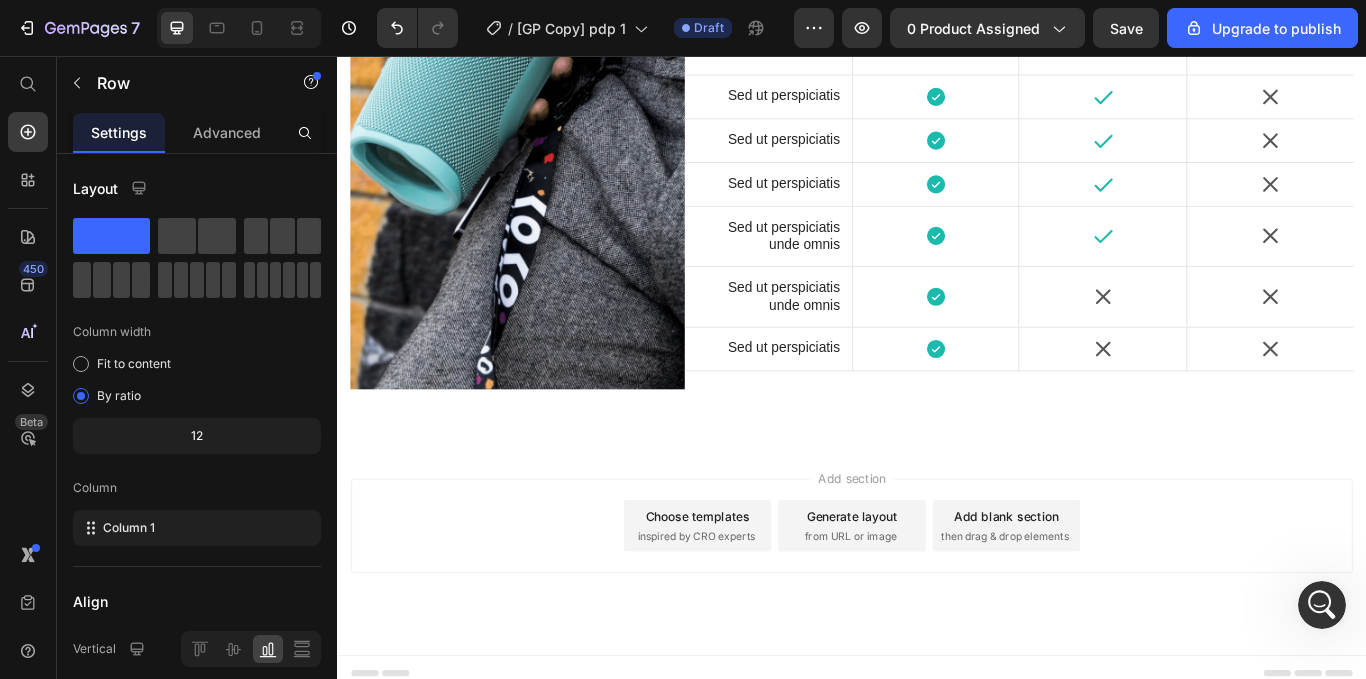 click on "other Heading Hero Banner" at bounding box center (1029, -876) 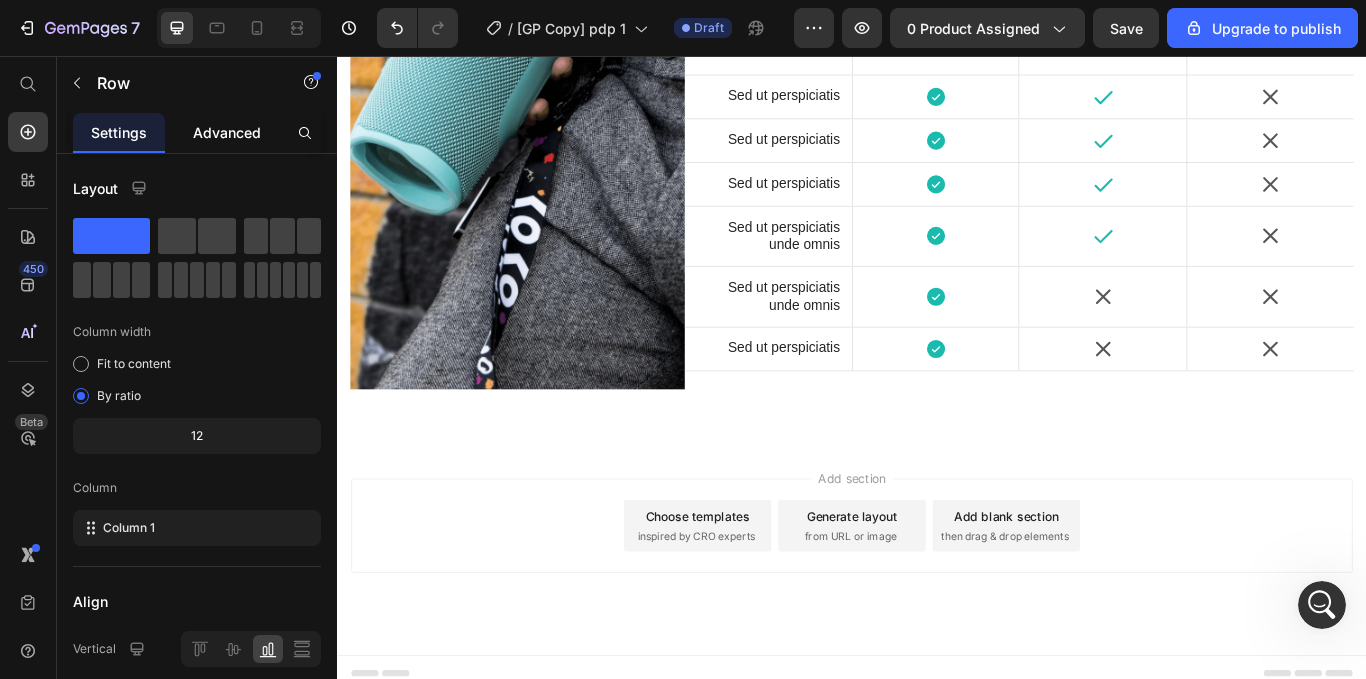 click on "Advanced" at bounding box center [227, 132] 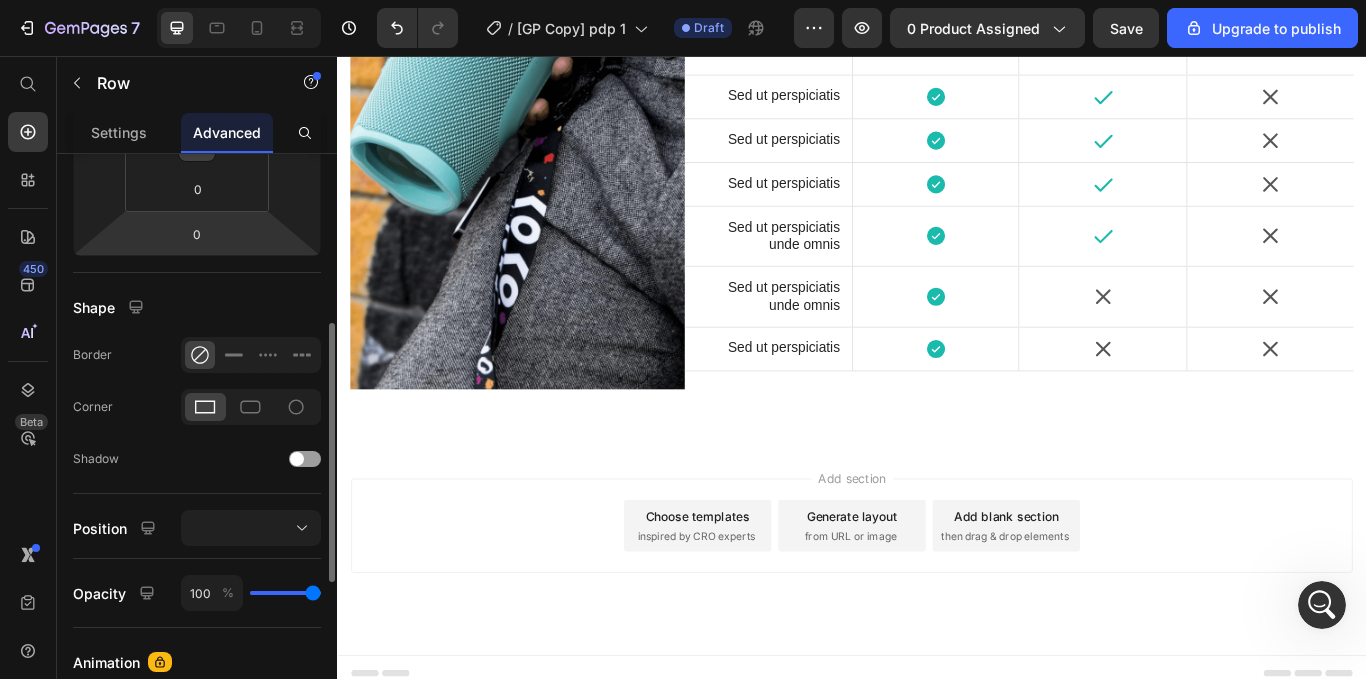 scroll, scrollTop: 403, scrollLeft: 0, axis: vertical 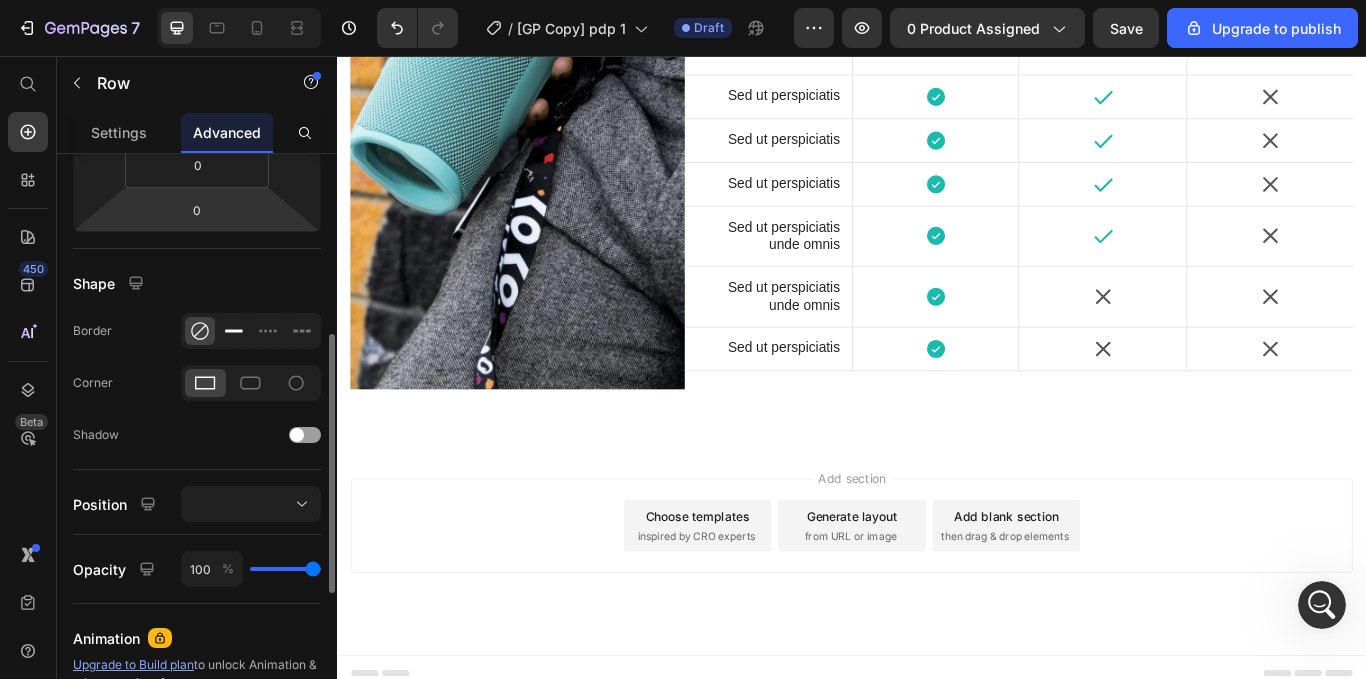click 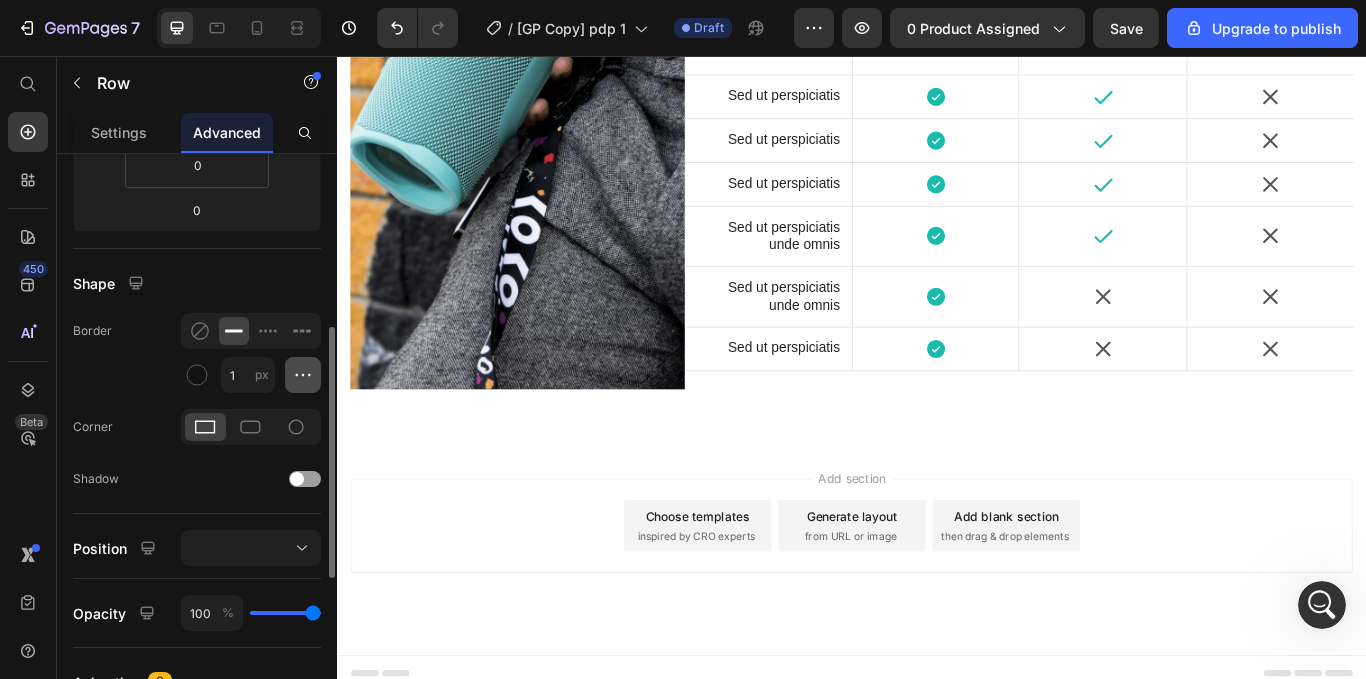 click 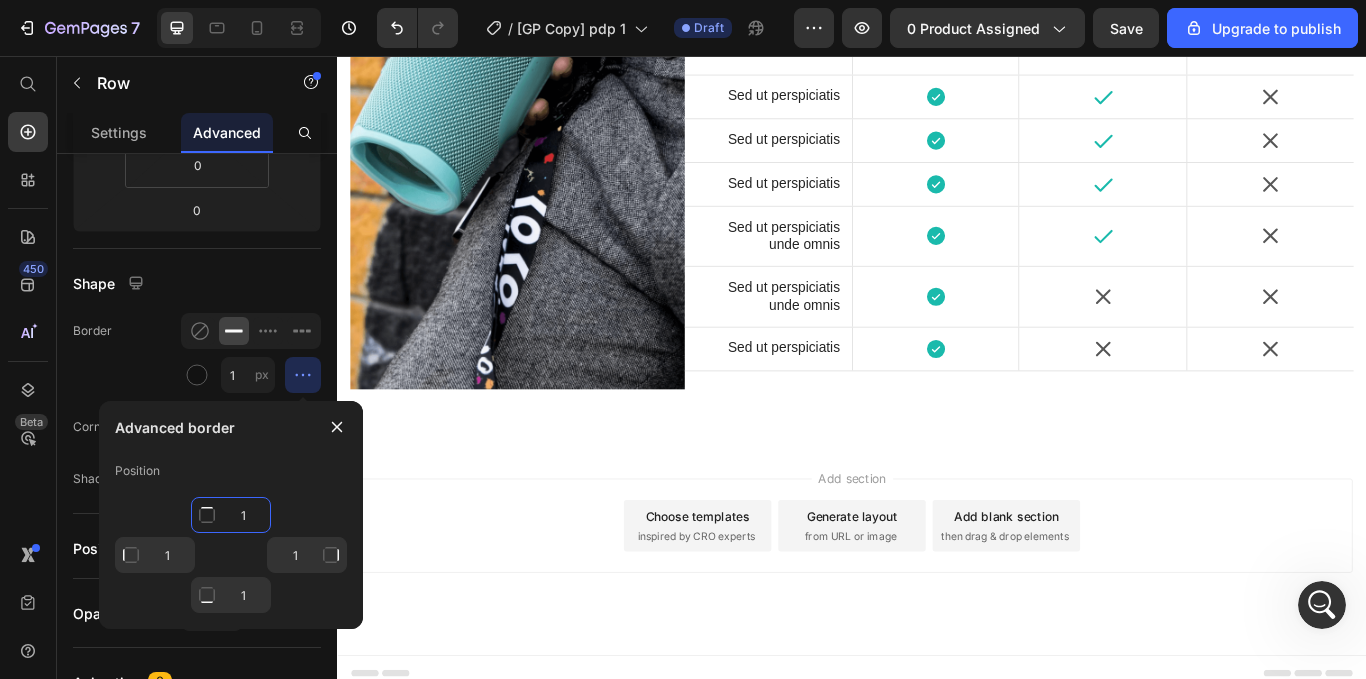 click on "1" 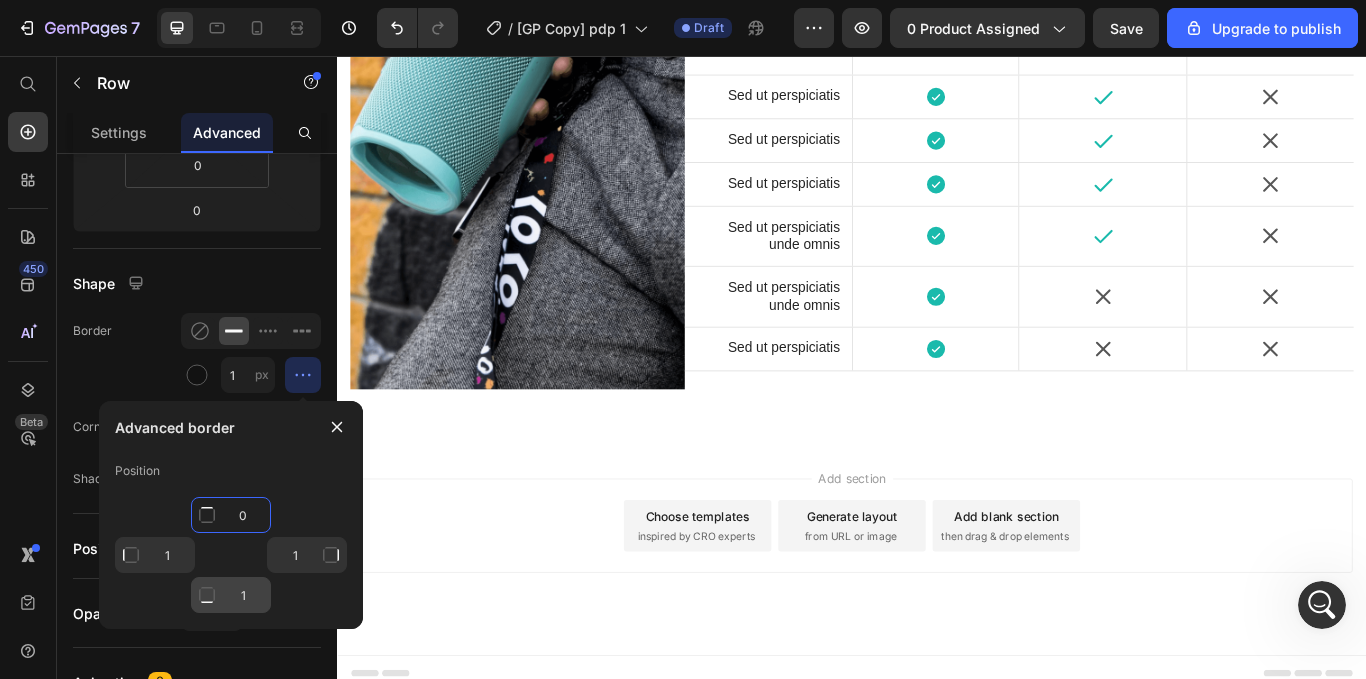 type on "0" 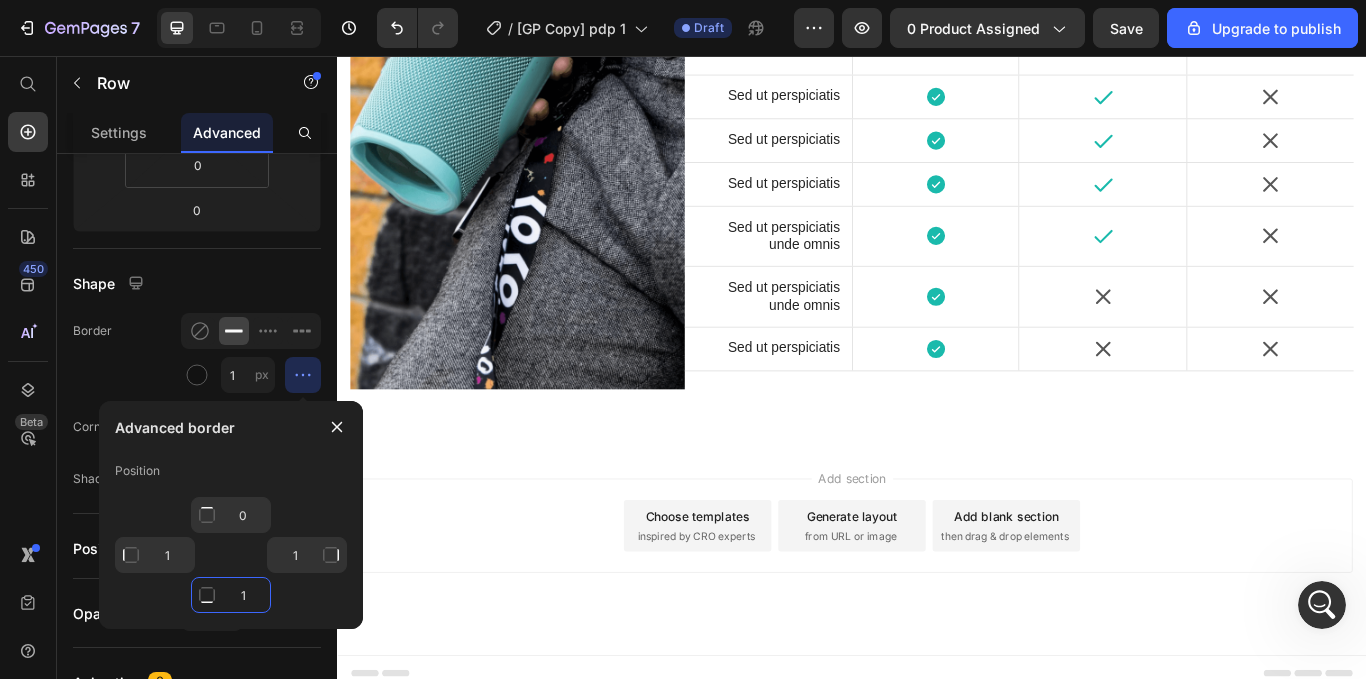 type on "Mixed" 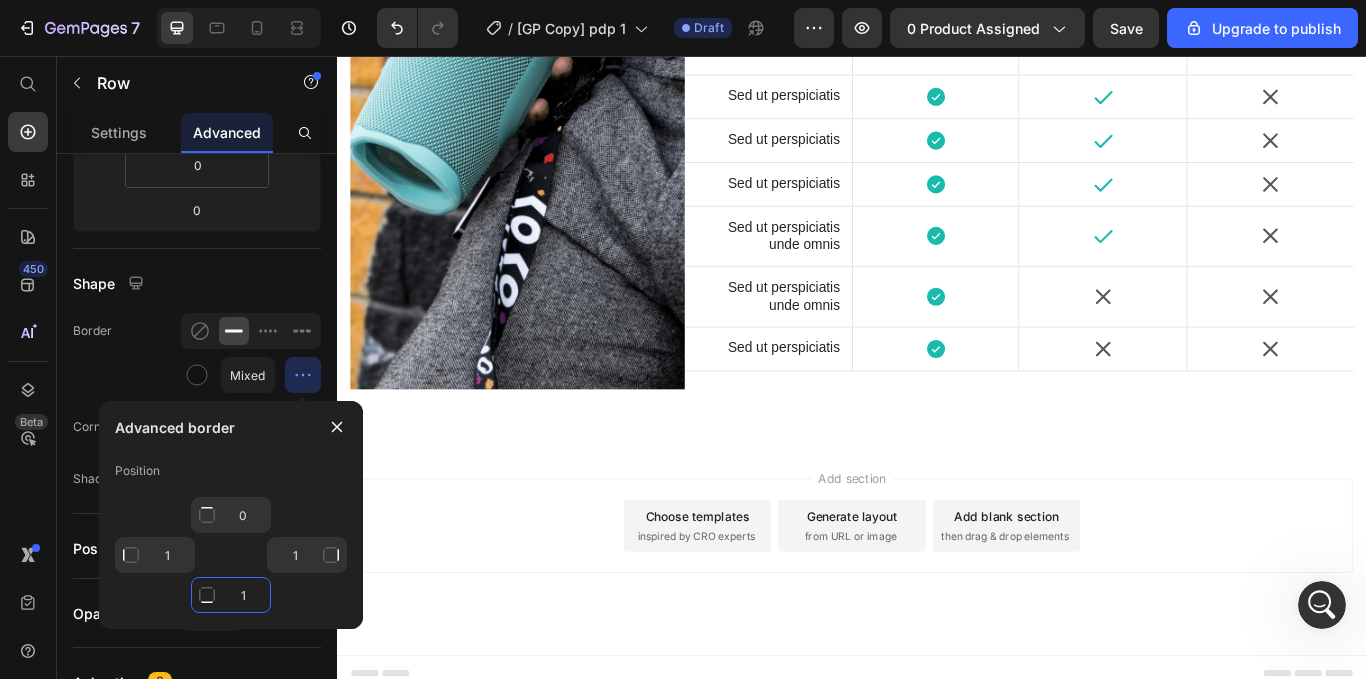 click on "1" 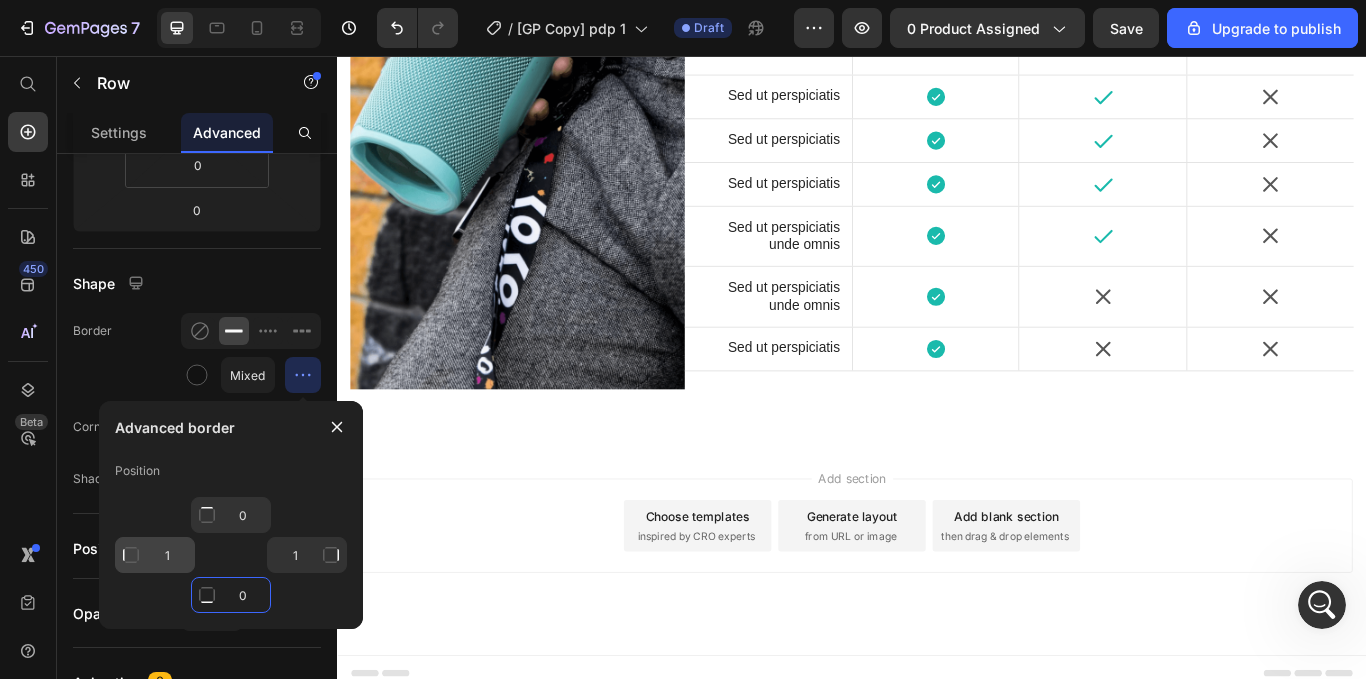 type on "0" 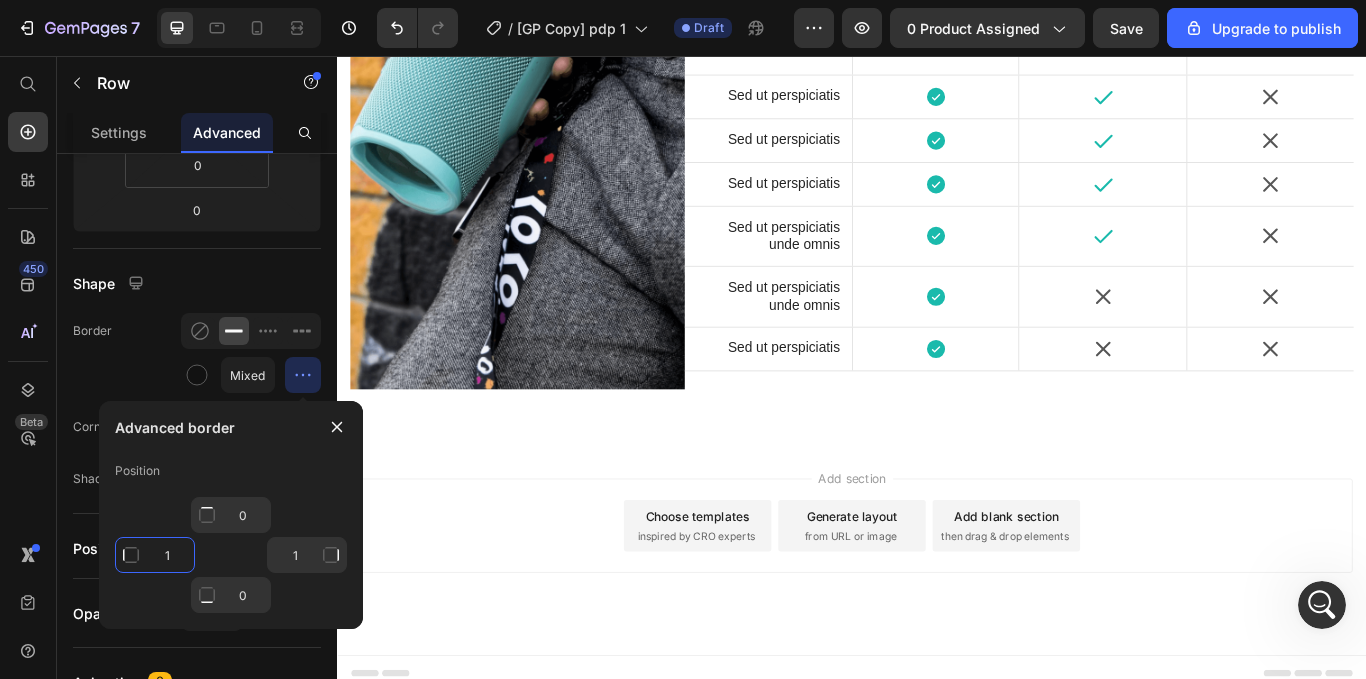 click on "1" 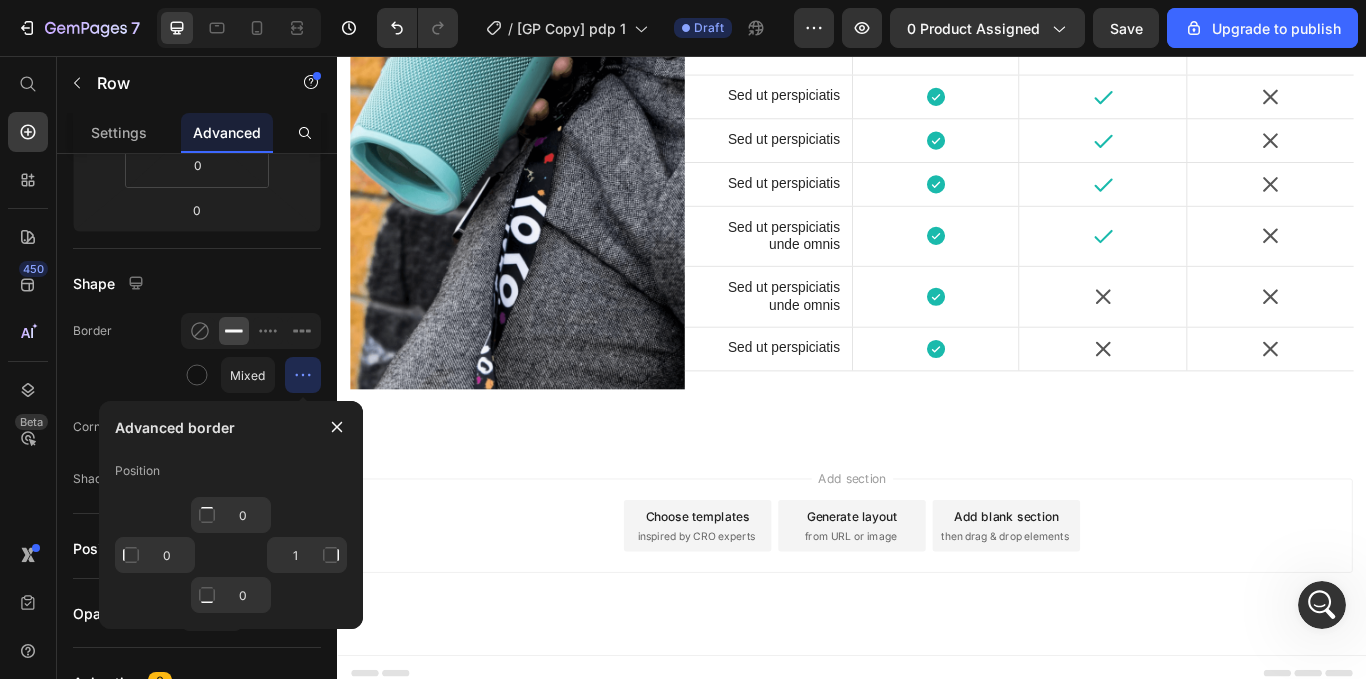 click on "Icon" at bounding box center [1029, -780] 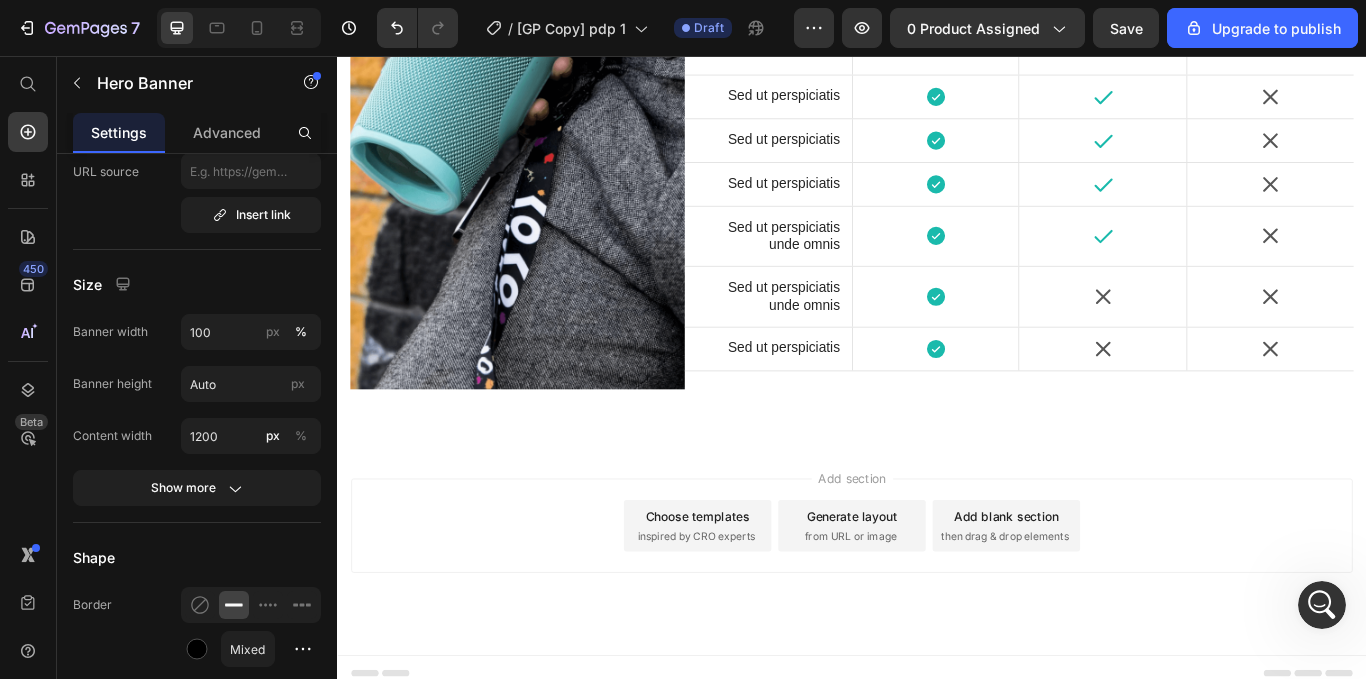 scroll, scrollTop: 0, scrollLeft: 0, axis: both 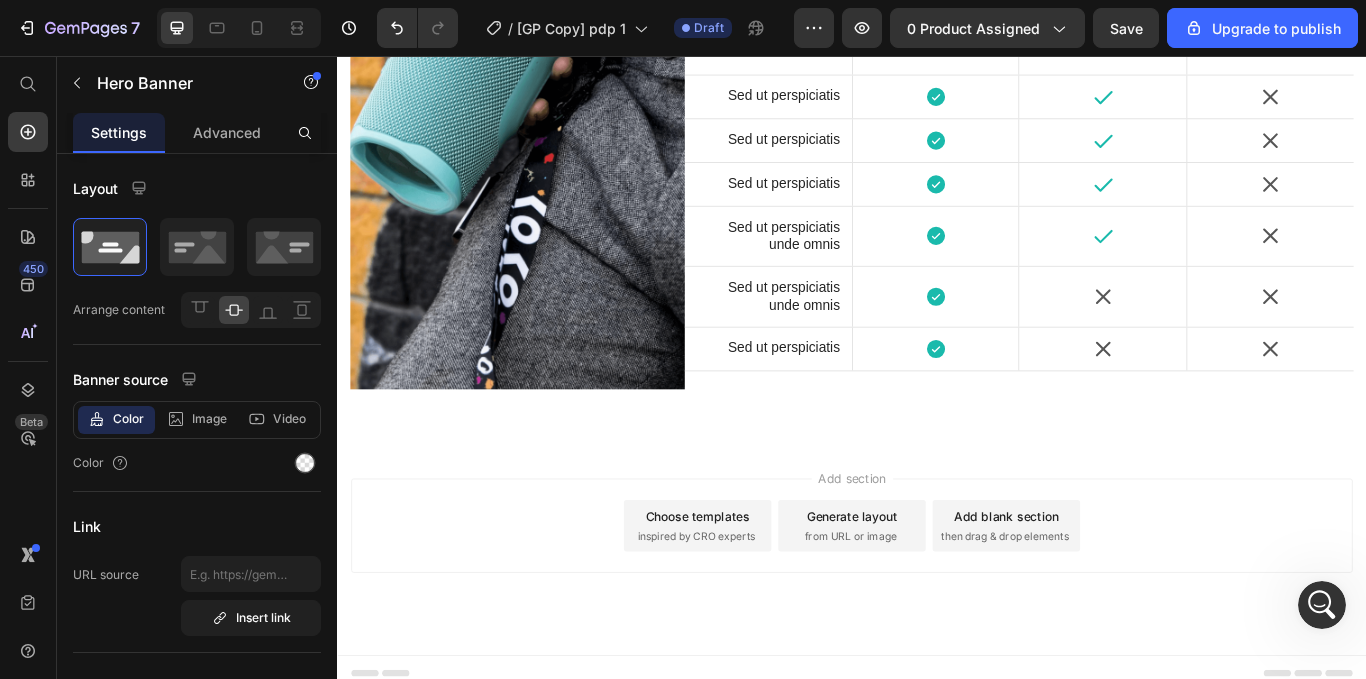 click on "other Heading Hero Banner" at bounding box center (1029, -872) 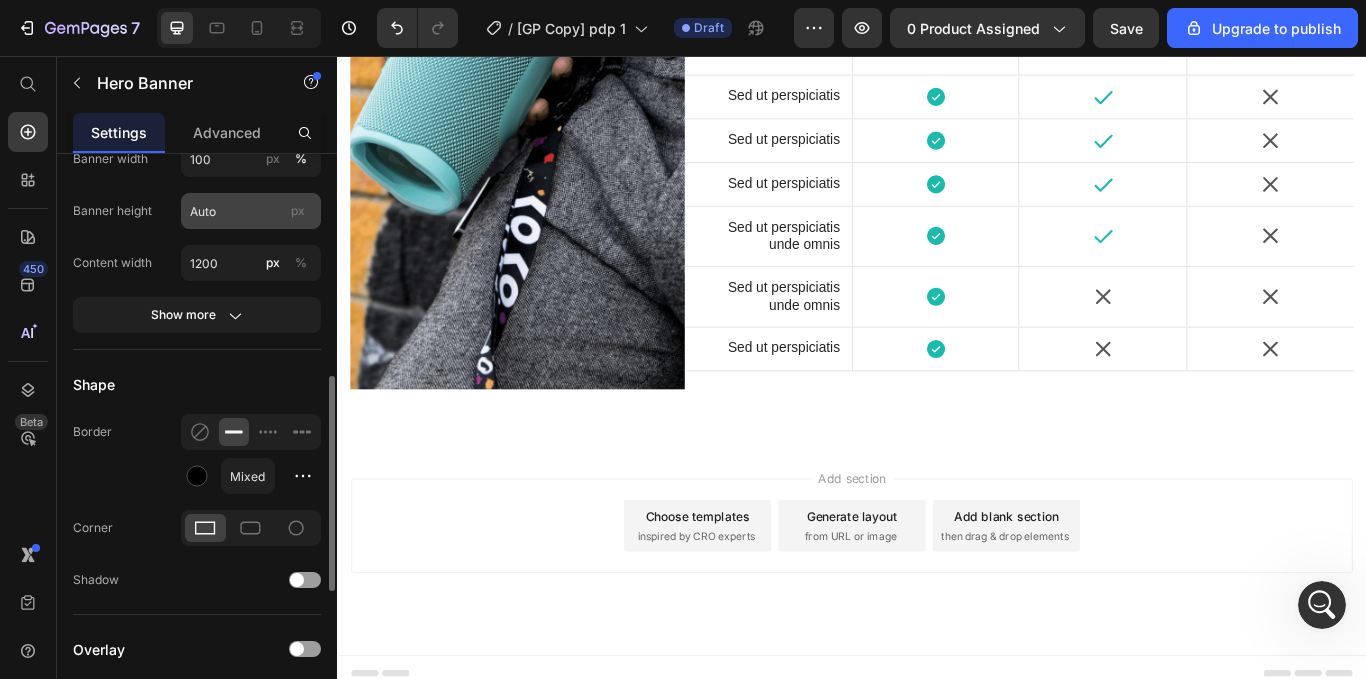 scroll, scrollTop: 698, scrollLeft: 0, axis: vertical 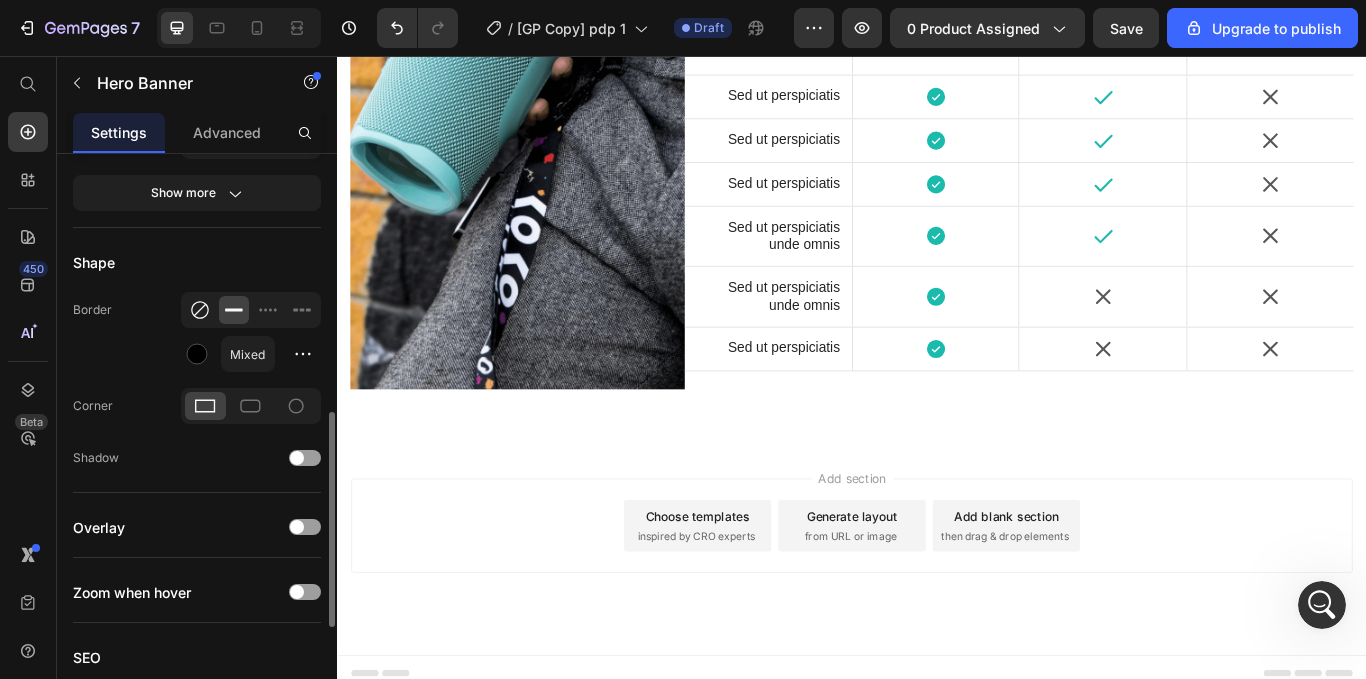 click 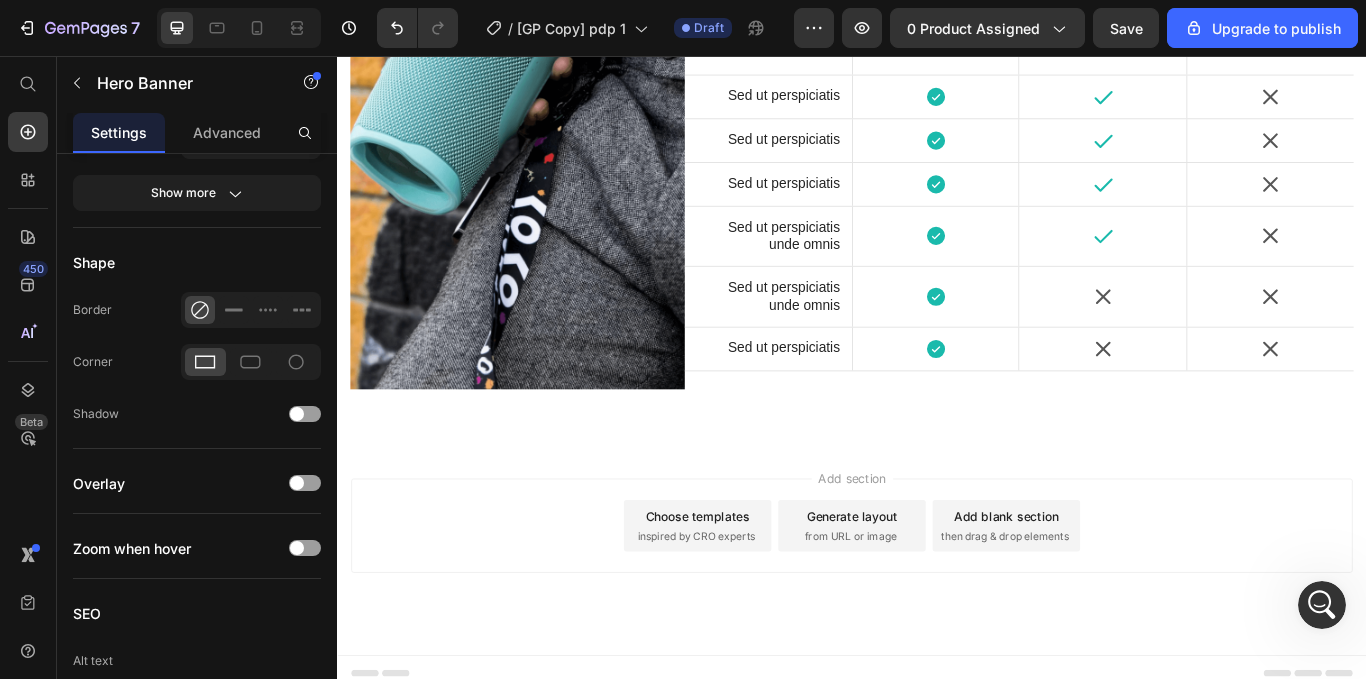 click on "Icon Hero Banner" at bounding box center (1029, -780) 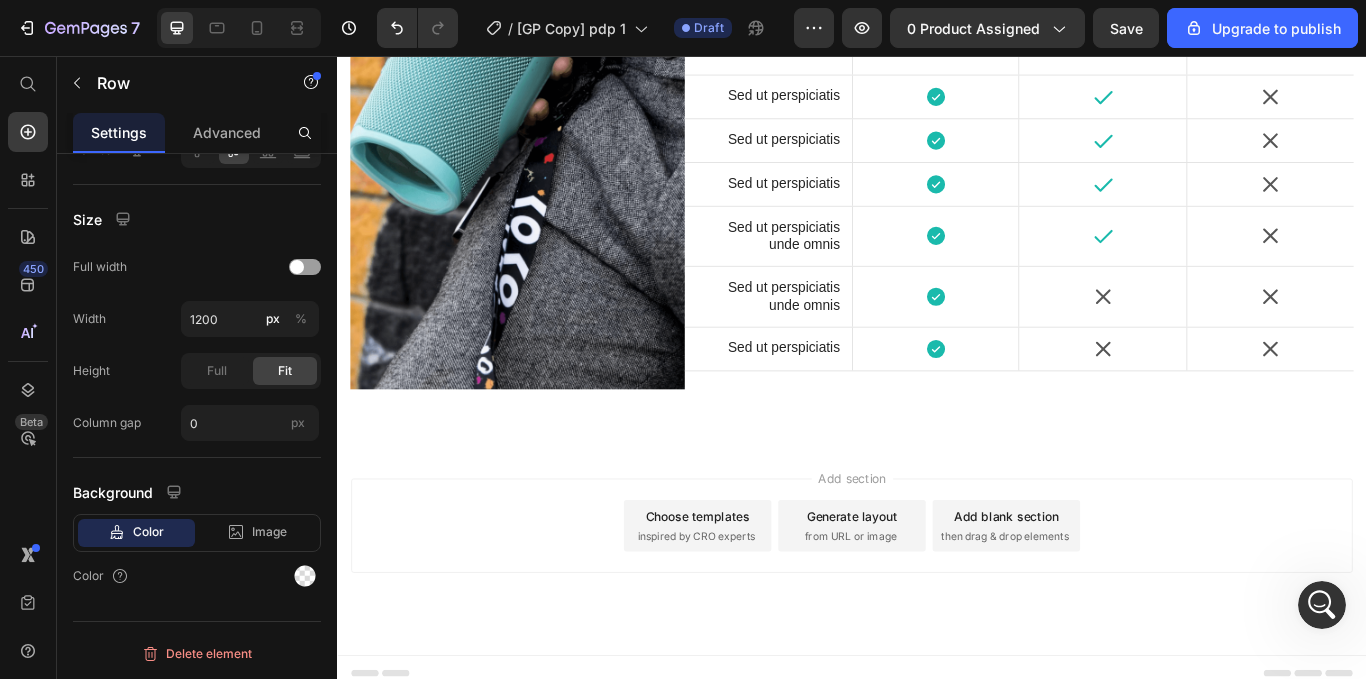 scroll, scrollTop: 0, scrollLeft: 0, axis: both 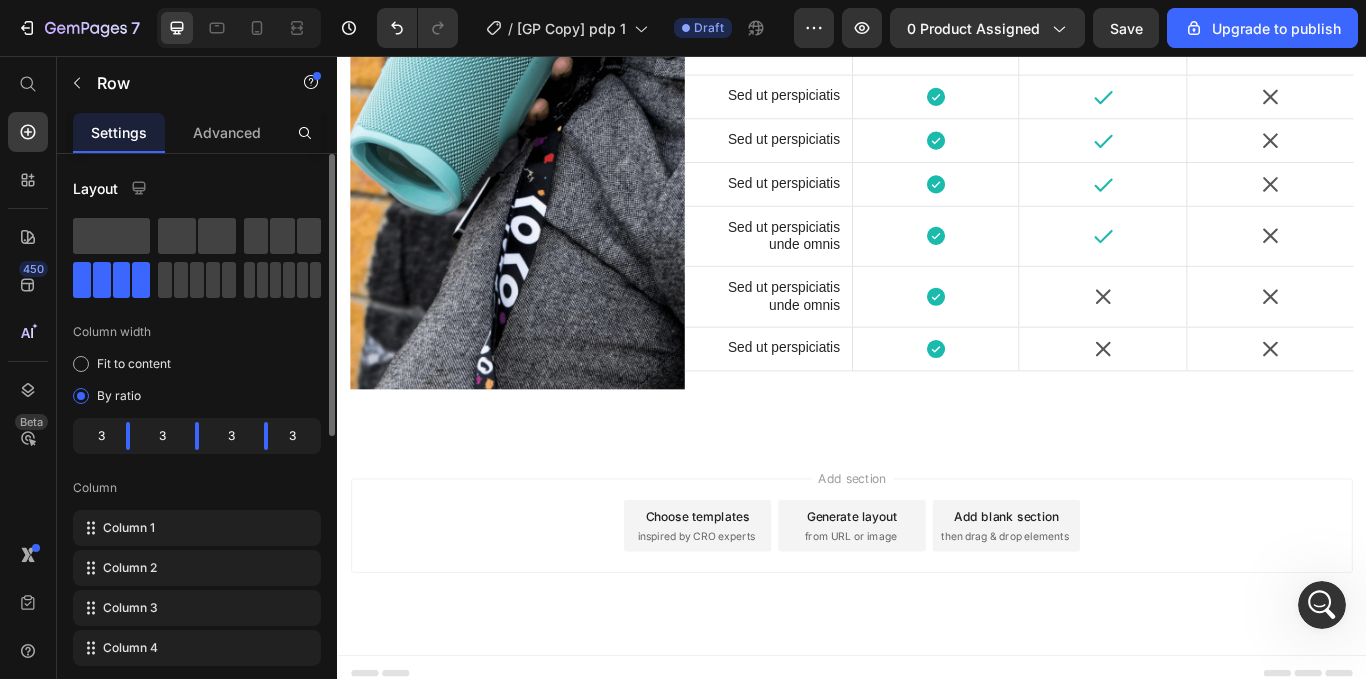 click on "Icon" at bounding box center [1029, -780] 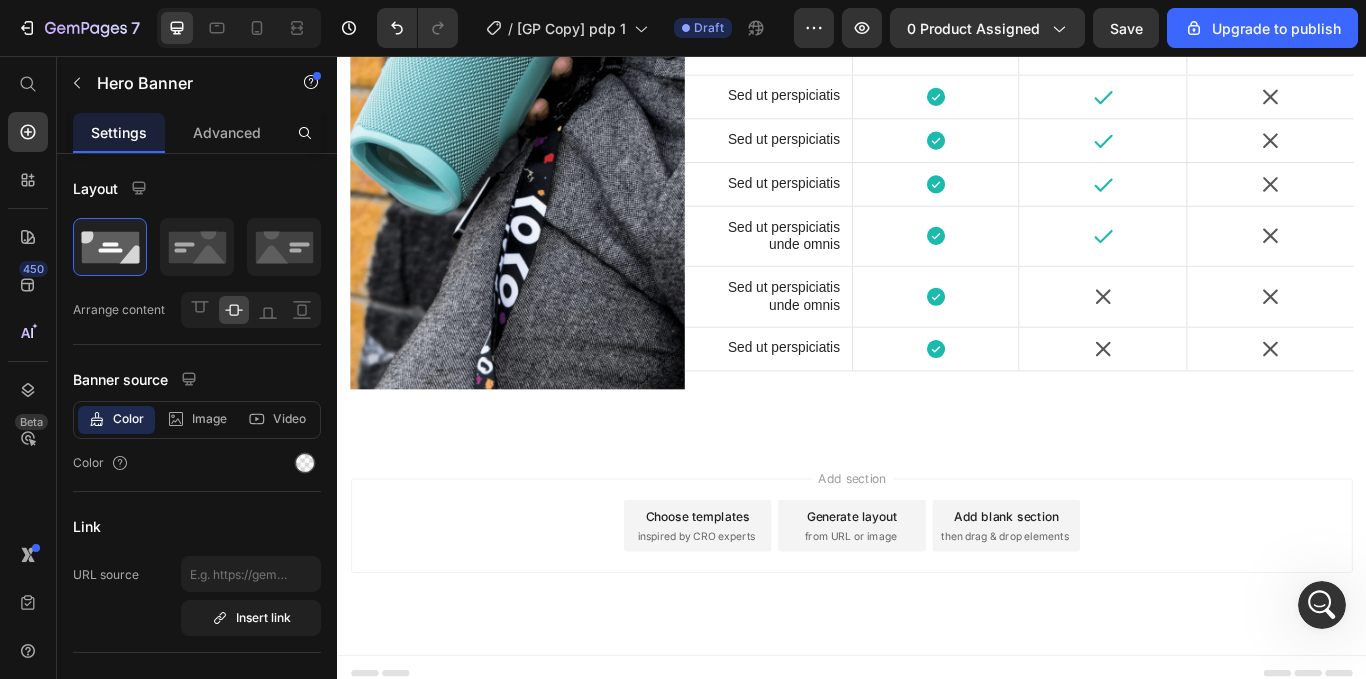 click on "Hero Banner" at bounding box center (999, -844) 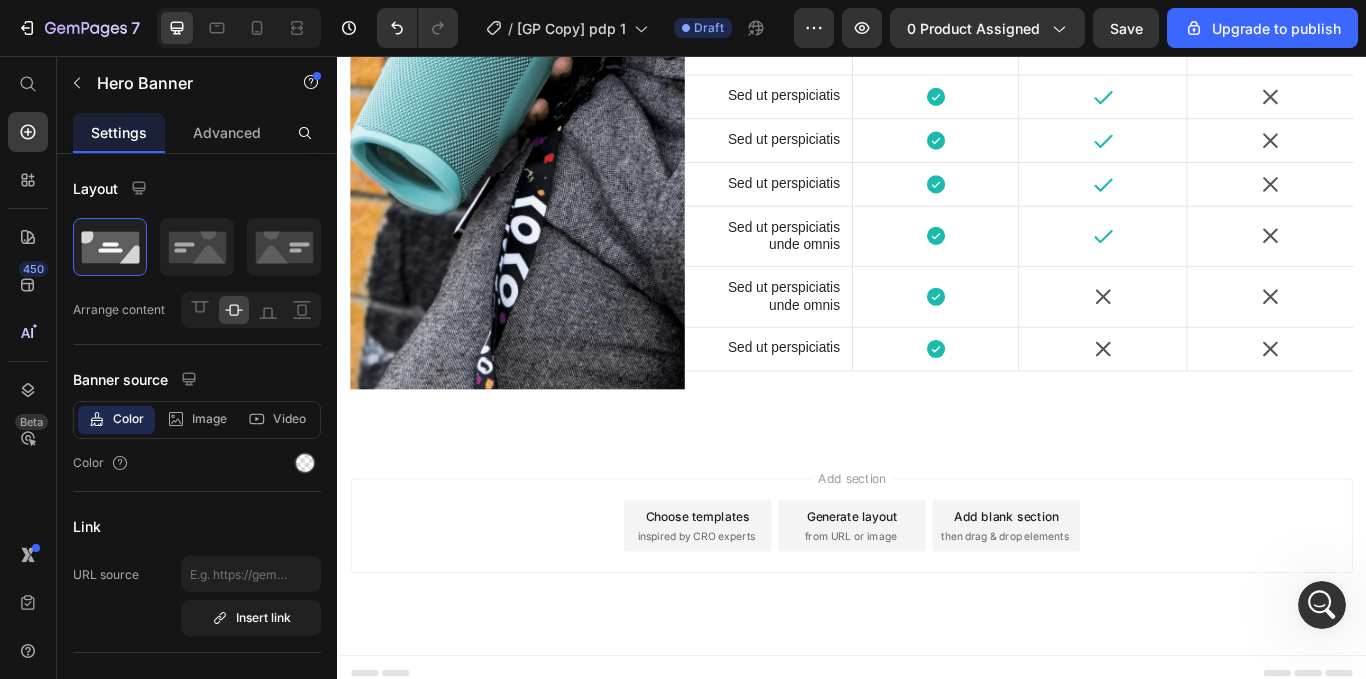 click on "Icon" at bounding box center [1029, -780] 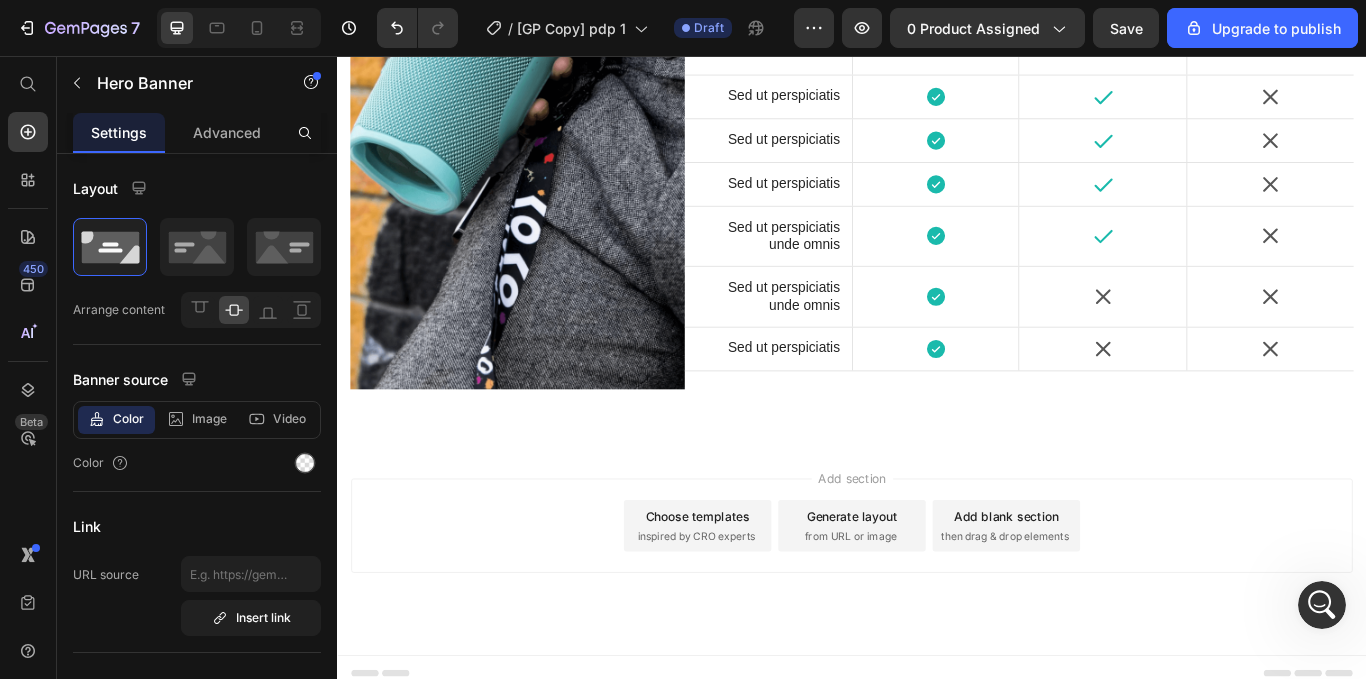 click on "Icon" at bounding box center [1029, -780] 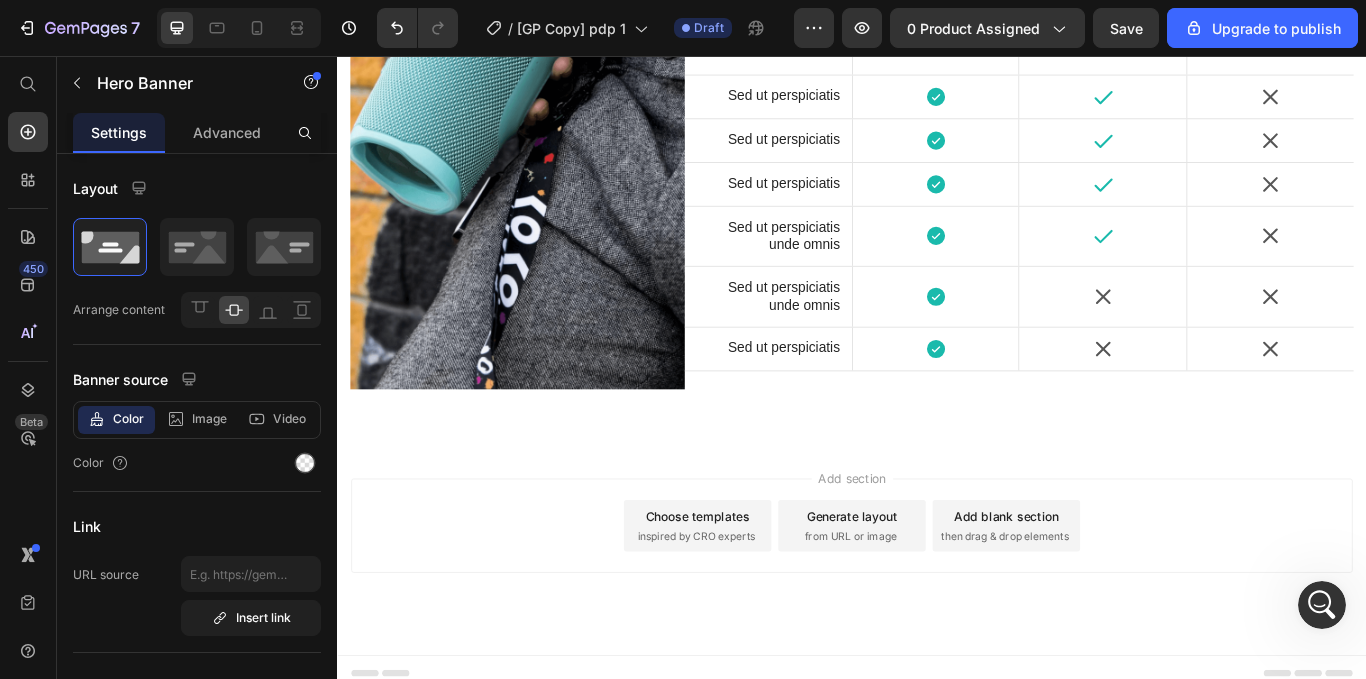 click 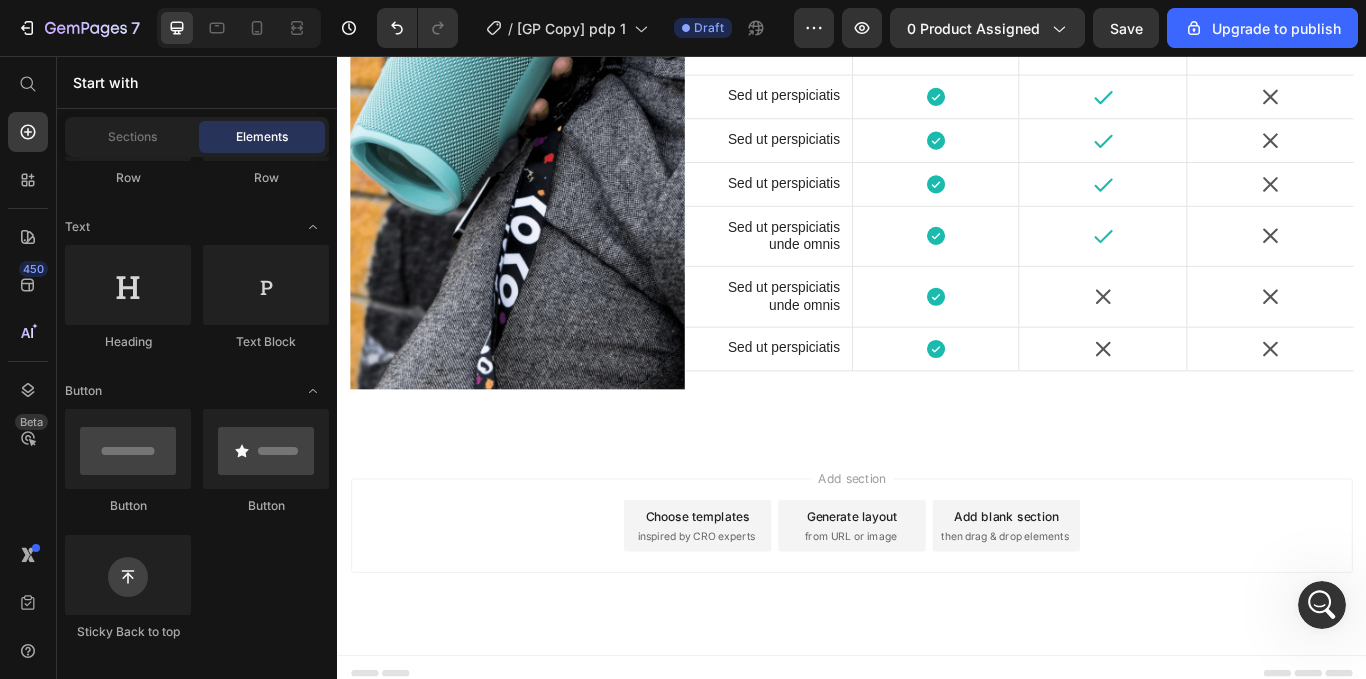 scroll, scrollTop: 0, scrollLeft: 0, axis: both 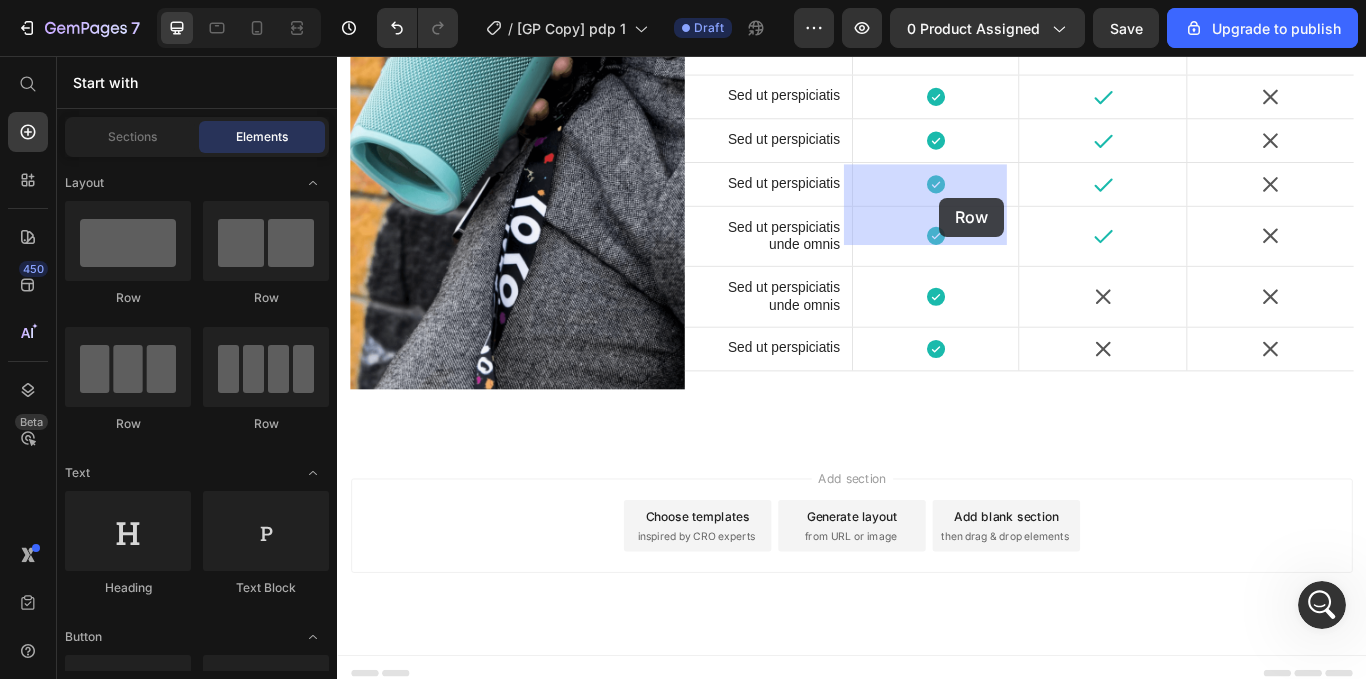 drag, startPoint x: 488, startPoint y: 308, endPoint x: 1039, endPoint y: 221, distance: 557.8261 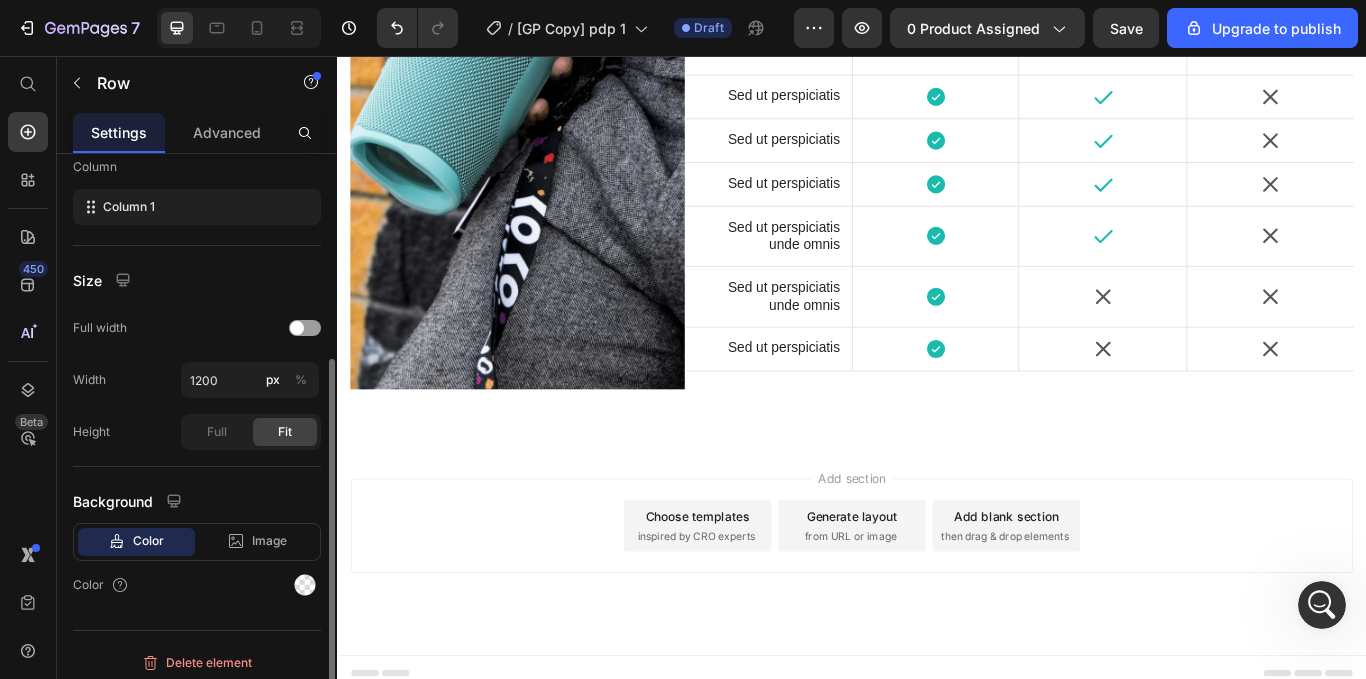 scroll, scrollTop: 324, scrollLeft: 0, axis: vertical 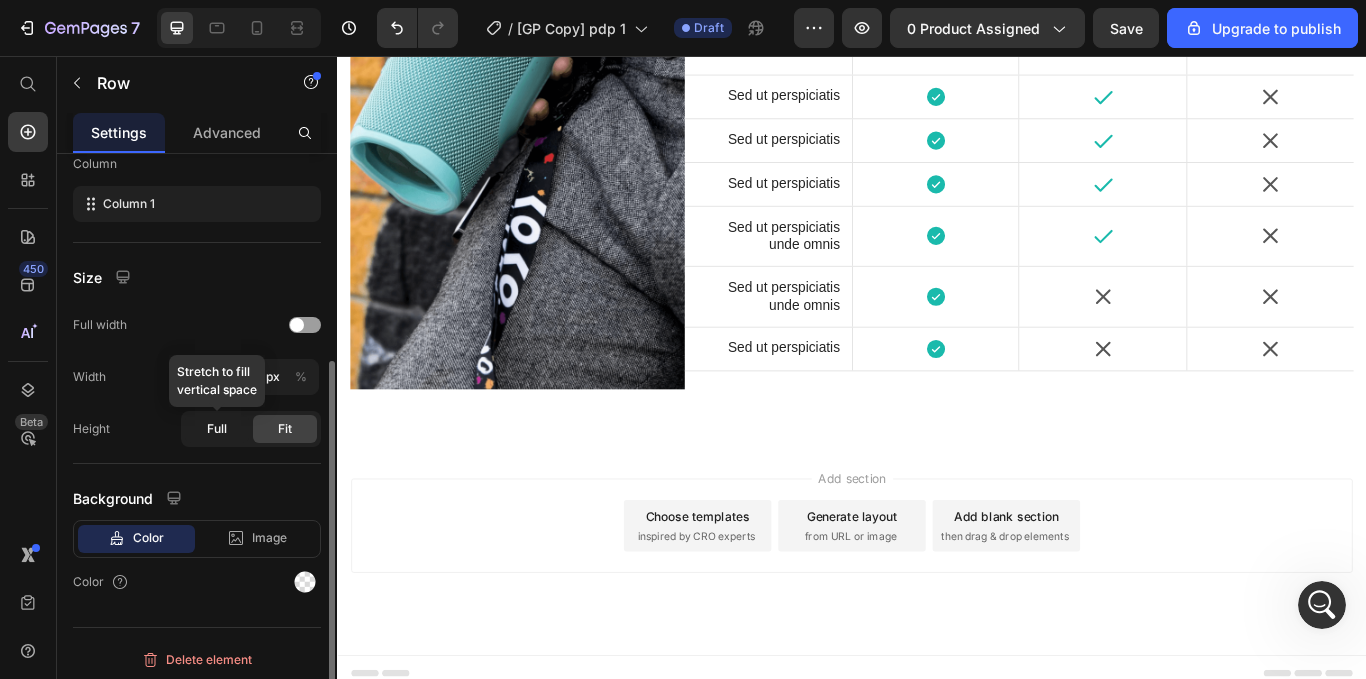 click on "Full" 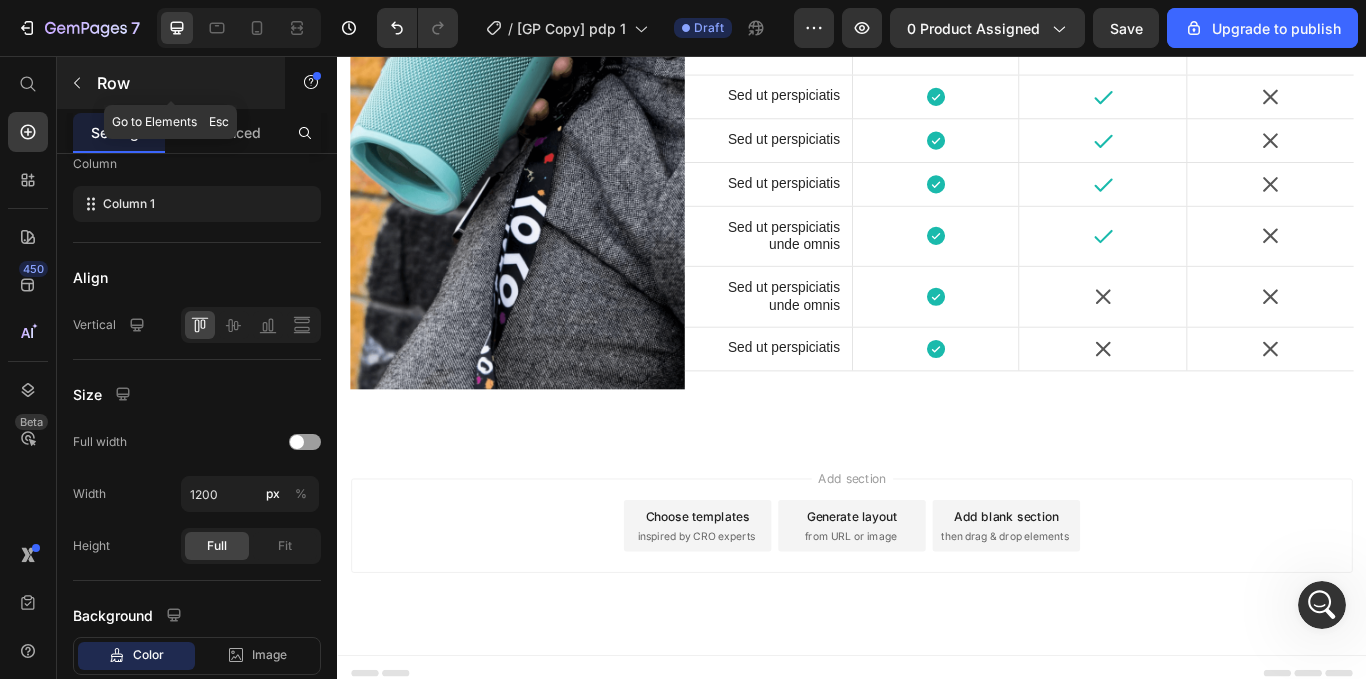 click at bounding box center [77, 83] 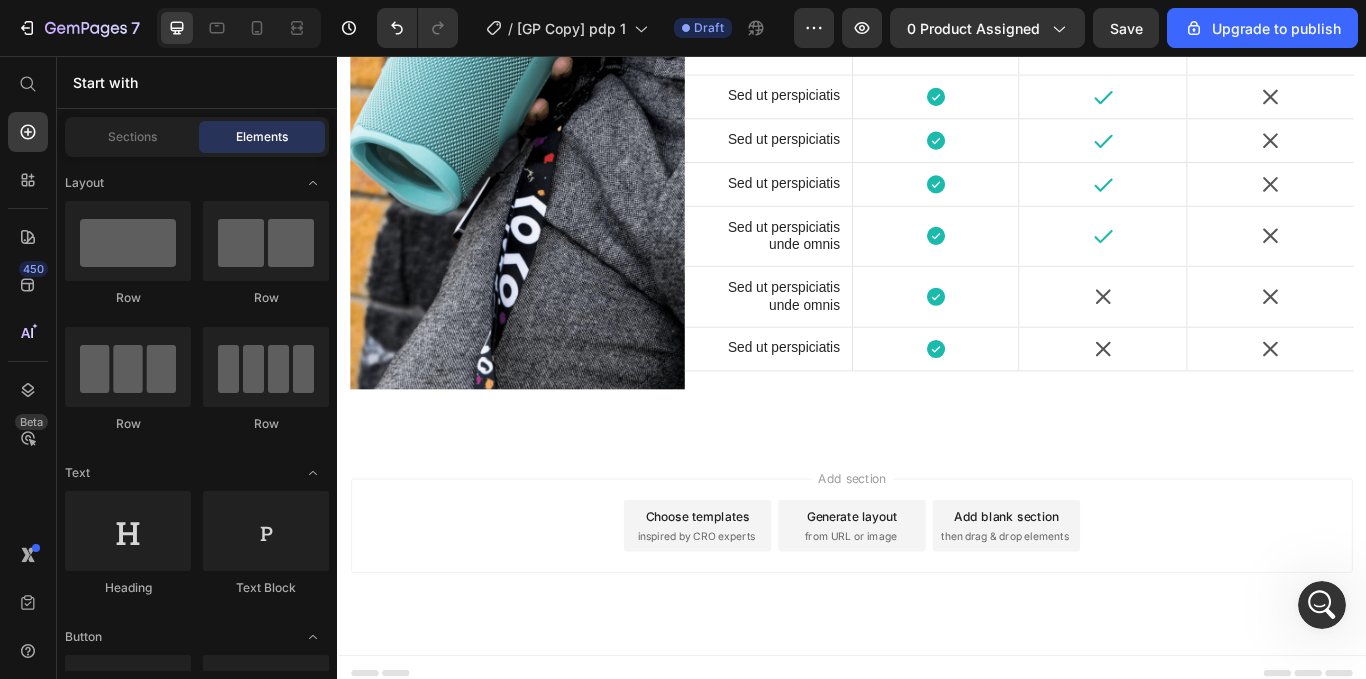 click on "Icon   0" at bounding box center [1029, -685] 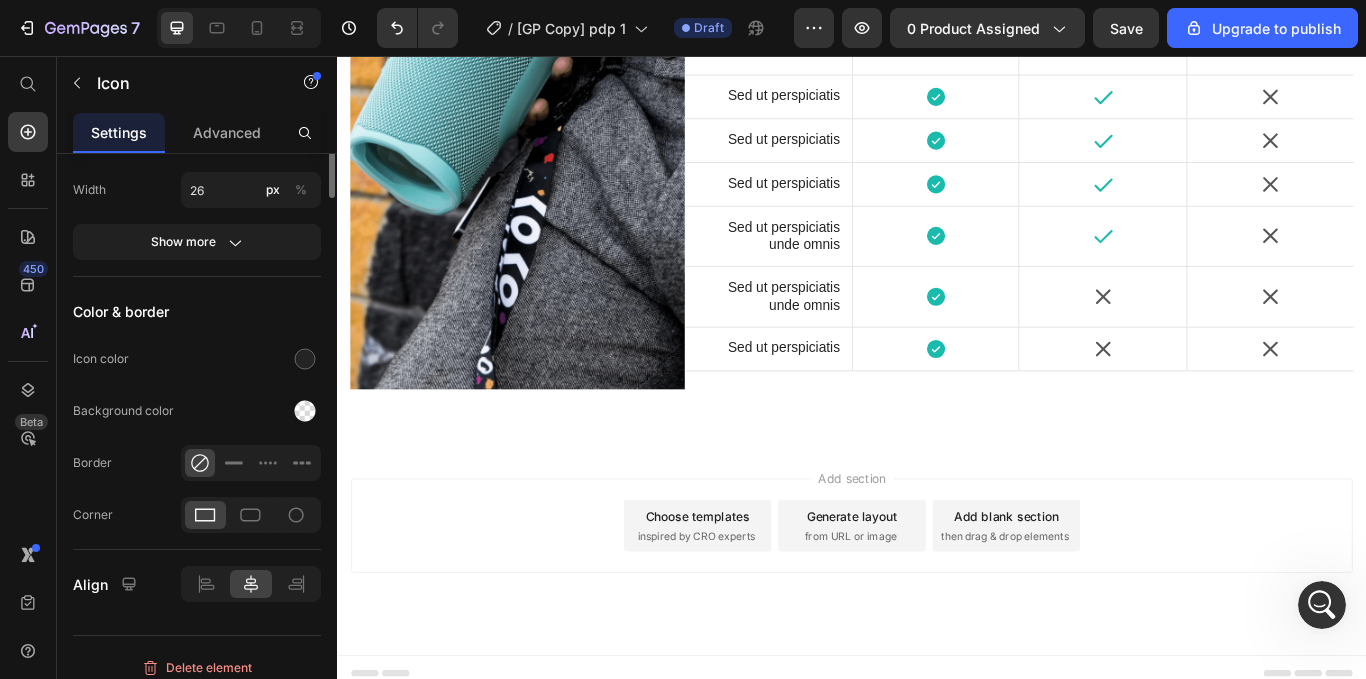 scroll, scrollTop: 0, scrollLeft: 0, axis: both 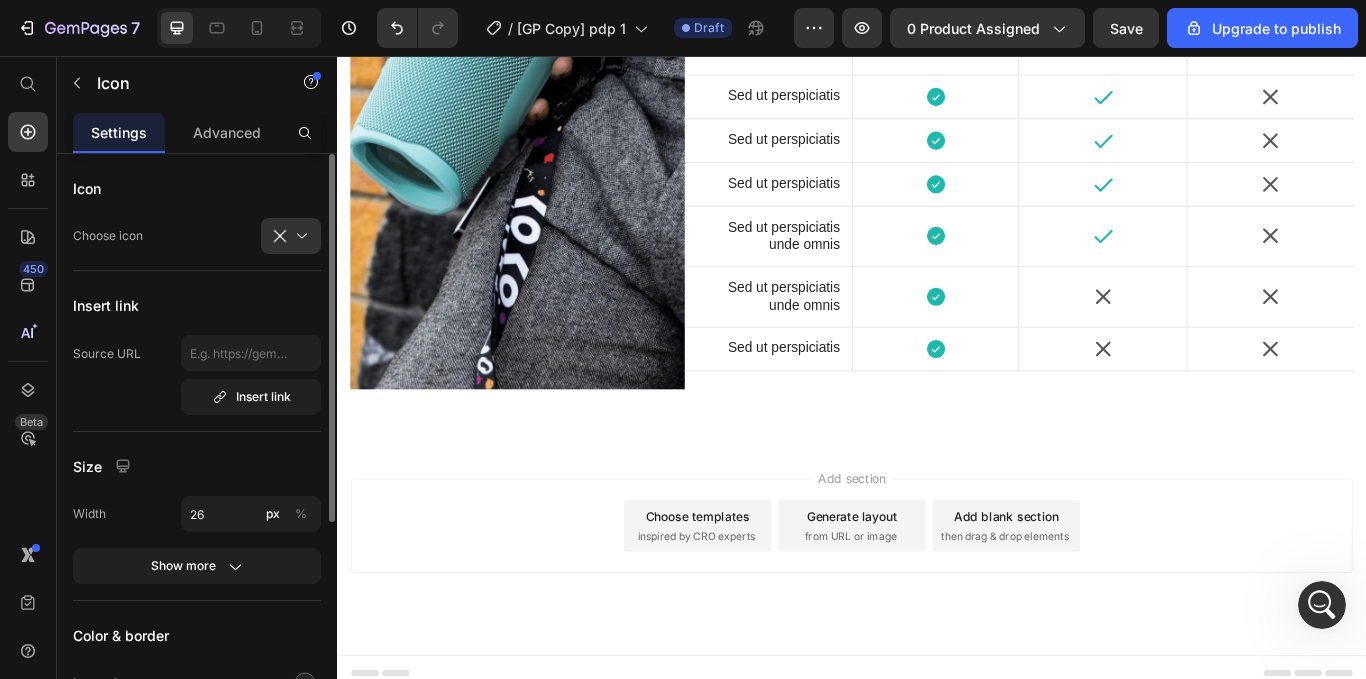 click 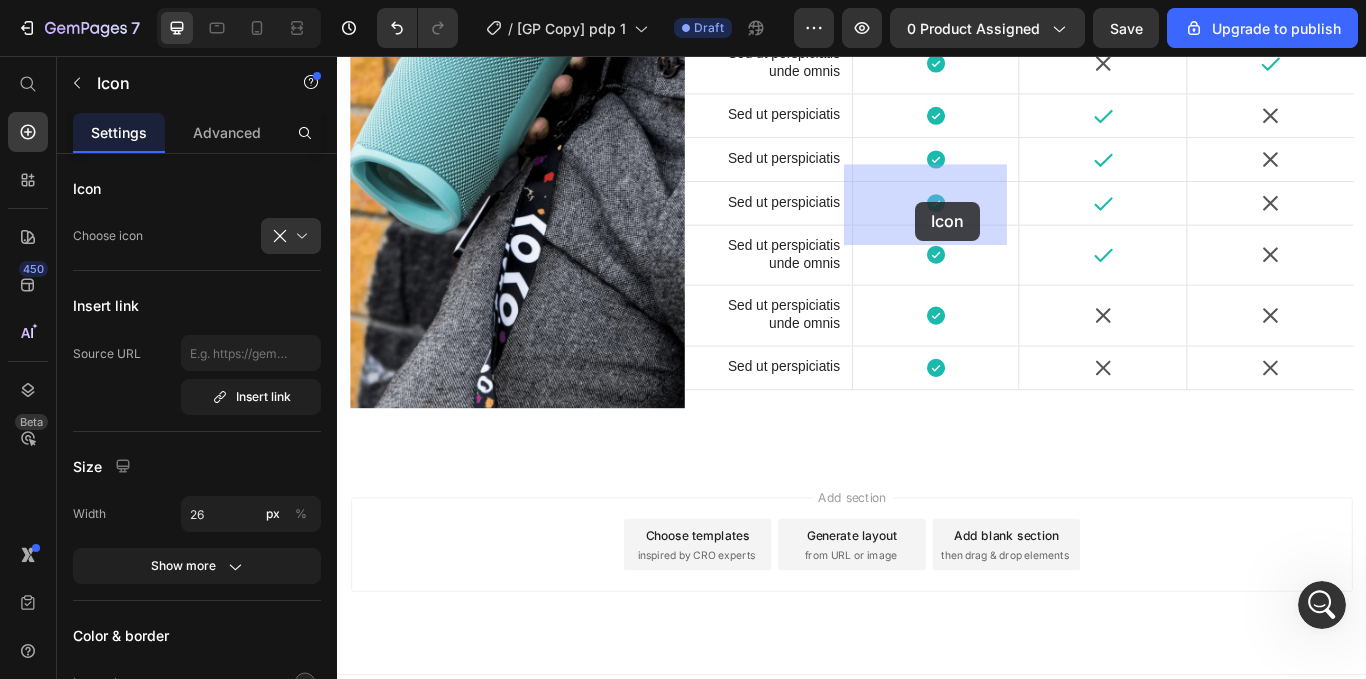 drag, startPoint x: 959, startPoint y: 380, endPoint x: 1011, endPoint y: 226, distance: 162.5423 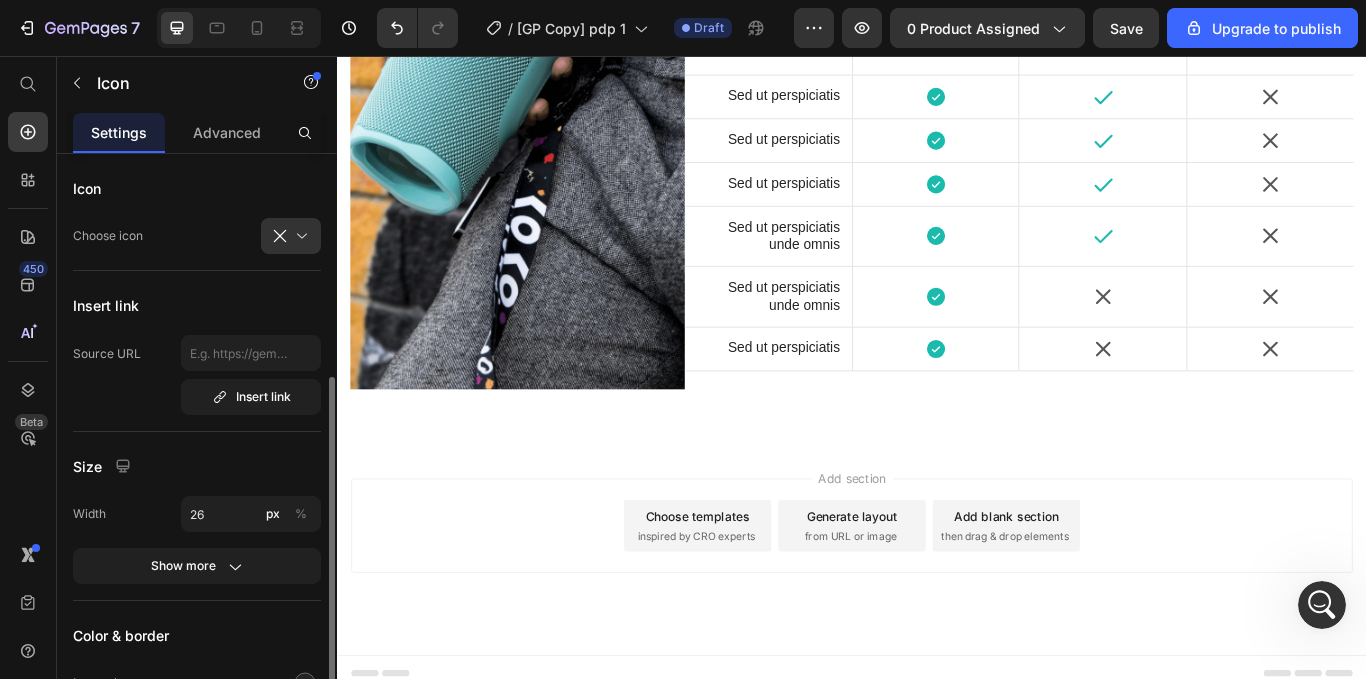 scroll, scrollTop: 338, scrollLeft: 0, axis: vertical 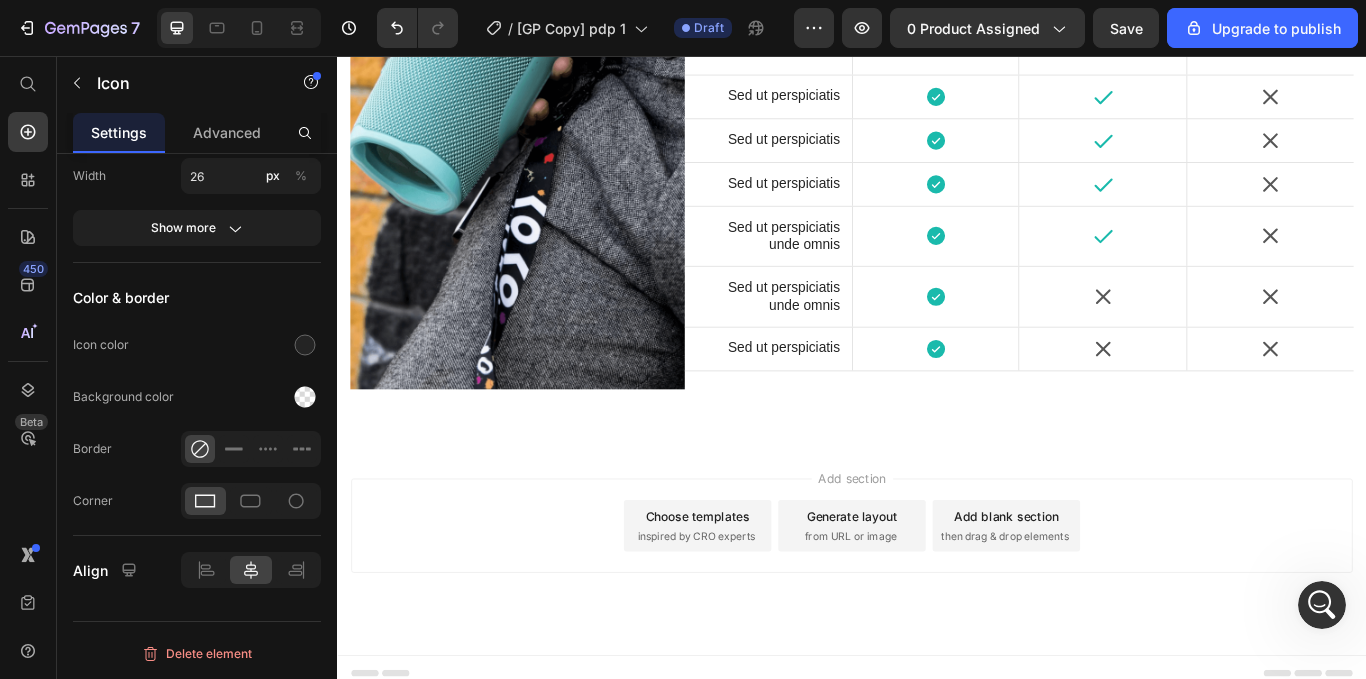 click on "Icon" at bounding box center (1029, -780) 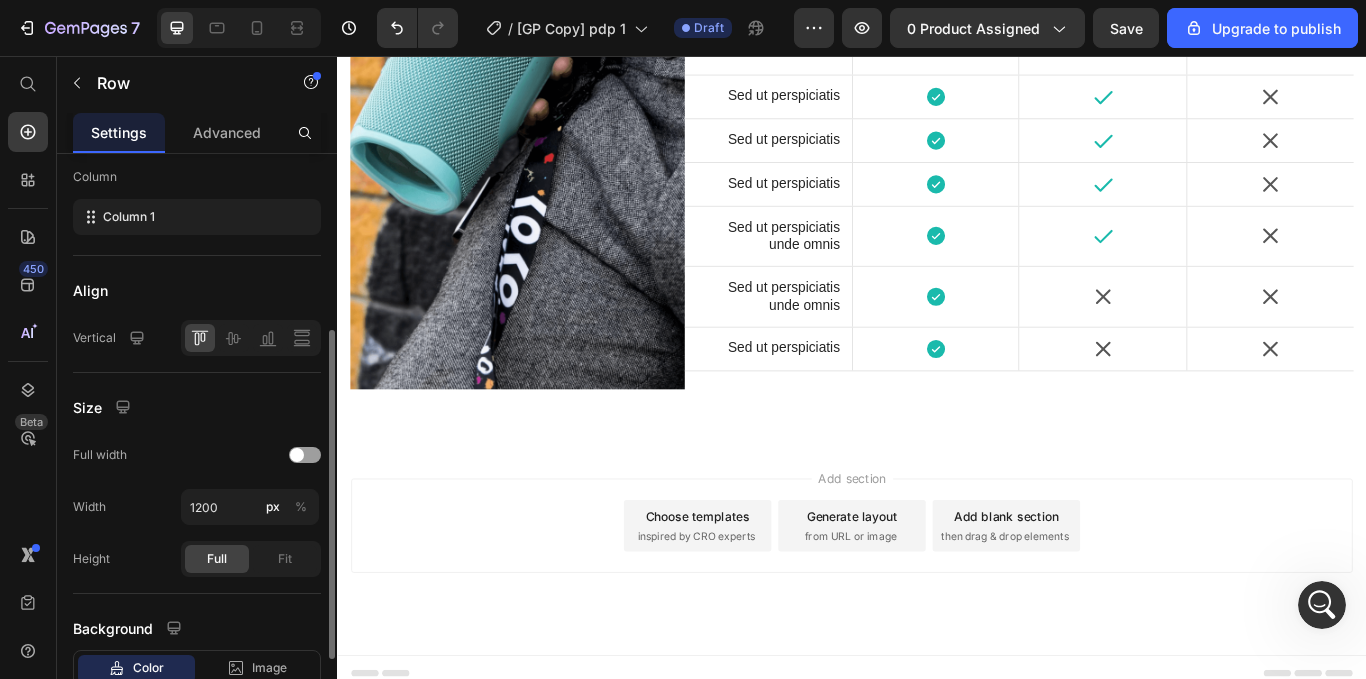scroll, scrollTop: 315, scrollLeft: 0, axis: vertical 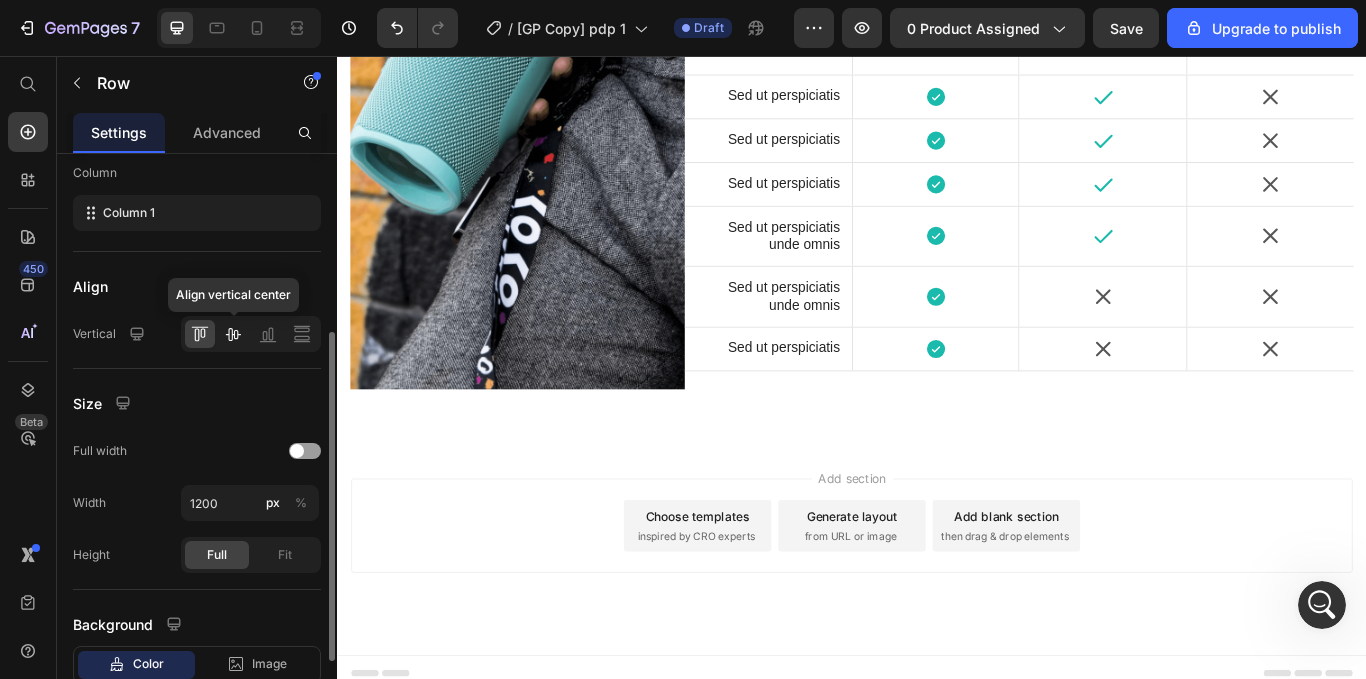 click 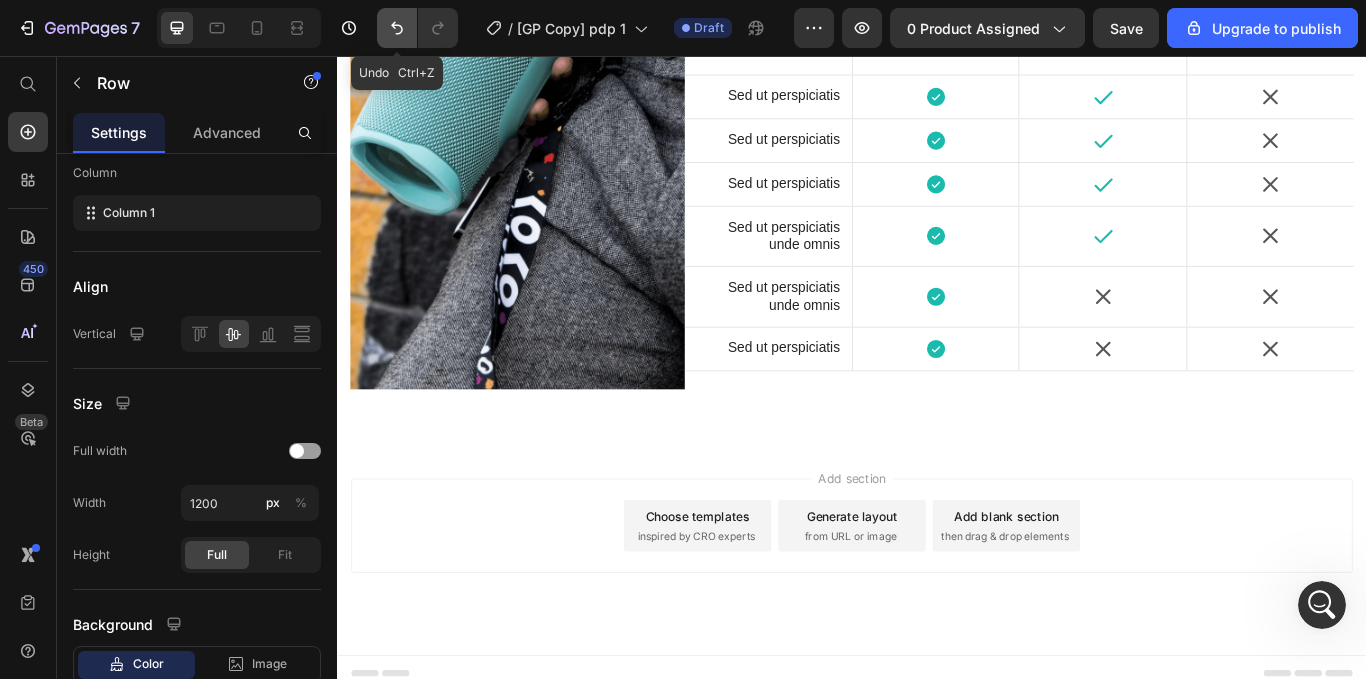 click 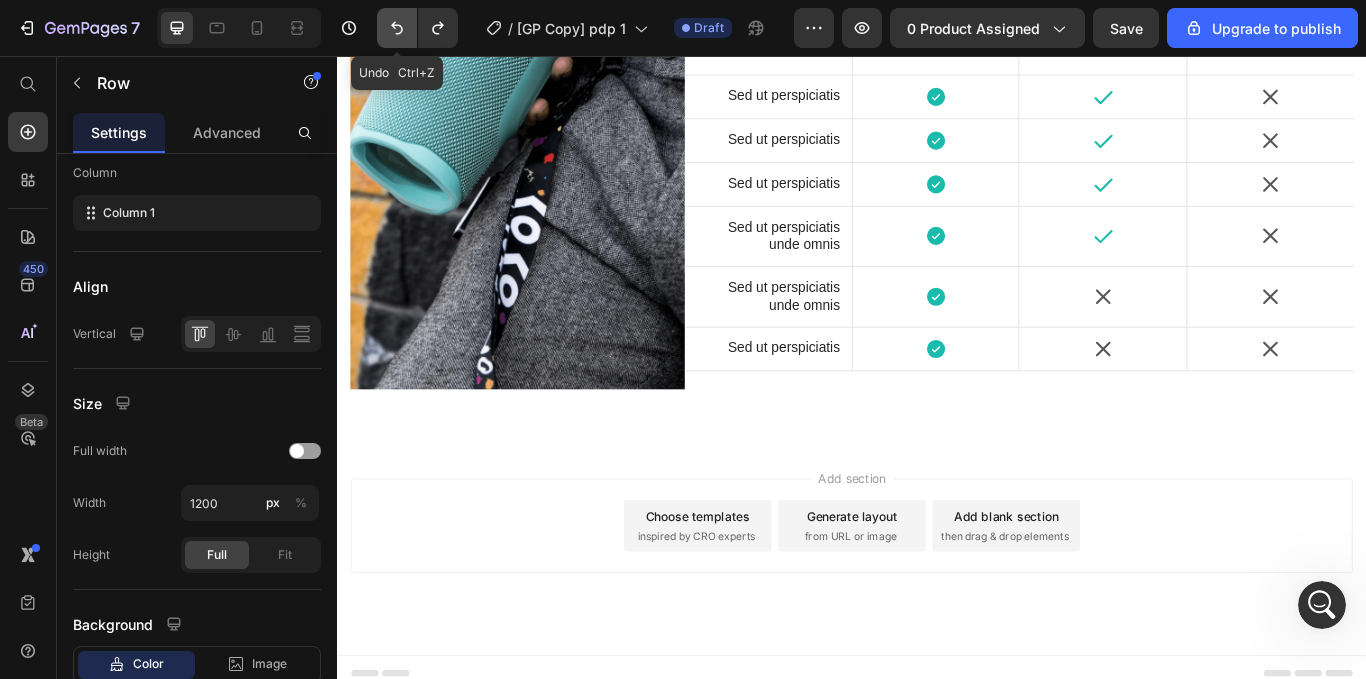 click 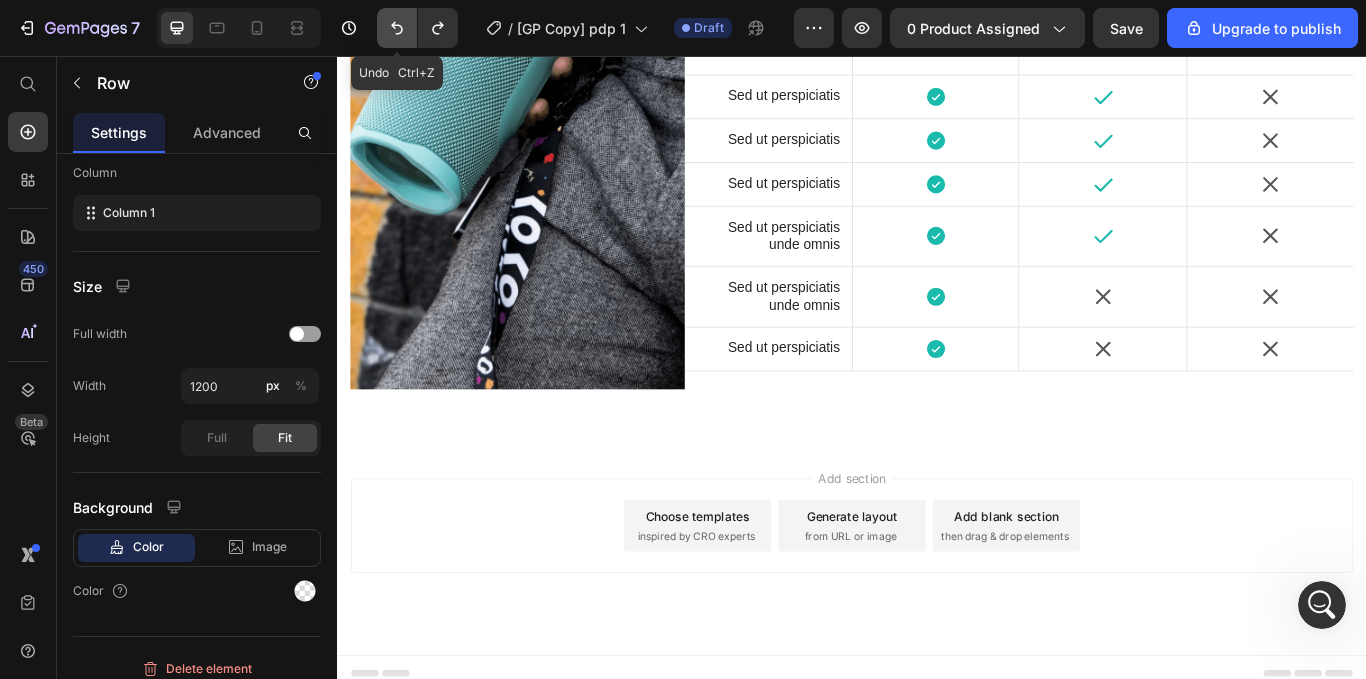 click 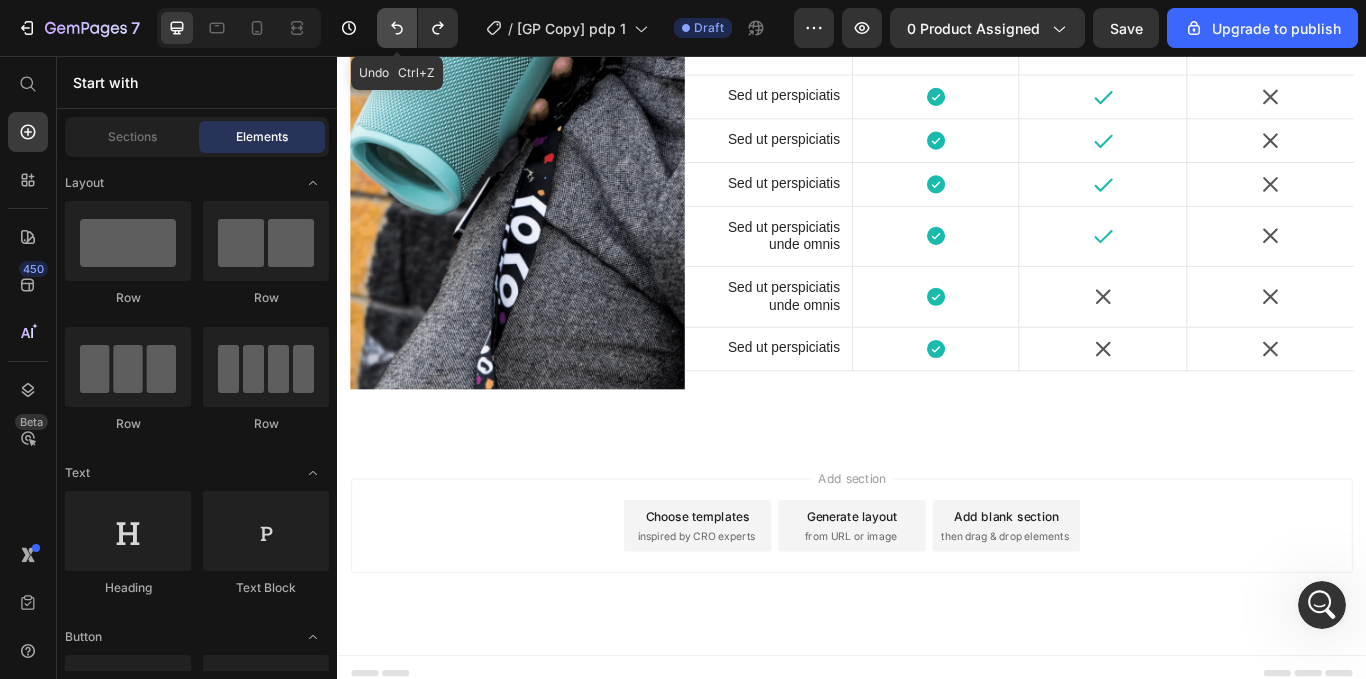 click 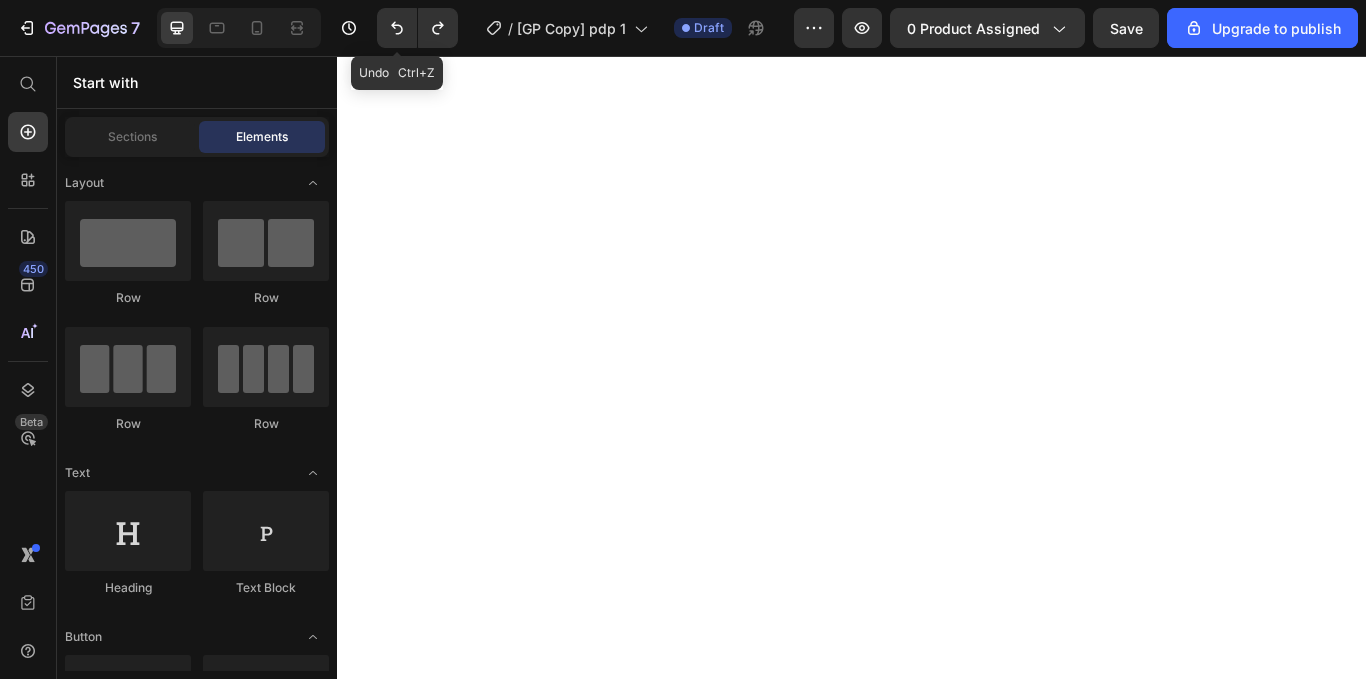click 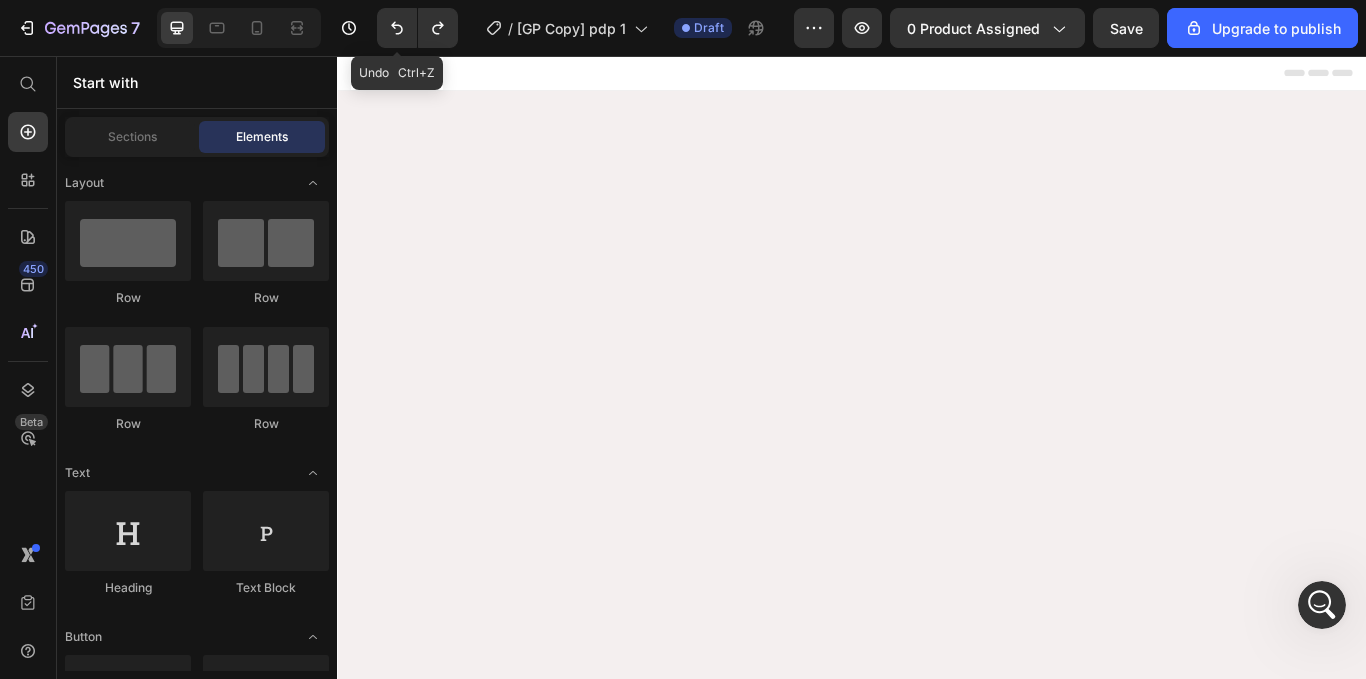 scroll, scrollTop: 0, scrollLeft: 0, axis: both 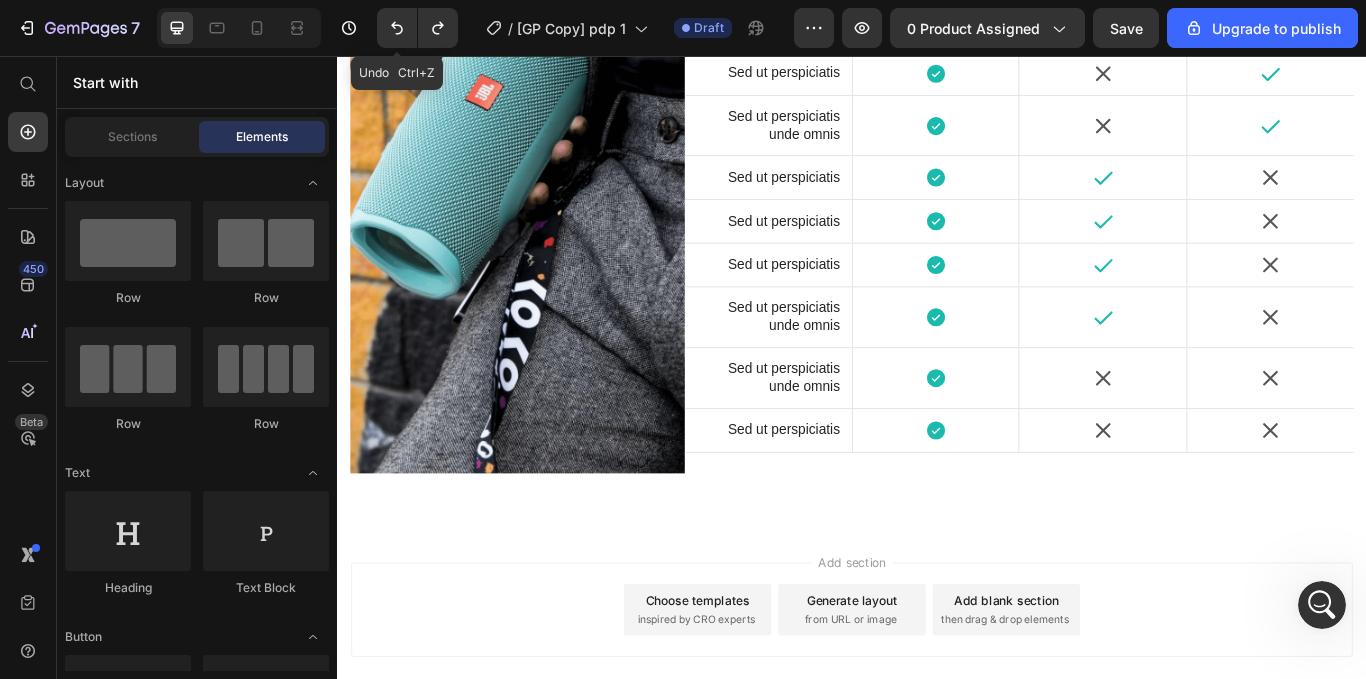 click 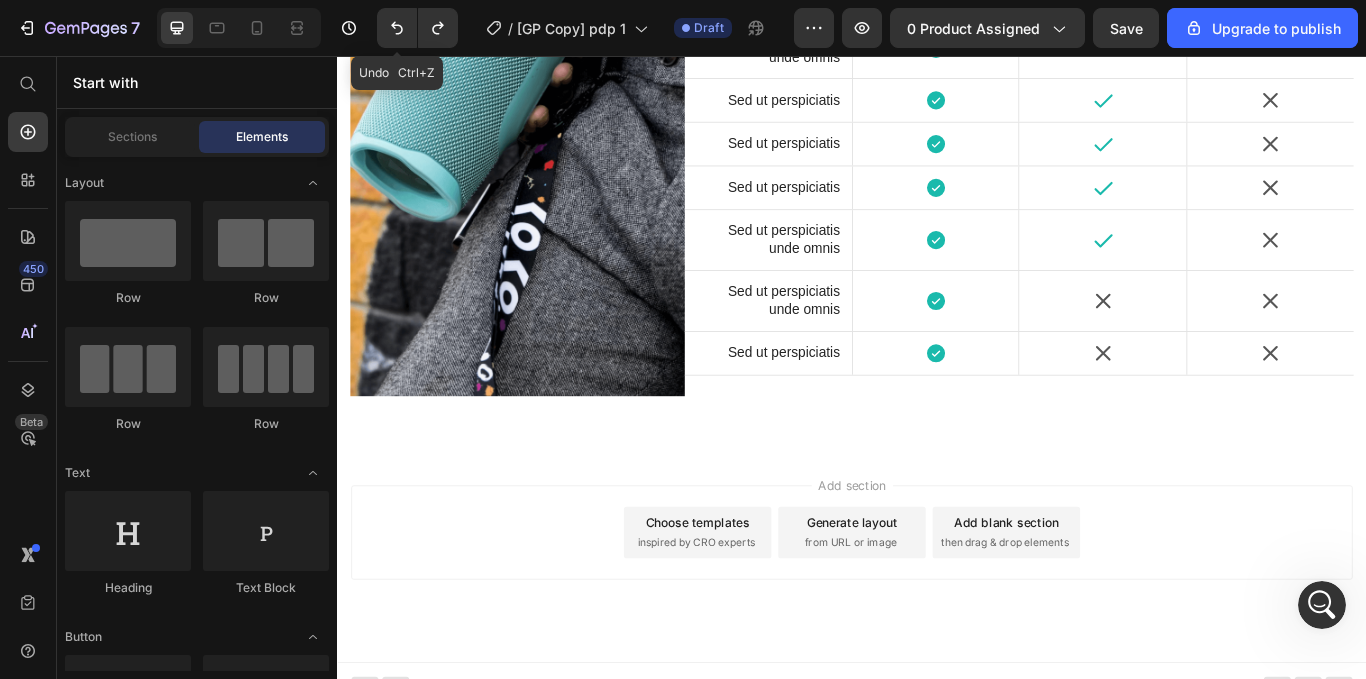 click 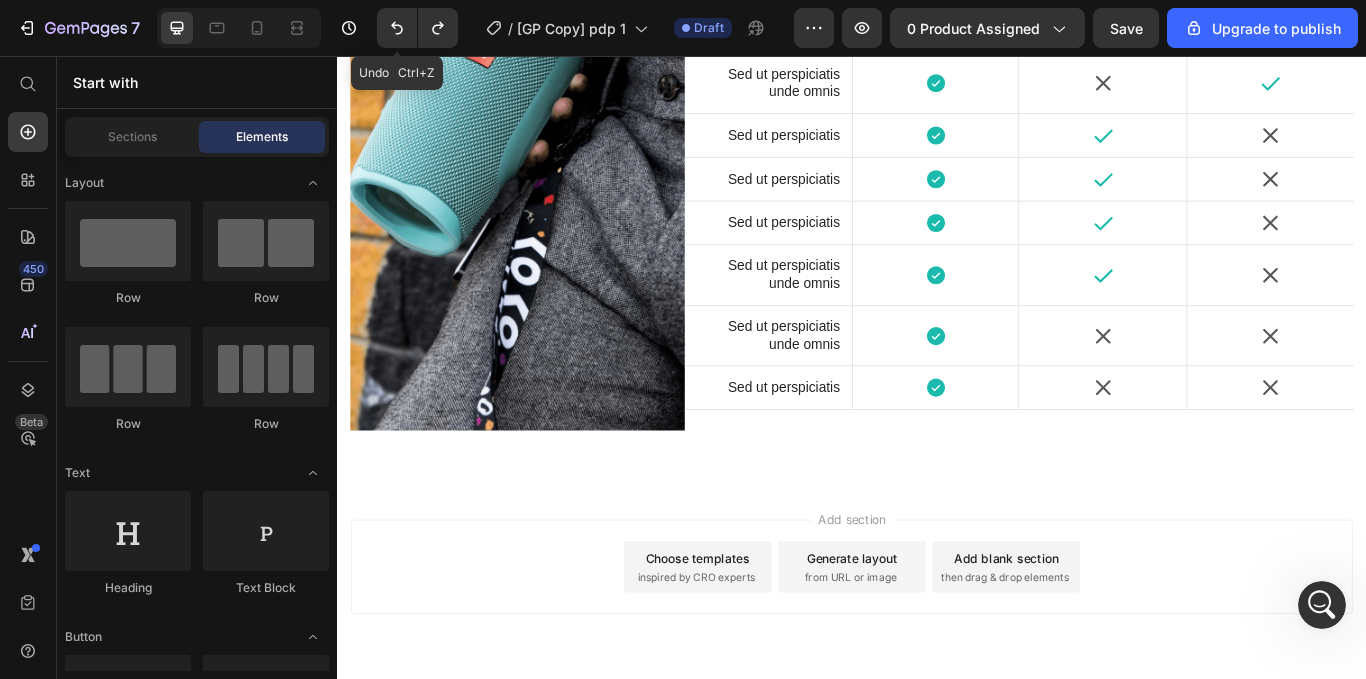 click 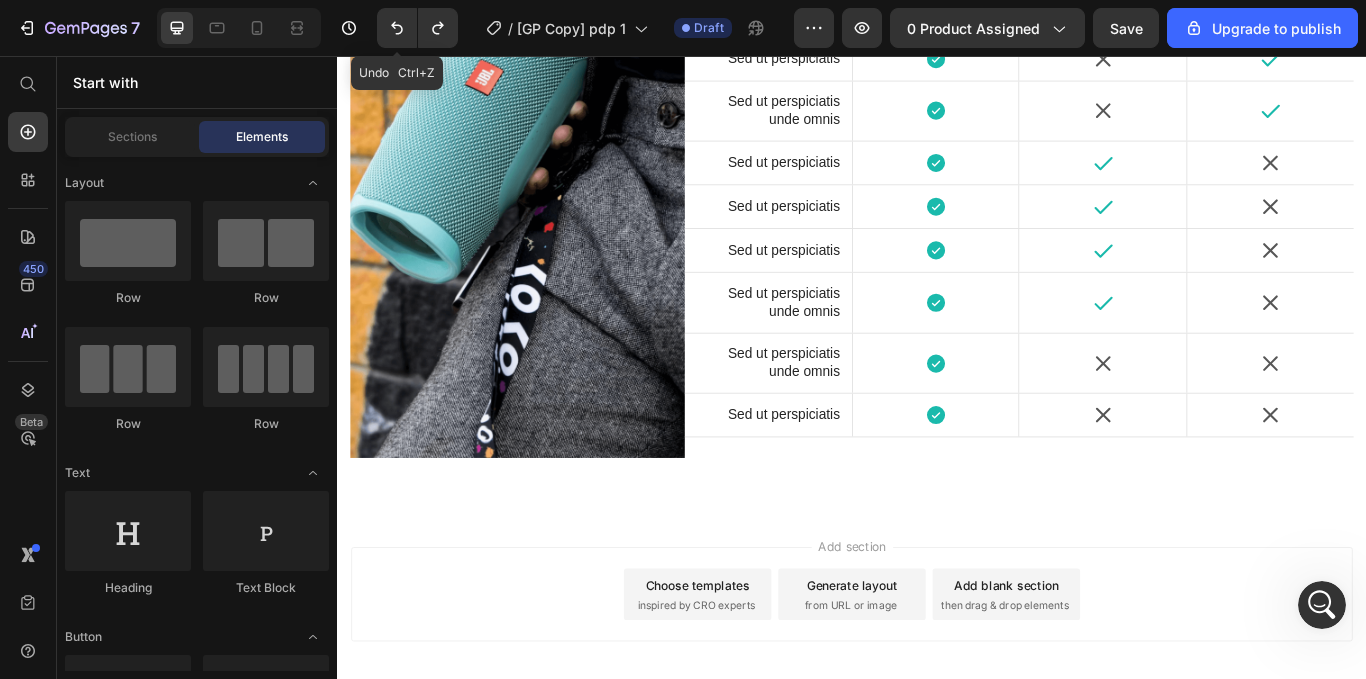 click 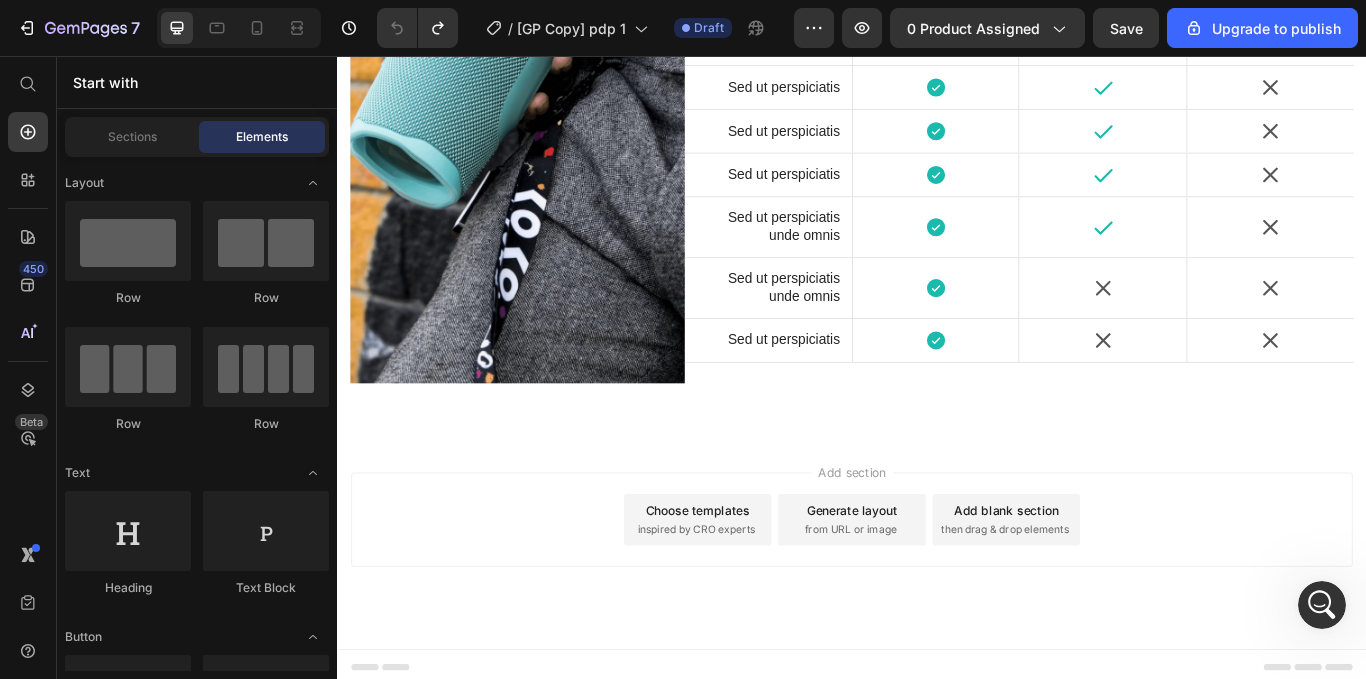 click on "other" at bounding box center (1029, -881) 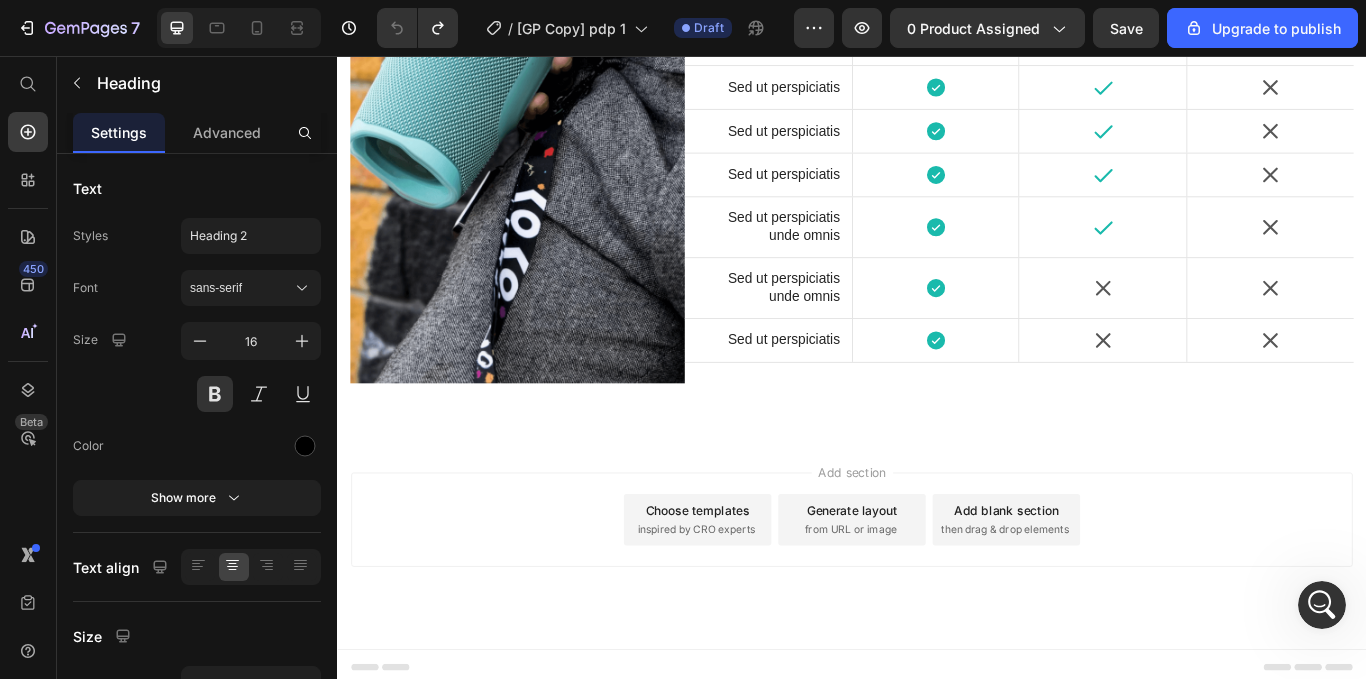 scroll, scrollTop: 0, scrollLeft: 0, axis: both 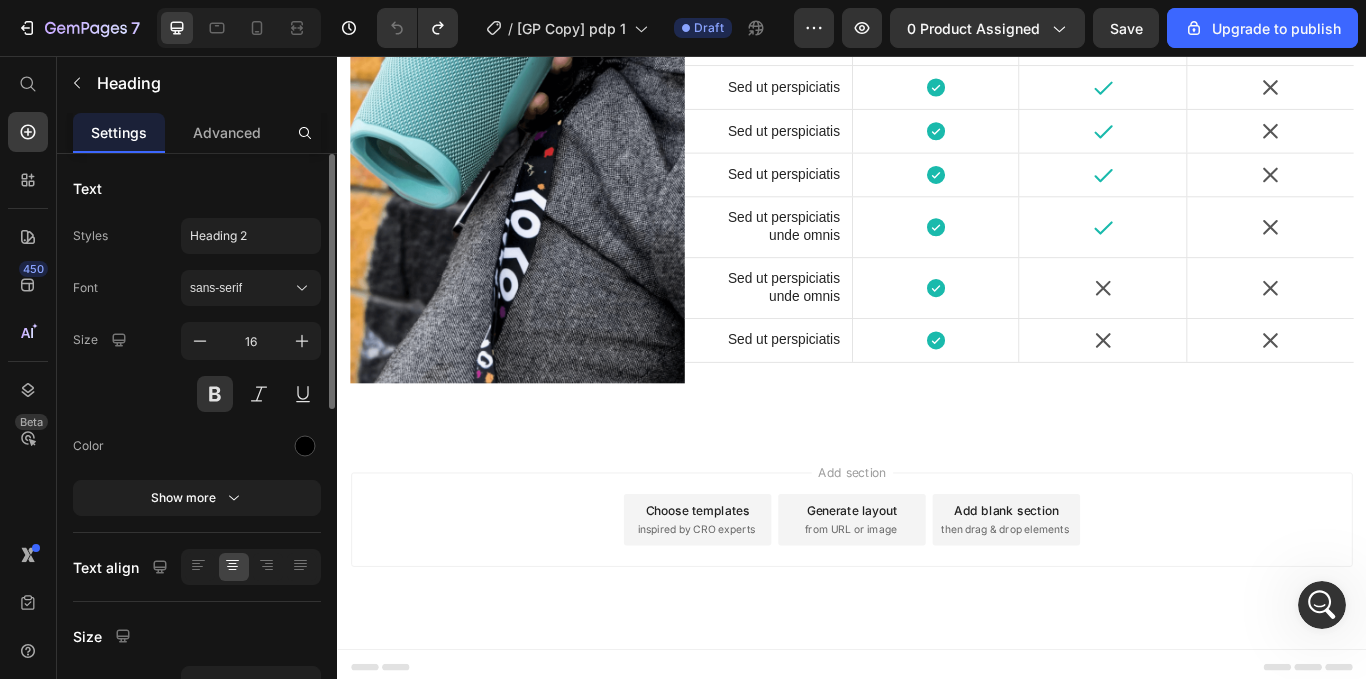 click on "other Heading   0" at bounding box center [1029, -881] 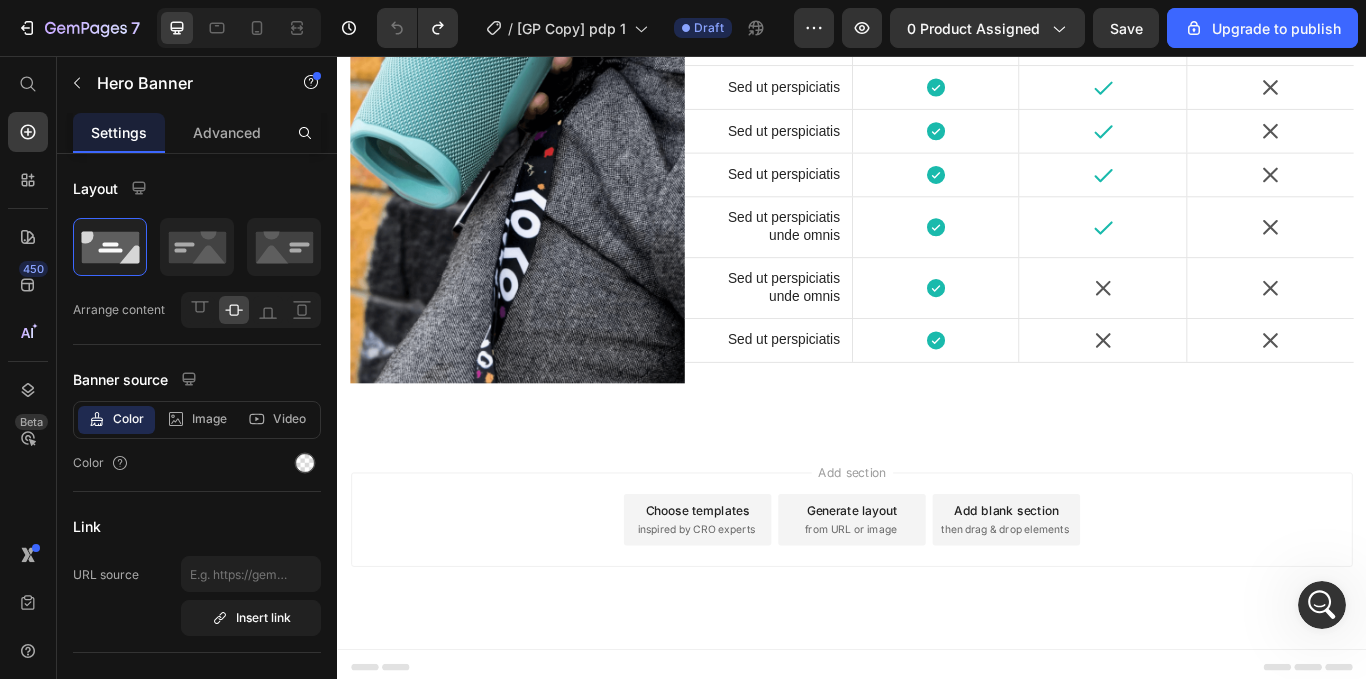 click 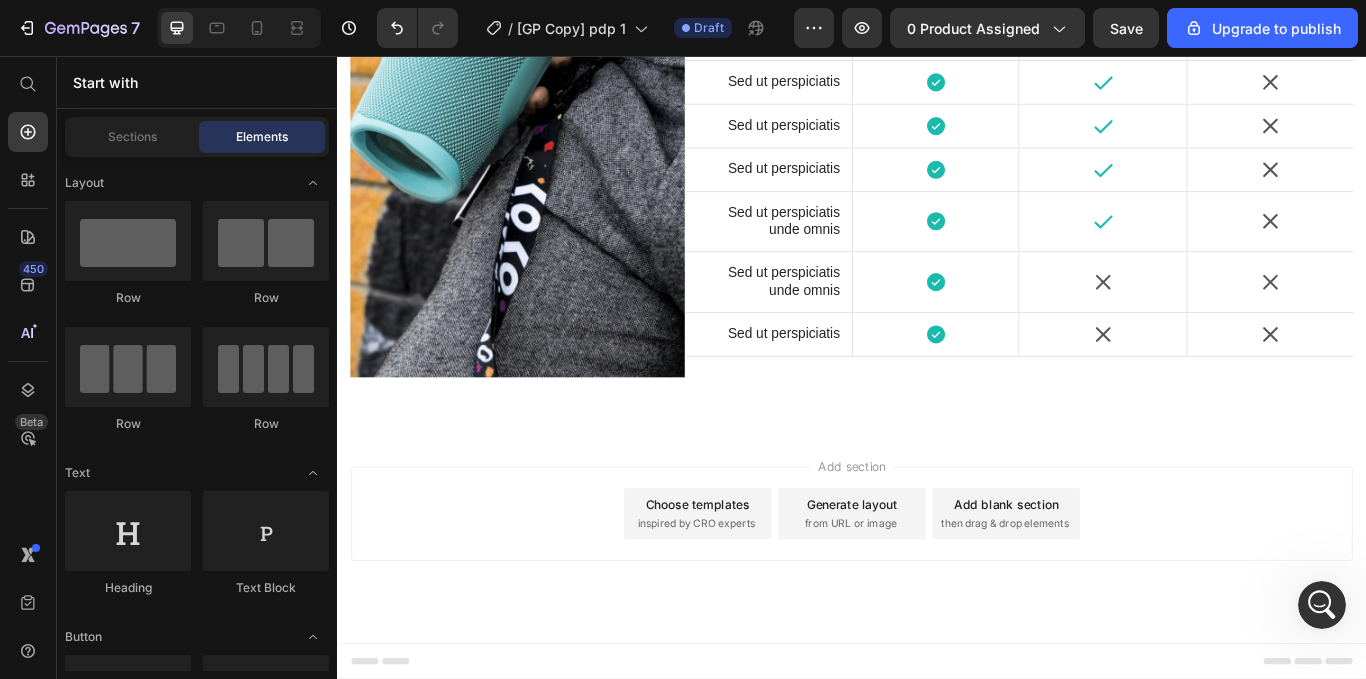 click on "Drop element here" at bounding box center [1029, -872] 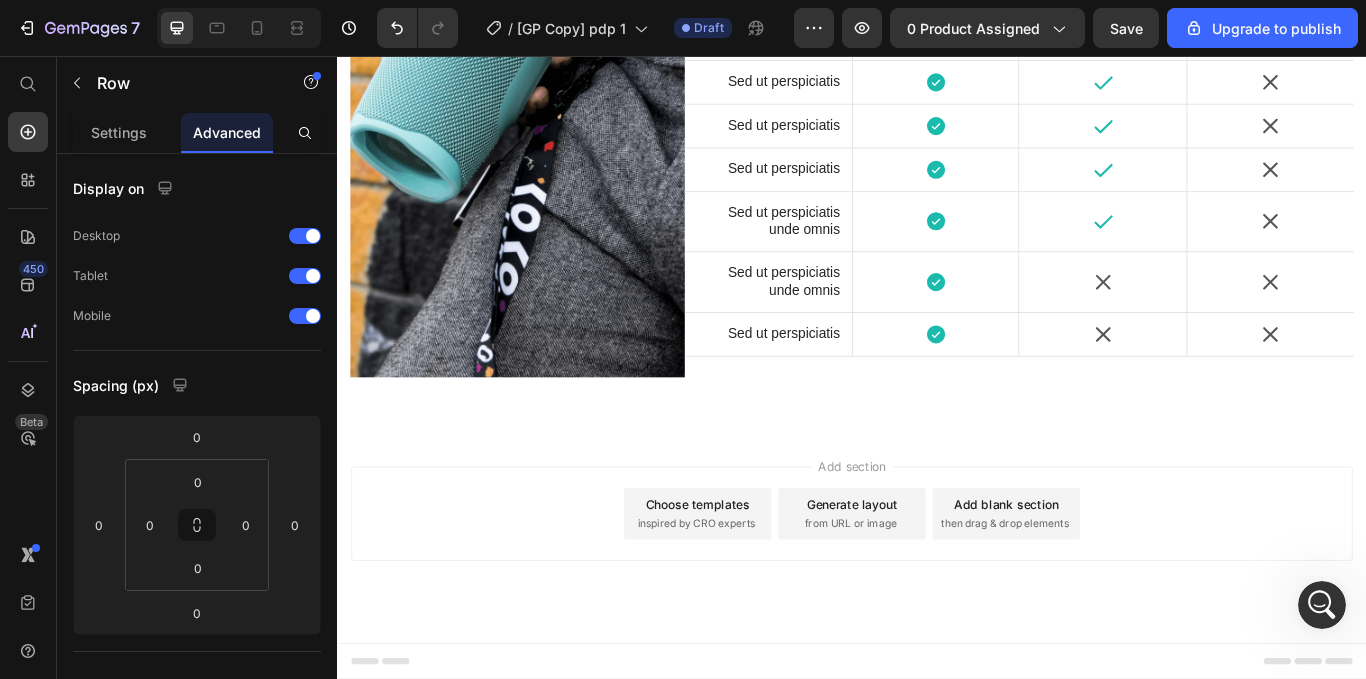 click 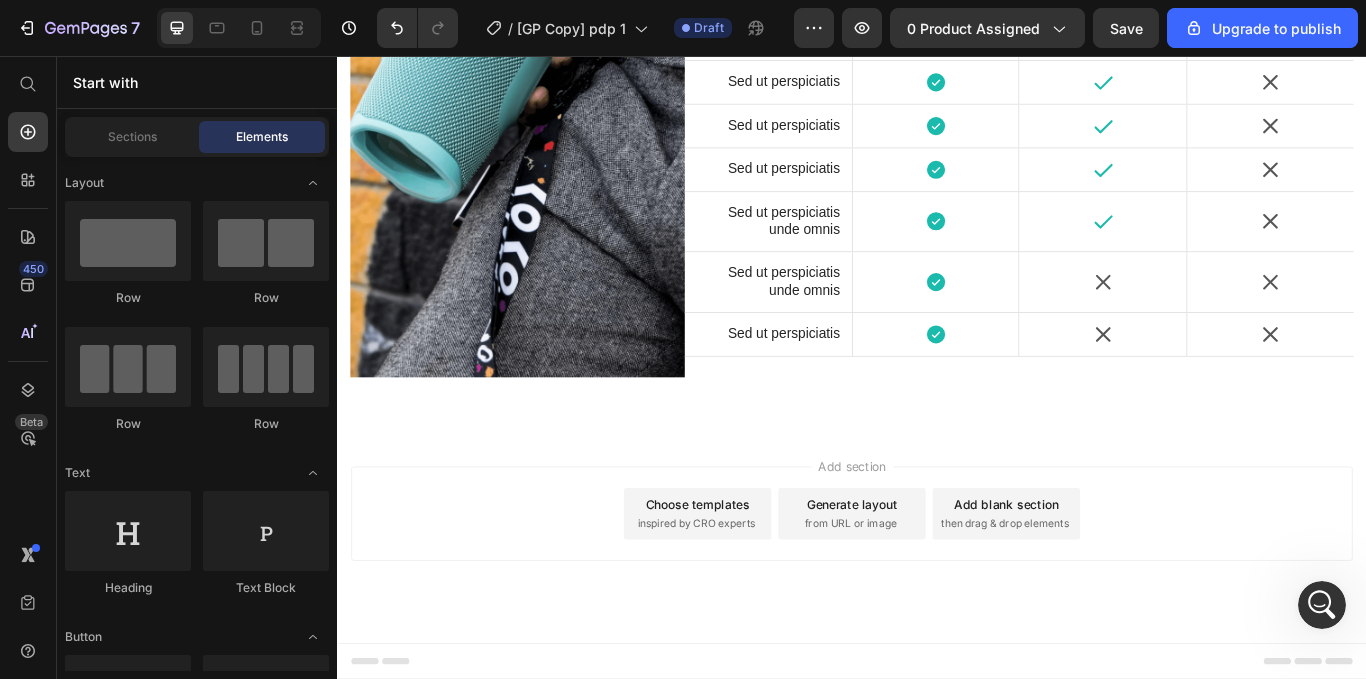 click on "Drop element here" at bounding box center [1029, -872] 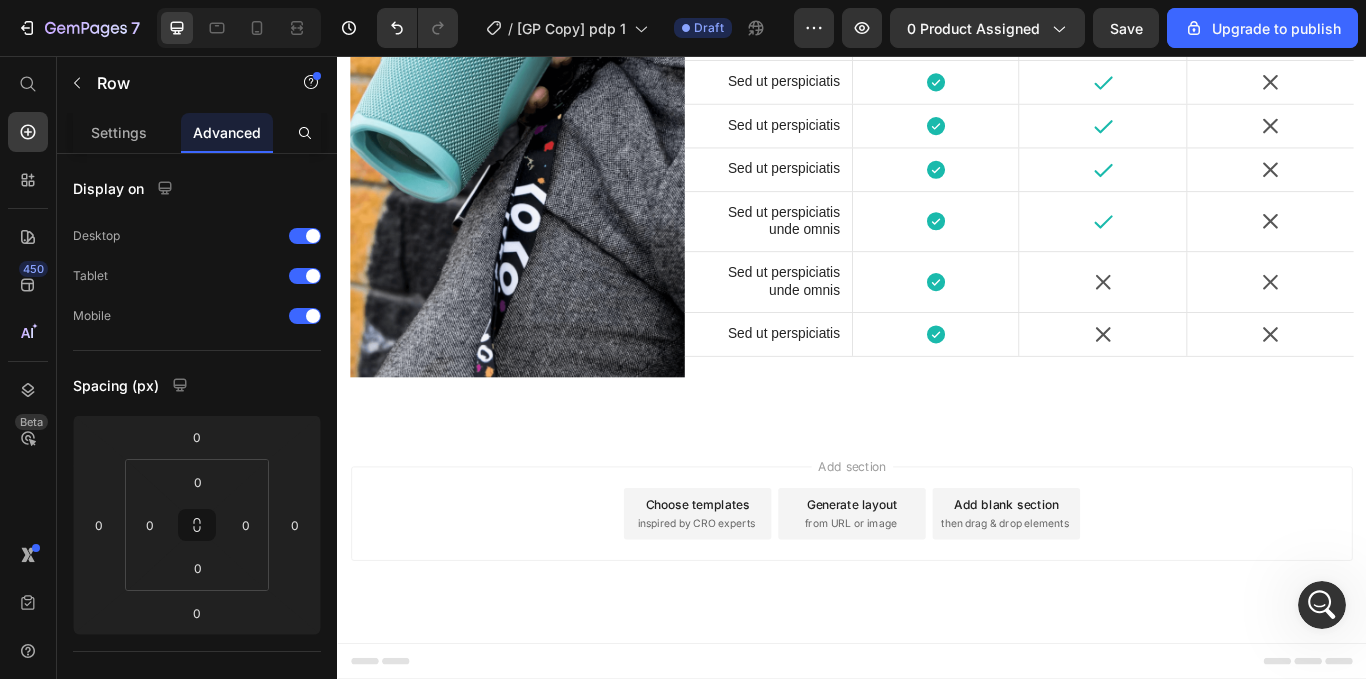 click 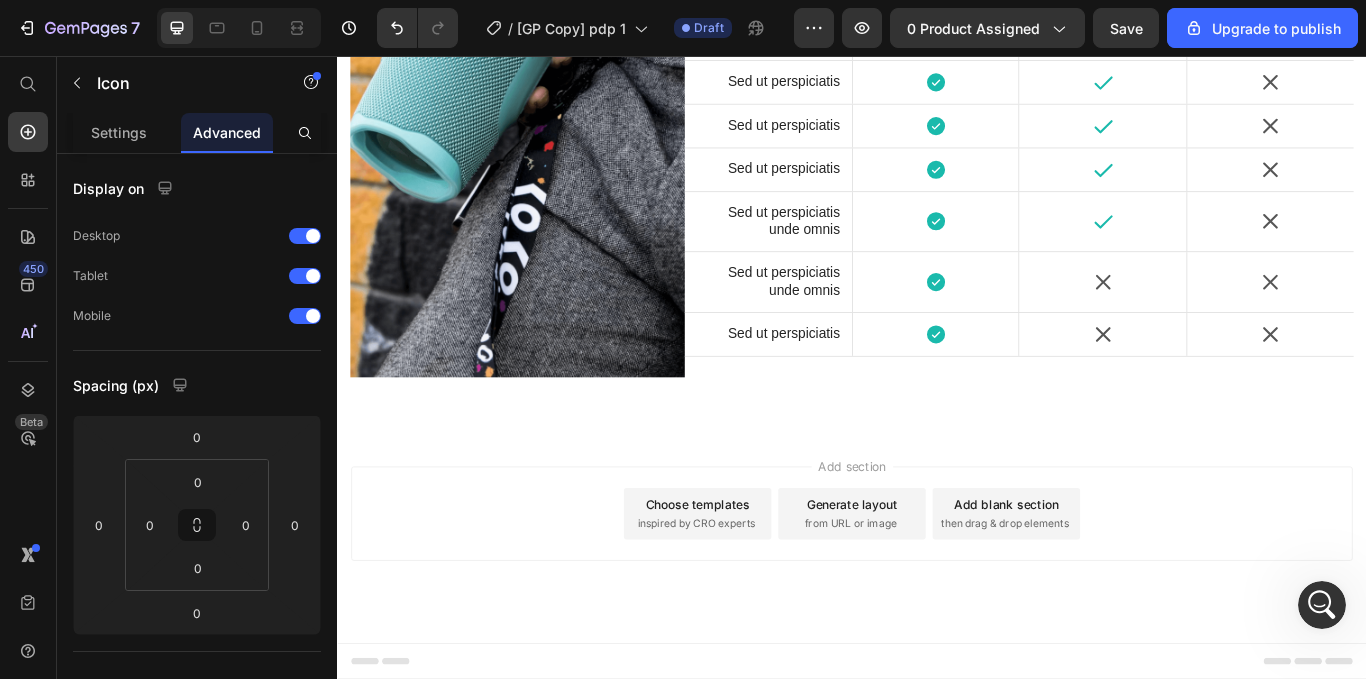 click 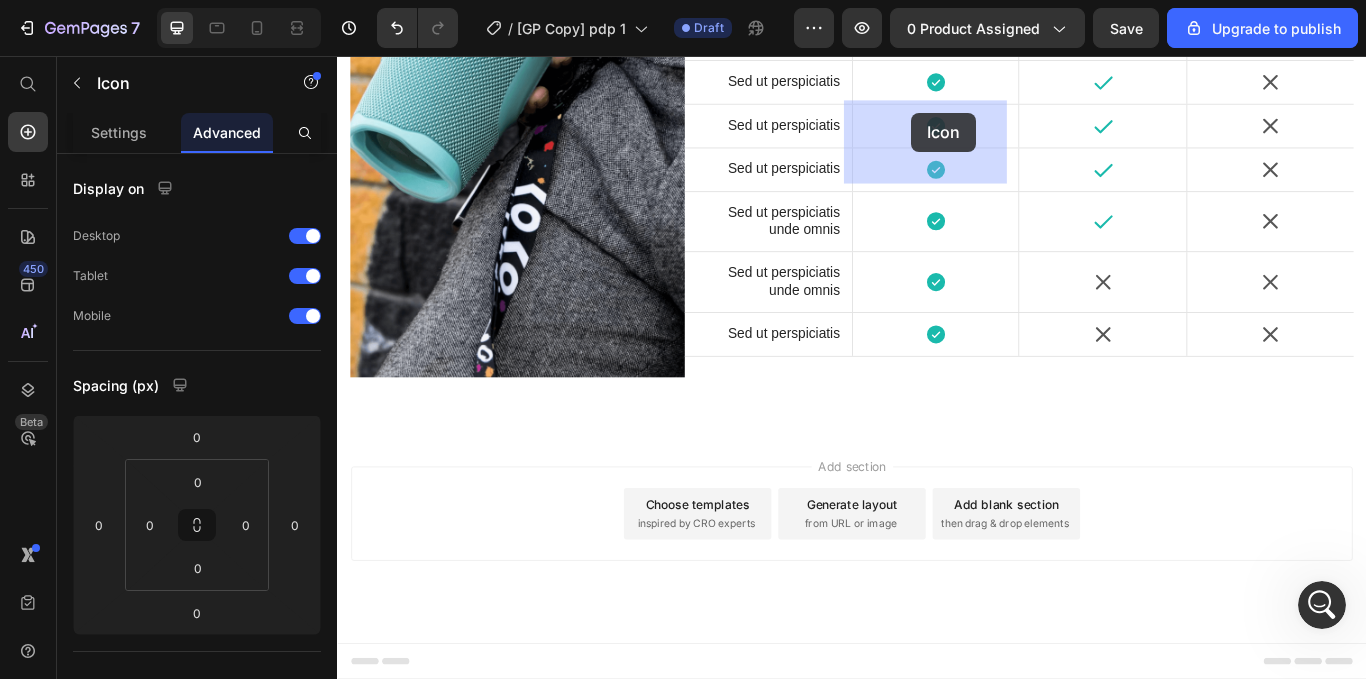 drag, startPoint x: 969, startPoint y: 201, endPoint x: 1005, endPoint y: 121, distance: 87.72685 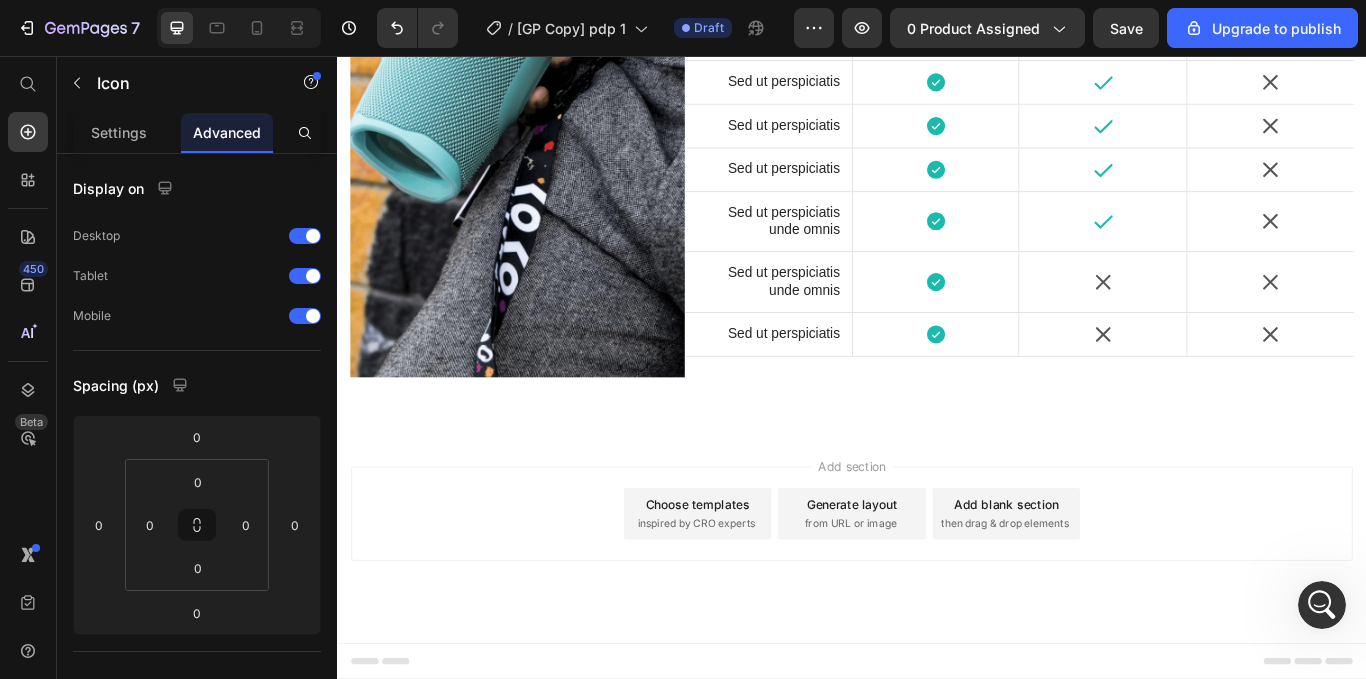 click 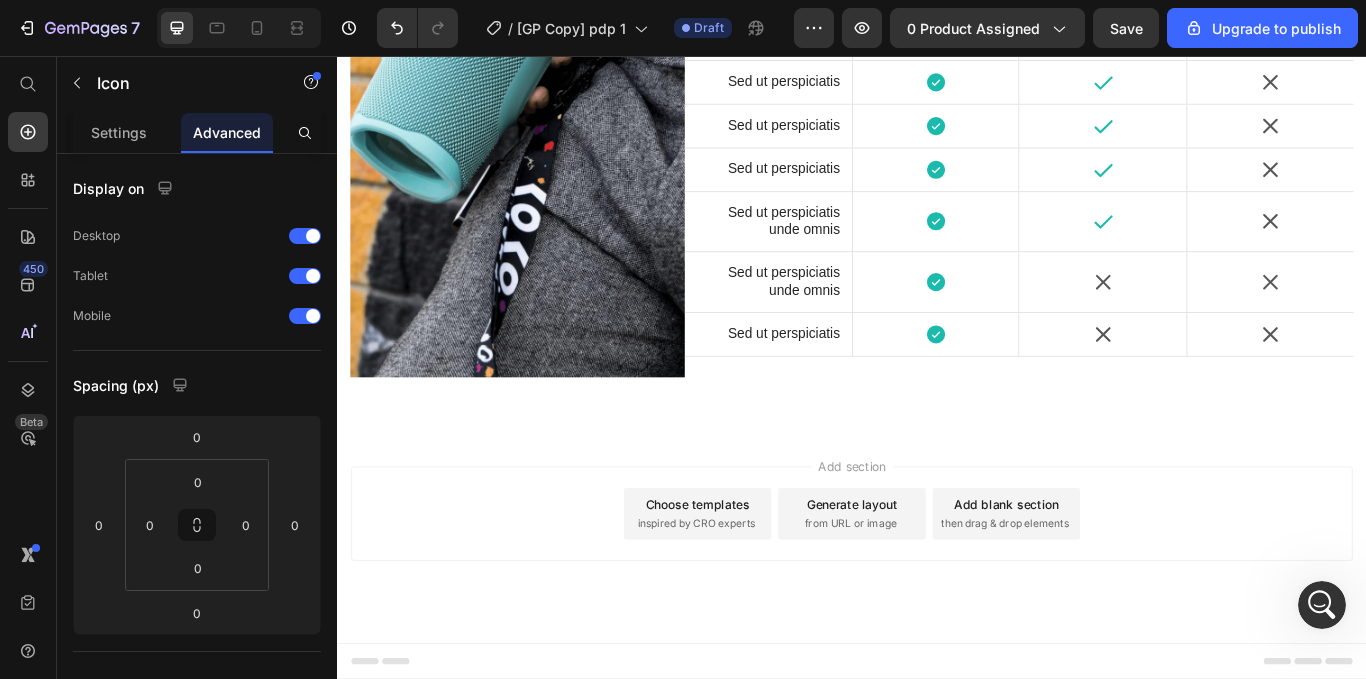 click 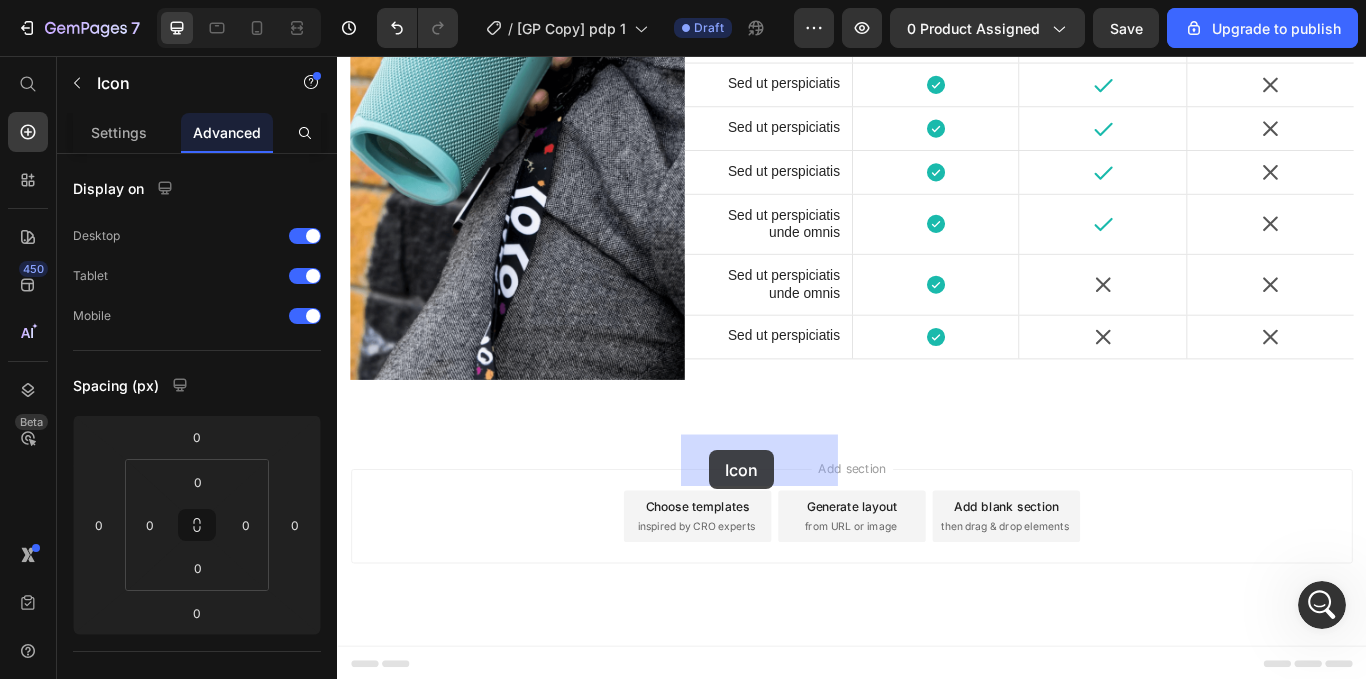 drag, startPoint x: 783, startPoint y: 397, endPoint x: 771, endPoint y: 516, distance: 119.60351 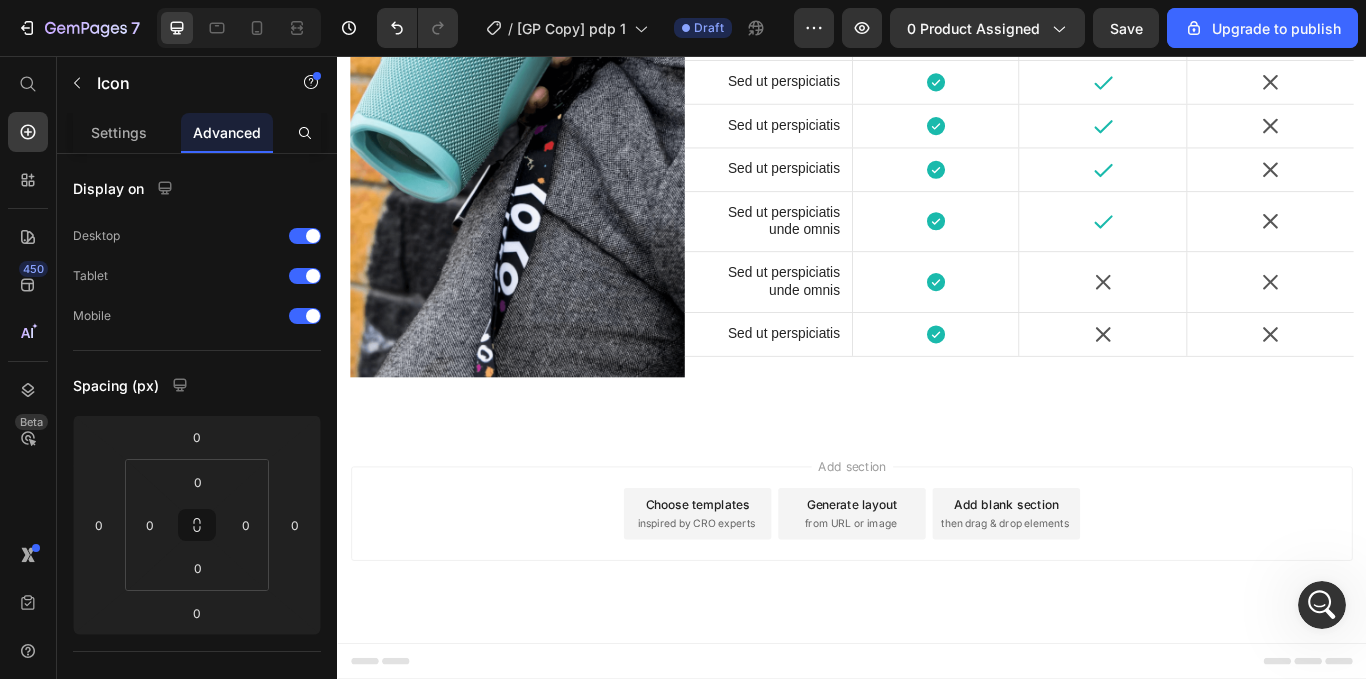 click 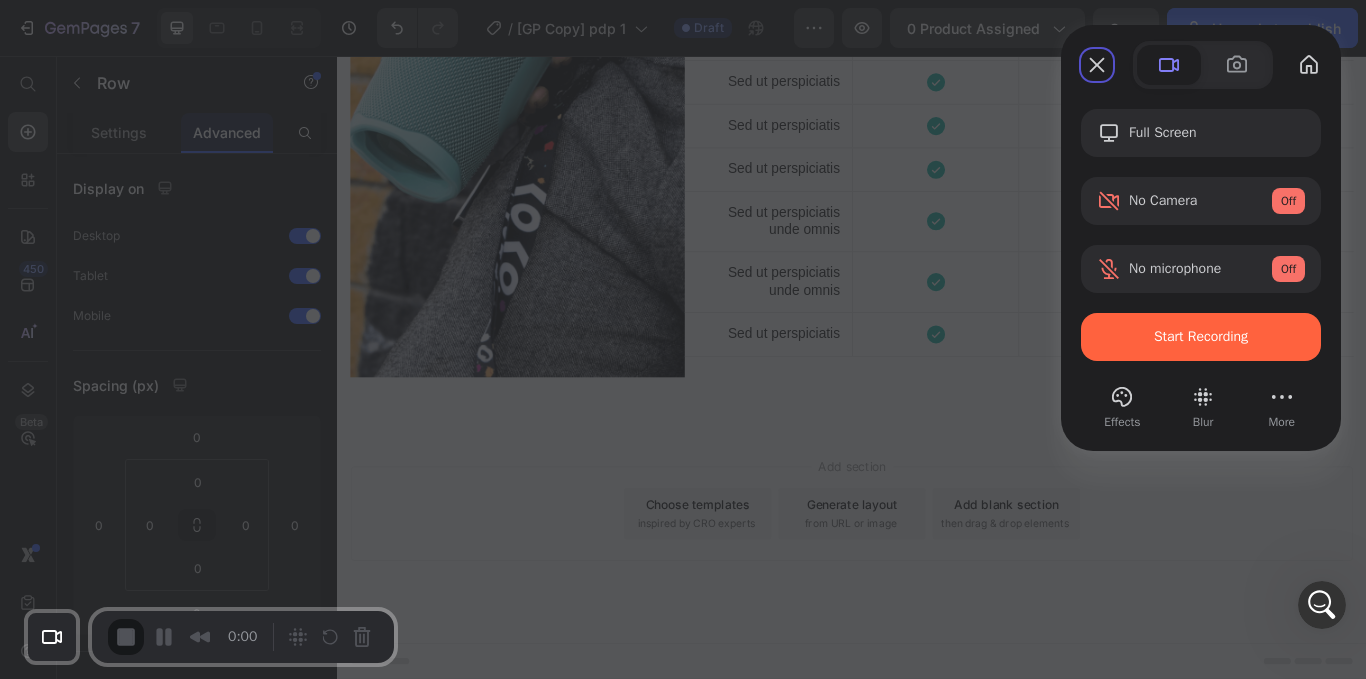 click on "Start Recording" at bounding box center (1201, 337) 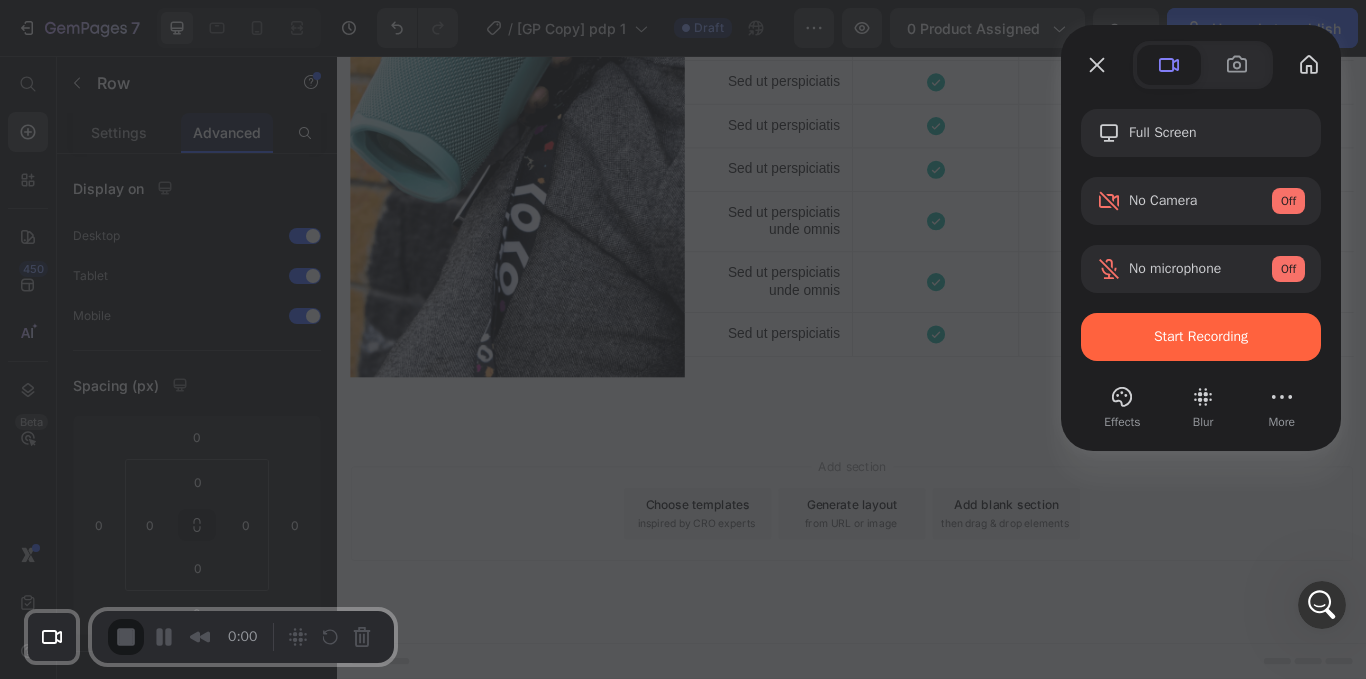 click on "Yes, proceed" at bounding box center (350, 1548) 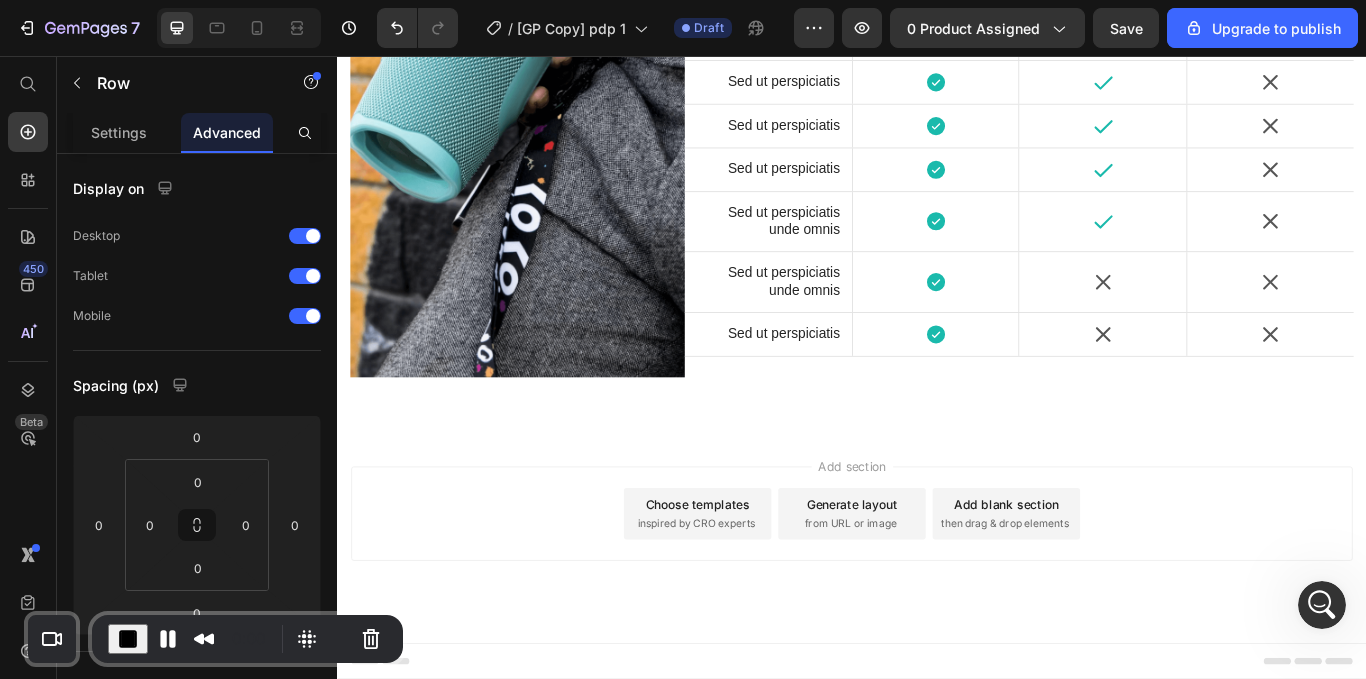 click on "Icon" at bounding box center (1029, -838) 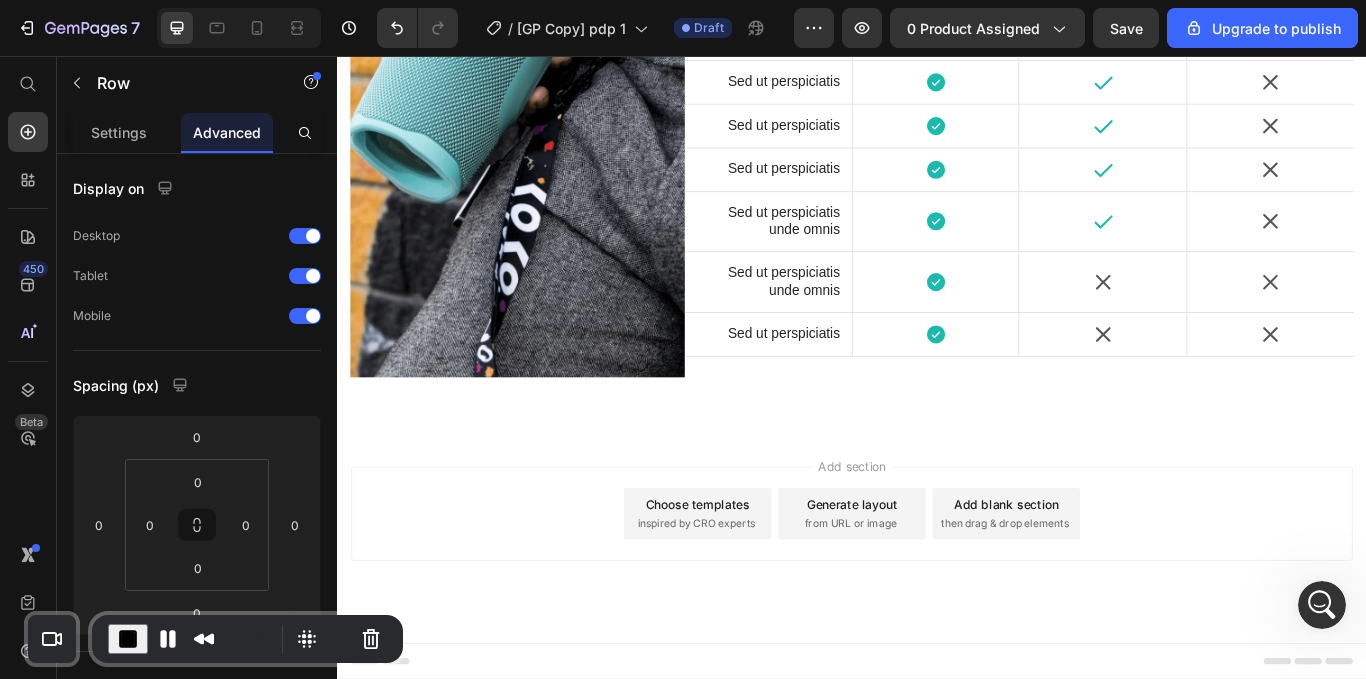 click on "Icon" at bounding box center [1029, -838] 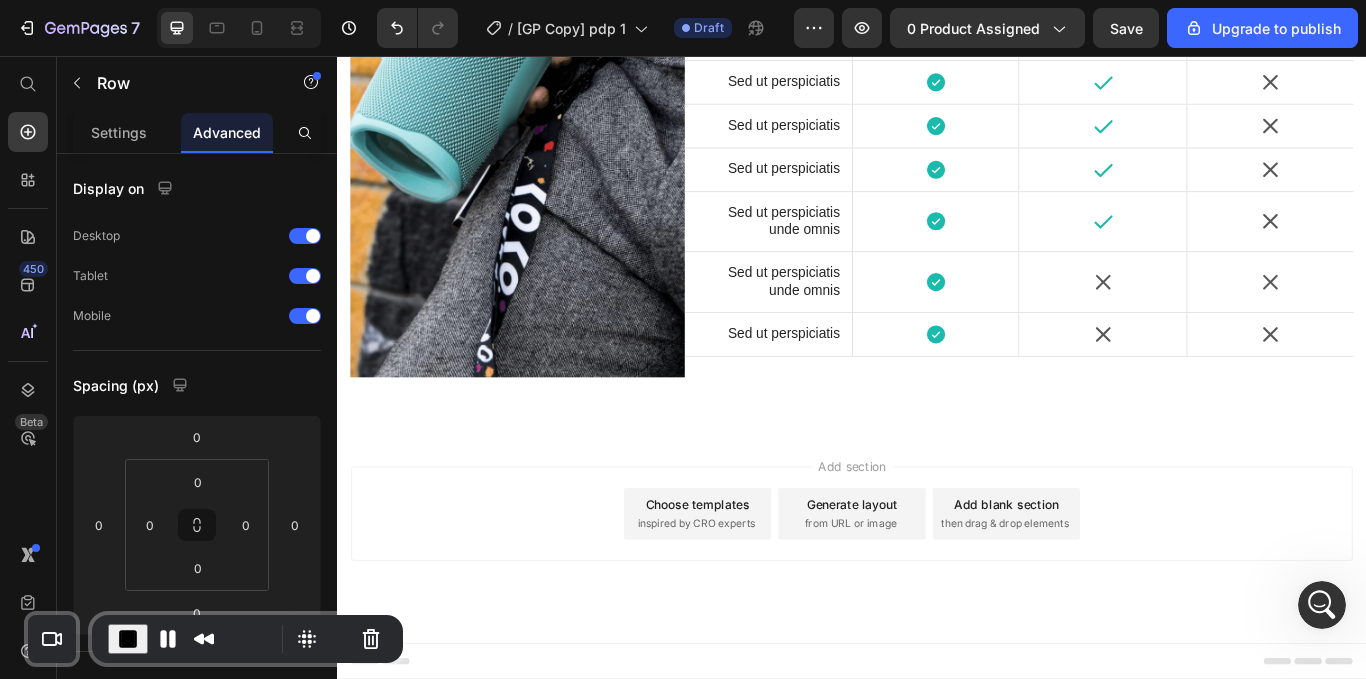 click on "Icon   0" at bounding box center [1029, -838] 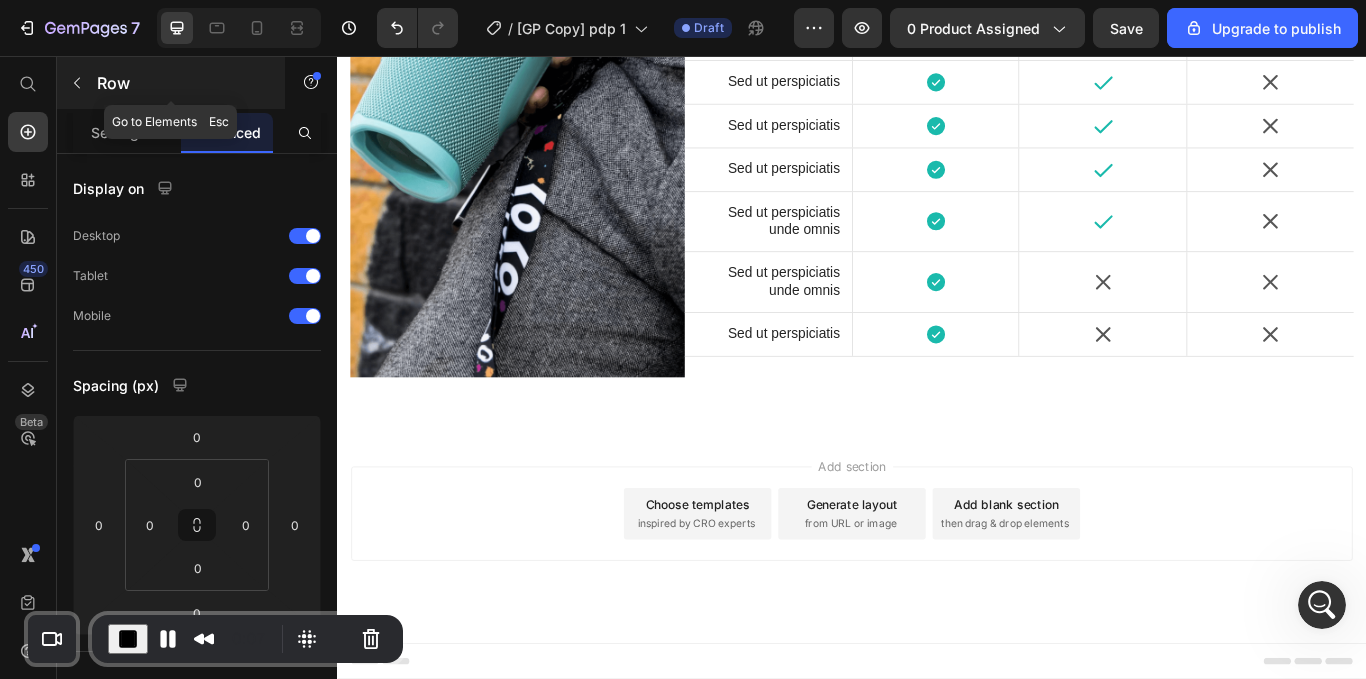 click 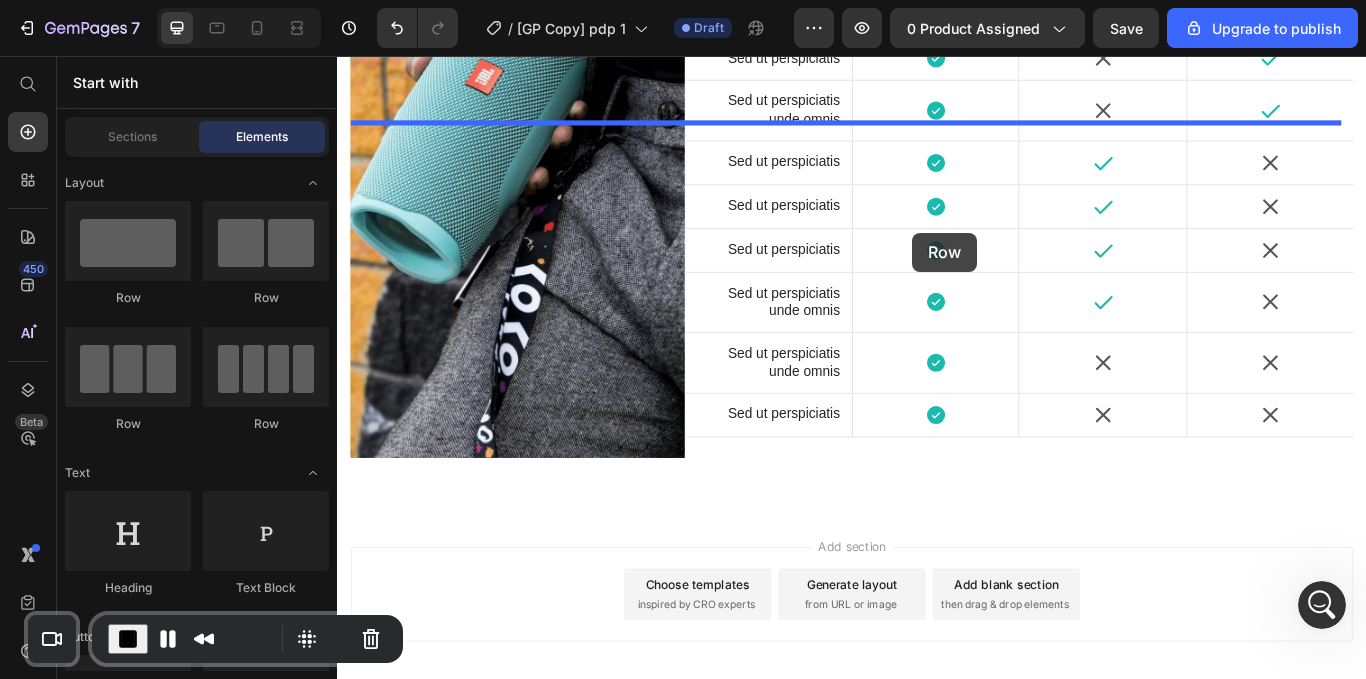 scroll, scrollTop: 6429, scrollLeft: 0, axis: vertical 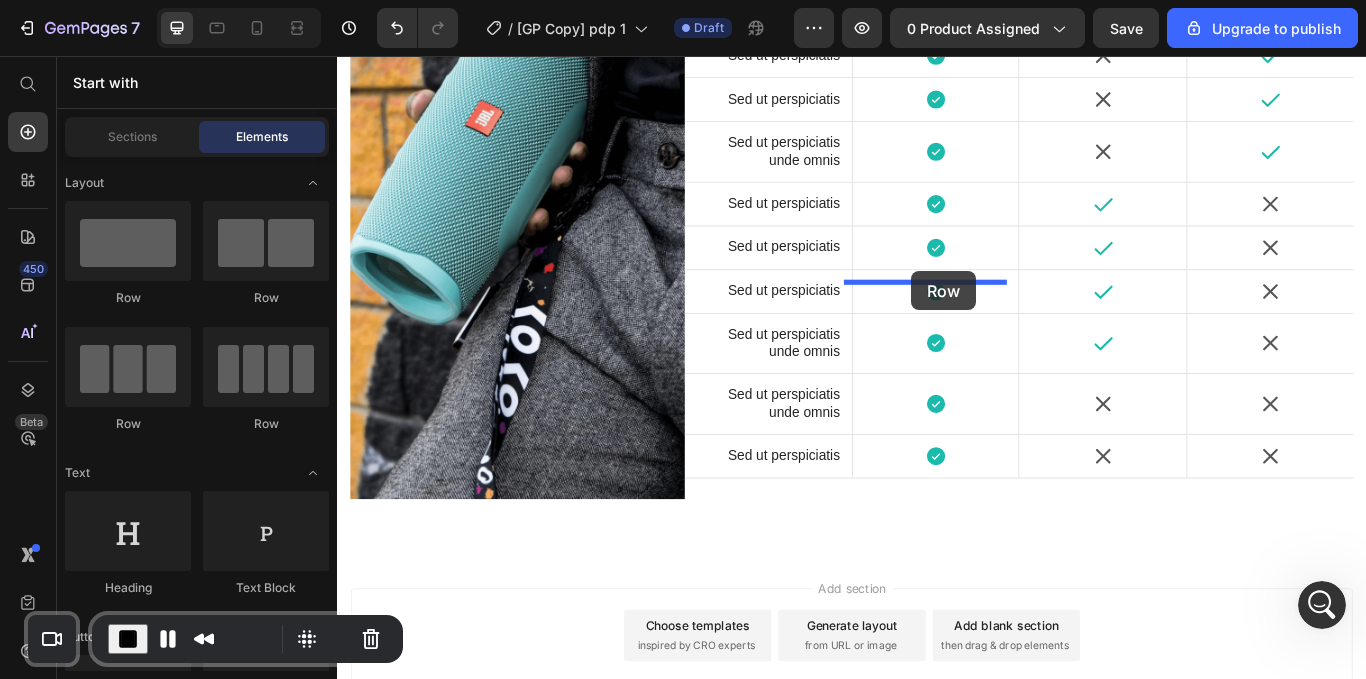 drag, startPoint x: 469, startPoint y: 306, endPoint x: 1006, endPoint y: 307, distance: 537.0009 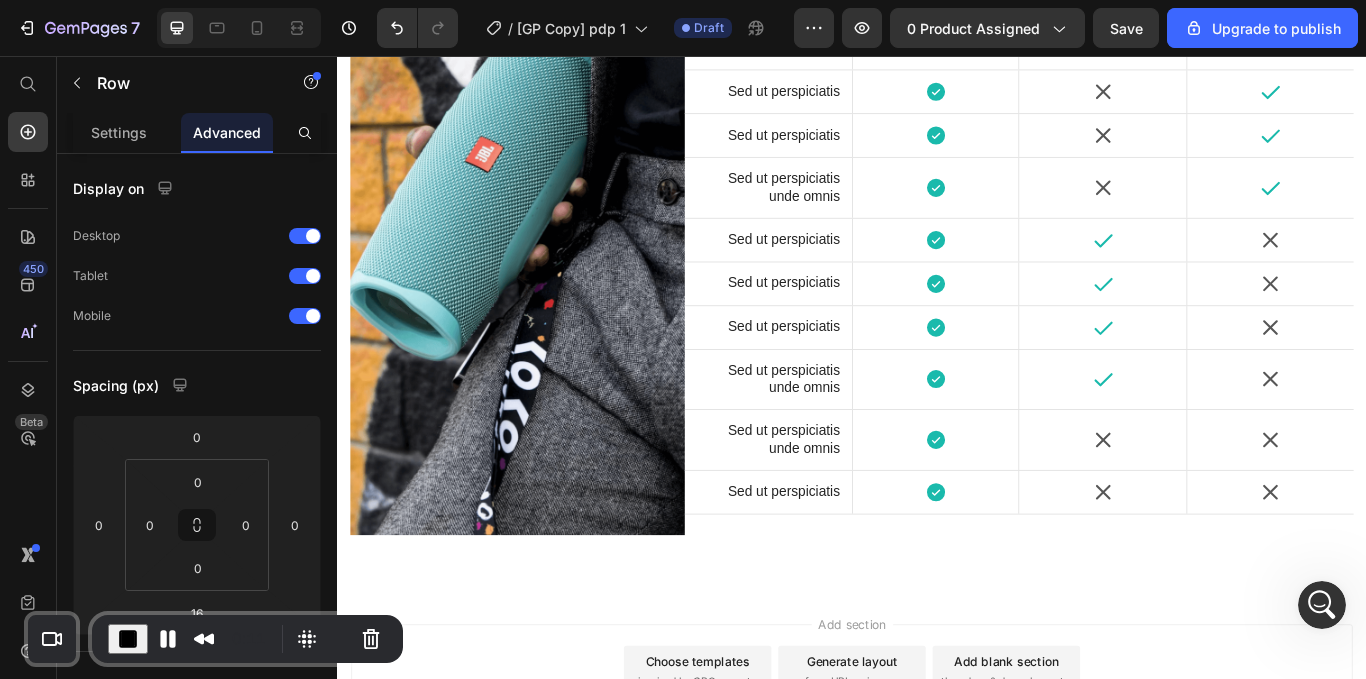 click on "Icon" at bounding box center (1029, -637) 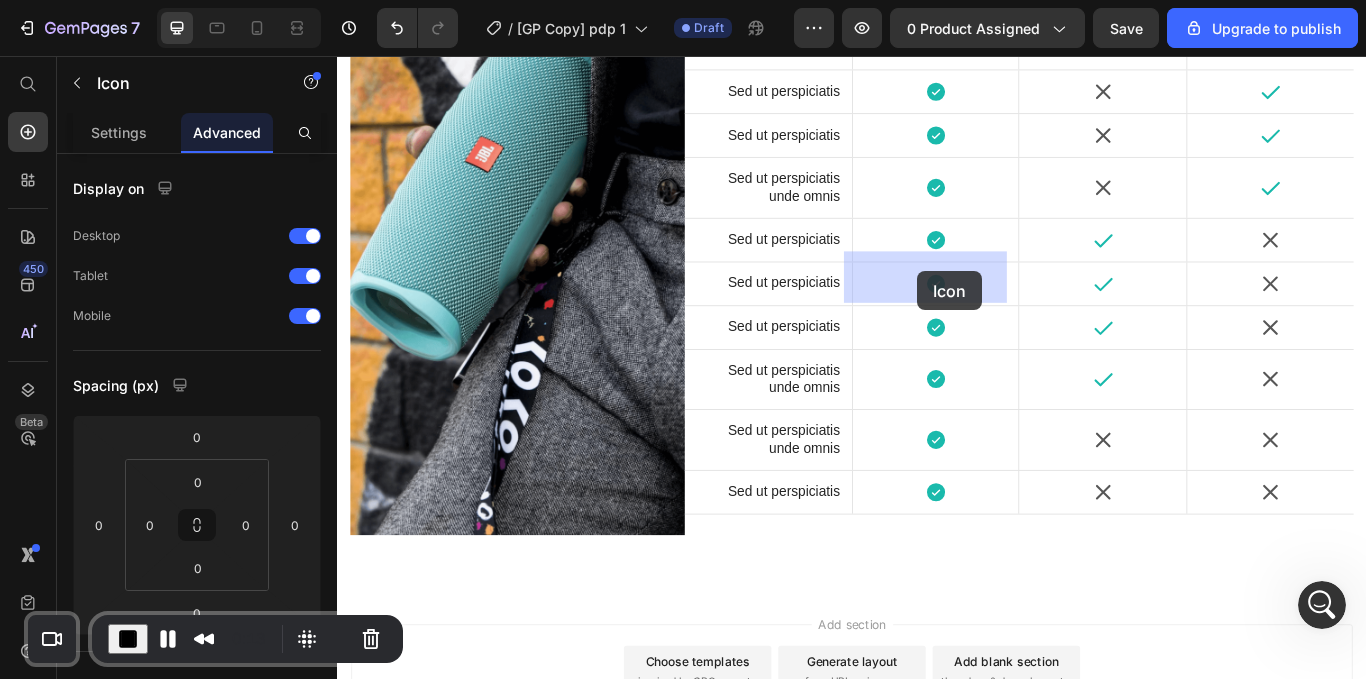 drag, startPoint x: 969, startPoint y: 348, endPoint x: 1013, endPoint y: 307, distance: 60.1415 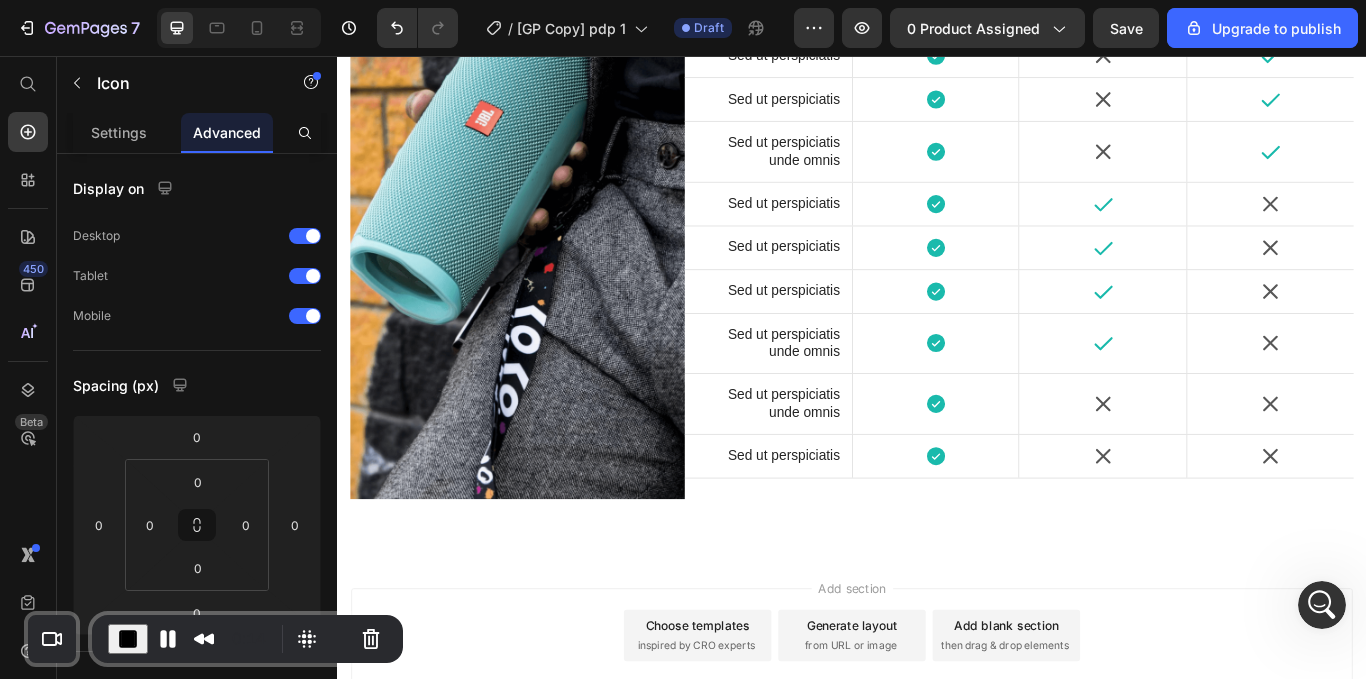 click on "Icon   0 Row" at bounding box center (1029, -696) 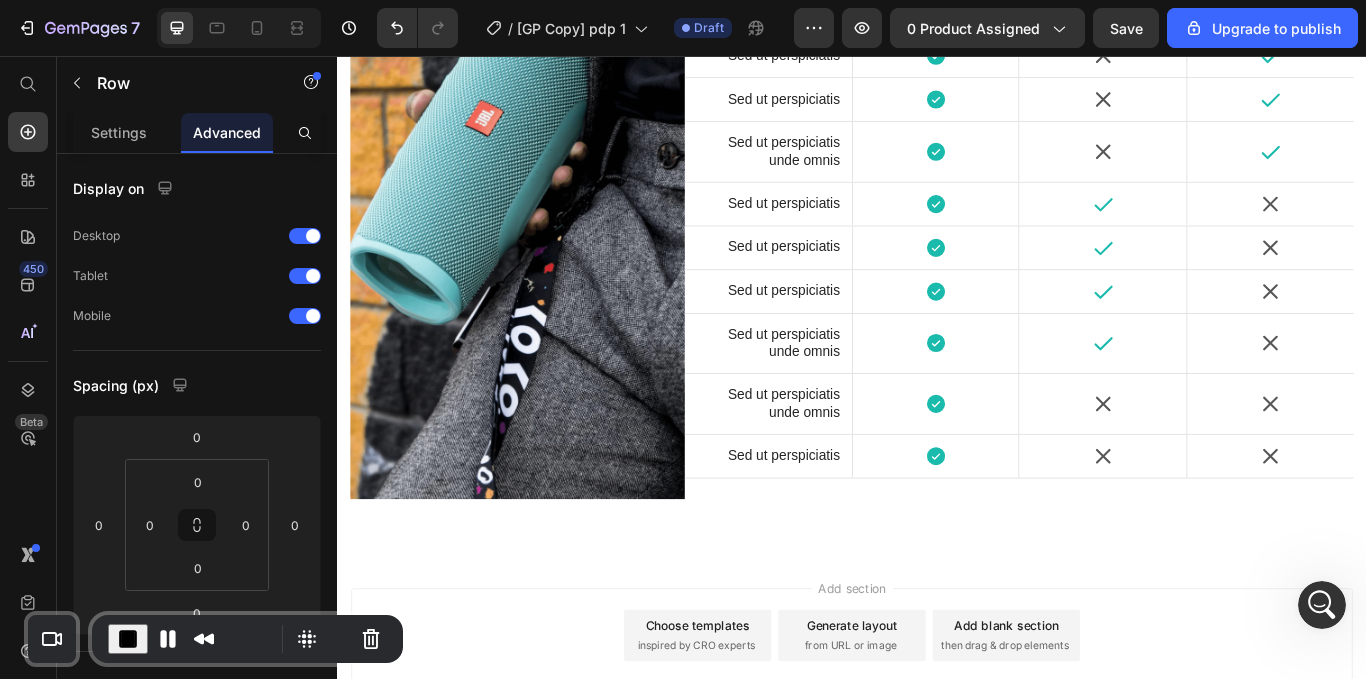 click on "Icon" at bounding box center (1029, -696) 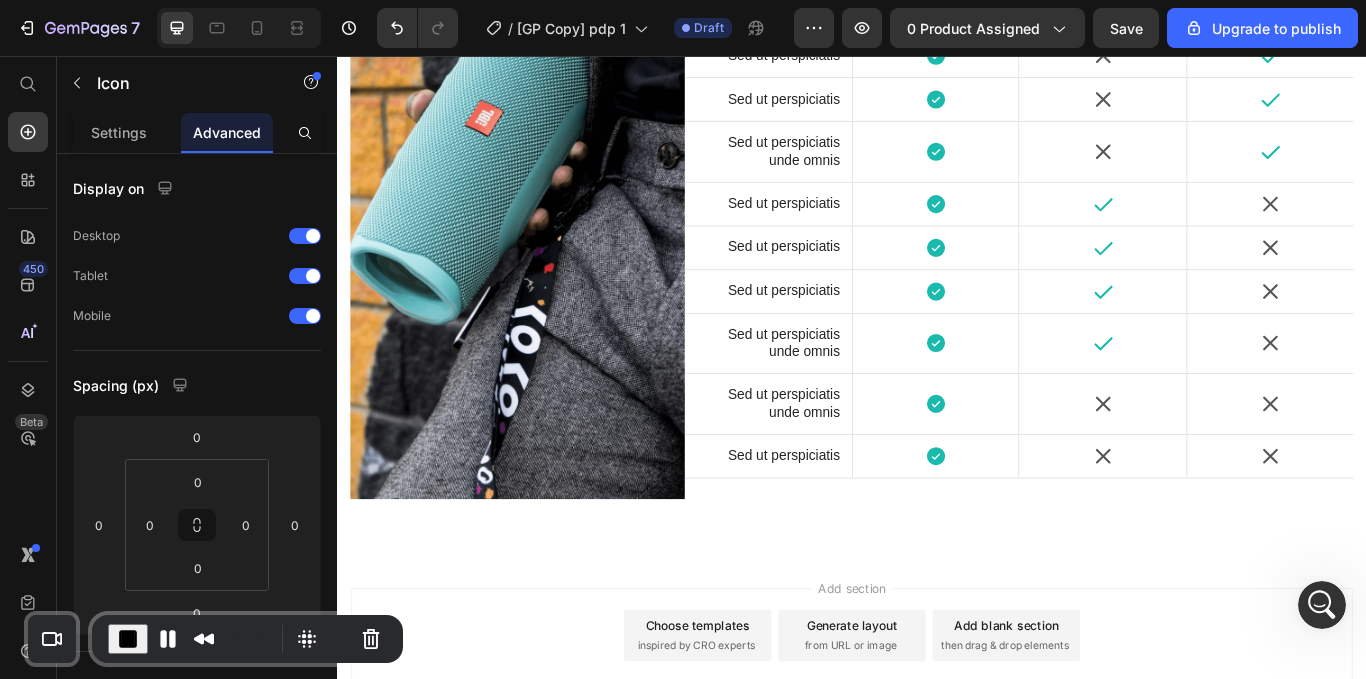 click on "Icon" at bounding box center [975, -728] 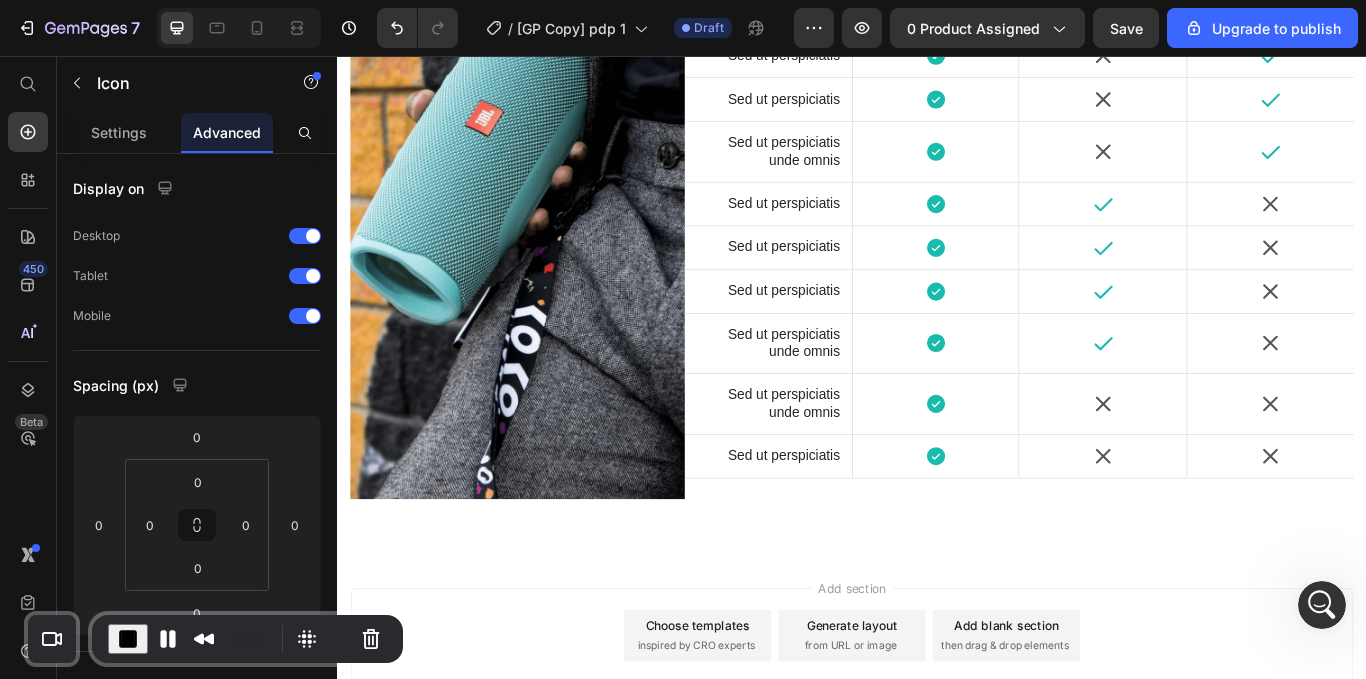 click on "Row 1 col" at bounding box center [973, -763] 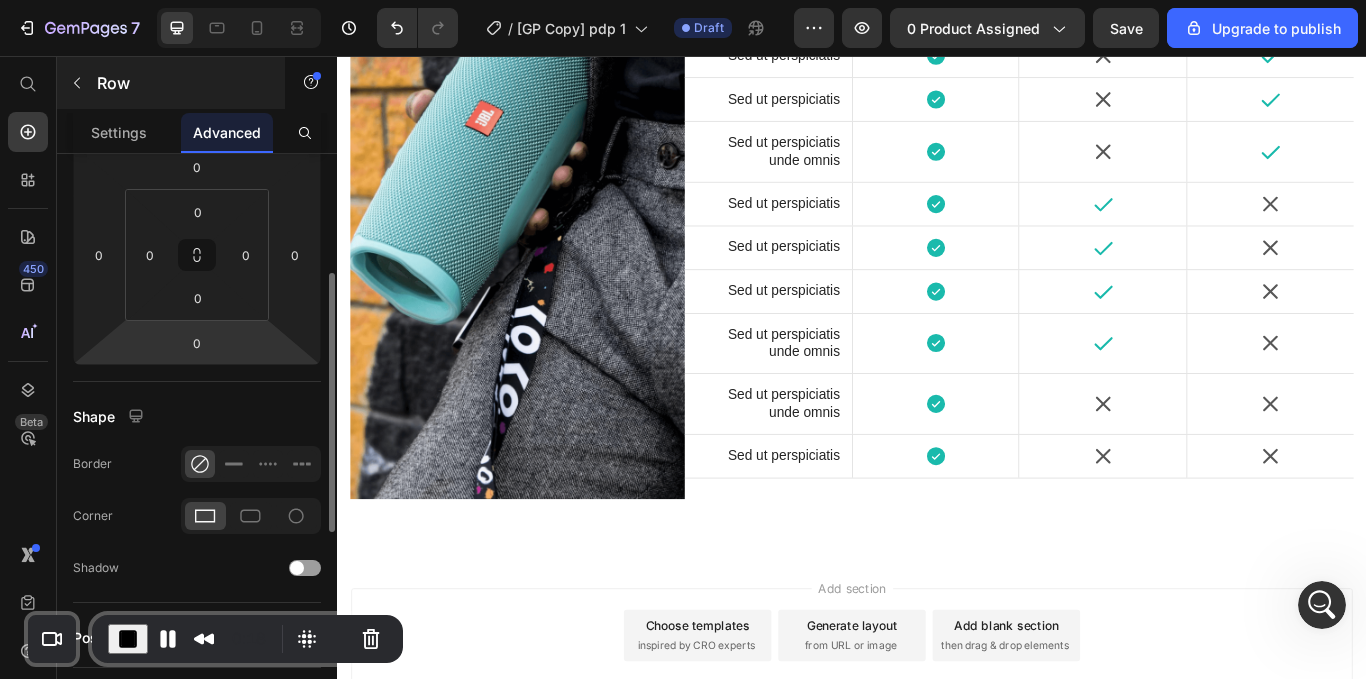 scroll, scrollTop: 271, scrollLeft: 0, axis: vertical 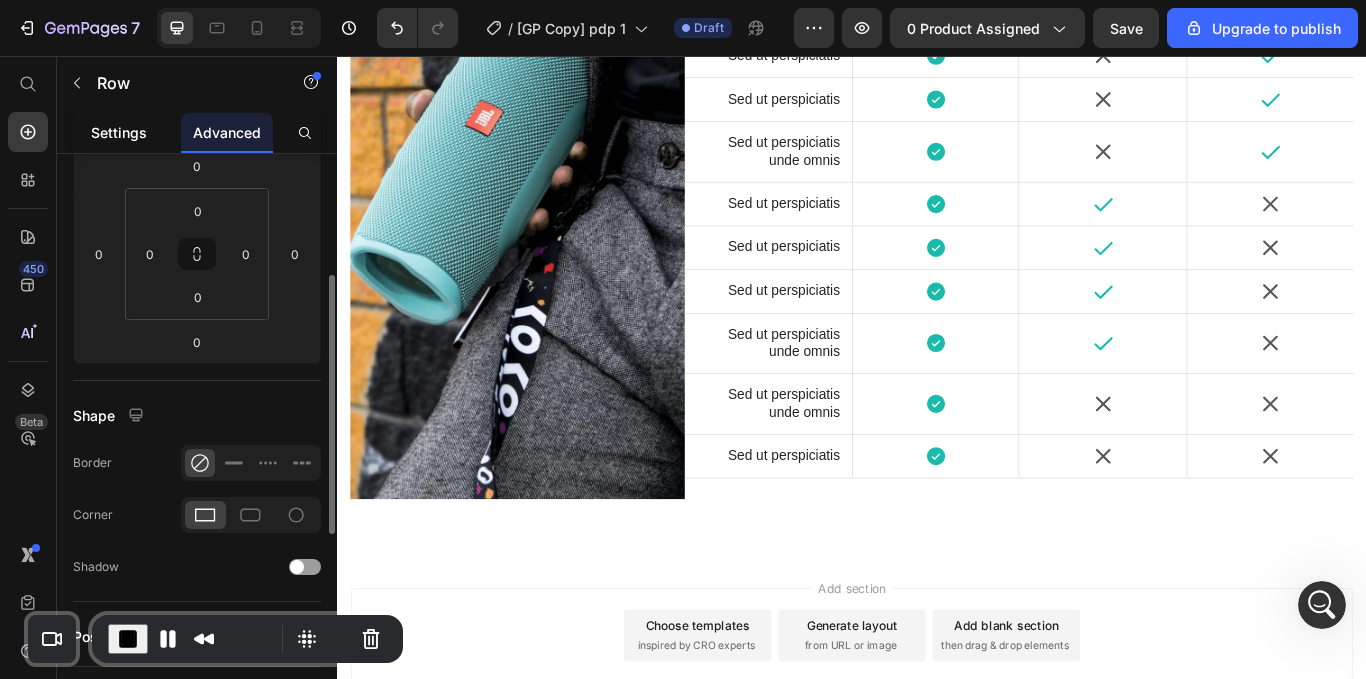 click on "Settings" at bounding box center [119, 132] 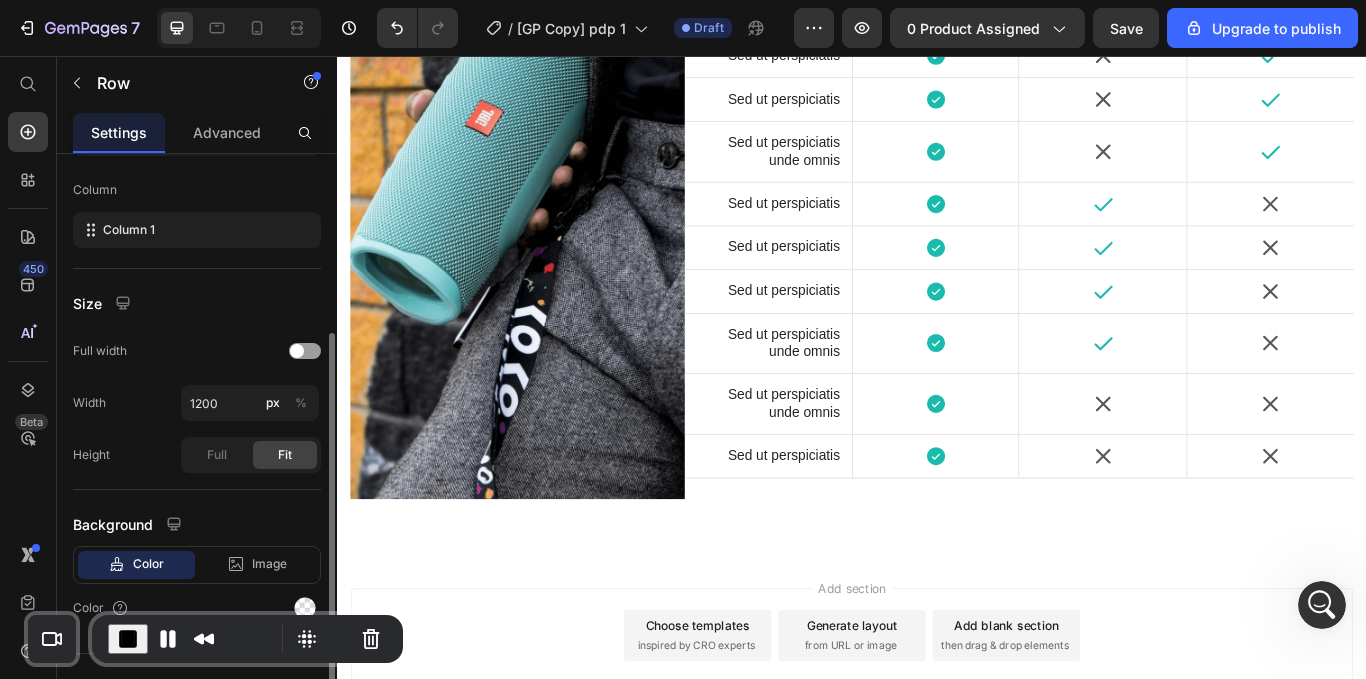 scroll, scrollTop: 330, scrollLeft: 0, axis: vertical 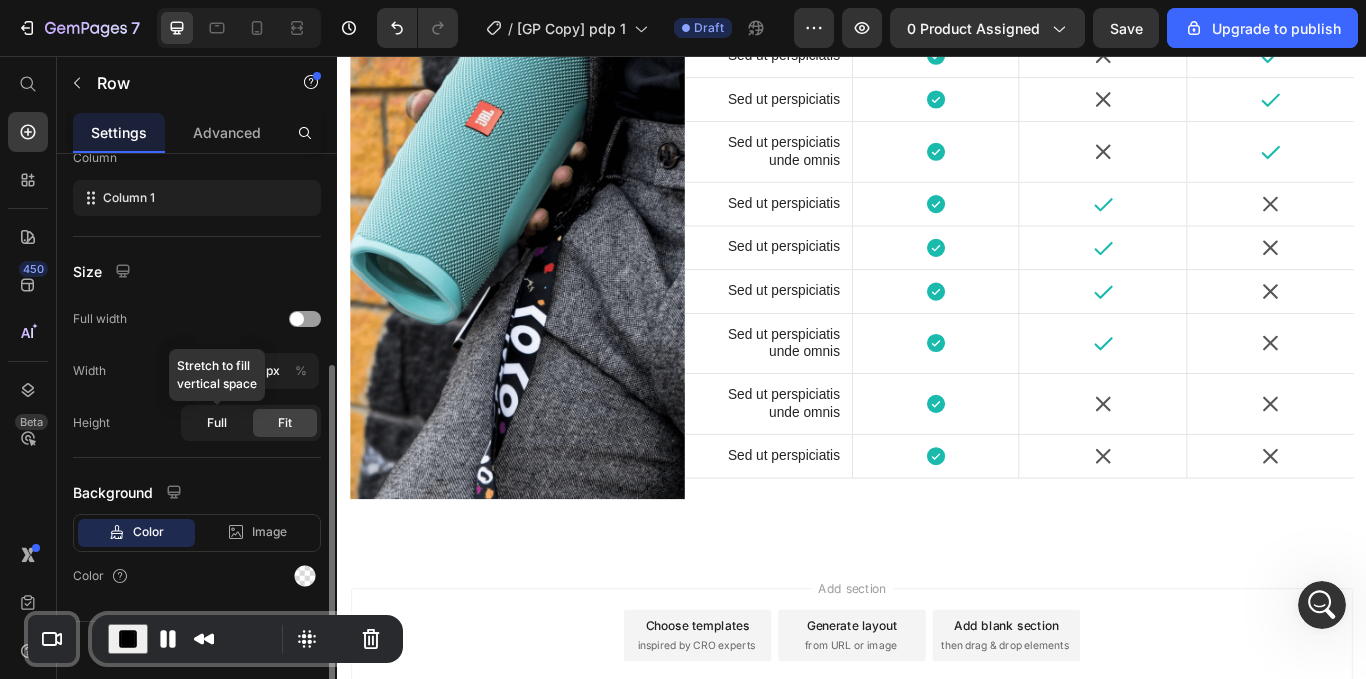 click on "Full" 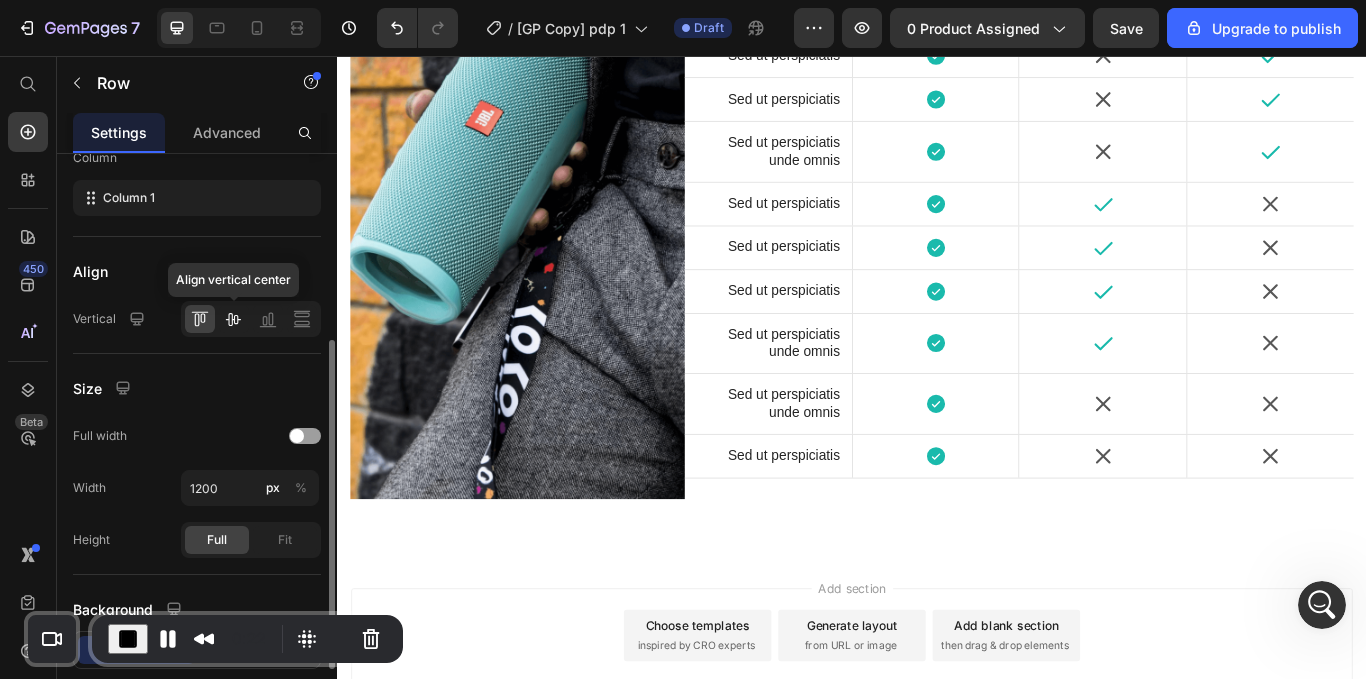 click 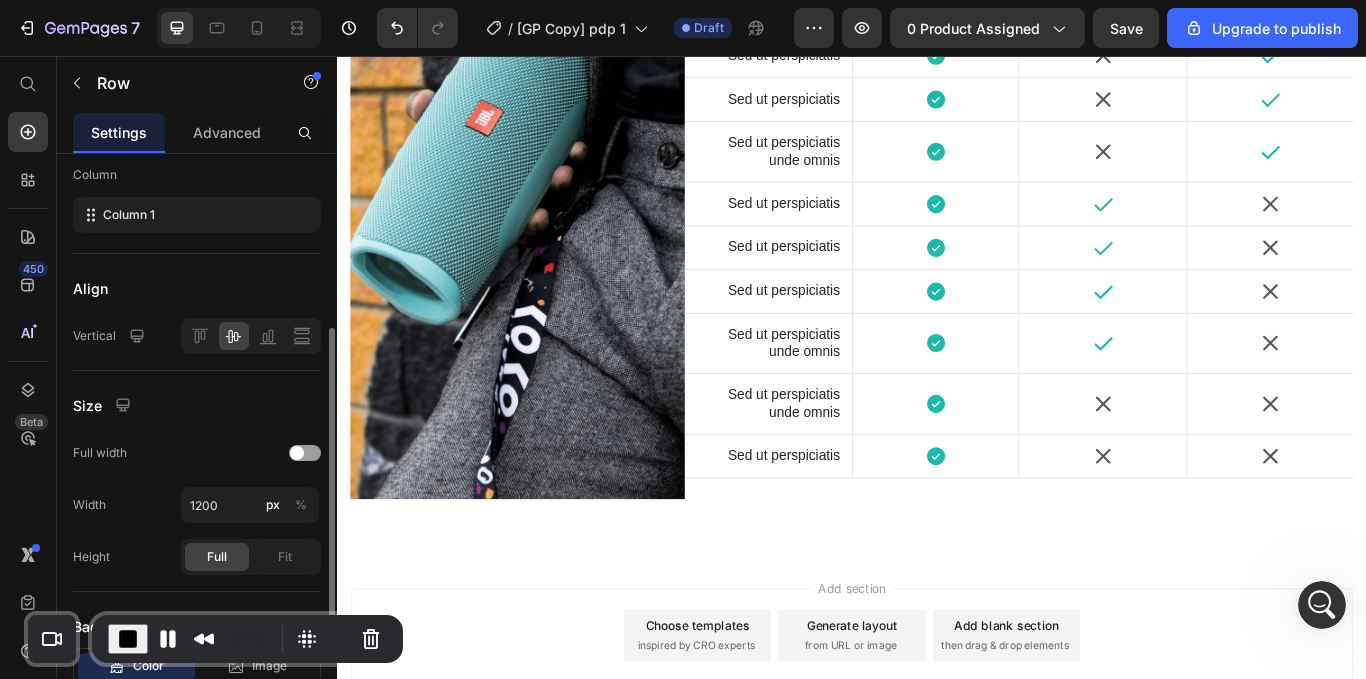 scroll, scrollTop: 311, scrollLeft: 0, axis: vertical 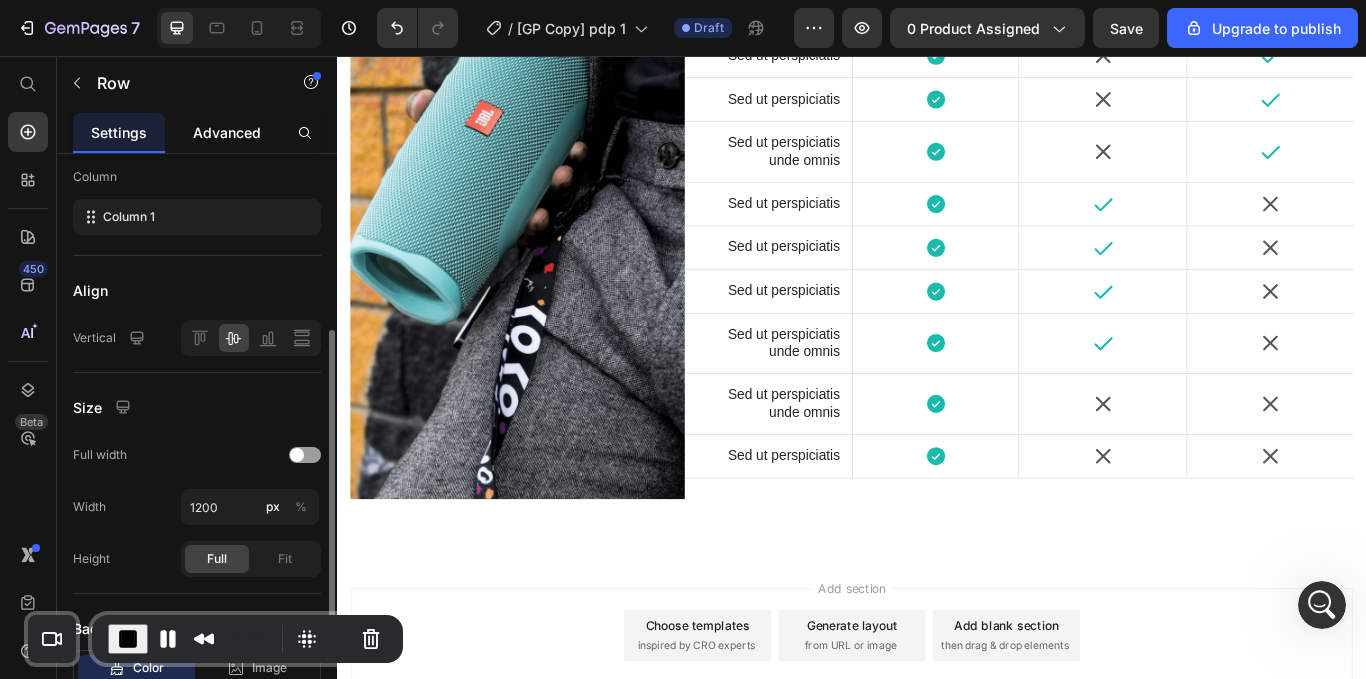 click on "Advanced" at bounding box center [227, 132] 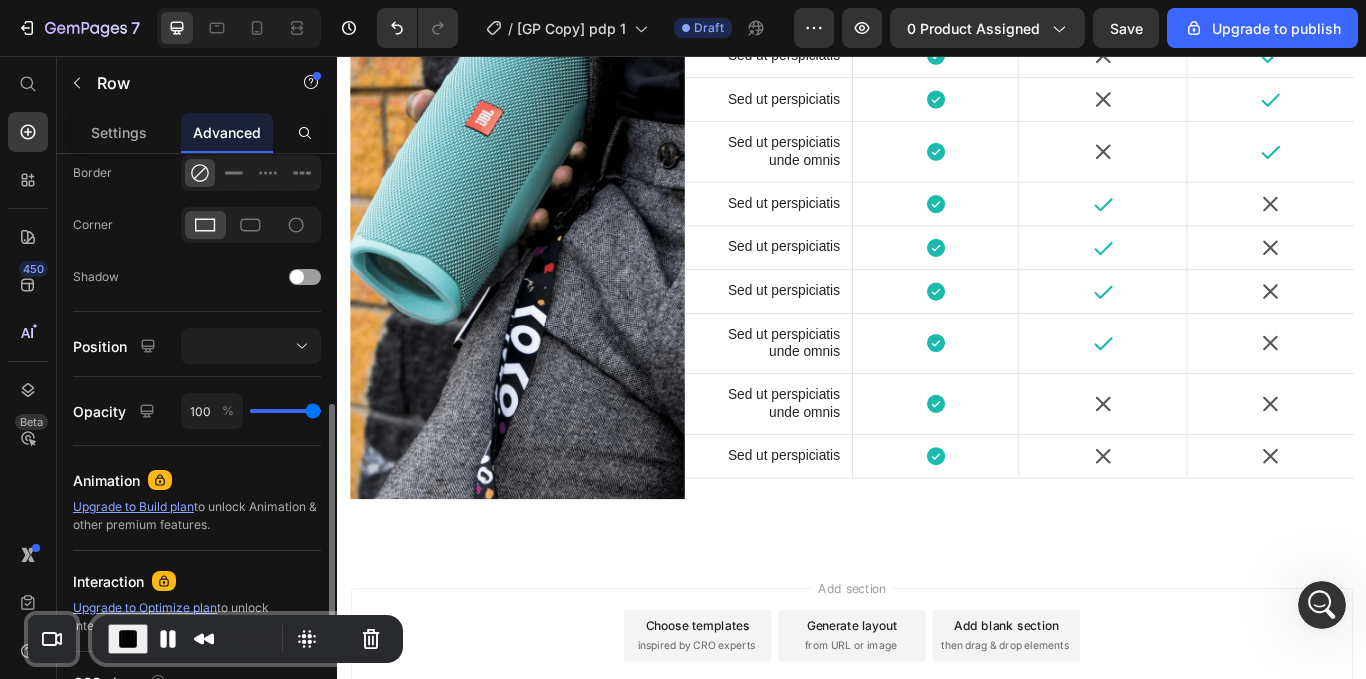 scroll, scrollTop: 561, scrollLeft: 0, axis: vertical 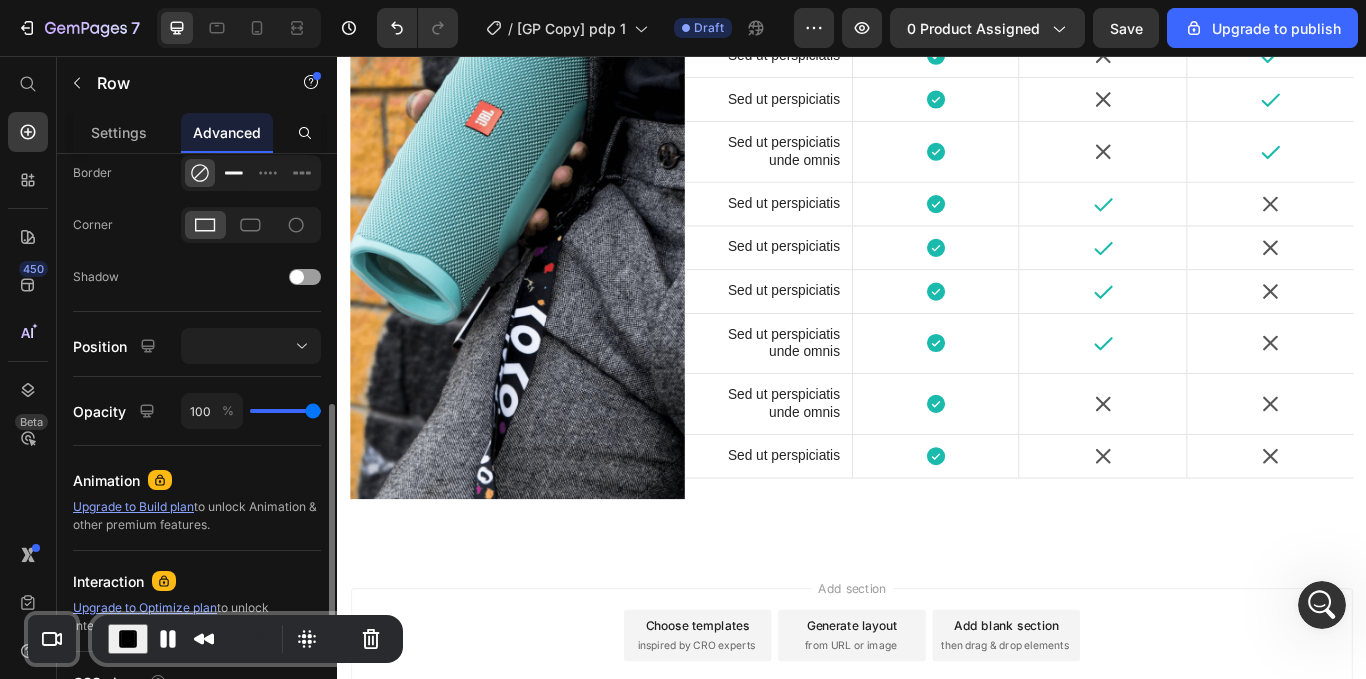 click 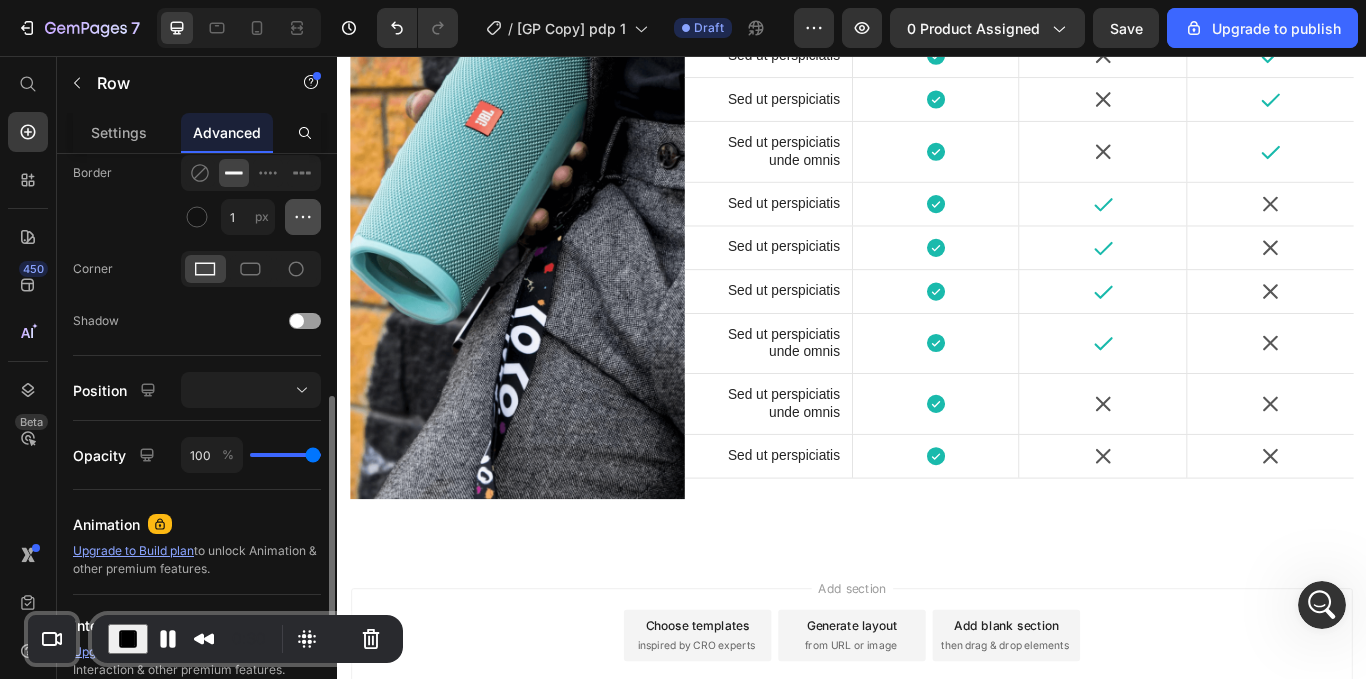click 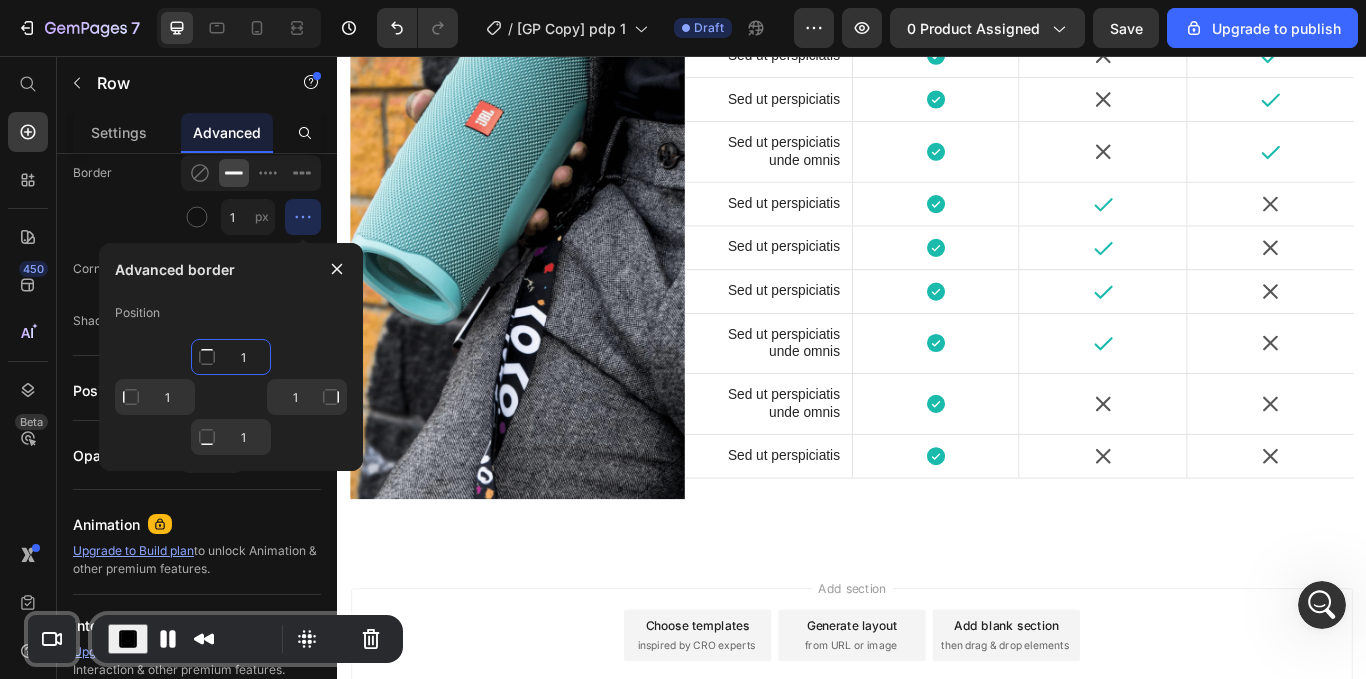 click on "1" 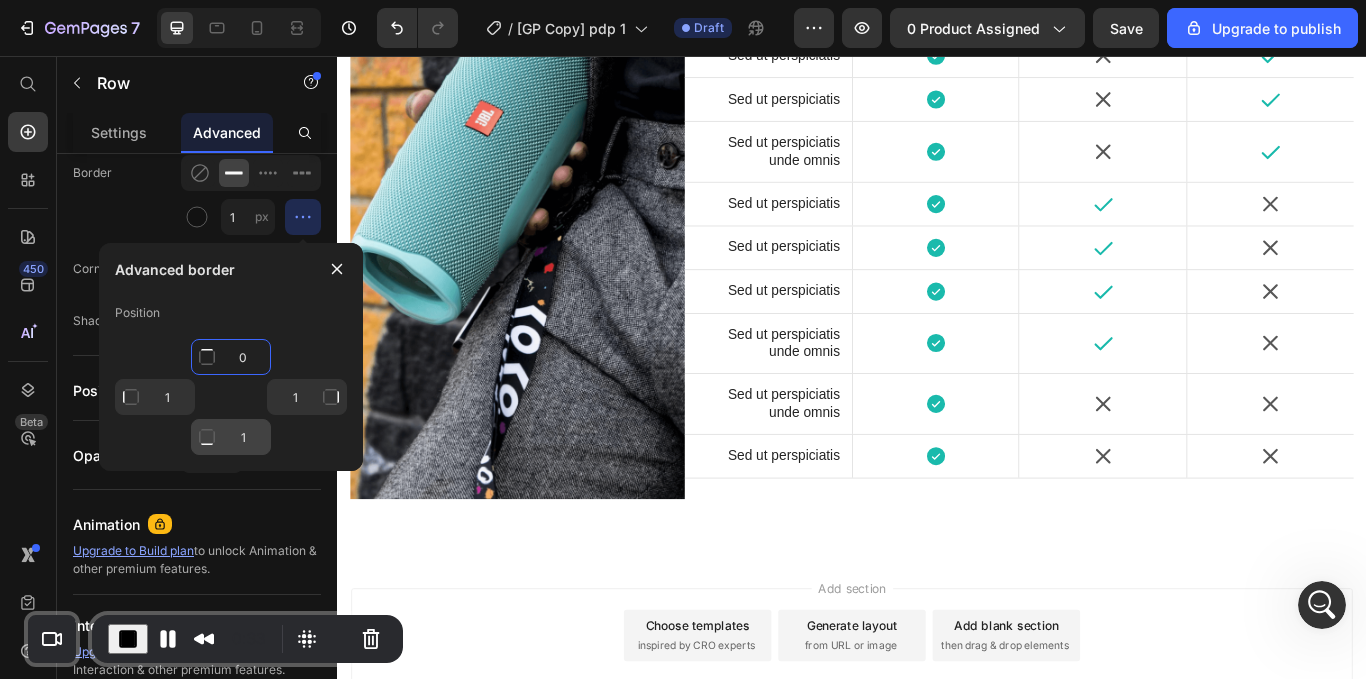 type on "0" 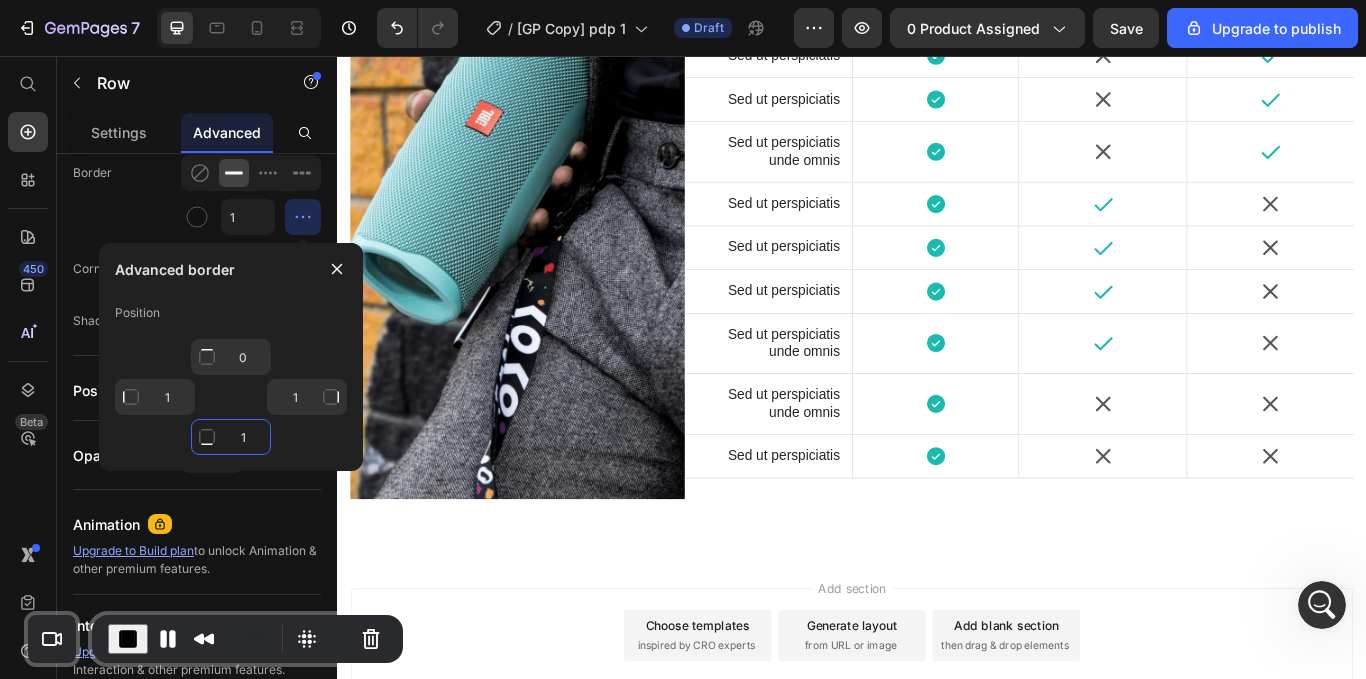 type on "Mixed" 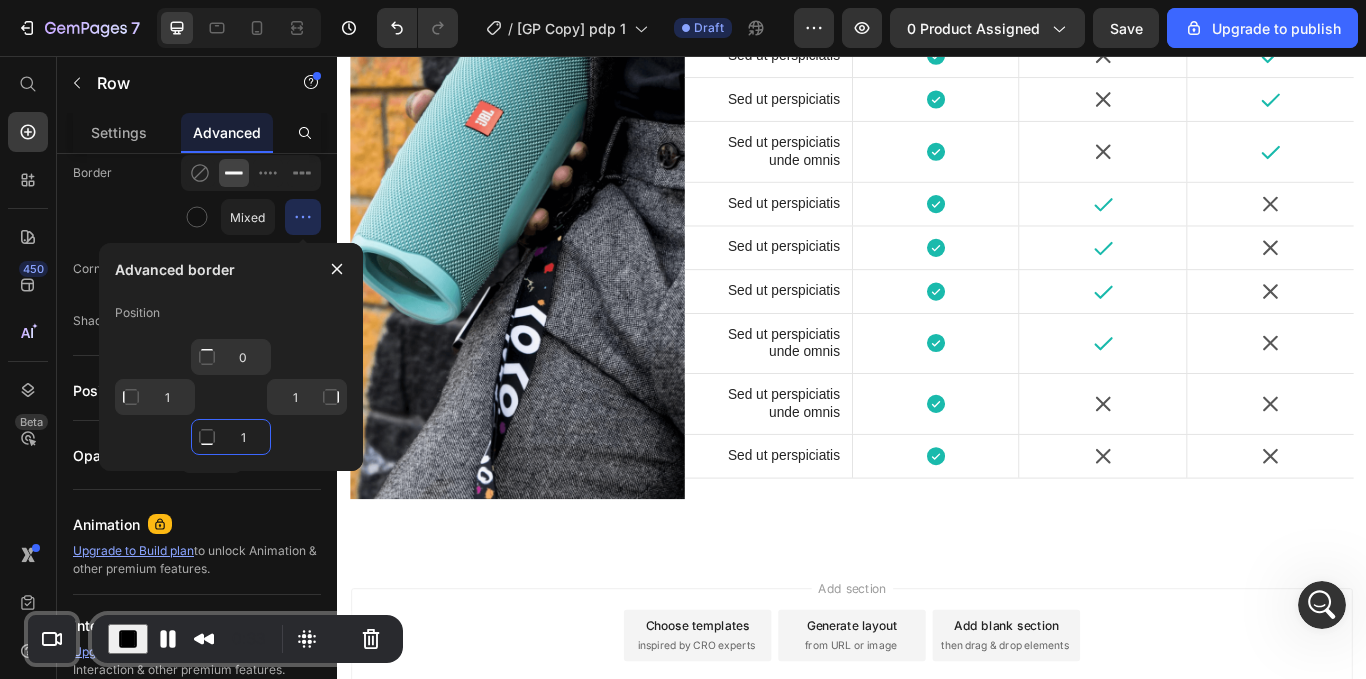 click on "1" 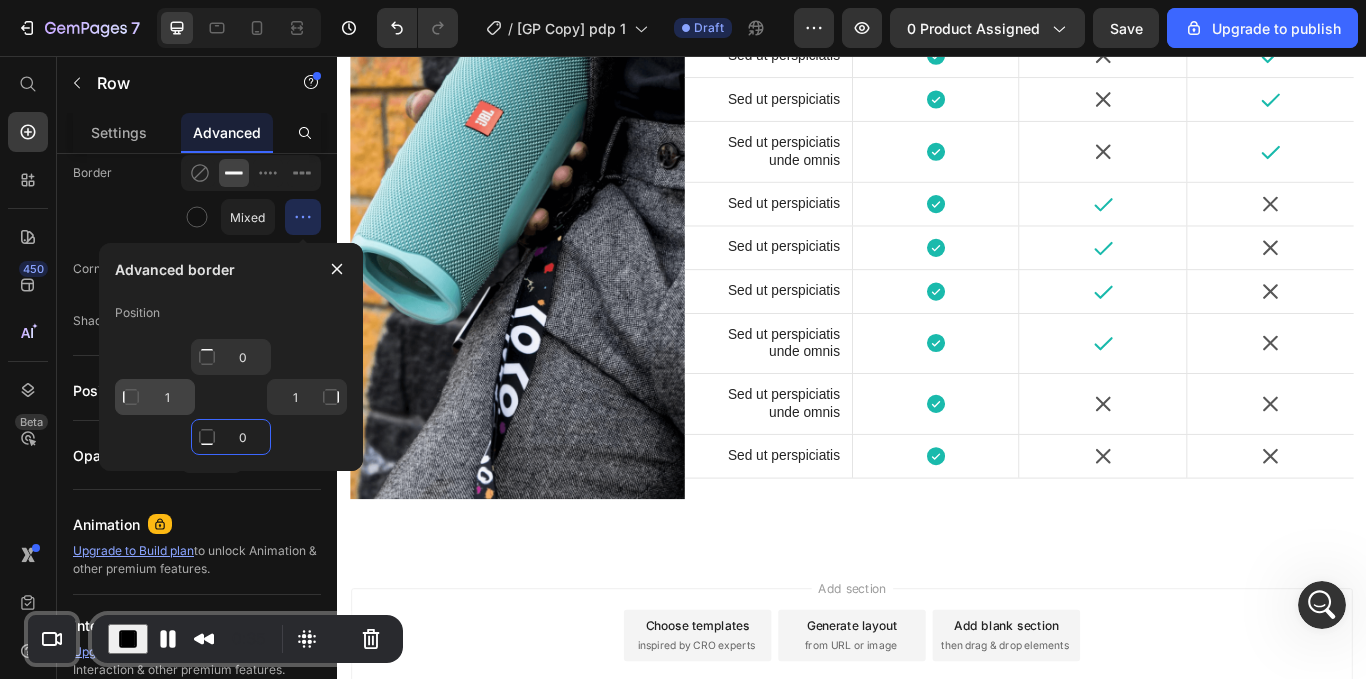 type on "0" 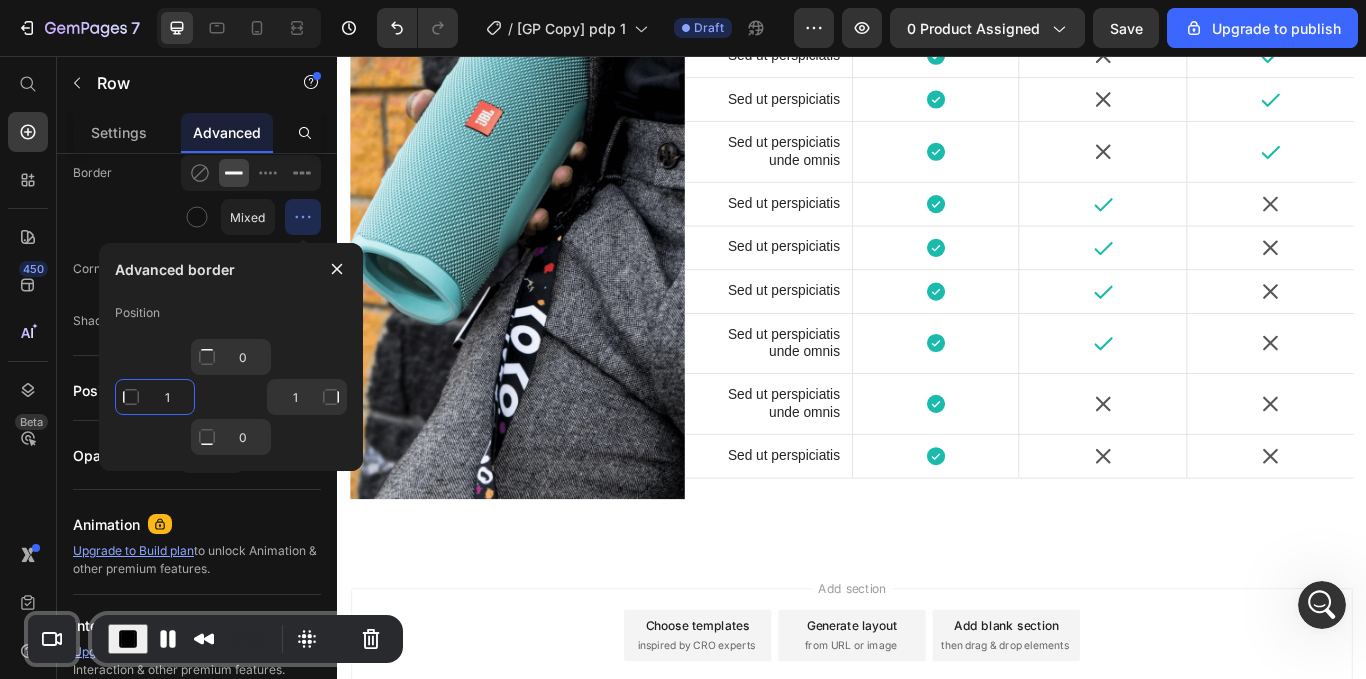 click on "1" 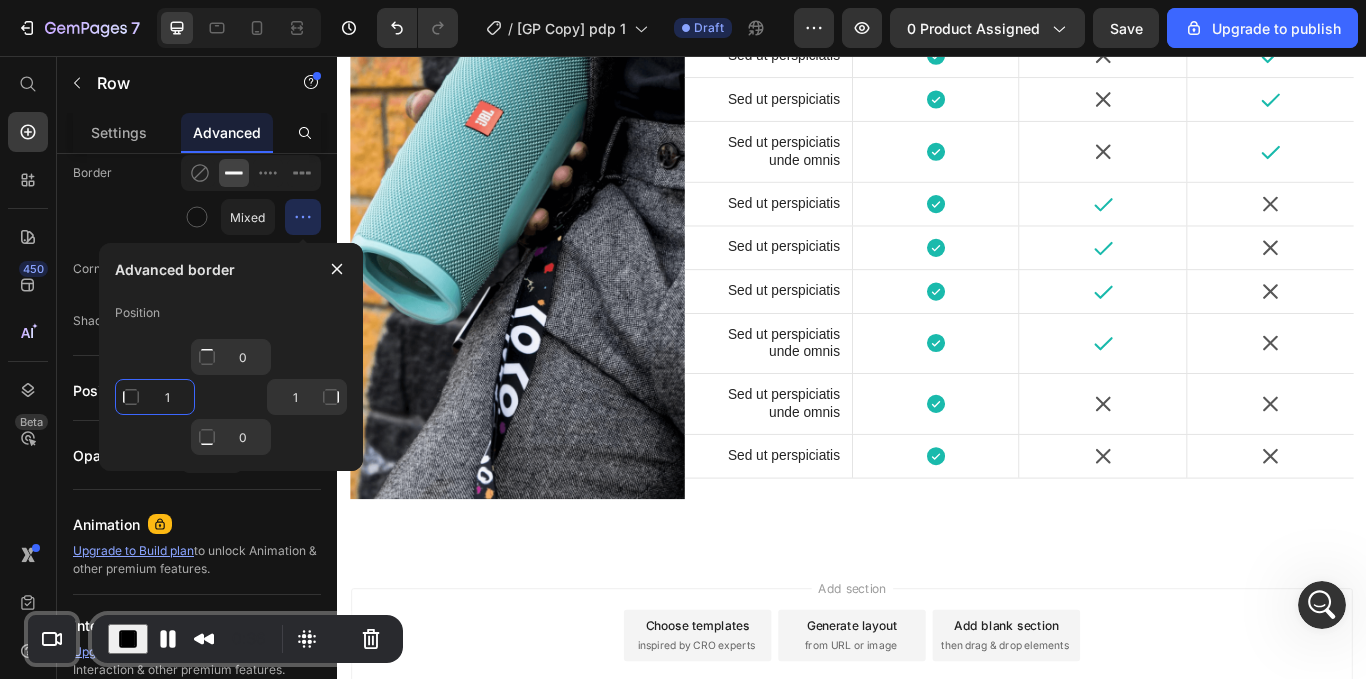 type on "0" 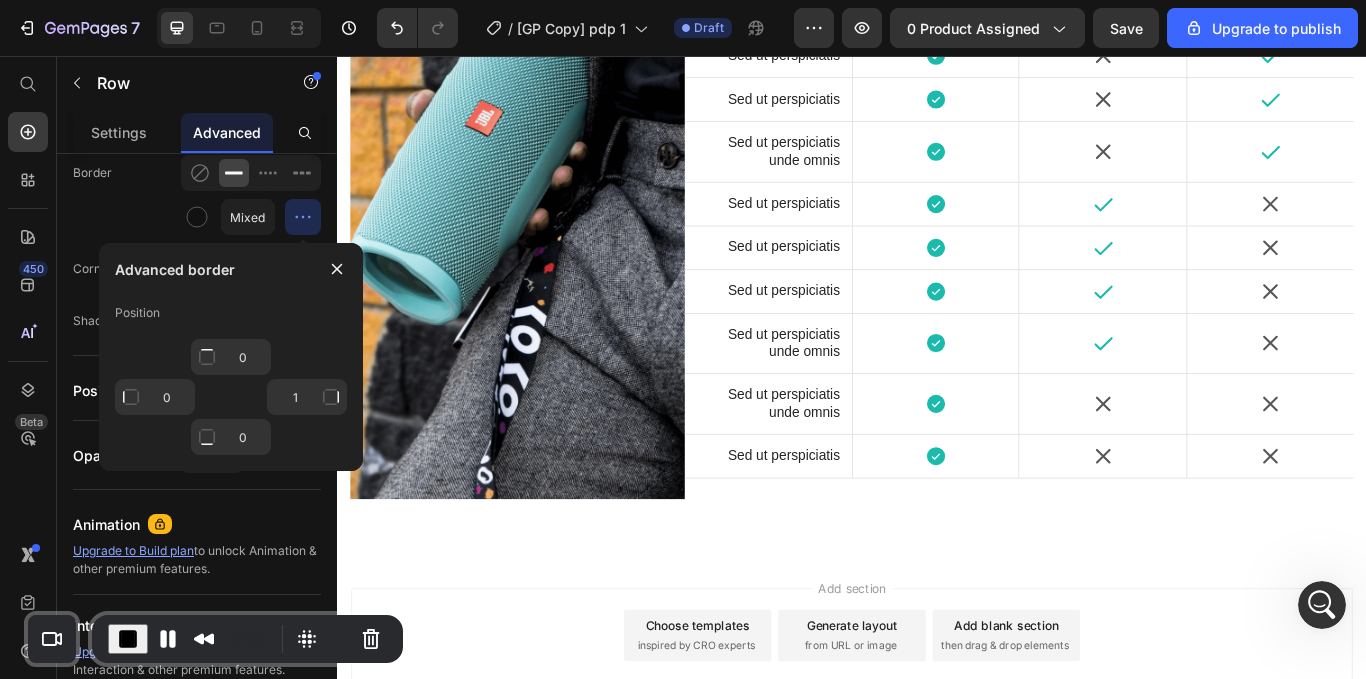 click on "Icon" at bounding box center (1029, -628) 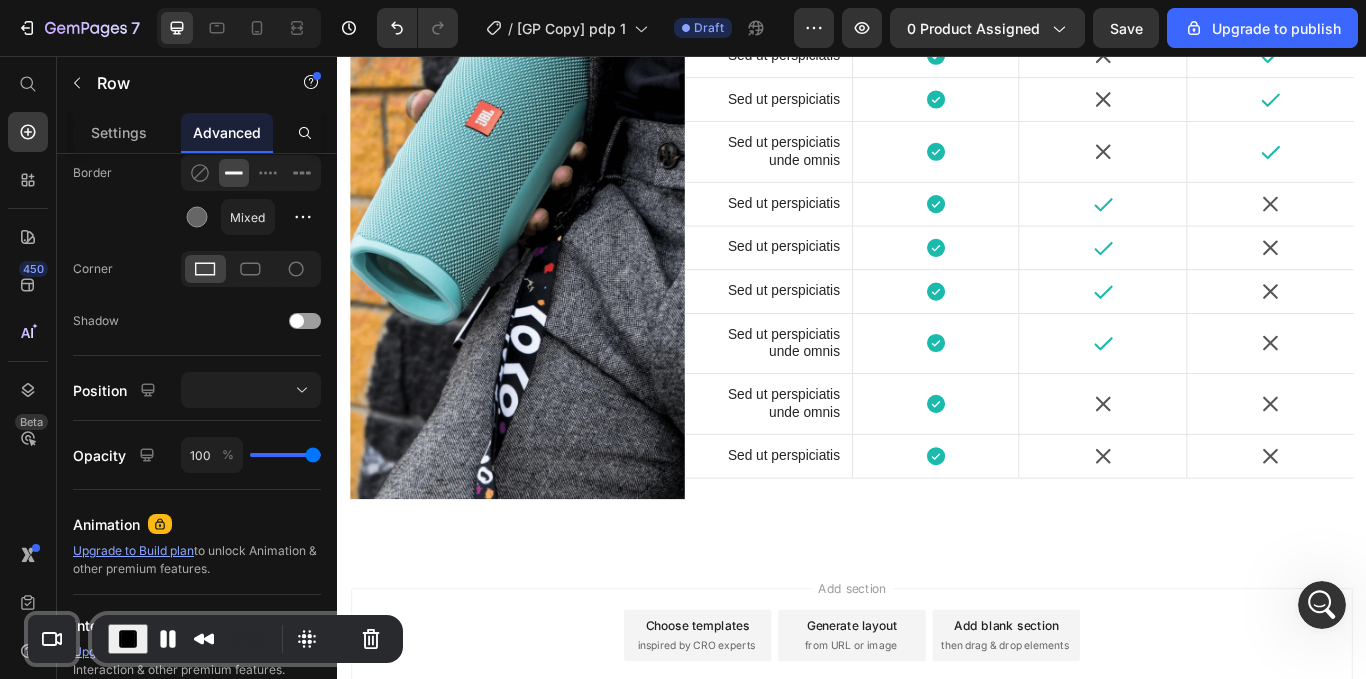 click on "Icon" at bounding box center [1029, -696] 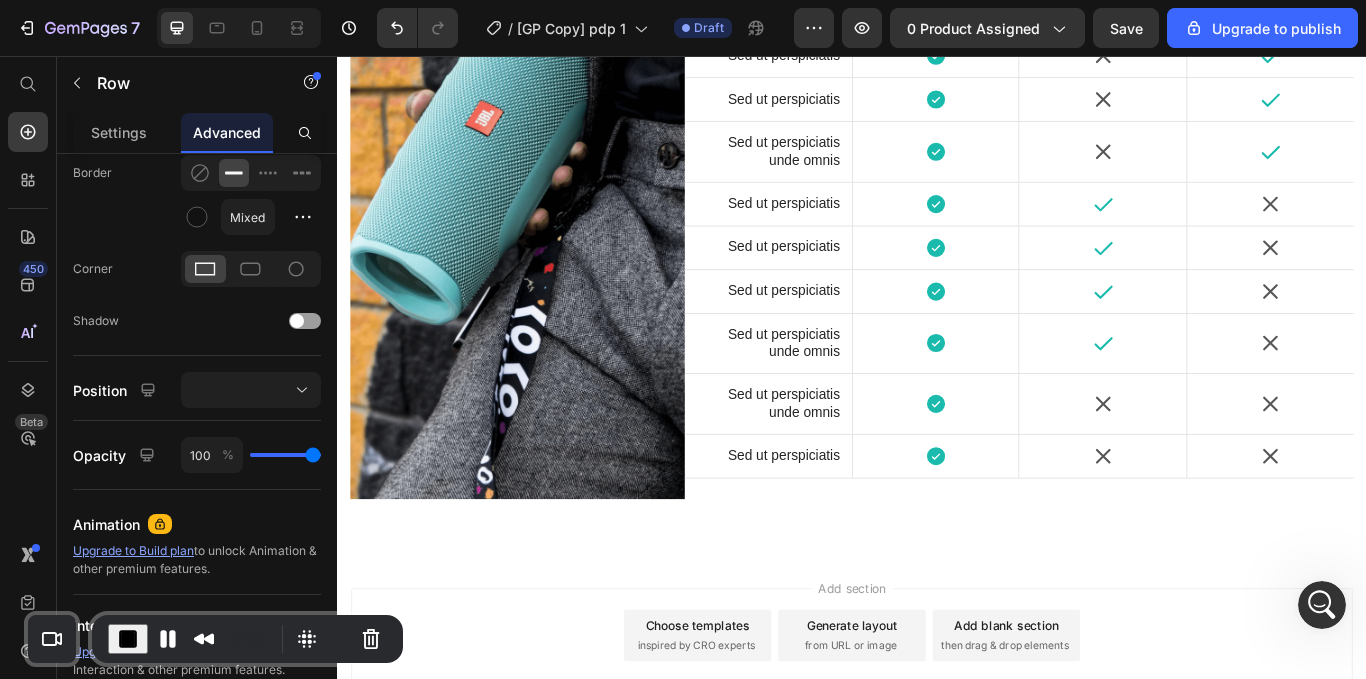 click 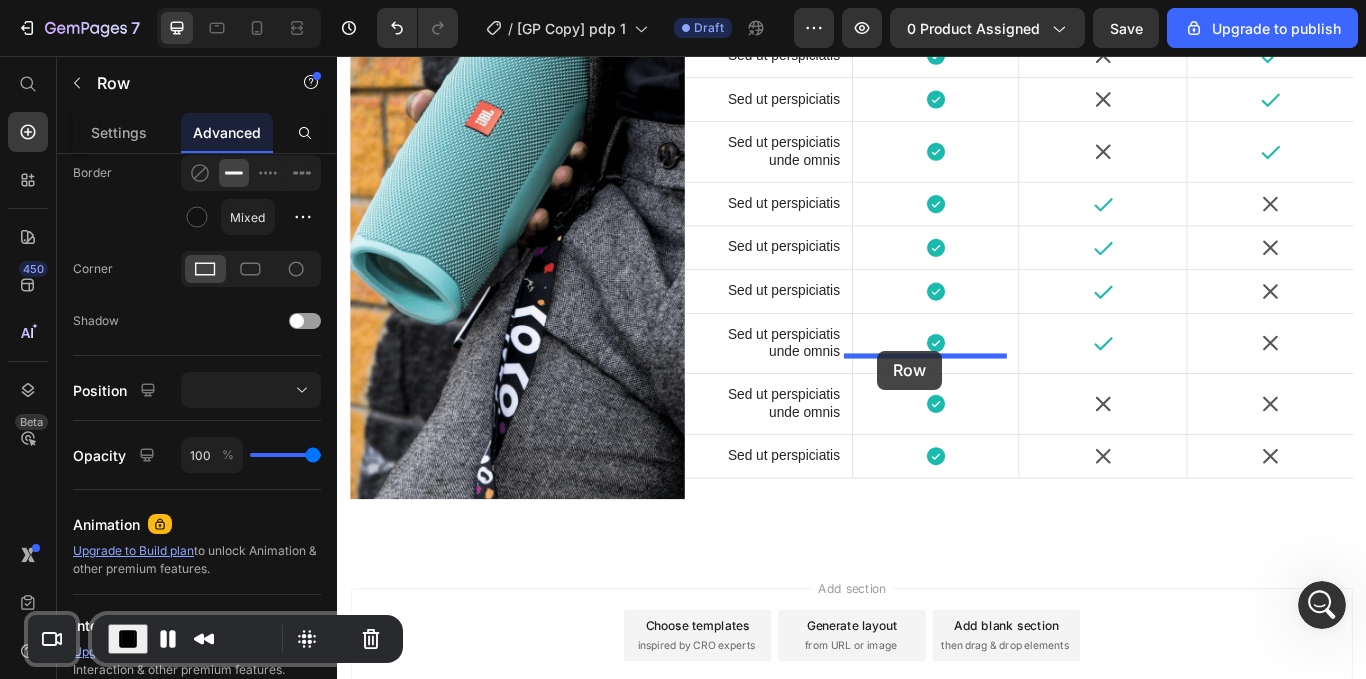 drag, startPoint x: 960, startPoint y: 309, endPoint x: 967, endPoint y: 400, distance: 91.26884 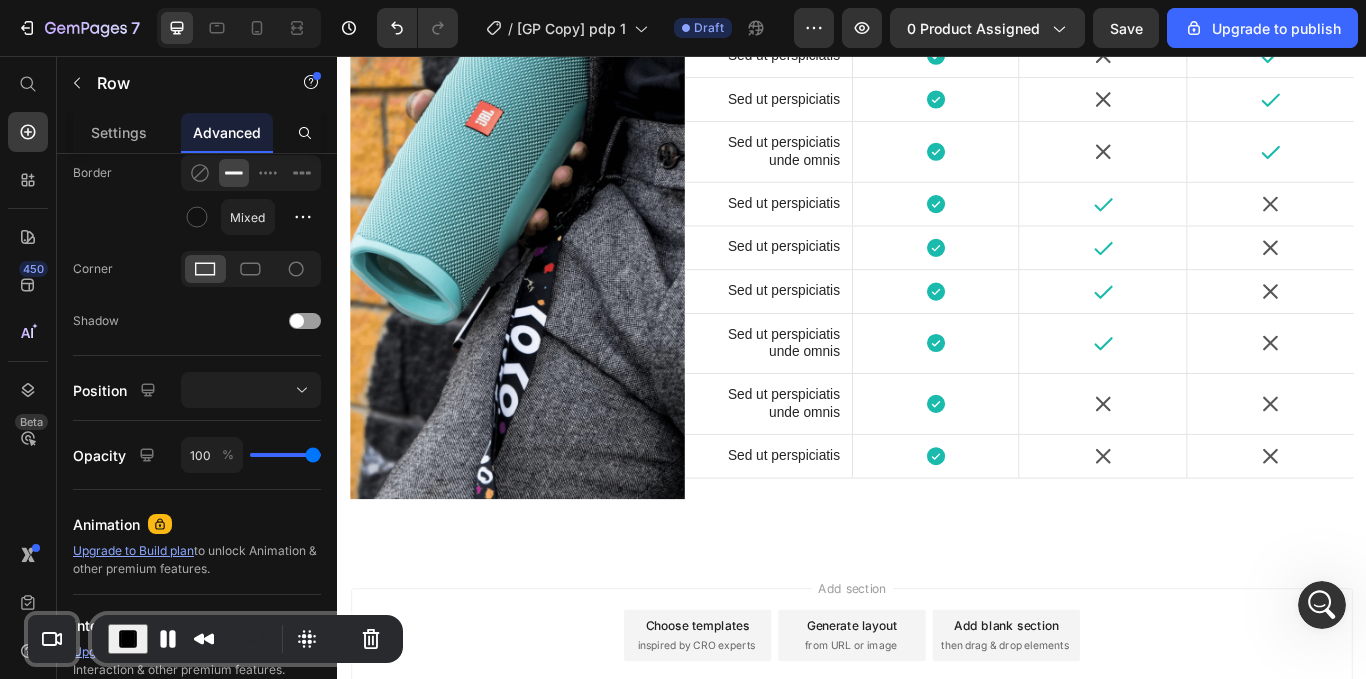 click on "Icon" at bounding box center (1029, -604) 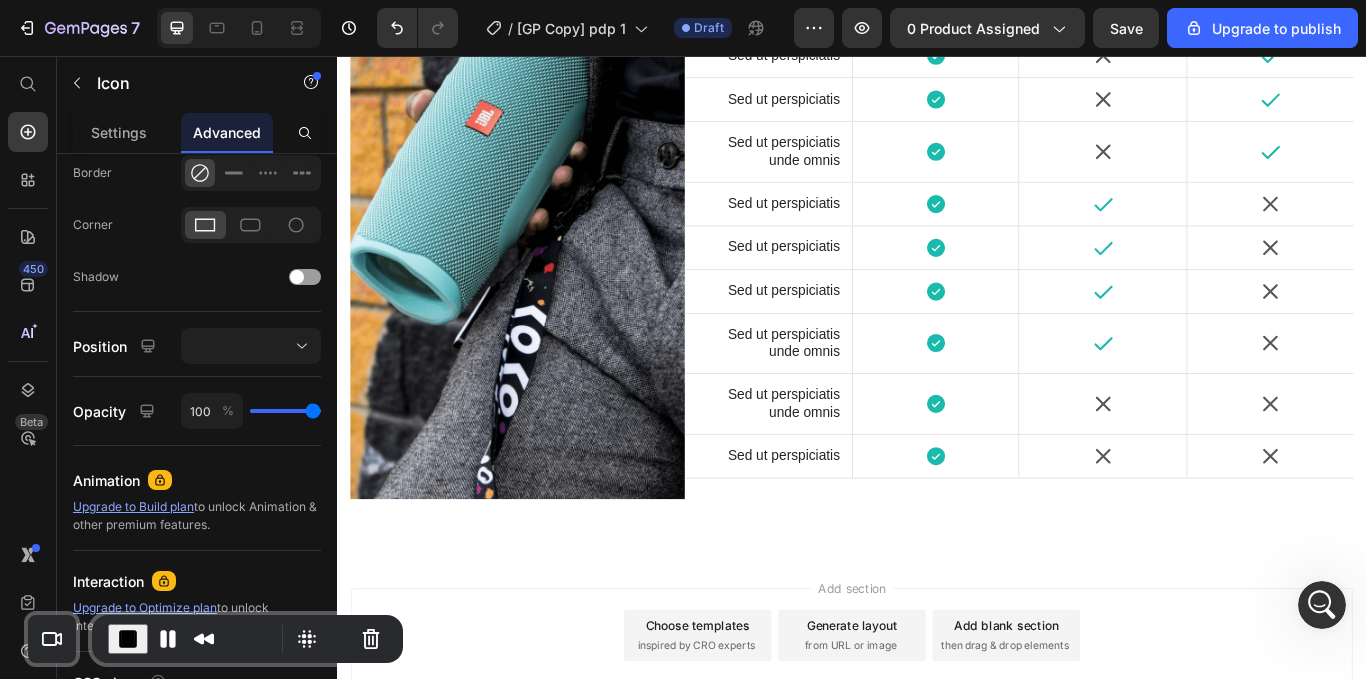 scroll, scrollTop: 0, scrollLeft: 0, axis: both 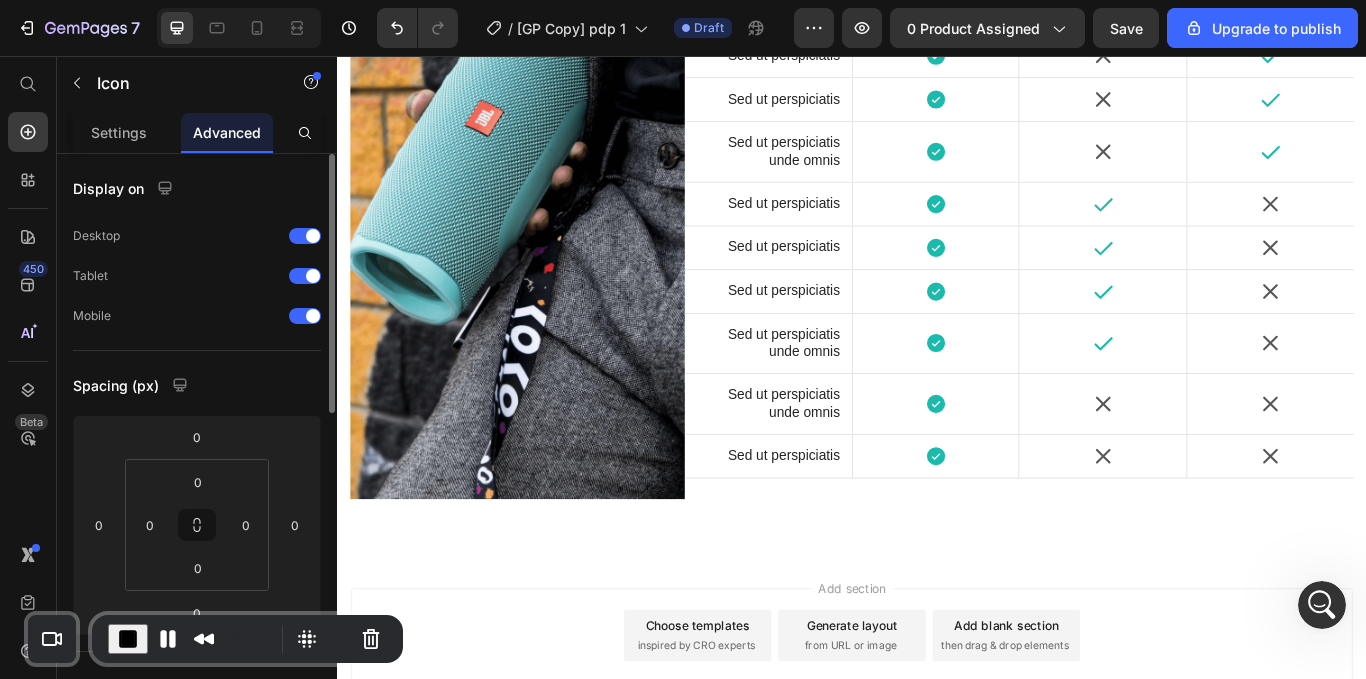click at bounding box center (1056, -636) 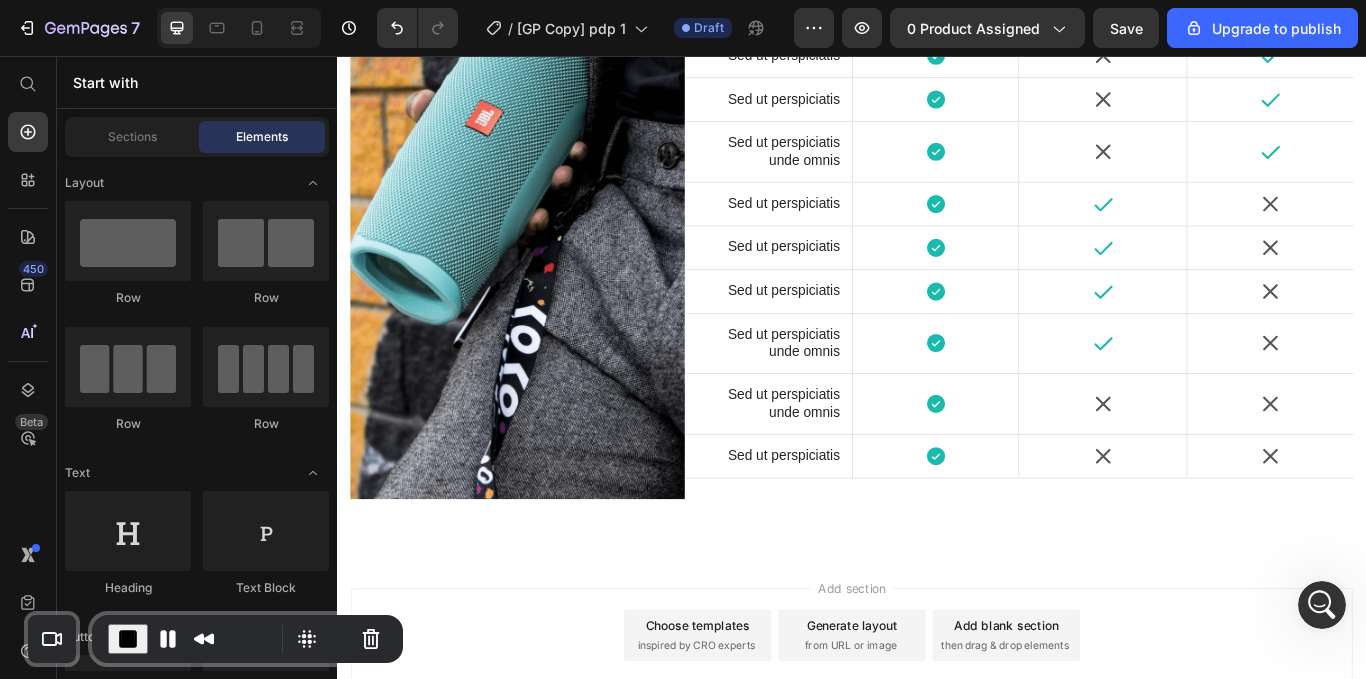 click on "Icon" at bounding box center [1029, -628] 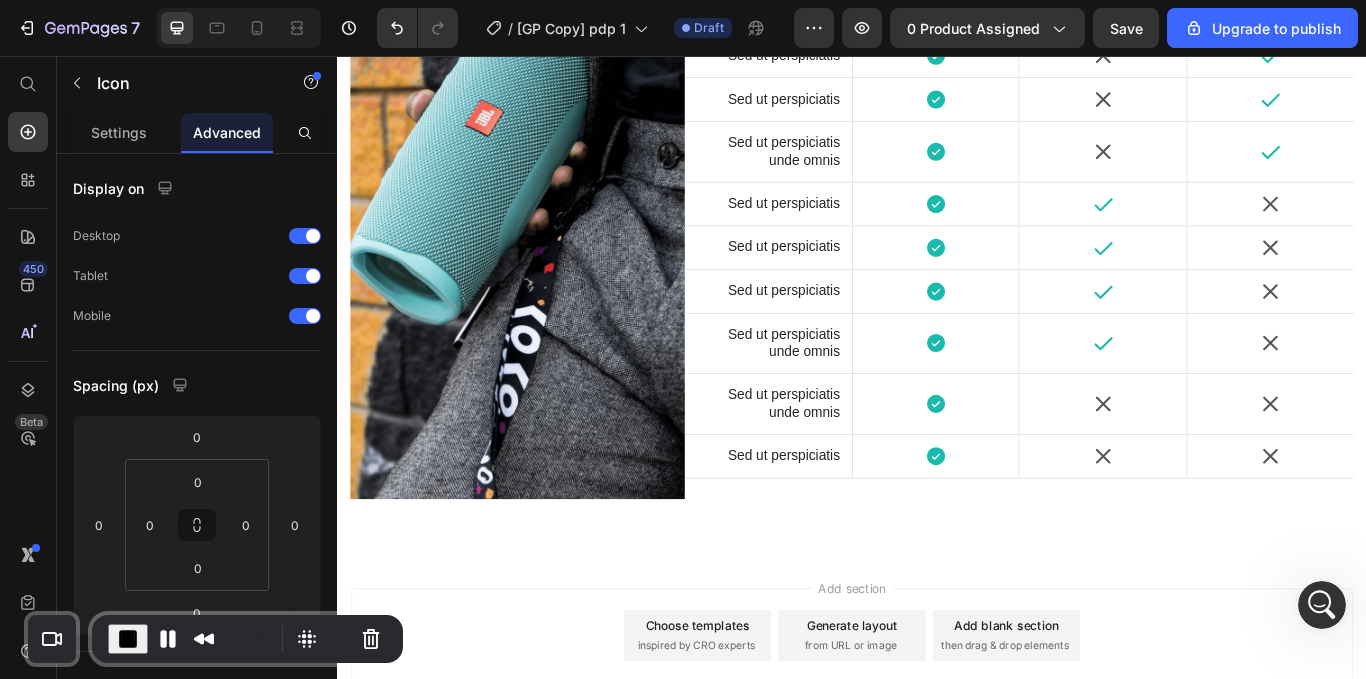 click on "Icon   0" at bounding box center (1029, -628) 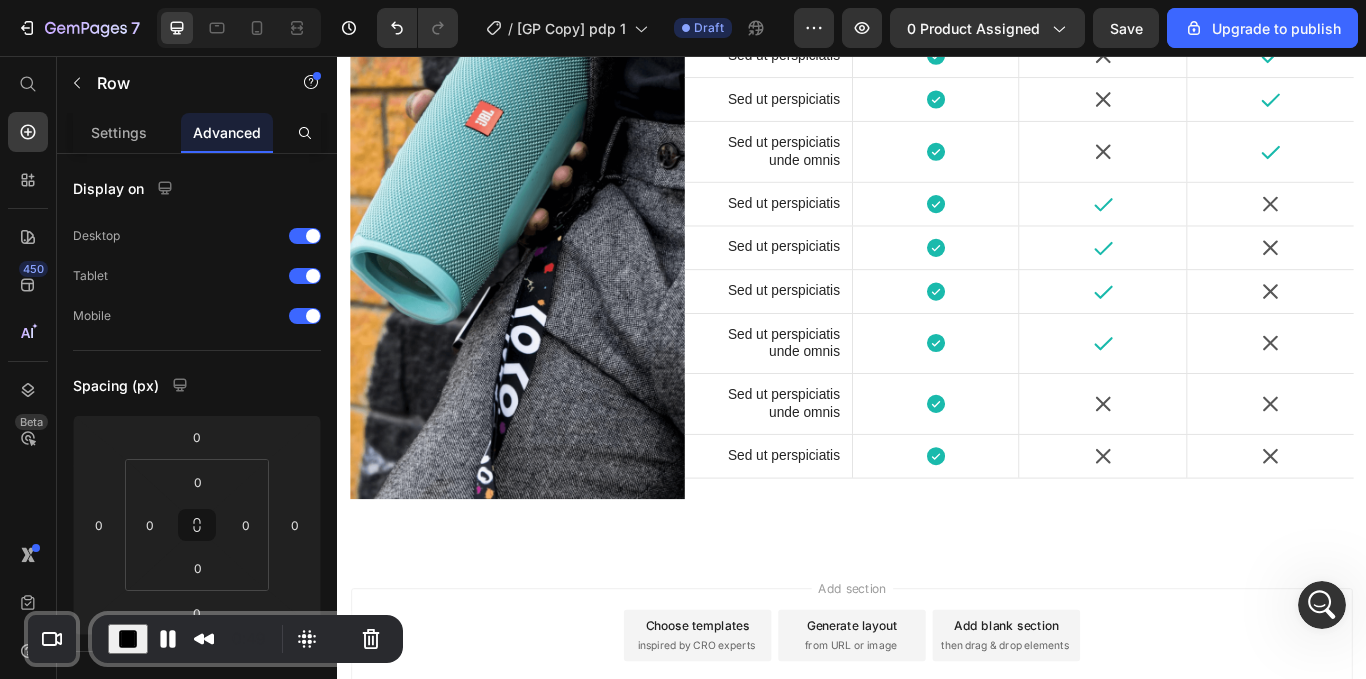 click 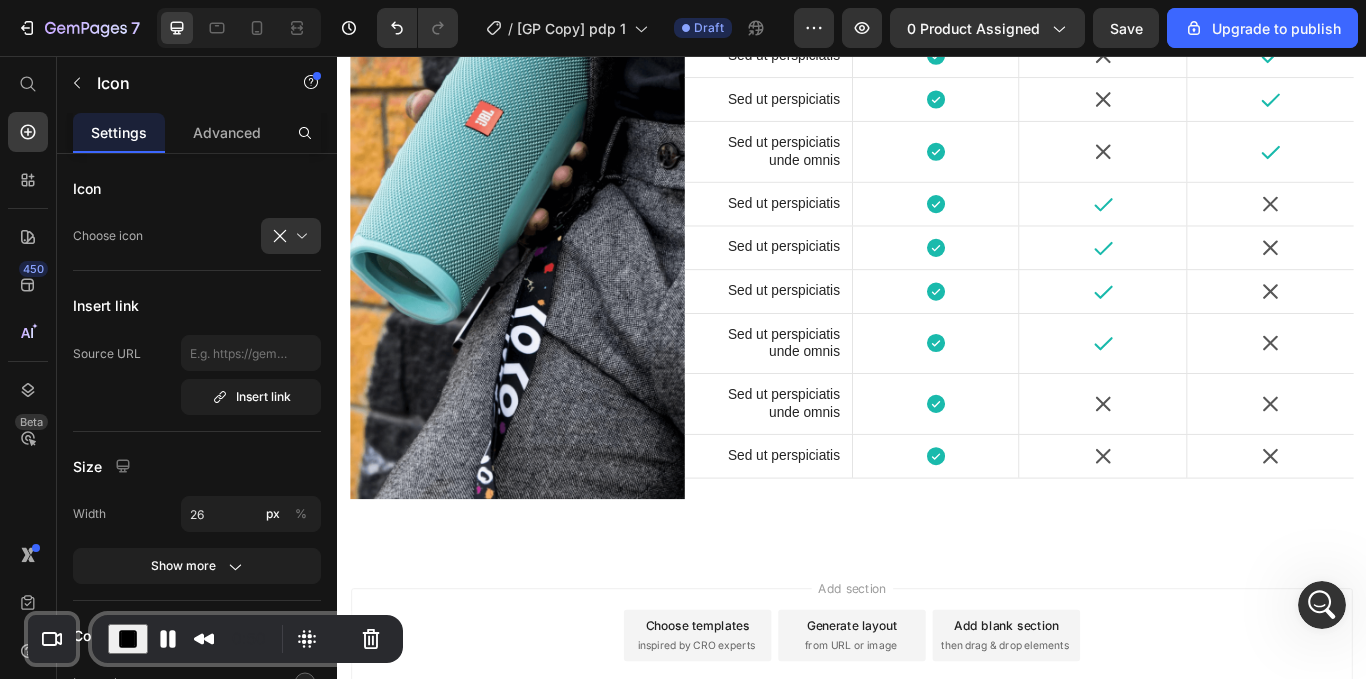 click 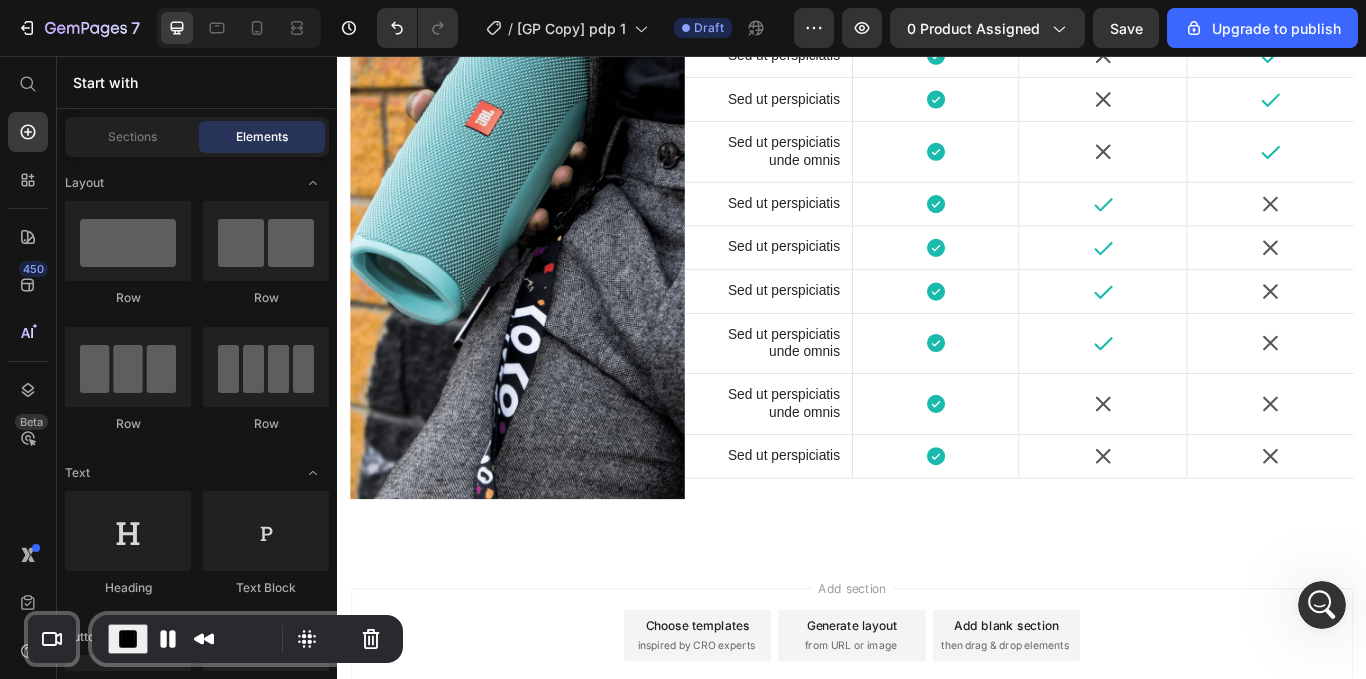 click 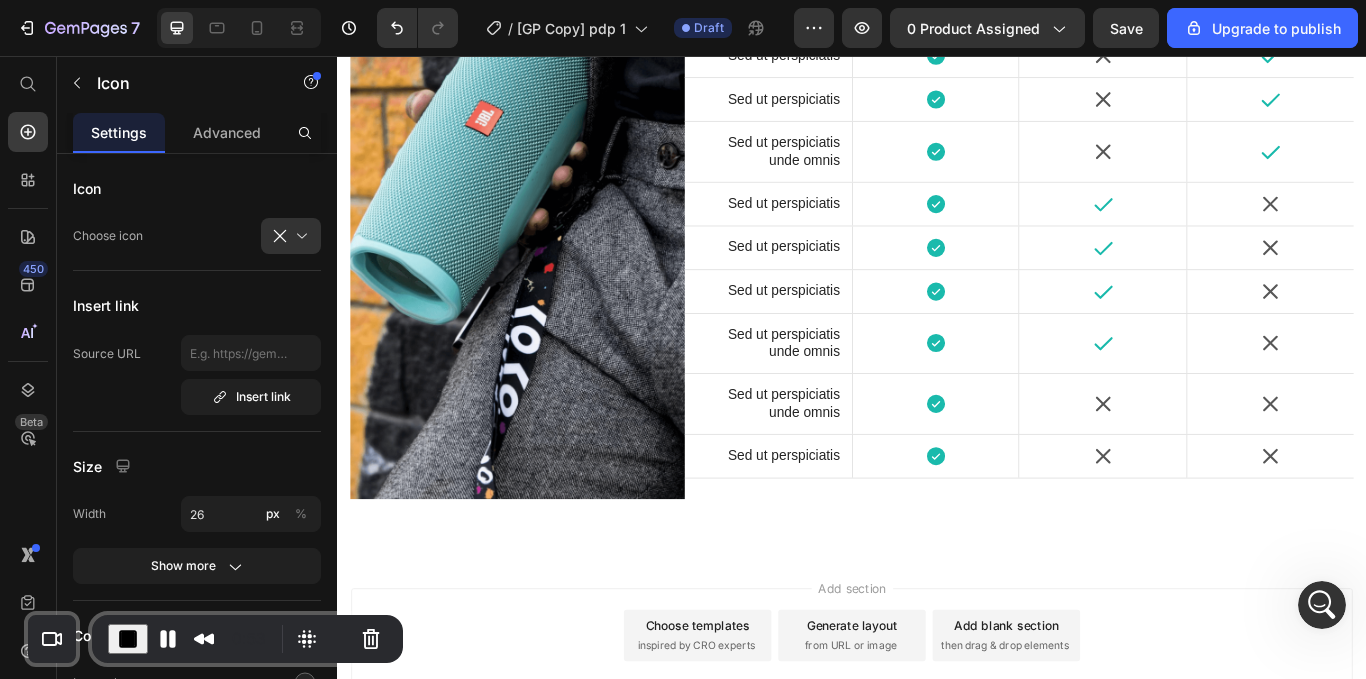click 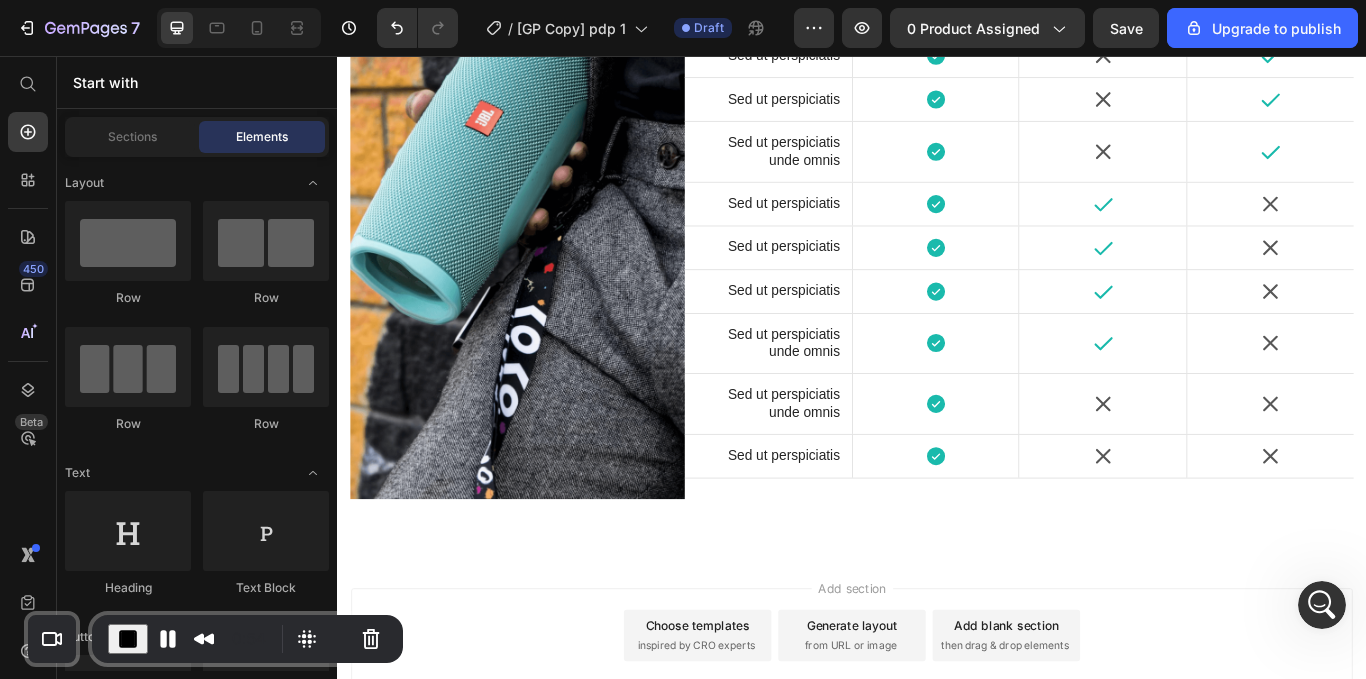 click 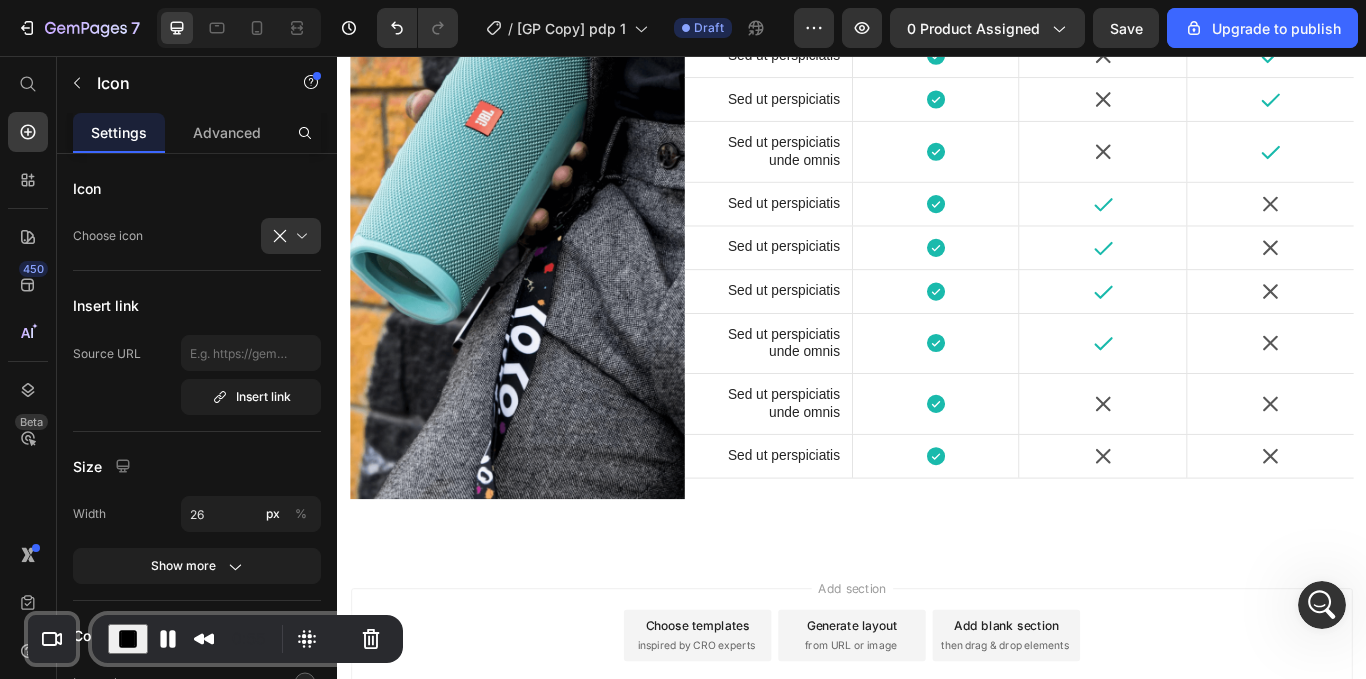 click 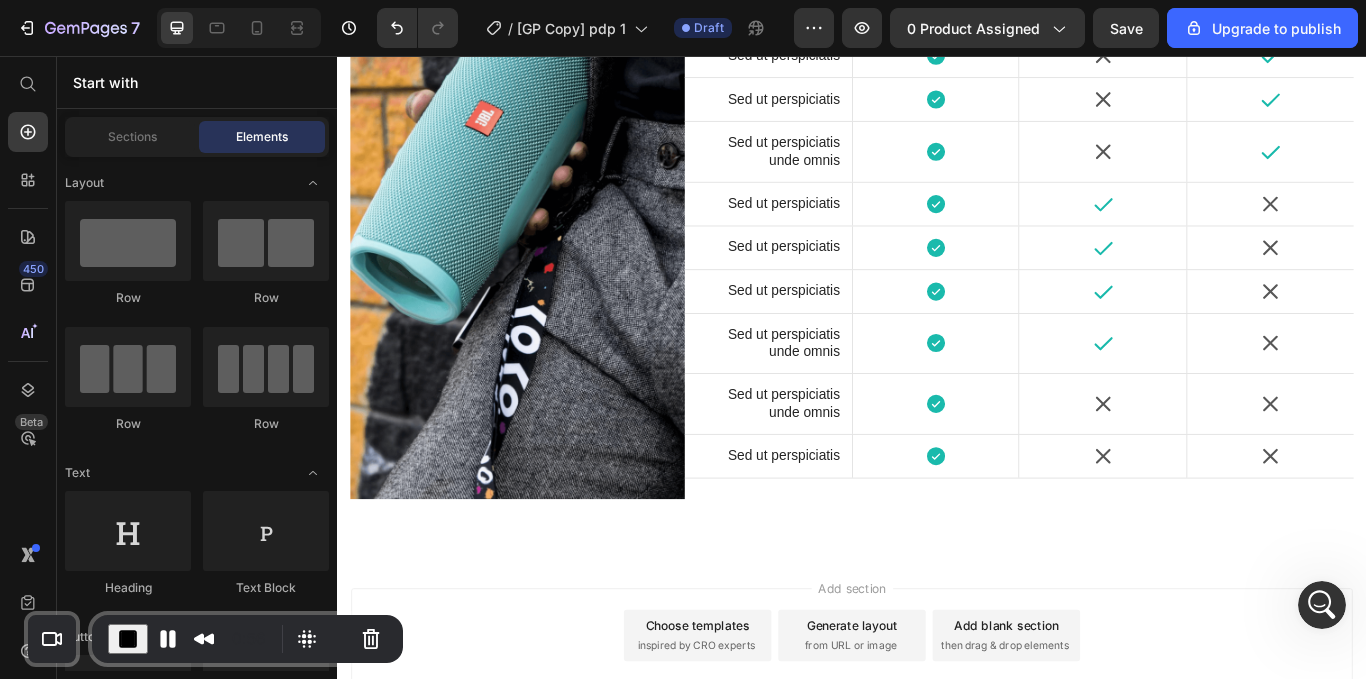 click on "Icon" at bounding box center (1029, -628) 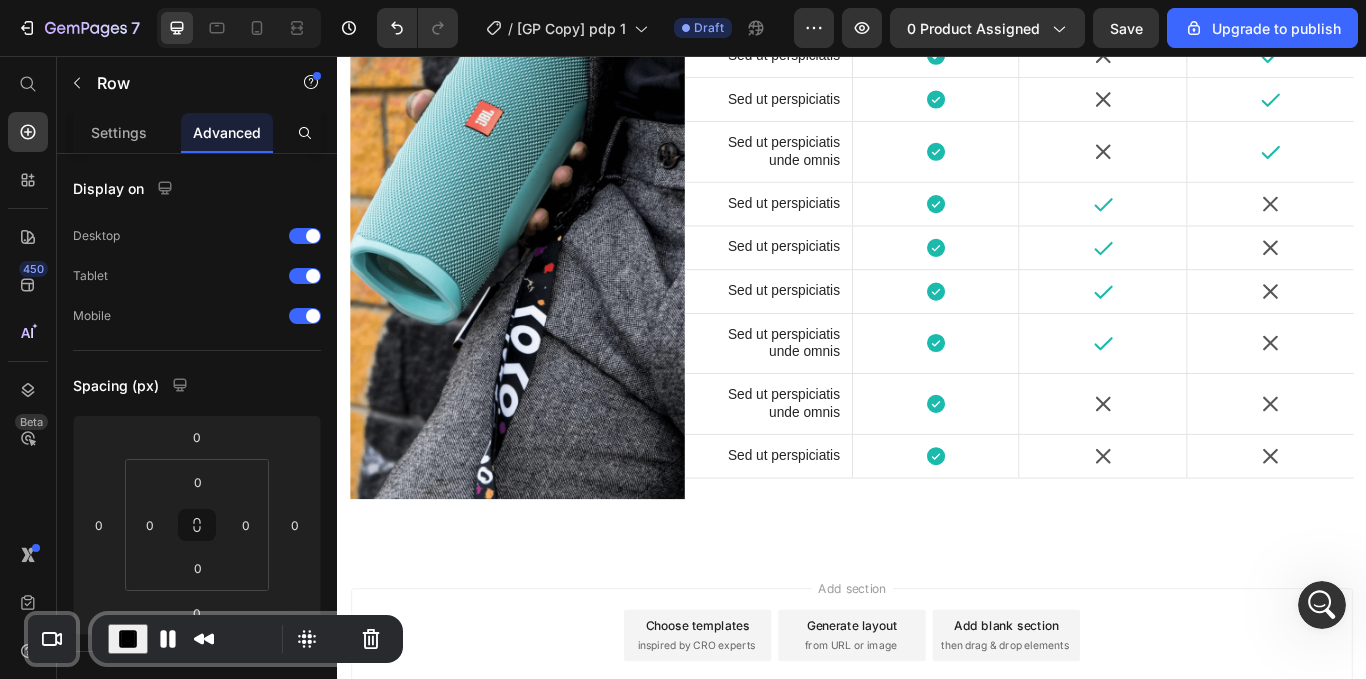 click 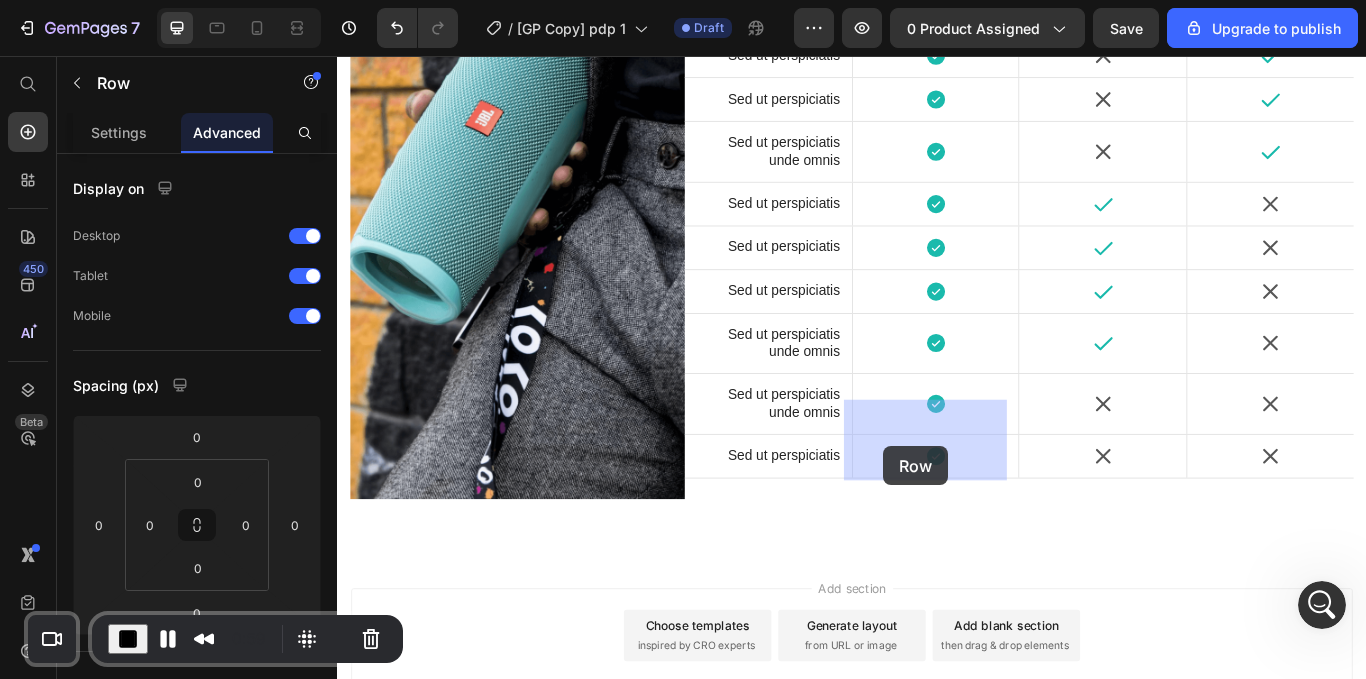 drag, startPoint x: 970, startPoint y: 401, endPoint x: 974, endPoint y: 508, distance: 107.07474 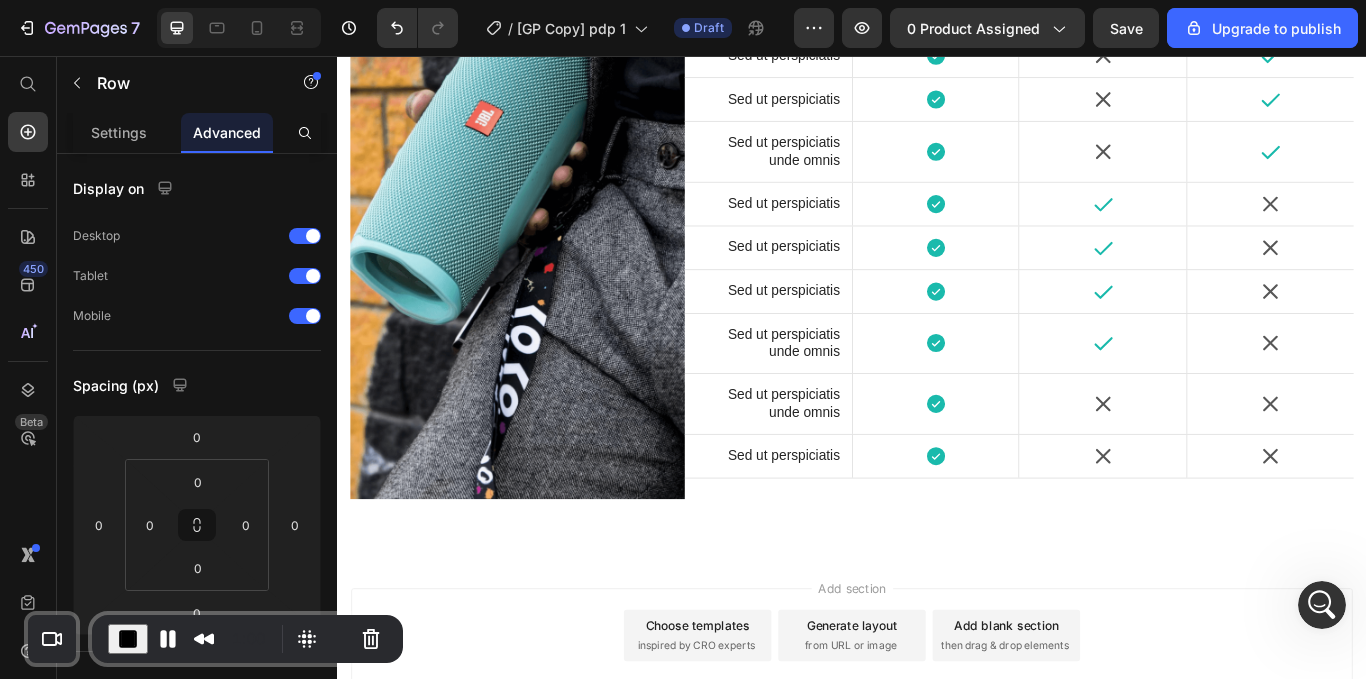 click 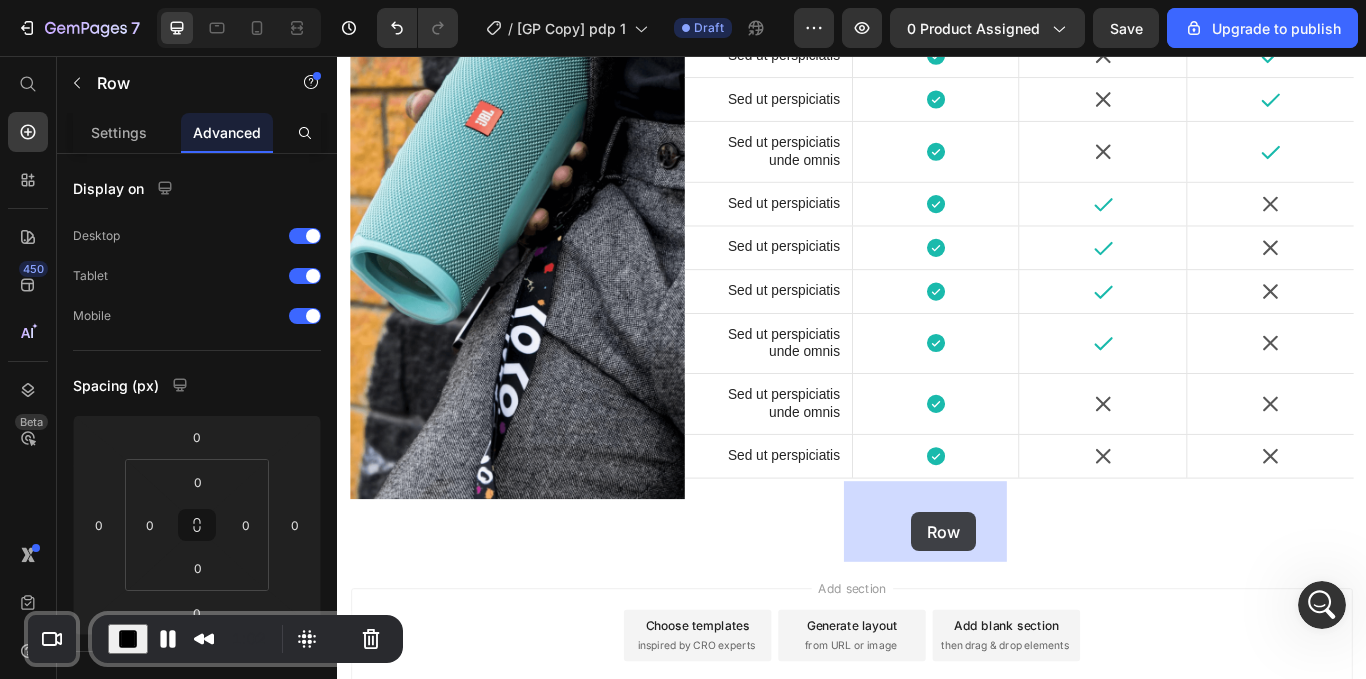 drag, startPoint x: 967, startPoint y: 481, endPoint x: 1006, endPoint y: 585, distance: 111.07205 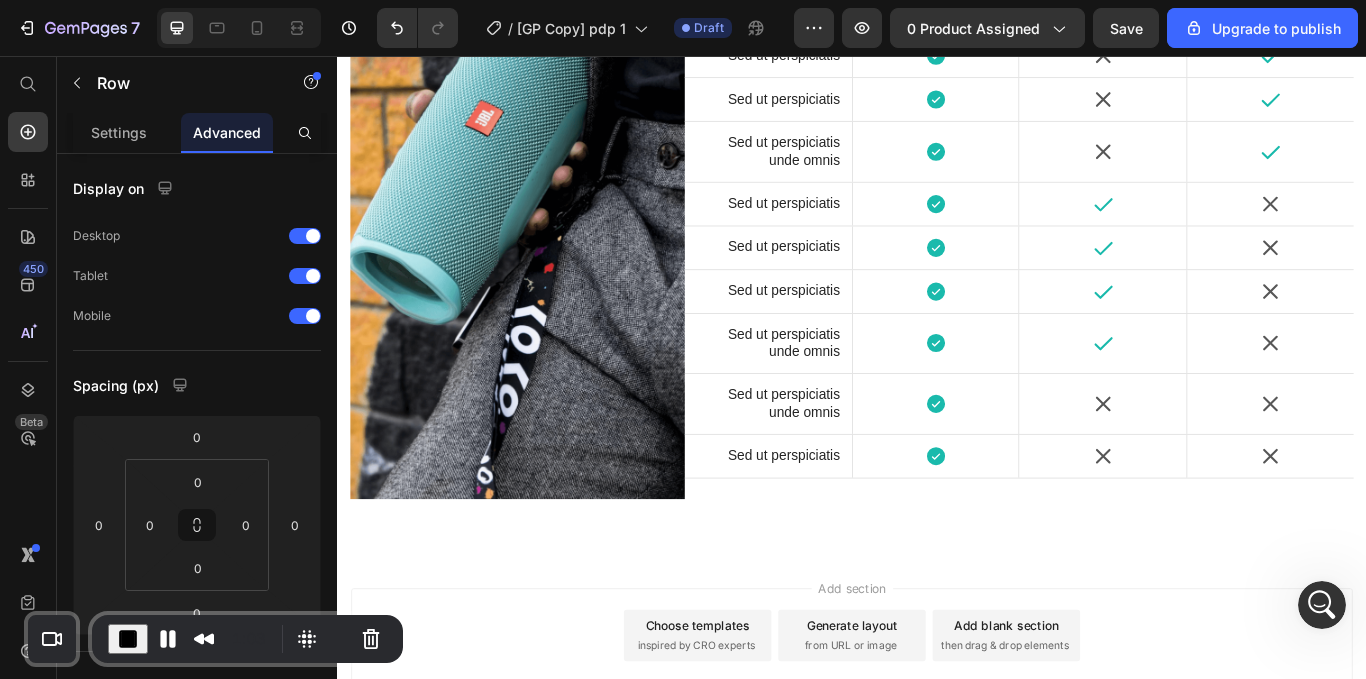 click 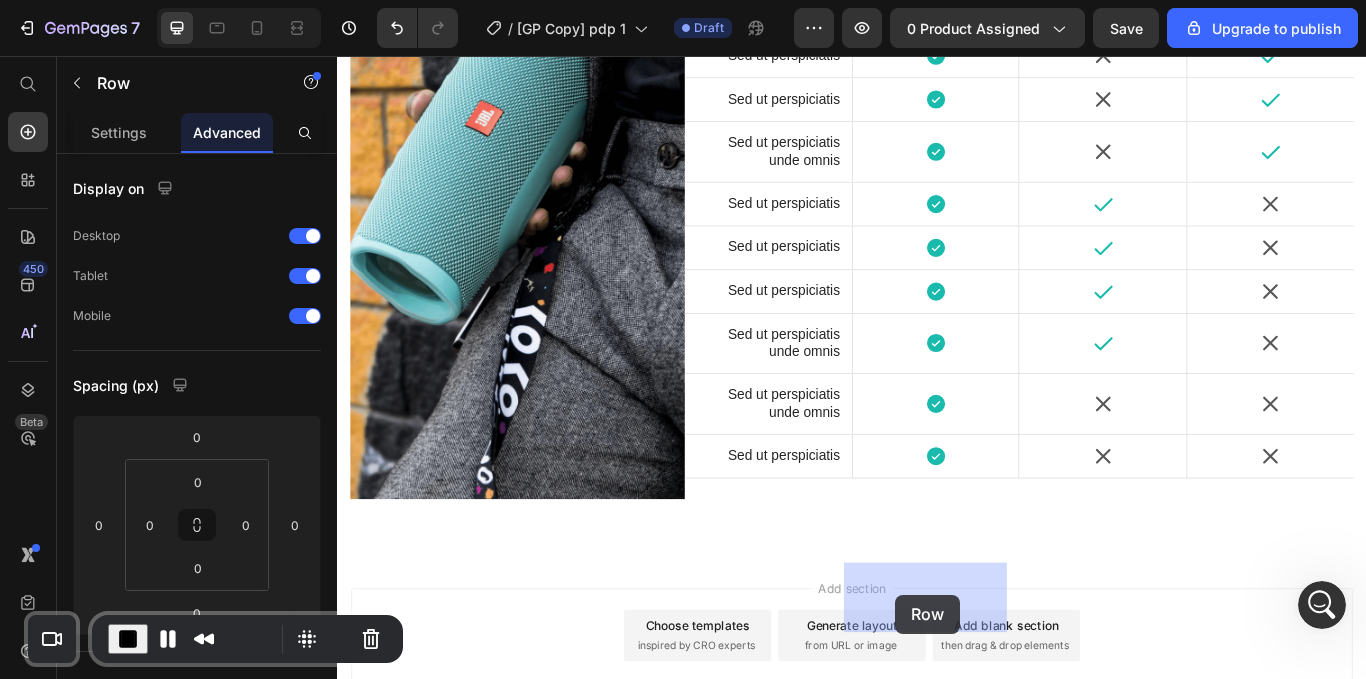 drag, startPoint x: 965, startPoint y: 577, endPoint x: 986, endPoint y: 676, distance: 101.20277 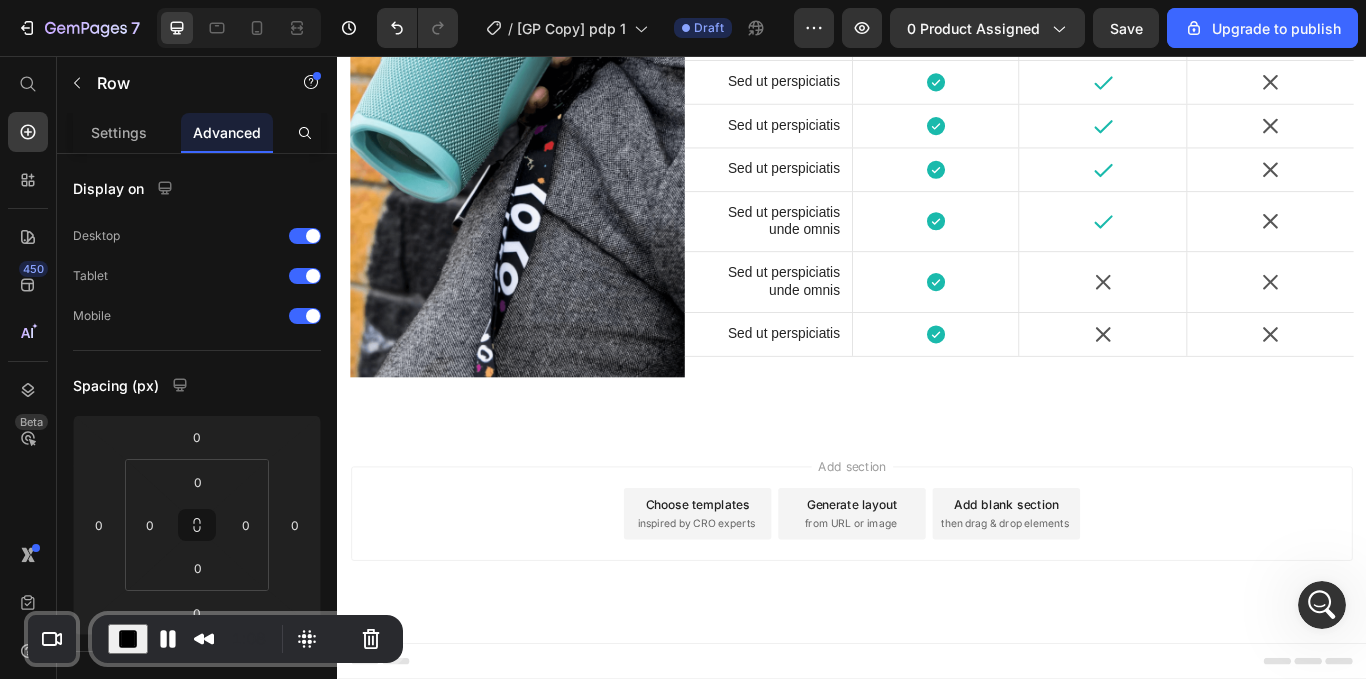 scroll, scrollTop: 6687, scrollLeft: 0, axis: vertical 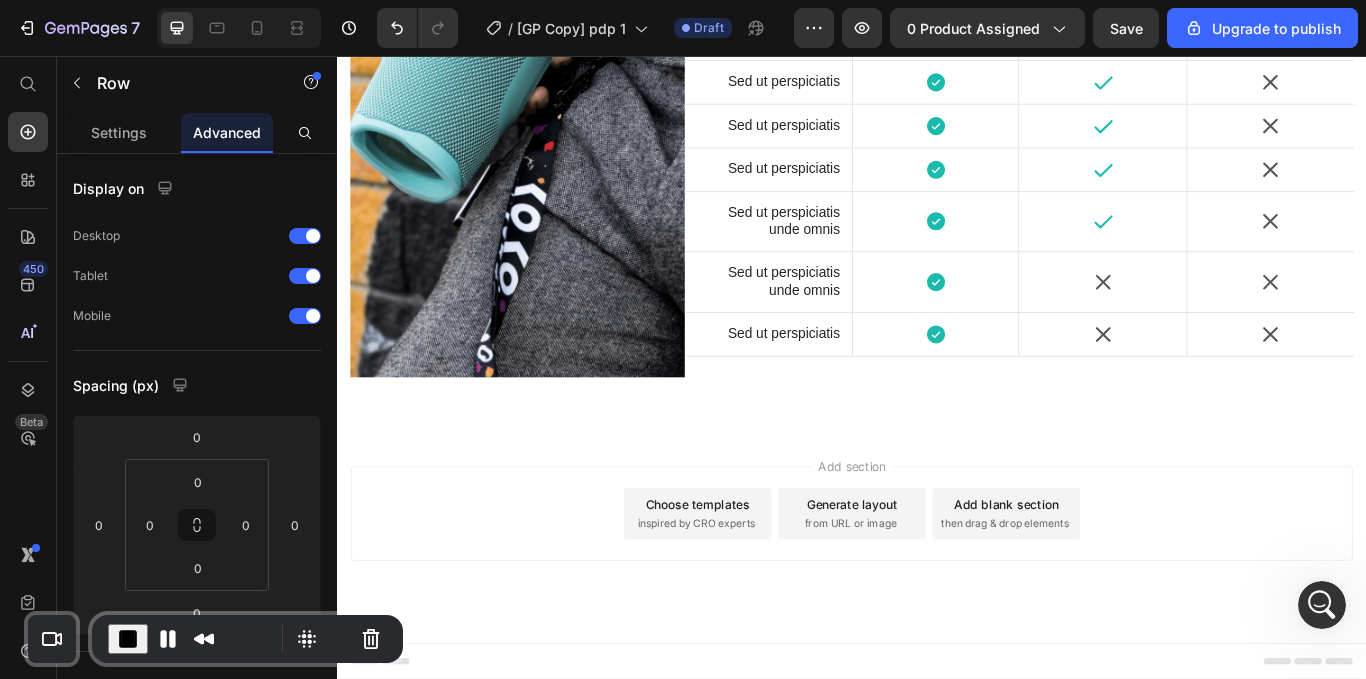 click on "Icon Row" at bounding box center [839, -502] 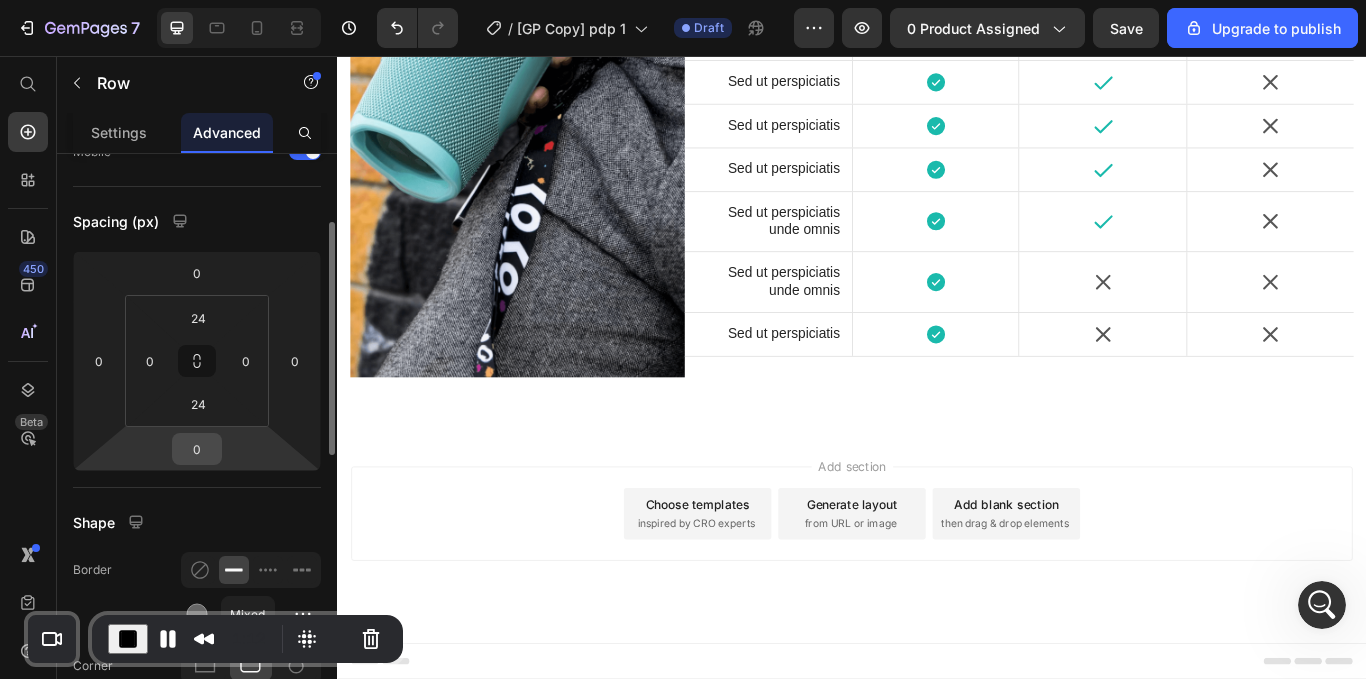 scroll, scrollTop: 166, scrollLeft: 0, axis: vertical 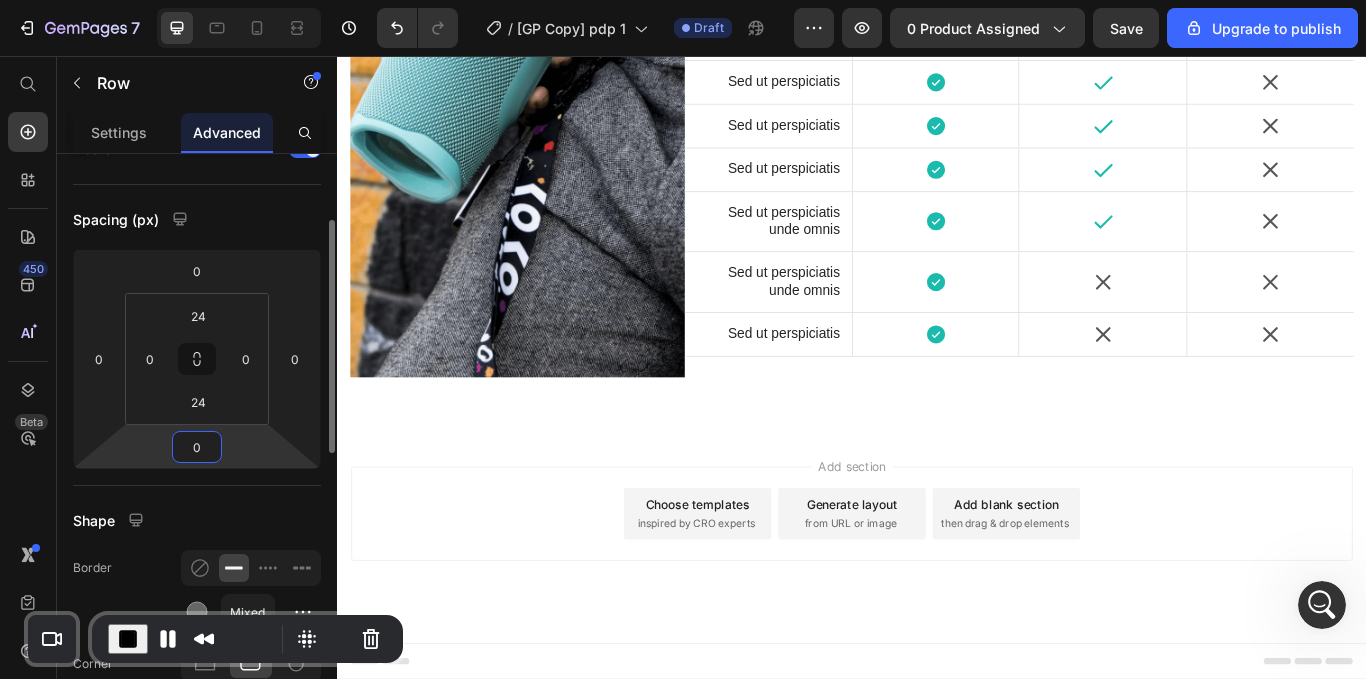 click on "0" at bounding box center [197, 447] 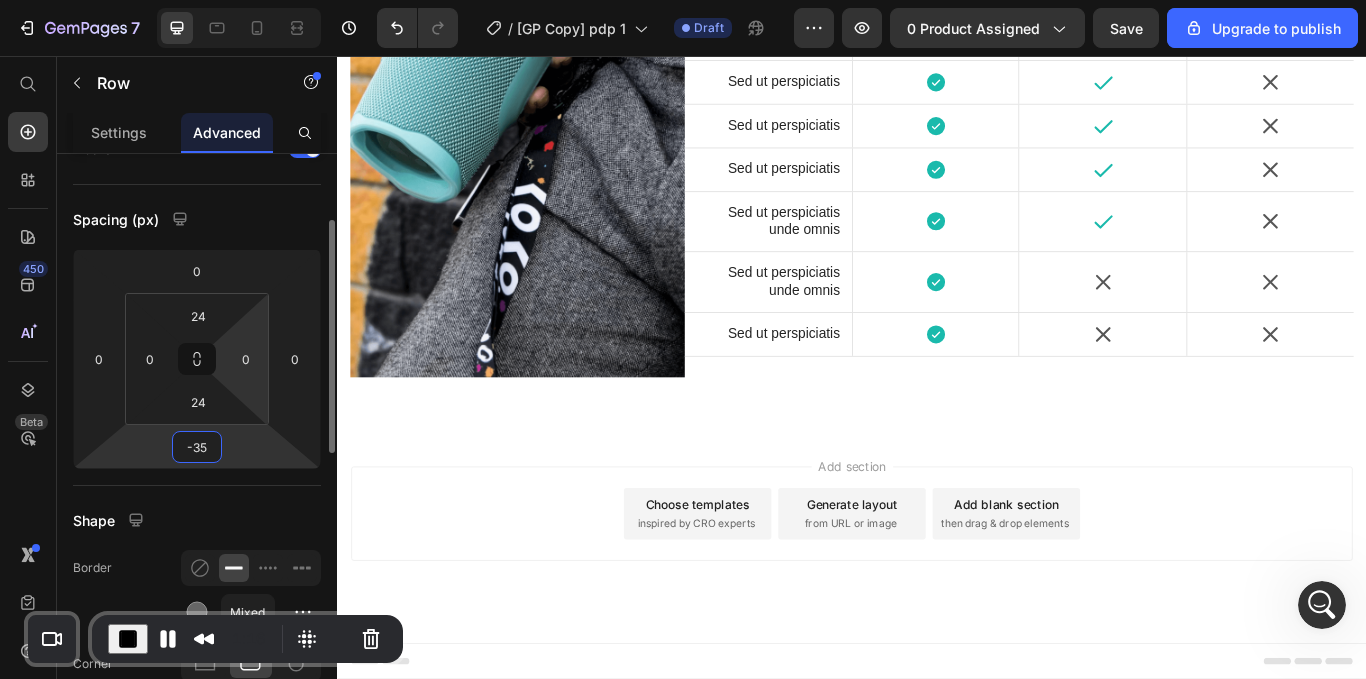 type on "-3" 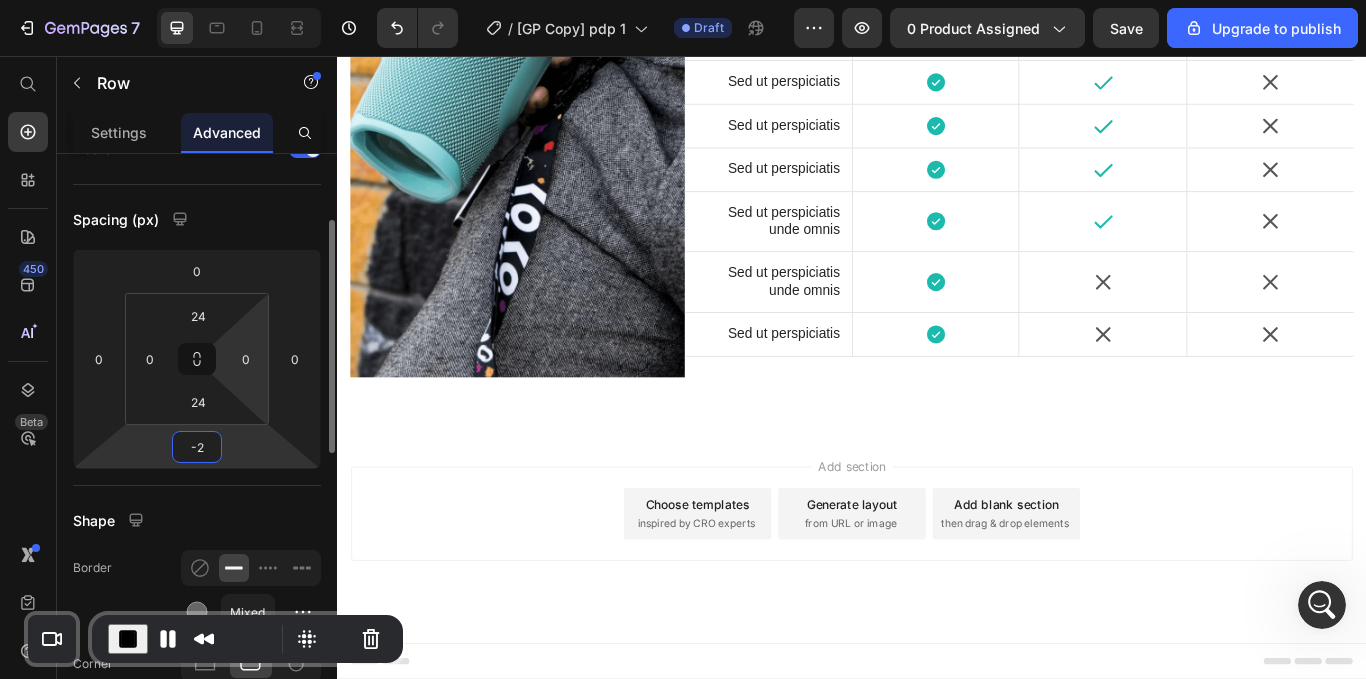 type on "-20" 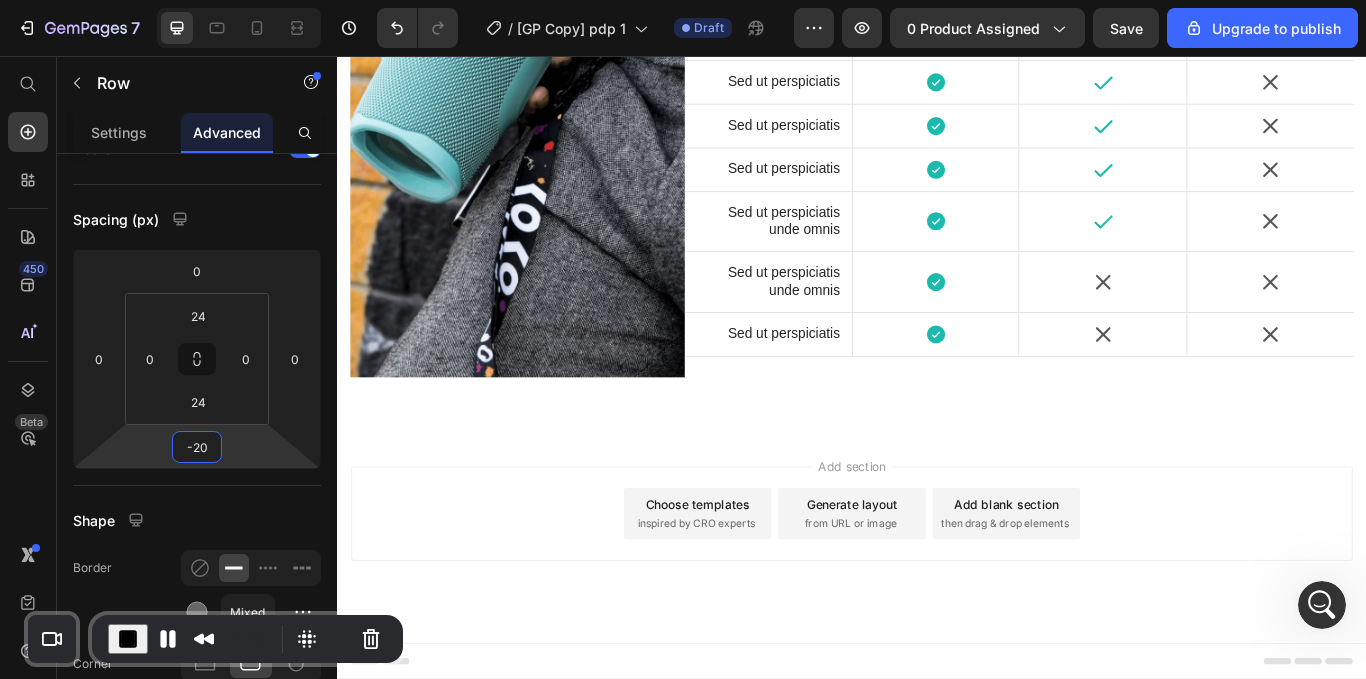 click on "Icon" at bounding box center (1029, -492) 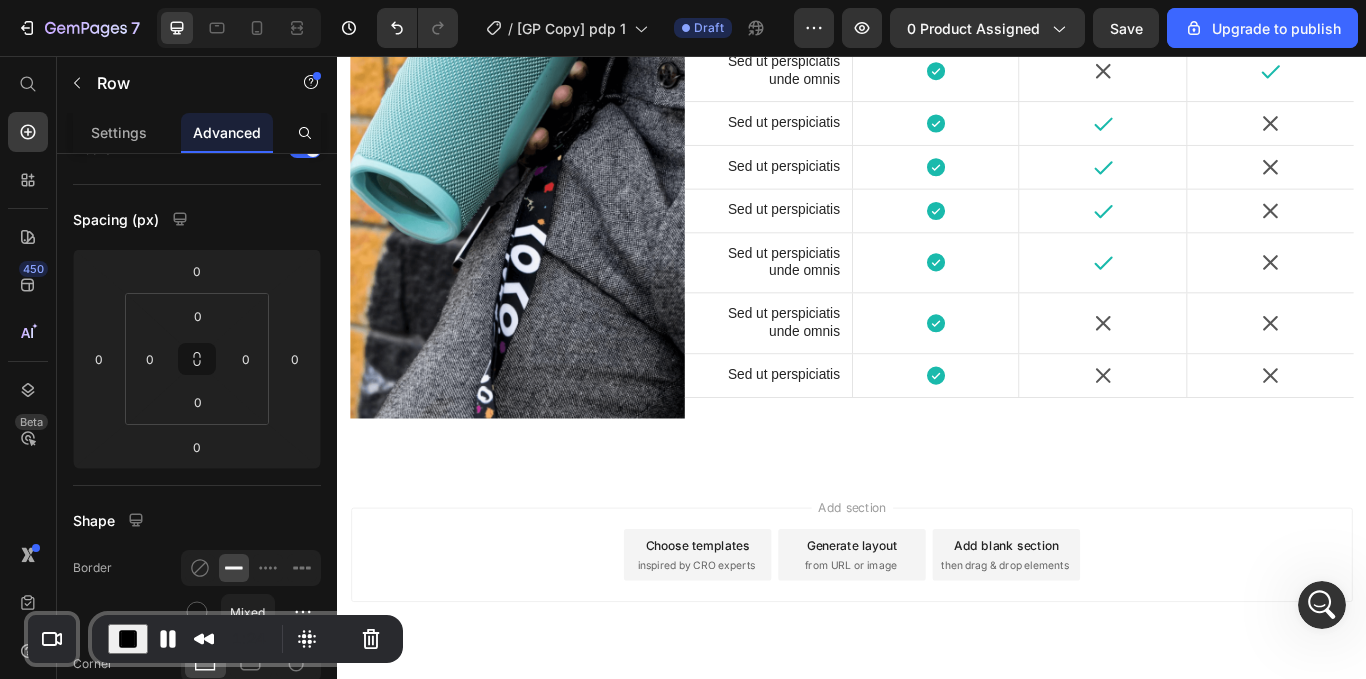 scroll, scrollTop: 6493, scrollLeft: 0, axis: vertical 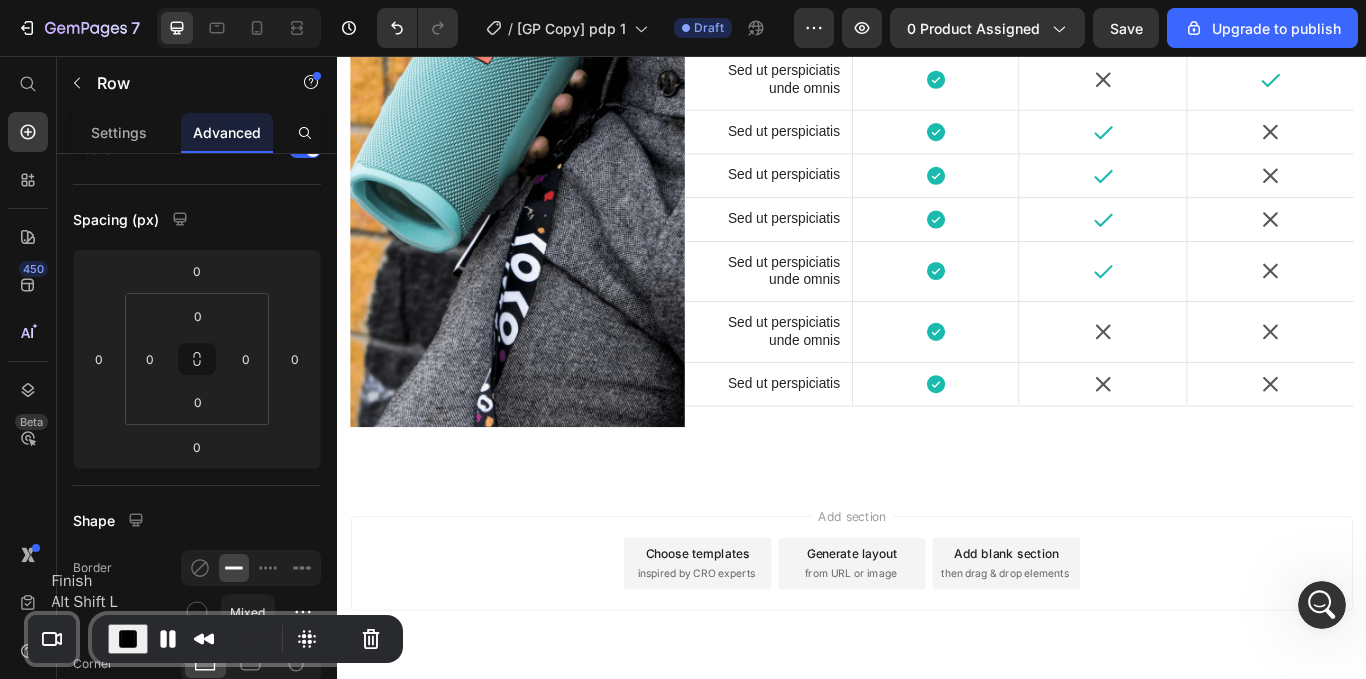 click at bounding box center [128, 639] 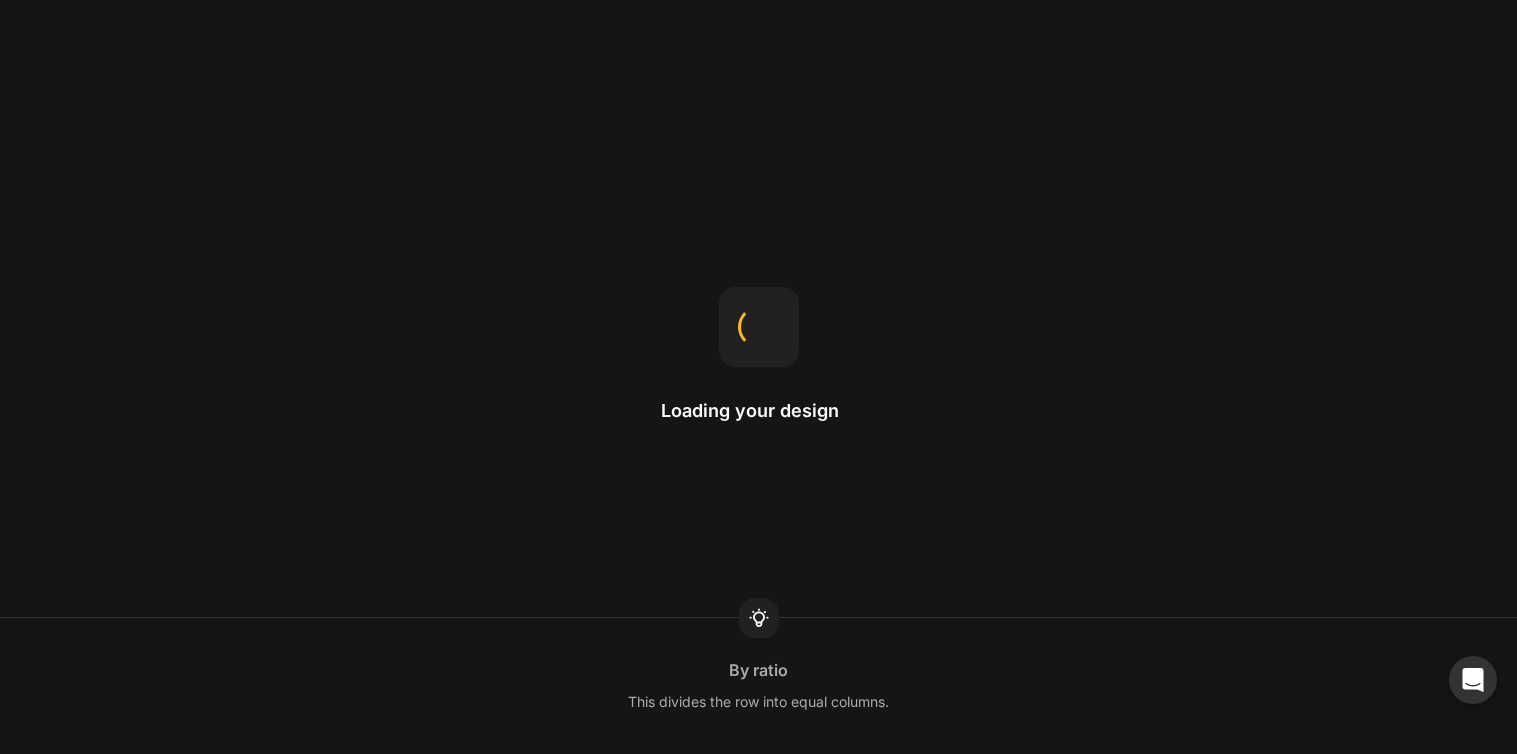 scroll, scrollTop: 0, scrollLeft: 0, axis: both 